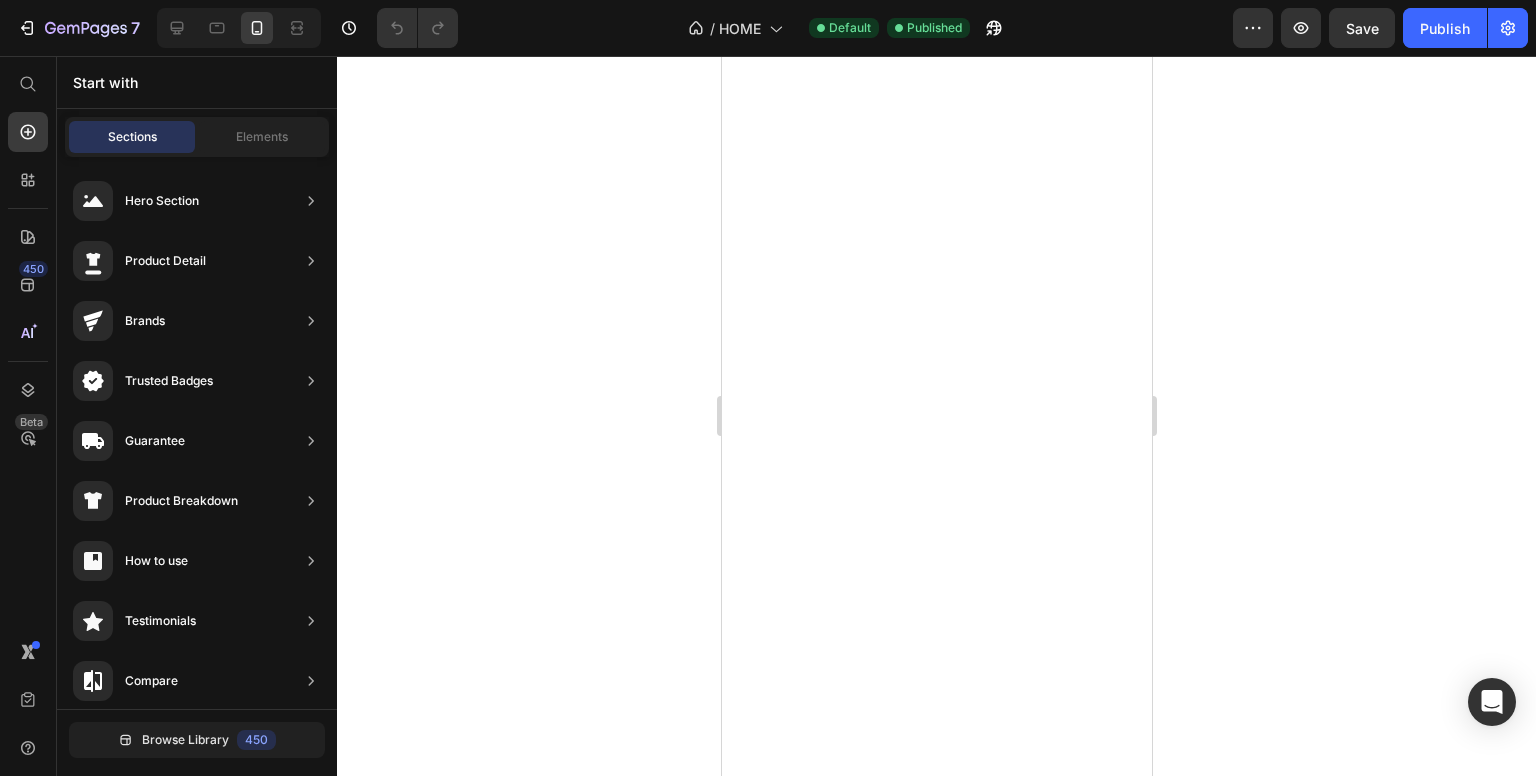 scroll, scrollTop: 0, scrollLeft: 0, axis: both 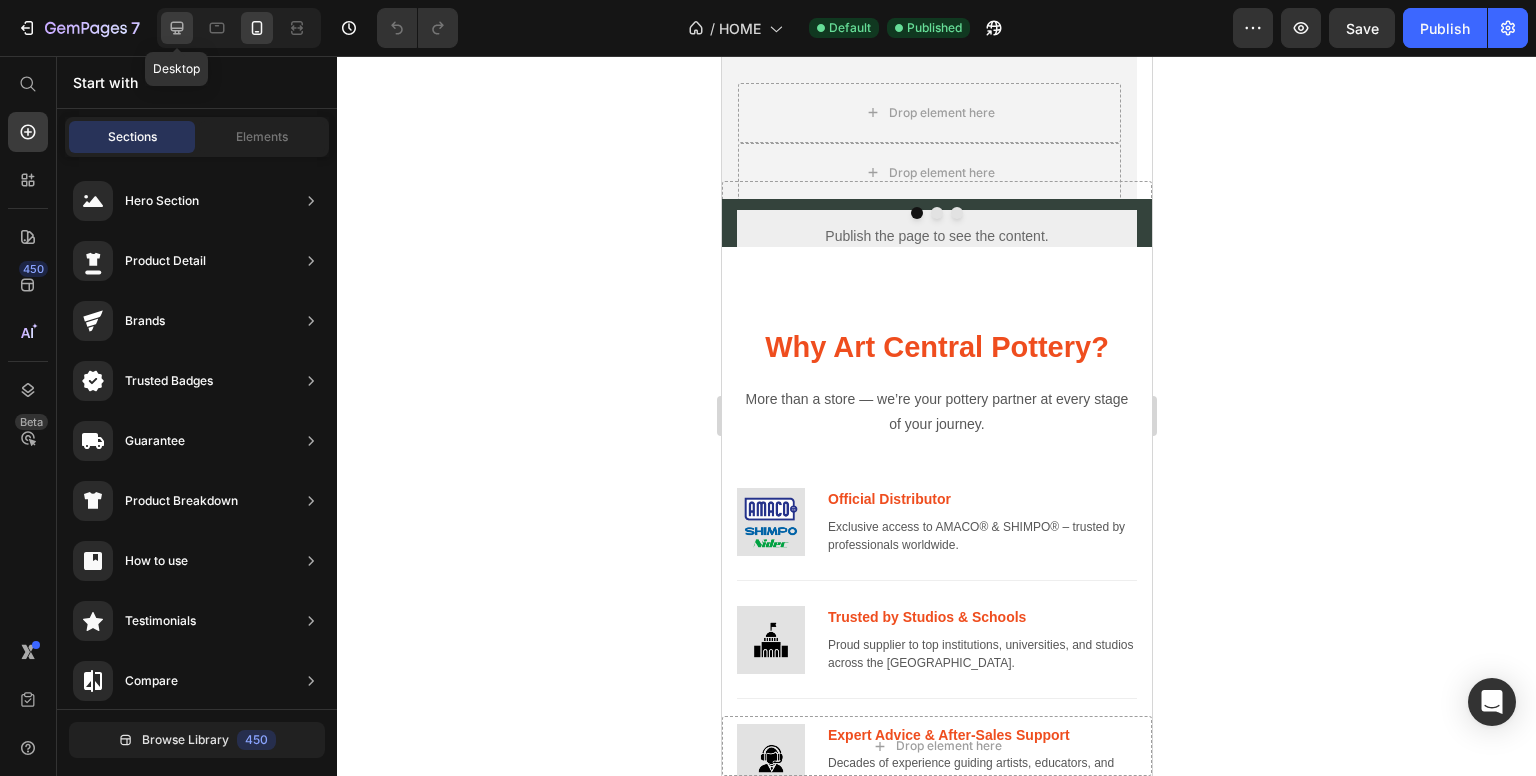 click 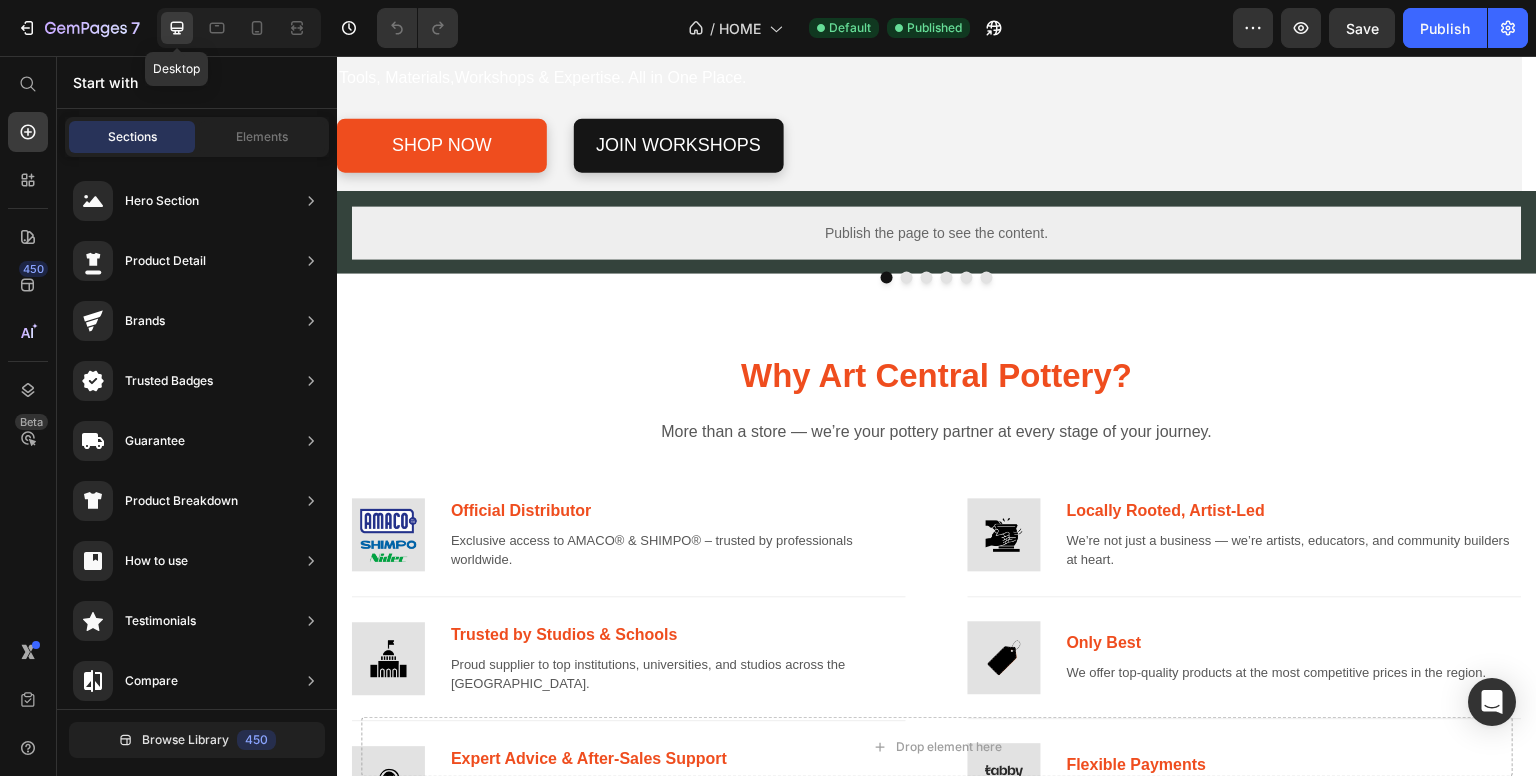 scroll, scrollTop: 1408, scrollLeft: 0, axis: vertical 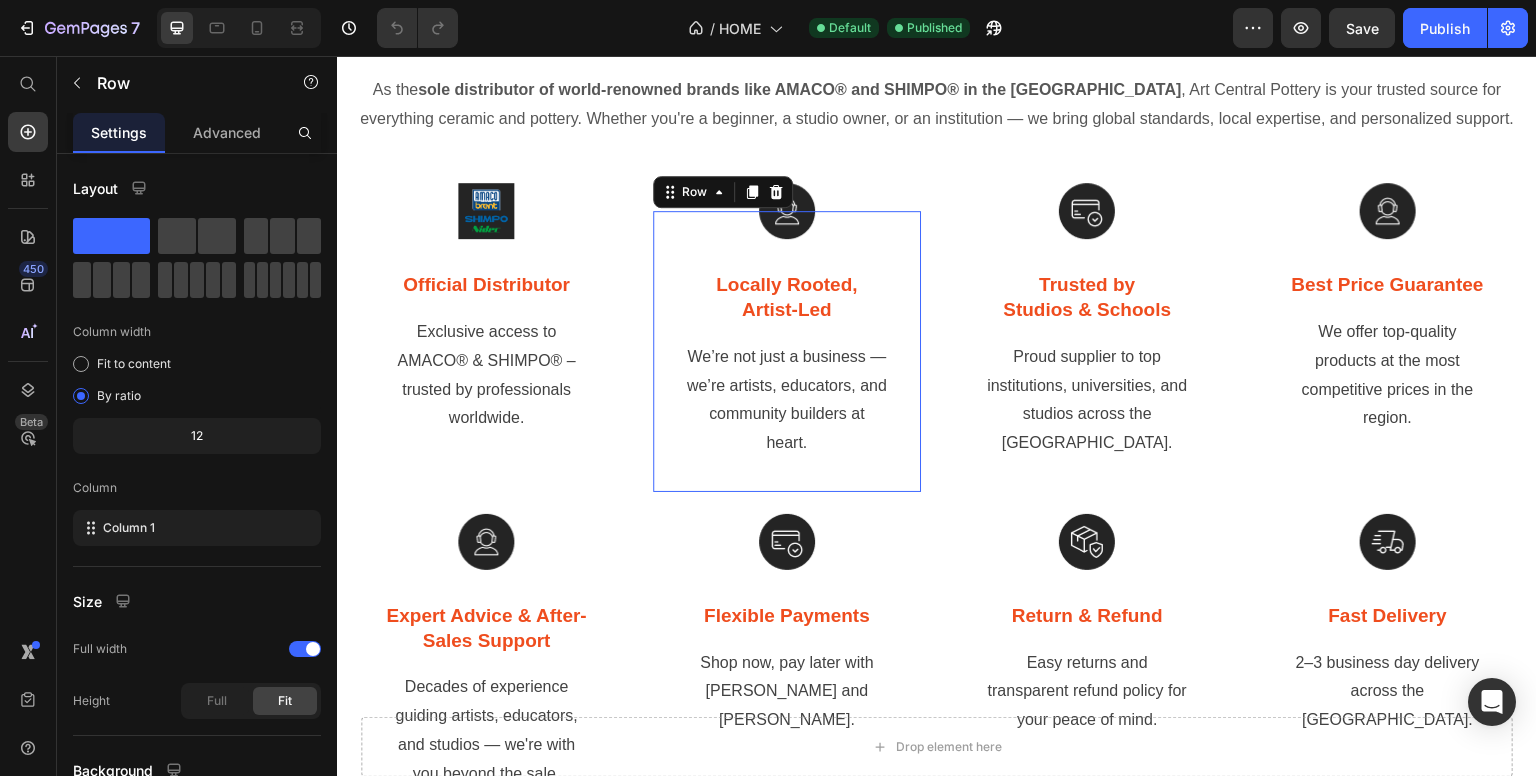 click on "Image Locally Rooted,  Artist-Led Text Block We’re not just a business — we’re artists, educators, and community builders at heart. Text block Row   0" at bounding box center (787, 351) 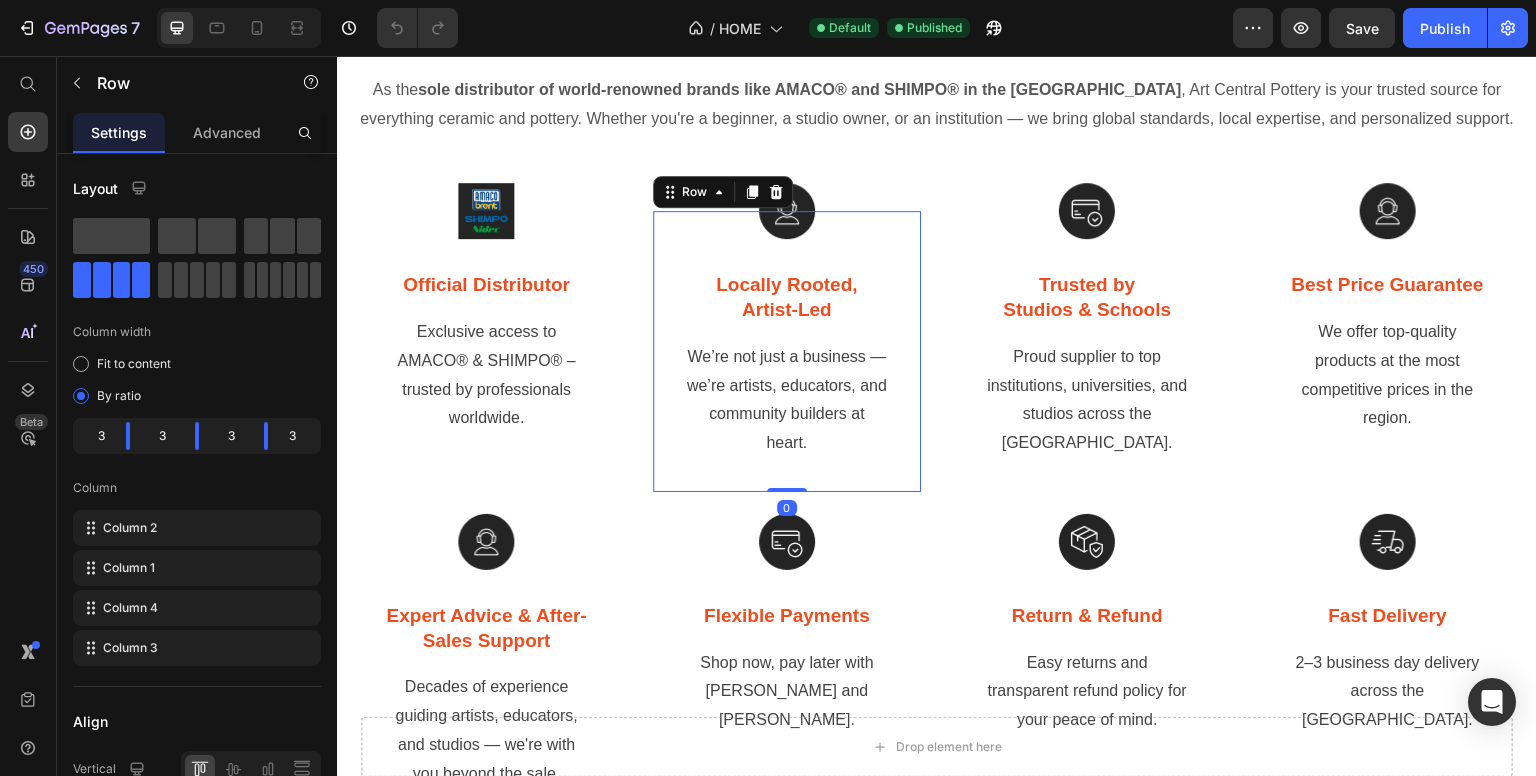 click on "Image Locally Rooted,  Artist-Led Text Block We’re not just a business — we’re artists, educators, and community builders at heart. Text block Row   0 Image Official Distributor Text Block Exclusive access to AMACO® & SHIMPO® – trusted by professionals worldwide. Text block Row Image Best Price Guarantee Text Block We offer top-quality products at the most competitive prices in the region. Text block Row Image Trusted by  Studios & Schools Text Block Proud supplier to top institutions, universities, and studios across the [GEOGRAPHIC_DATA]. Text block Row Row" at bounding box center (937, 351) 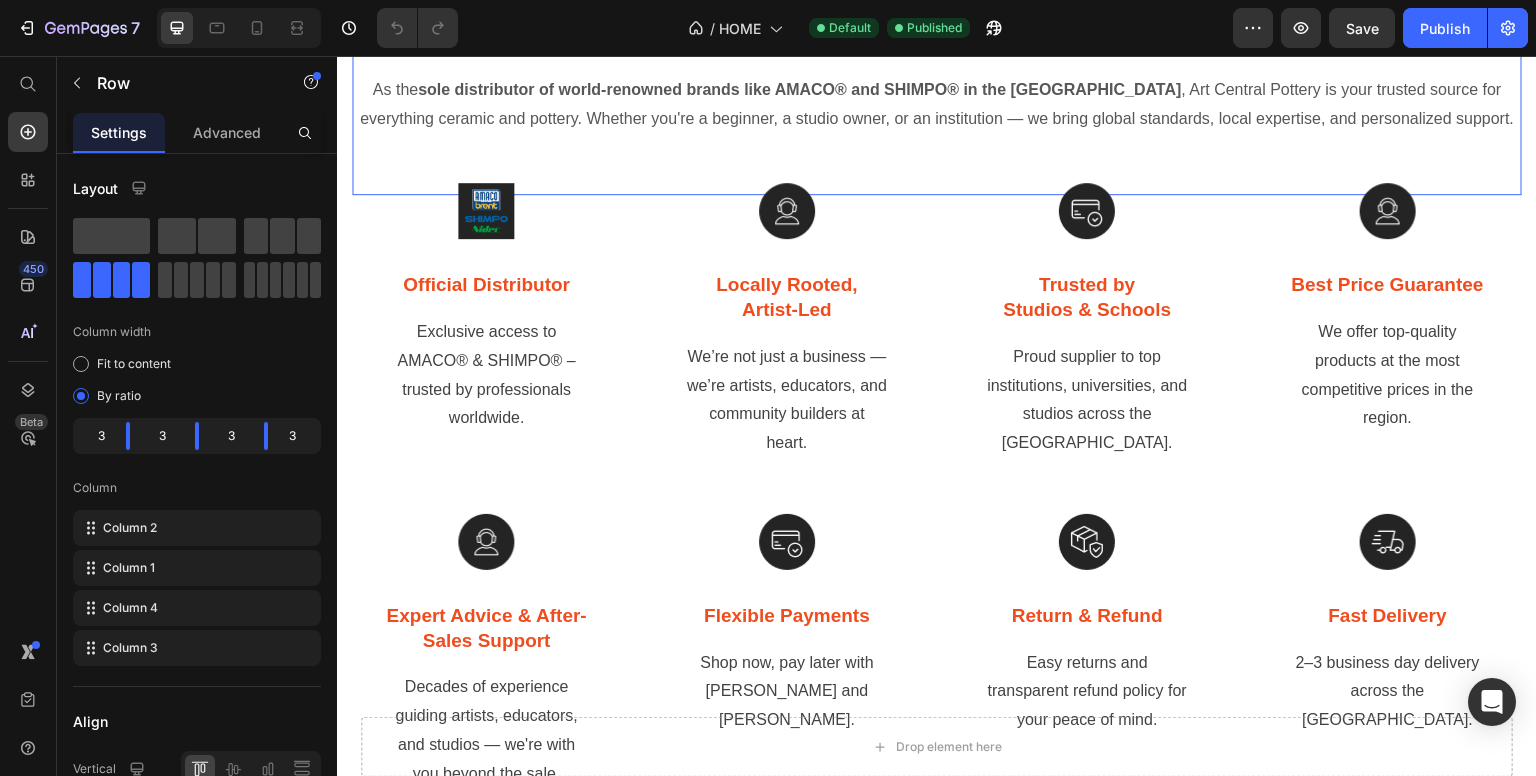 click on "Why Art Central Pottery? Heading As the  sole distributor of world-renowned brands like AMACO® and SHIMPO® in the [GEOGRAPHIC_DATA] , Art Central Pottery is your trusted source for everything ceramic and pottery. Whether you're a beginner, a studio owner, or an institution — we bring global standards, local expertise, and personalized support. Text block" at bounding box center (937, 95) 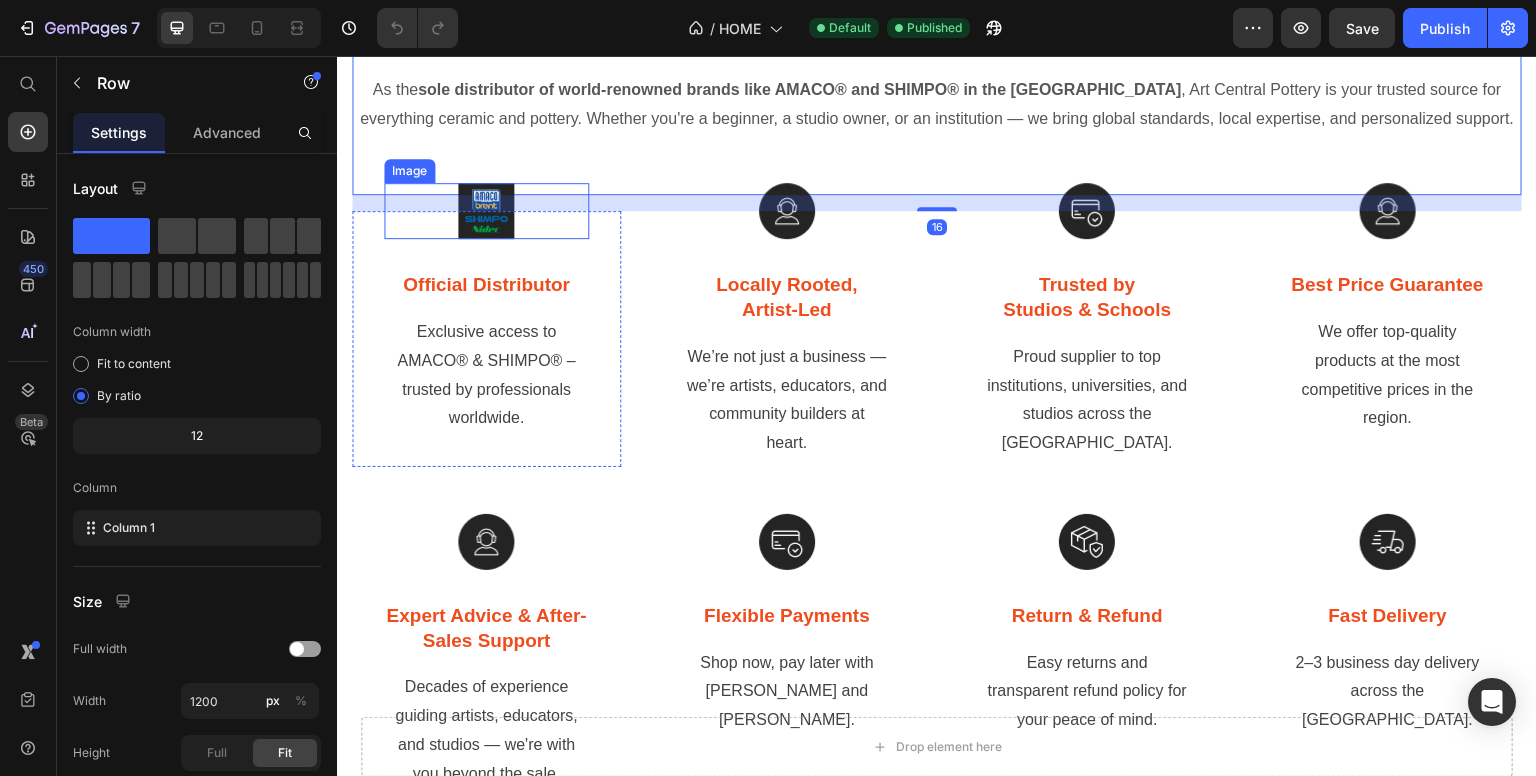 scroll, scrollTop: 1108, scrollLeft: 0, axis: vertical 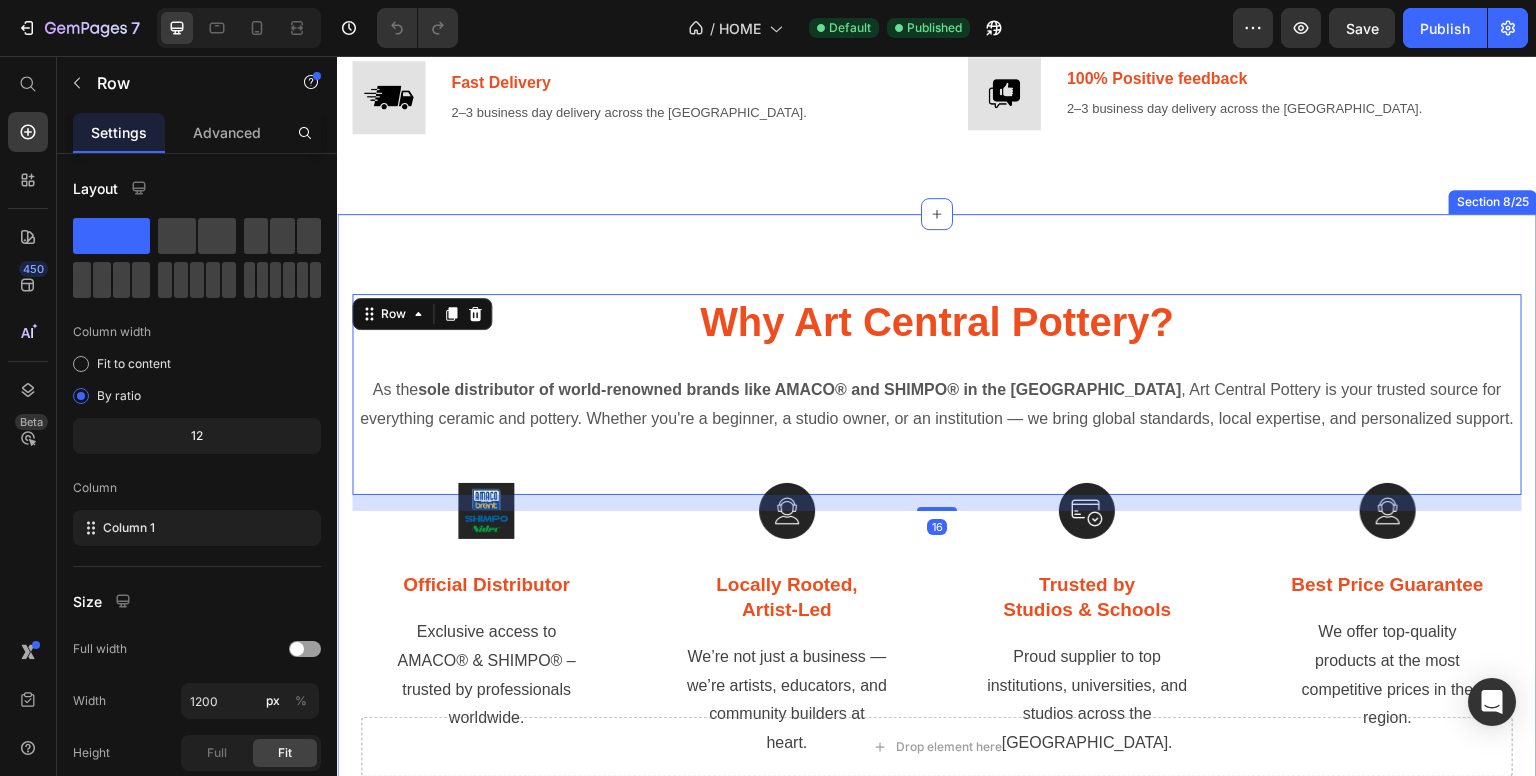click on "Why Art Central Pottery? Heading As the  sole distributor of world-renowned brands like AMACO® and SHIMPO® in the [GEOGRAPHIC_DATA] , Art Central Pottery is your trusted source for everything ceramic and pottery. Whether you're a beginner, a studio owner, or an institution — we bring global standards, local expertise, and personalized support. Text block Row   16 Image Locally Rooted,  Artist-Led Text Block We’re not just a business — we’re artists, educators, and community builders at heart. Text block Row Image Official Distributor Text Block Exclusive access to AMACO® & SHIMPO® – trusted by professionals worldwide. Text block Row Image Best Price Guarantee Text Block We offer top-quality products at the most competitive prices in the region. Text block Row Image Trusted by  Studios & Schools Text Block Proud supplier to top institutions, universities, and studios across the [GEOGRAPHIC_DATA]. Text block Row Row Image Expert Advice & After-Sales Support Text Block Text block Row Image Fast Delivery Text Block   Row" at bounding box center [937, 708] 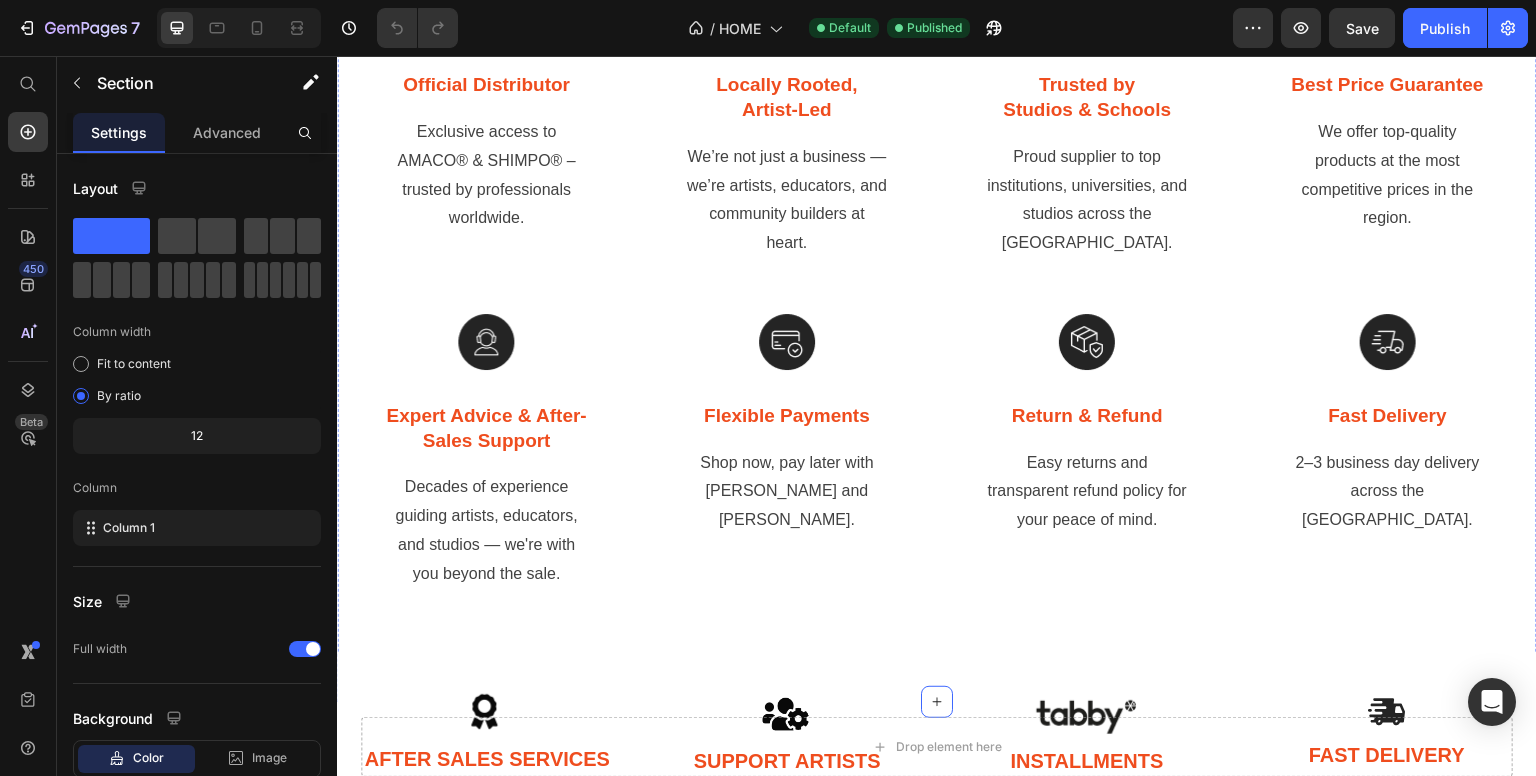 scroll, scrollTop: 1708, scrollLeft: 0, axis: vertical 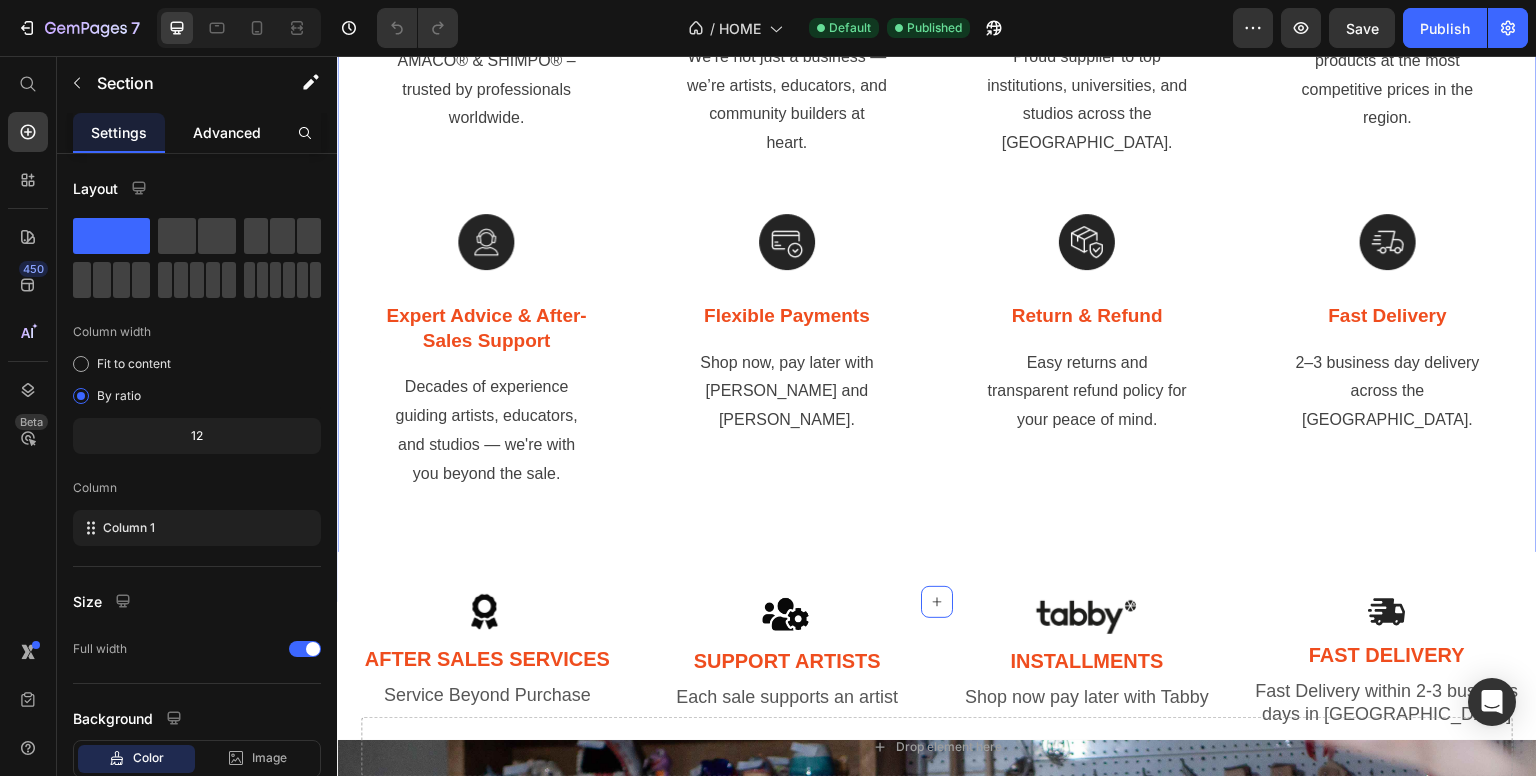 click on "Advanced" 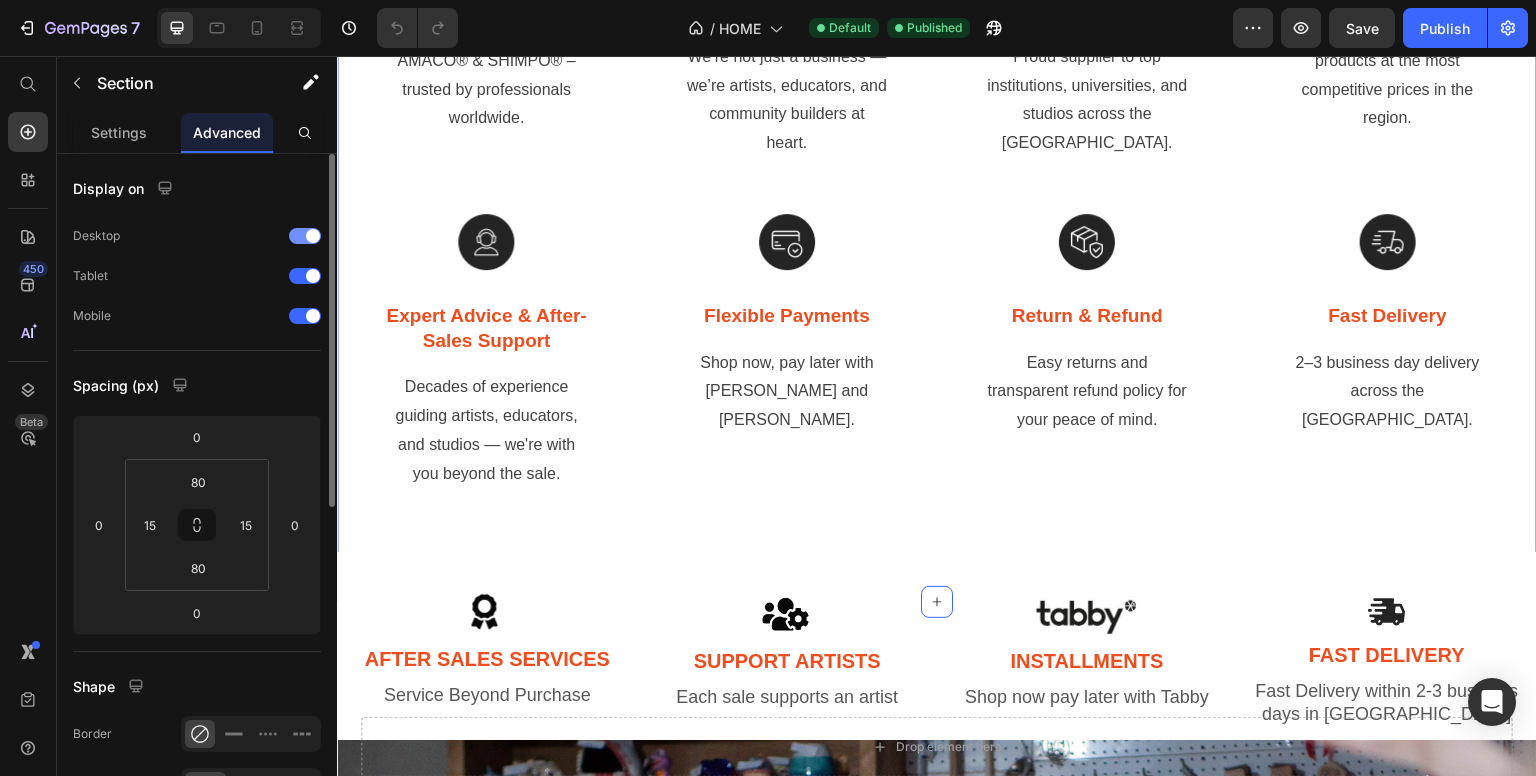 click at bounding box center (305, 236) 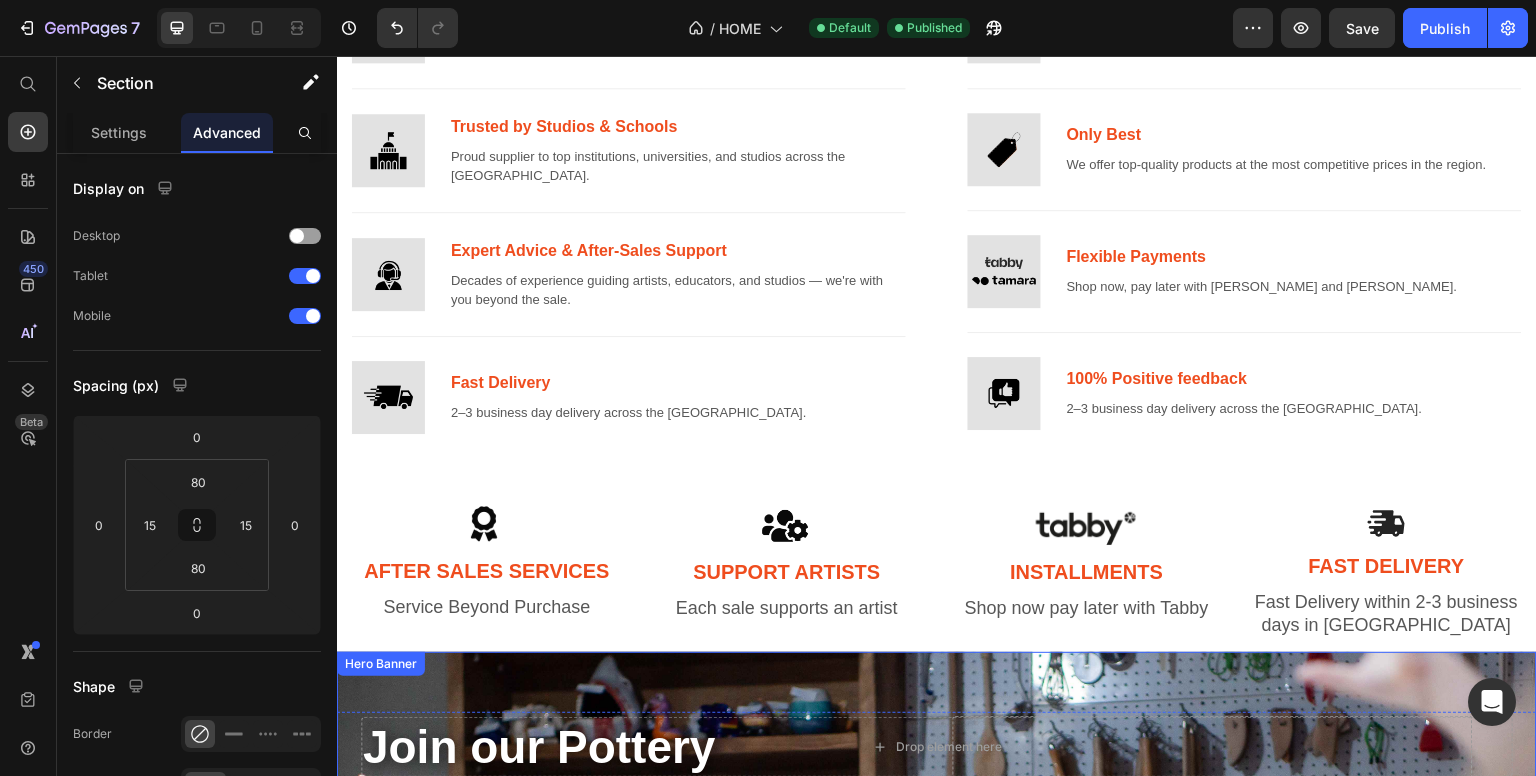 scroll, scrollTop: 908, scrollLeft: 0, axis: vertical 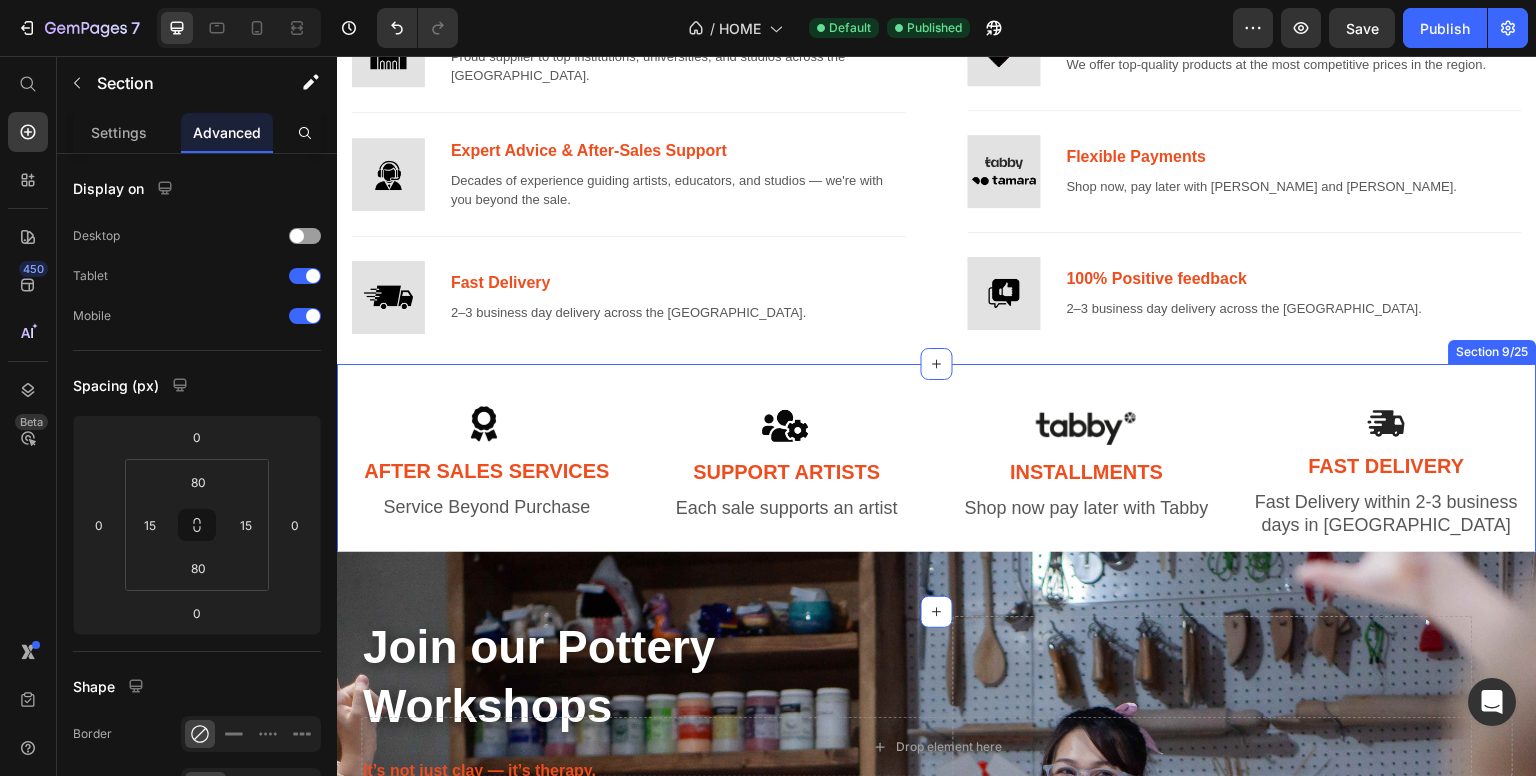 click on "Image AFTER SALES Services Text Block Service Beyond Purchase Text Block Image Support Artists Text Block Each sale supports an artist Text Block Row Image INSTALLMENTS Text Block Shop now pay later with Tabby Text Block Image Fast Delivery Text Block Fast Delivery within 2-3 business days in [GEOGRAPHIC_DATA] Text Block Row Row" at bounding box center (937, 488) 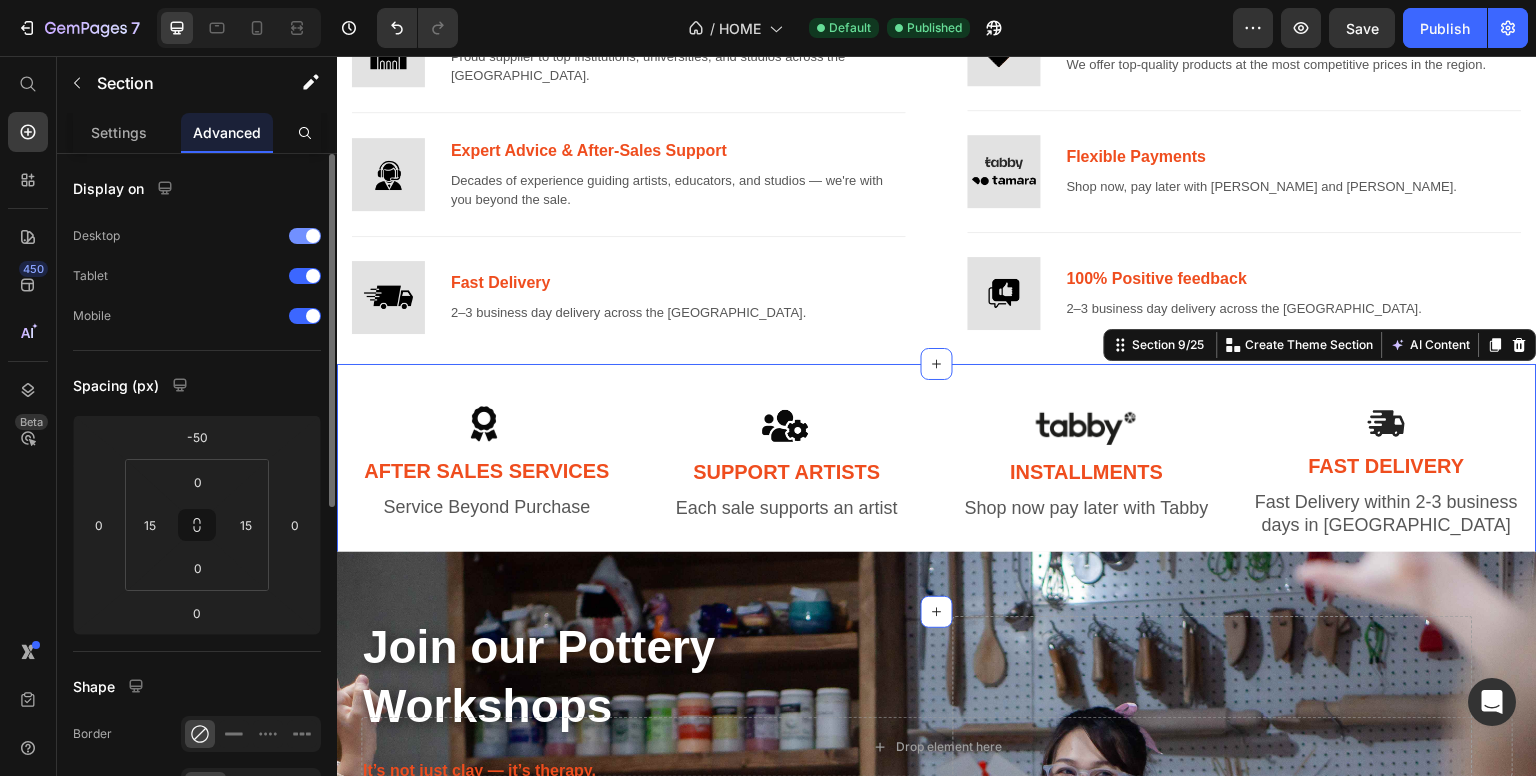 click at bounding box center (305, 236) 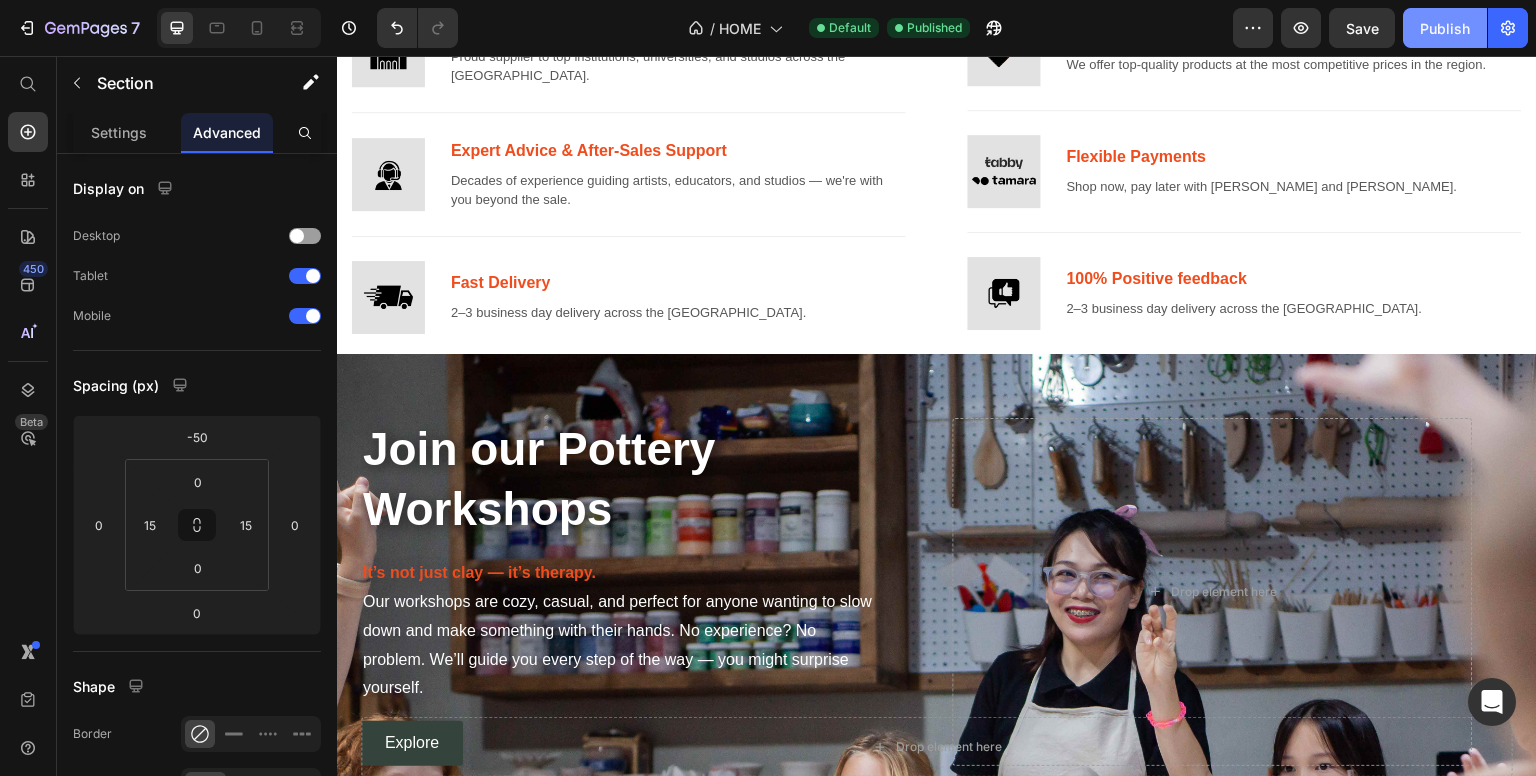 click on "Publish" at bounding box center [1445, 28] 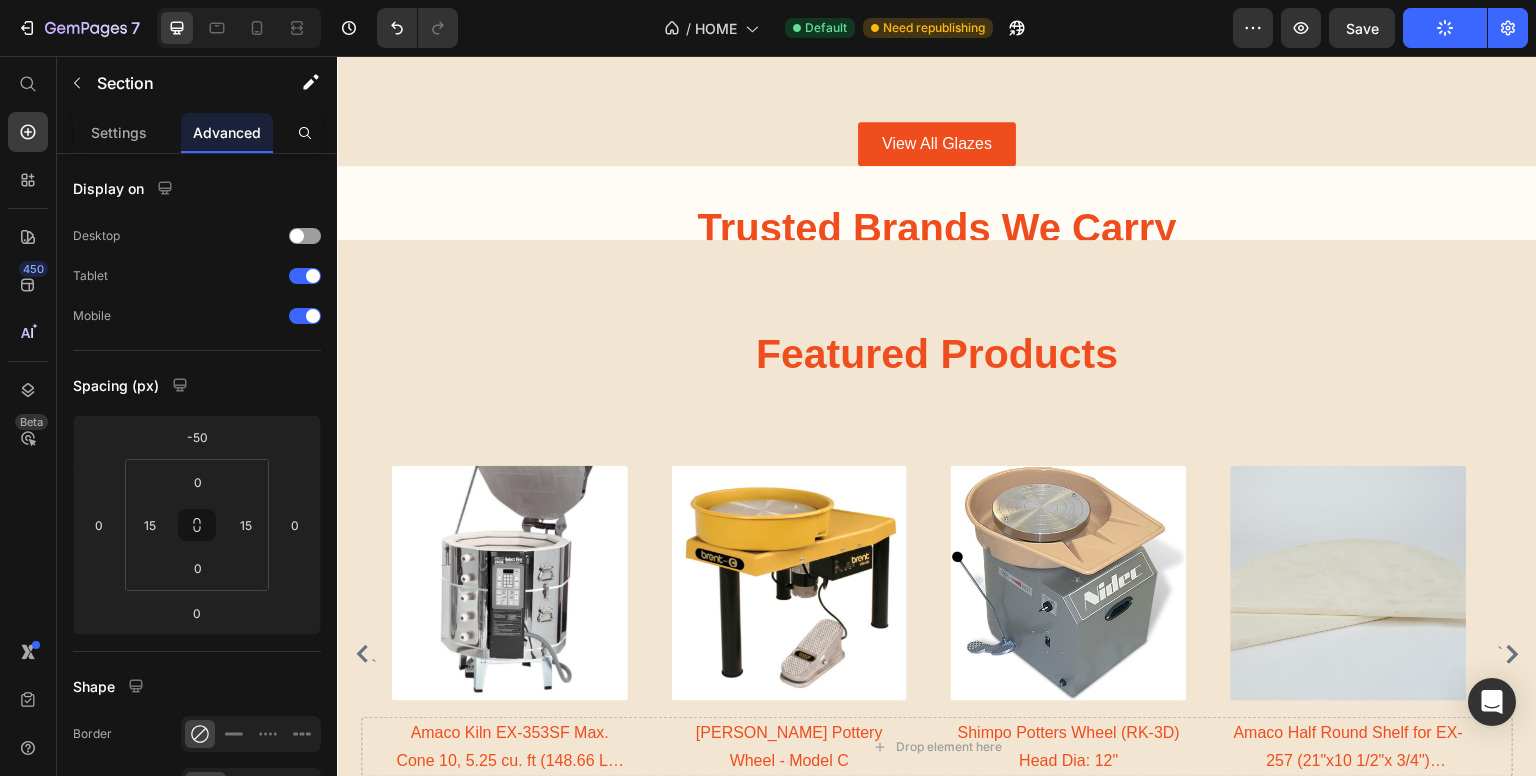 scroll, scrollTop: 2408, scrollLeft: 0, axis: vertical 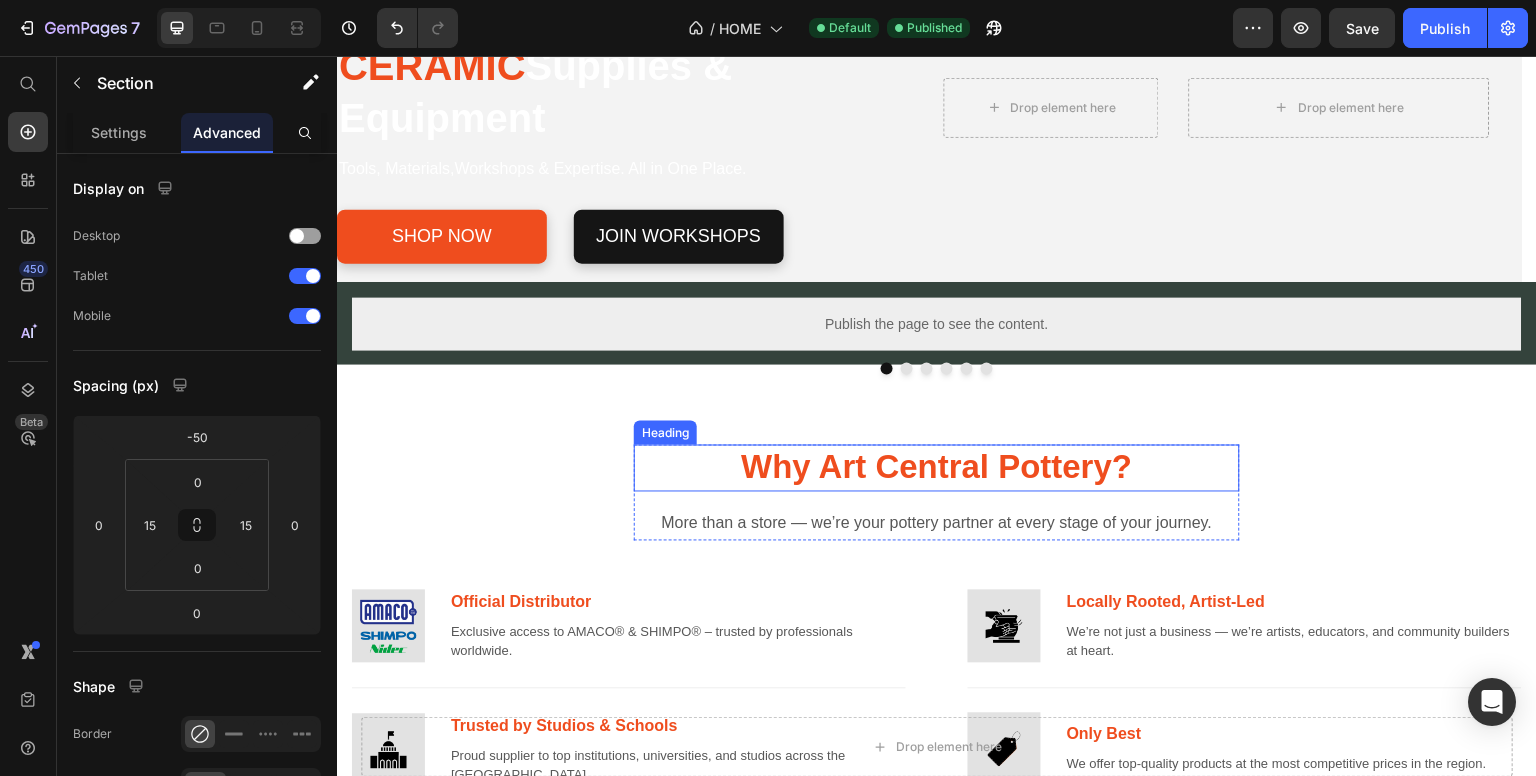 click on "Why Art Central Pottery?" at bounding box center [937, 468] 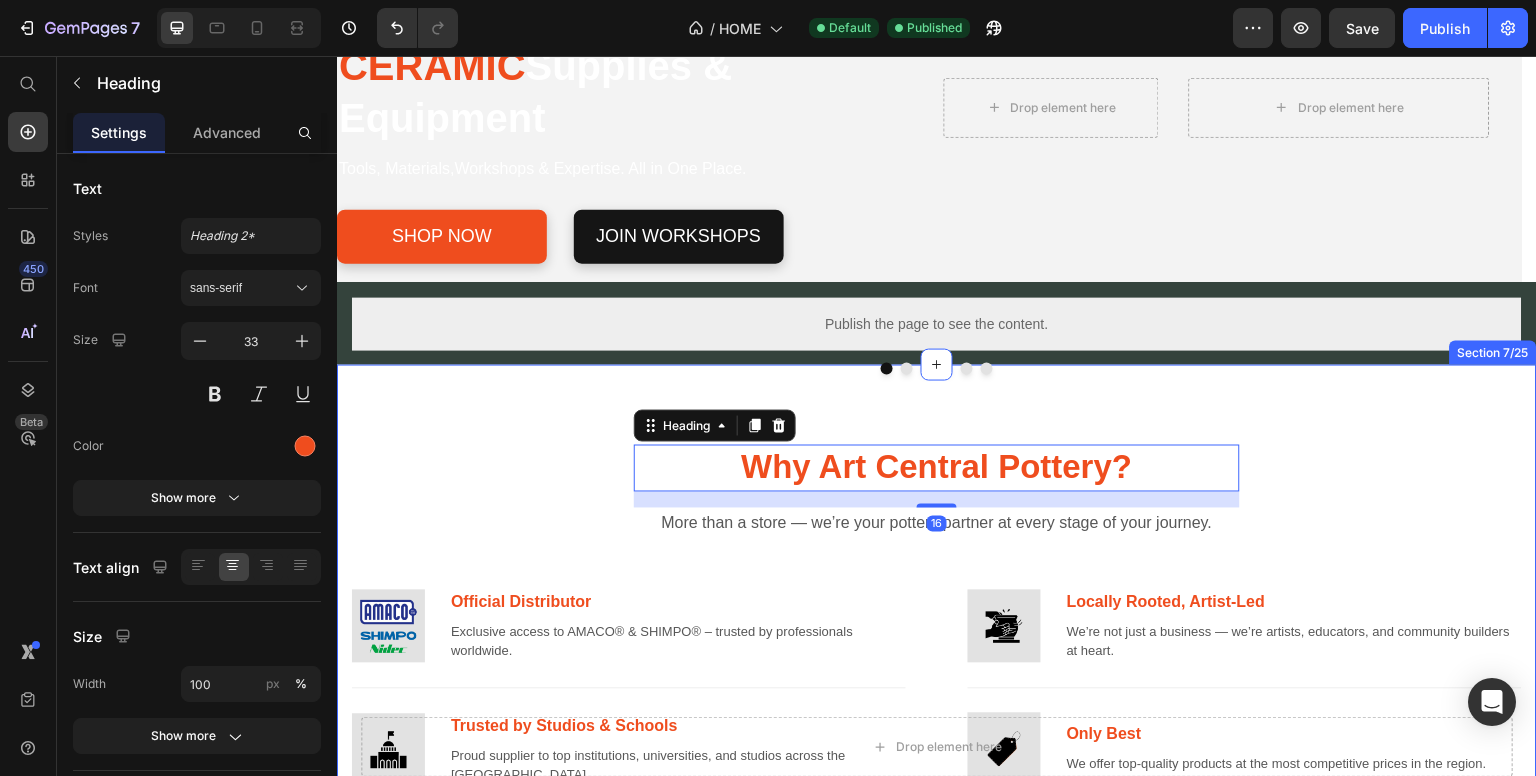 click on "Why Art Central Pottery? Heading   16 More than a store — we’re your pottery partner at every stage of your journey. Text block Row Image Official Distributor Text block Exclusive access to AMACO® & SHIMPO® – trusted by professionals worldwide. Text block Row                Title Line Image Trusted by Studios & Schools Text block Proud supplier to top institutions, universities, and studios across the [GEOGRAPHIC_DATA]. Text block Row                Title Line Image Expert Advice & After-Sales Support Text block Decades of experience guiding artists, educators, and studios — we're with you beyond the sale. Text block Row                Title Line Image Fast Delivery Text block 2–3 business day delivery across the [GEOGRAPHIC_DATA]. Text block Row Row                Title Line Image Locally Rooted, Artist-Led Text block We’re not just a business — we’re artists, educators, and community builders at heart. Text block Row                Title Line Image Only Best Text block Text block Row                Title Line Image" at bounding box center (937, 739) 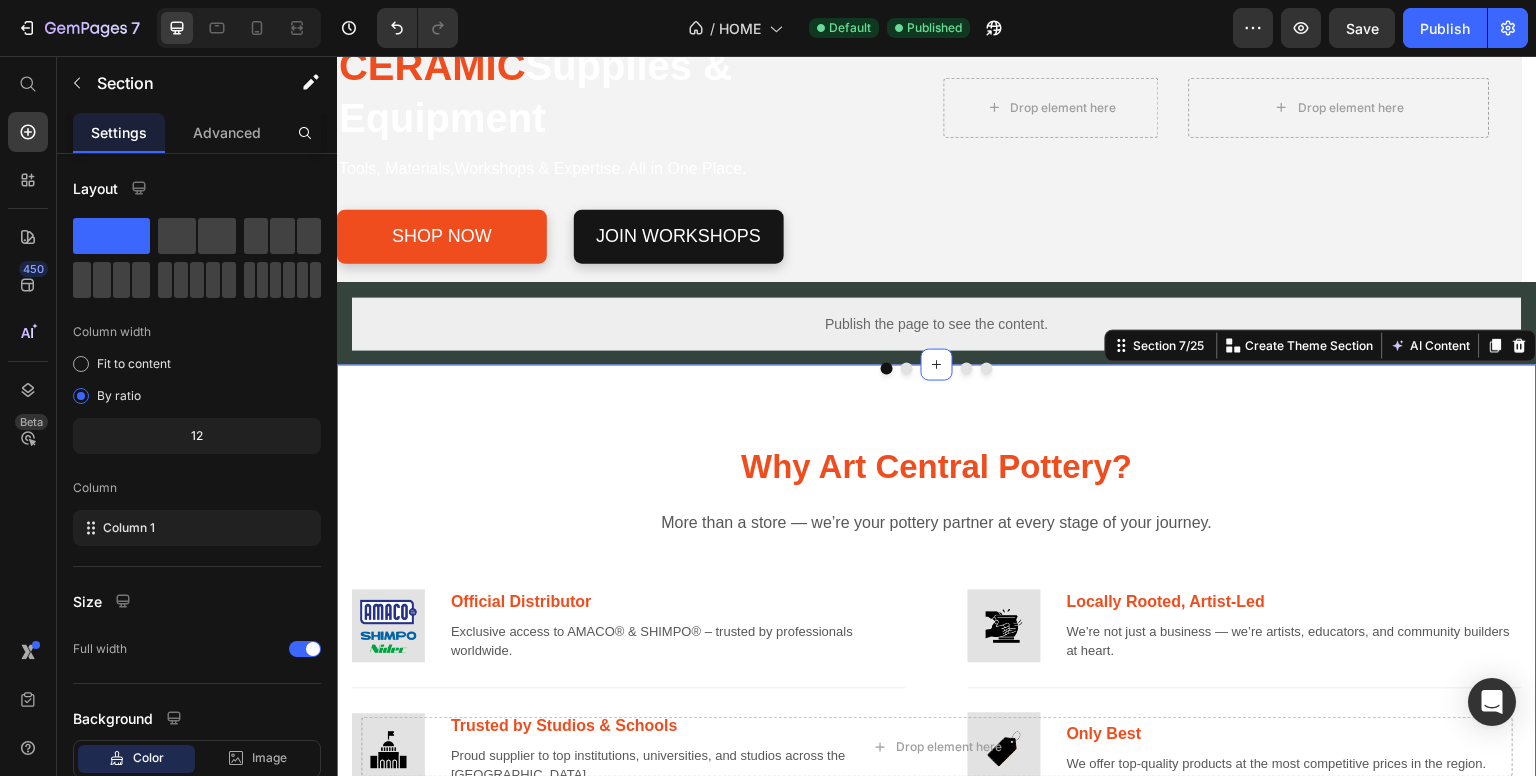 click on "Why Art Central Pottery? Heading More than a store — we’re your pottery partner at every stage of your journey. Text block Row Image Official Distributor Text block Exclusive access to AMACO® & SHIMPO® – trusted by professionals worldwide. Text block Row                Title Line Image Trusted by Studios & Schools Text block Proud supplier to top institutions, universities, and studios across the [GEOGRAPHIC_DATA]. Text block Row                Title Line Image Expert Advice & After-Sales Support Text block Decades of experience guiding artists, educators, and studios — we're with you beyond the sale. Text block Row                Title Line Image Fast Delivery Text block 2–3 business day delivery across the [GEOGRAPHIC_DATA]. Text block Row Row                Title Line Image Locally Rooted, Artist-Led Text block We’re not just a business — we’re artists, educators, and community builders at heart. Text block Row                Title Line Image Only Best Text block Text block Row                Title Line Image Row" at bounding box center [937, 739] 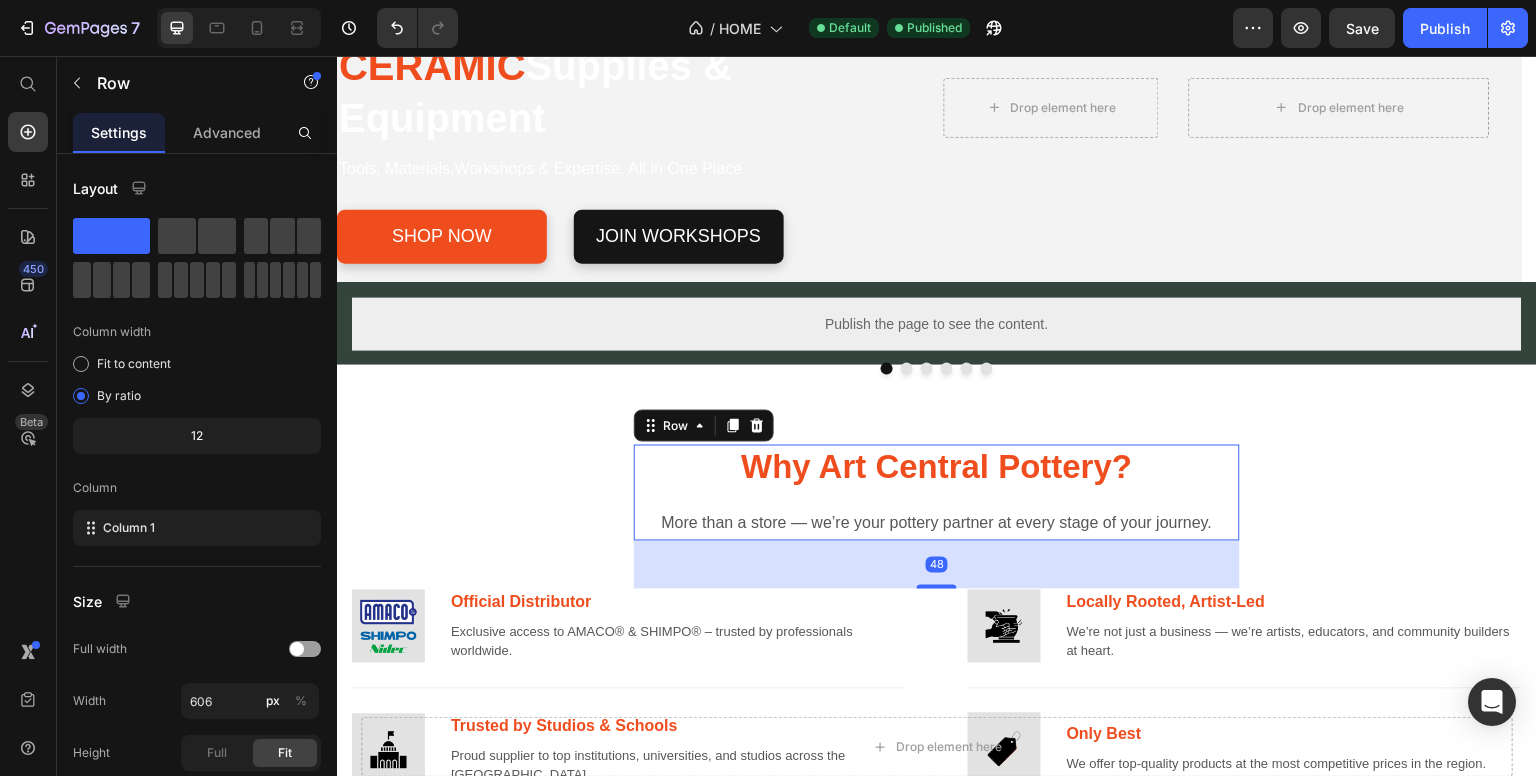 click on "Why Art Central Pottery? Heading More than a store — we’re your pottery partner at every stage of your journey. Text block" at bounding box center [937, 493] 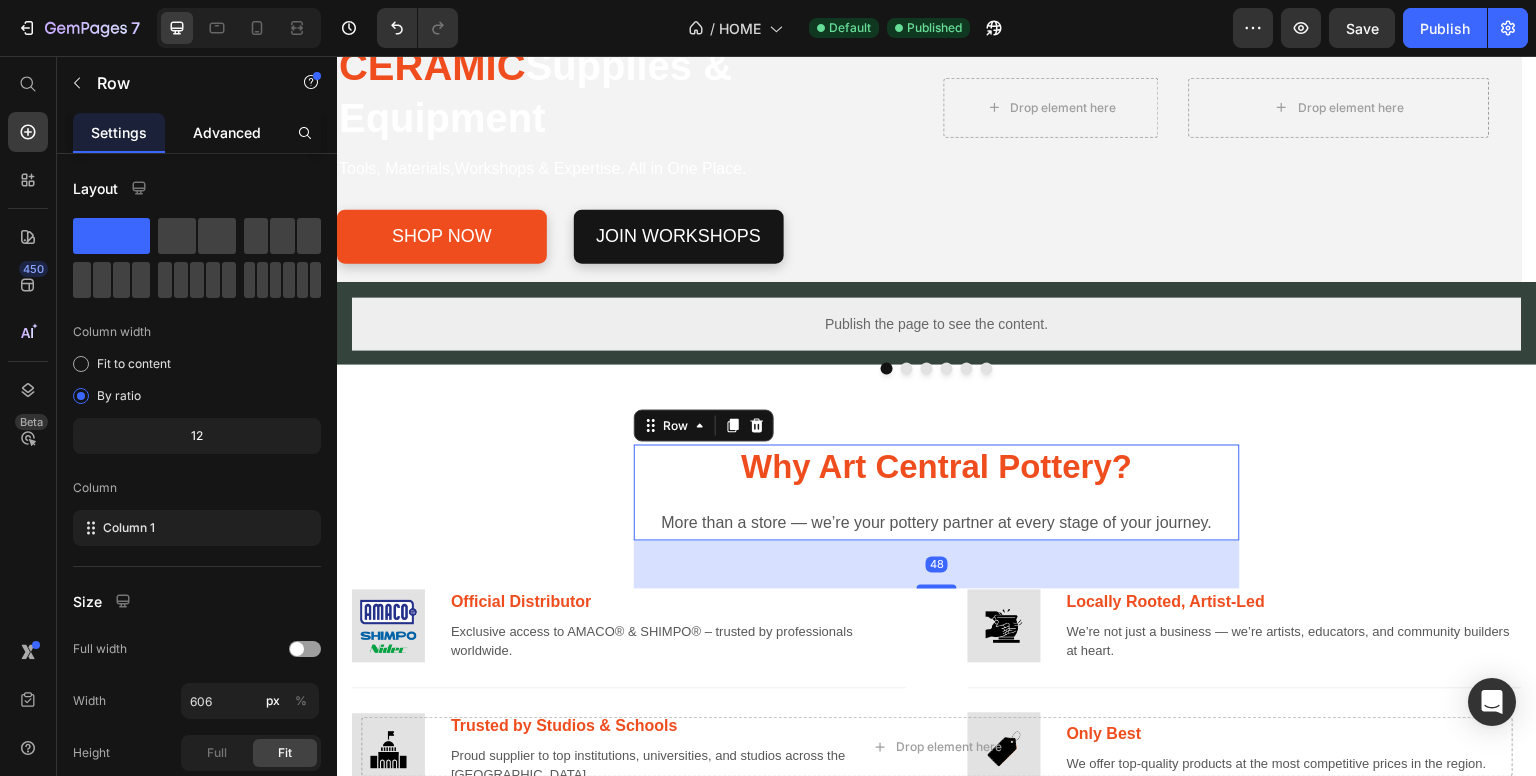 click on "Advanced" 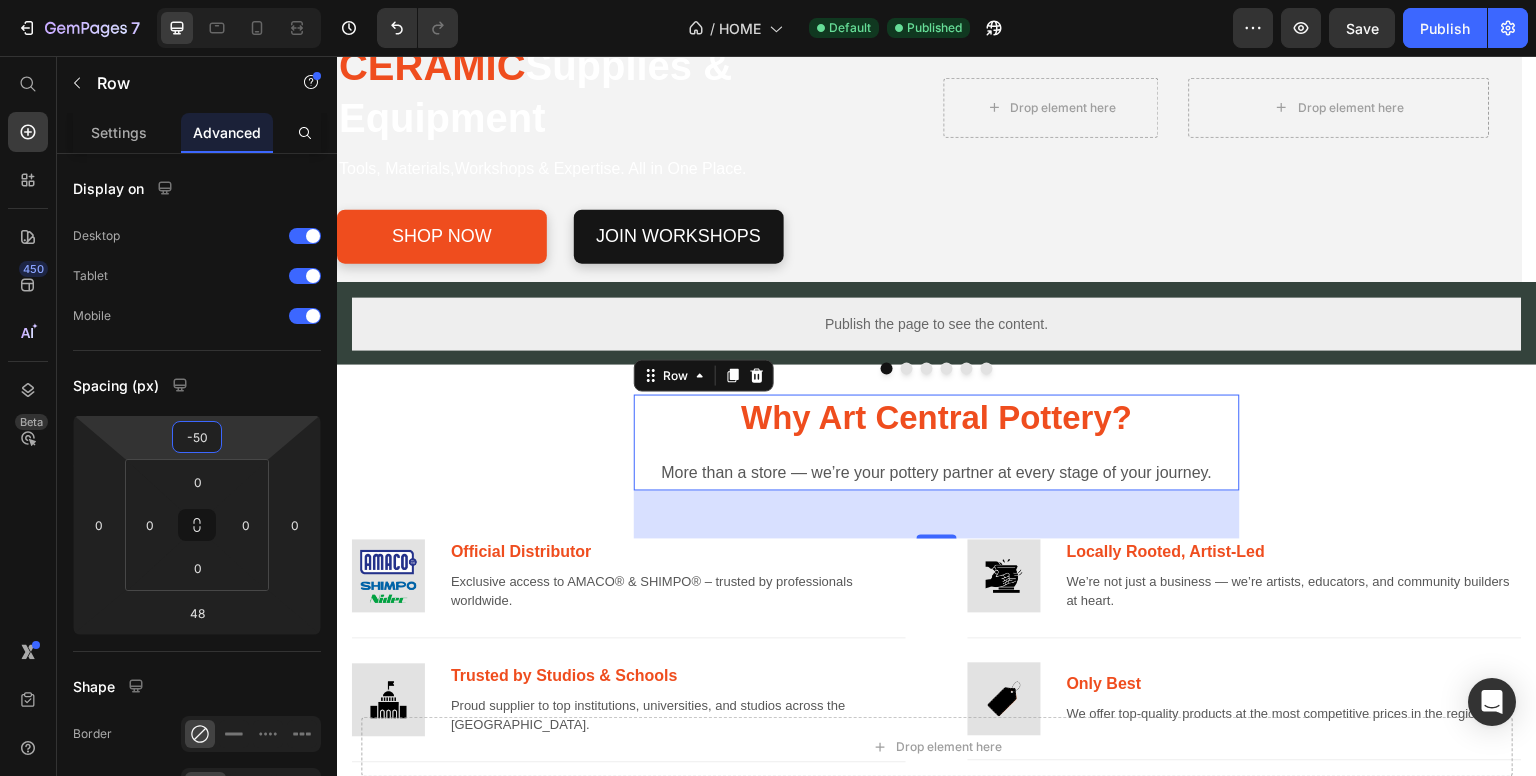 drag, startPoint x: 244, startPoint y: 424, endPoint x: 272, endPoint y: 449, distance: 37.536648 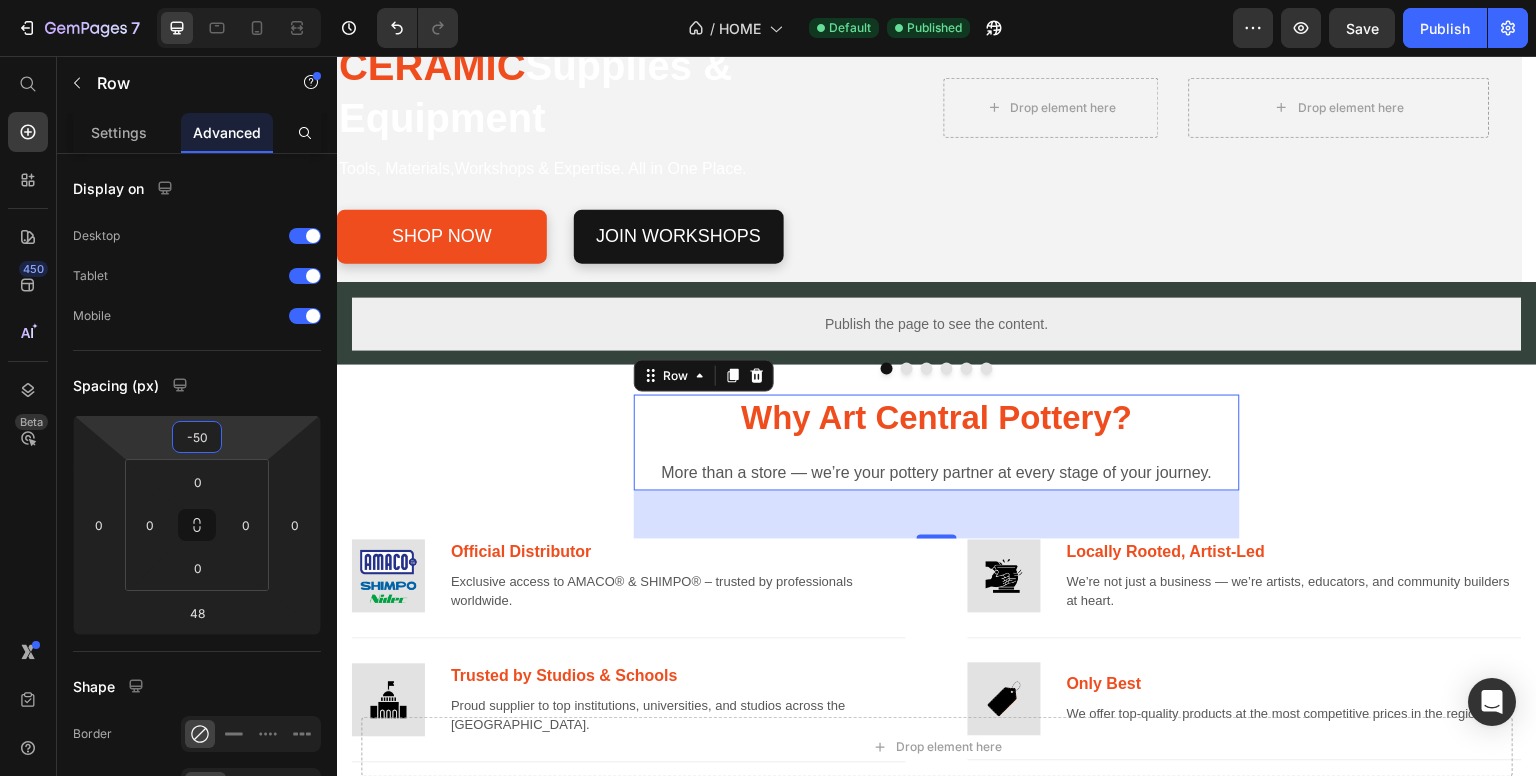 click on "7   /  HOME Default Published Preview  Save   Publish  450 Beta Start with Sections Elements Hero Section Product Detail Brands Trusted Badges Guarantee Product Breakdown How to use Testimonials Compare Bundle FAQs Social Proof Brand Story Product List Collection Blog List Contact Sticky Add to Cart Custom Footer Browse Library 450 Layout
Row
Row
Row
Row Text
Heading
Text Block Button
Button
Button
Sticky Back to top Media
Image
Image" at bounding box center [768, 0] 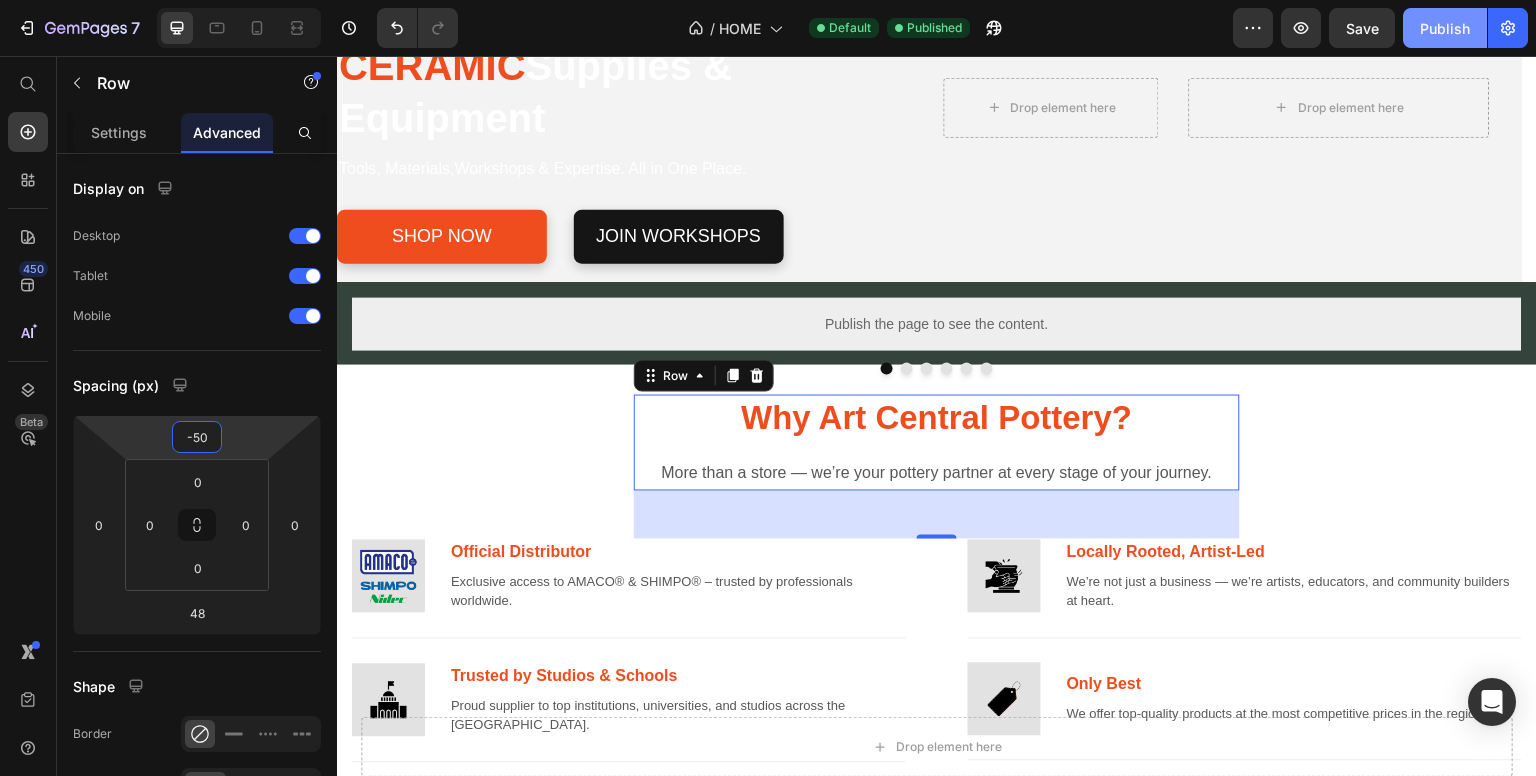 click on "Publish" at bounding box center [1445, 28] 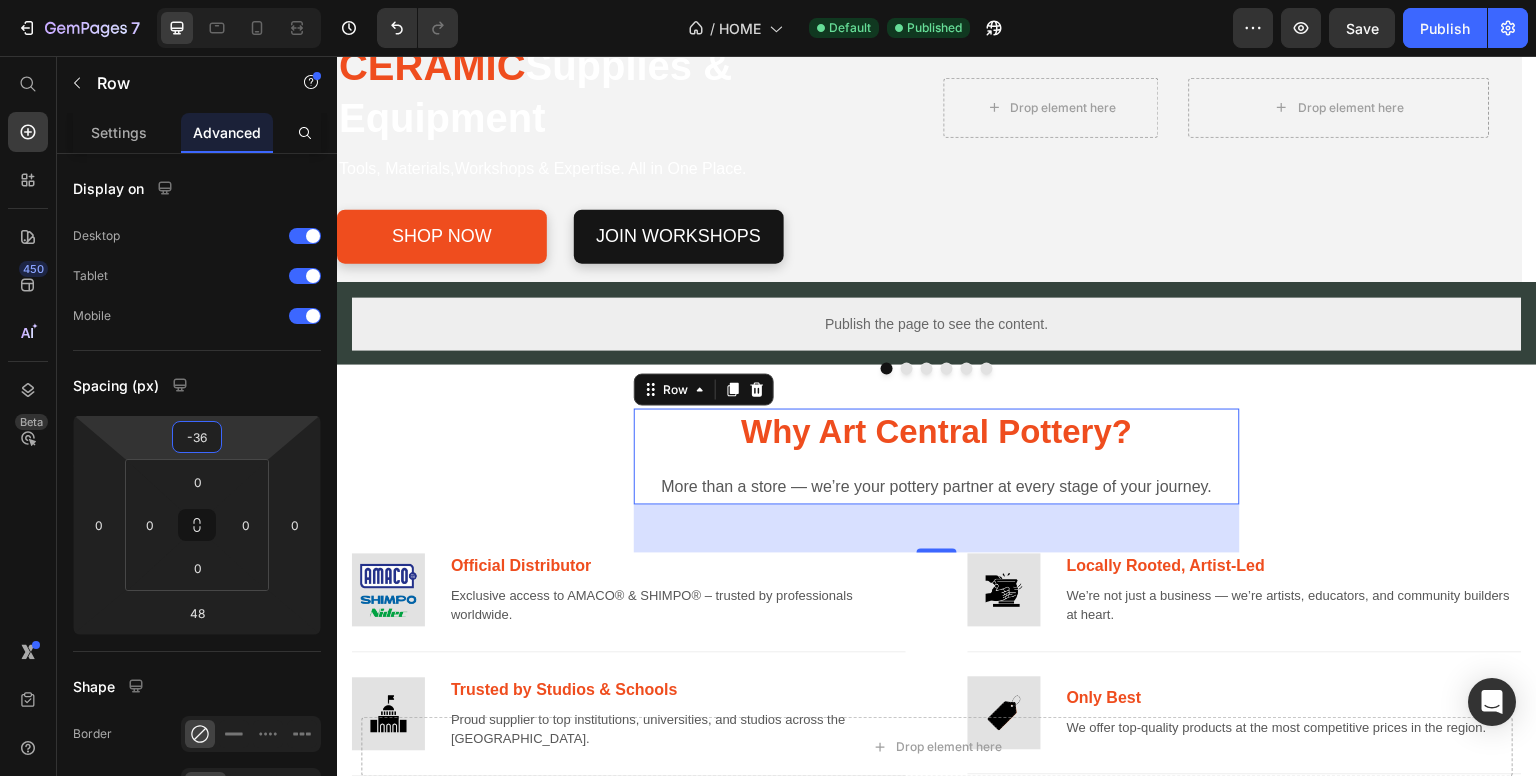 type on "-30" 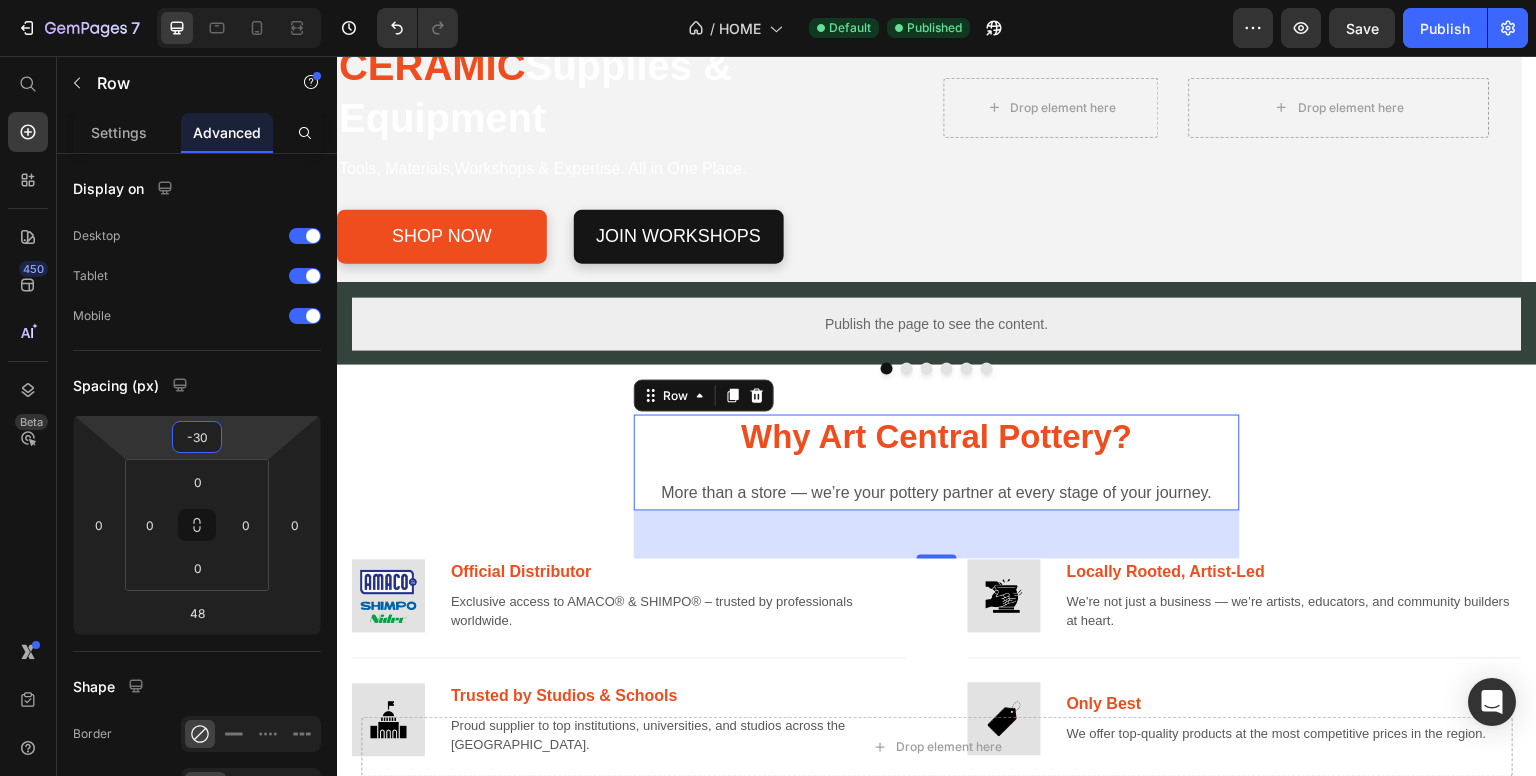 drag, startPoint x: 239, startPoint y: 436, endPoint x: 243, endPoint y: 426, distance: 10.770329 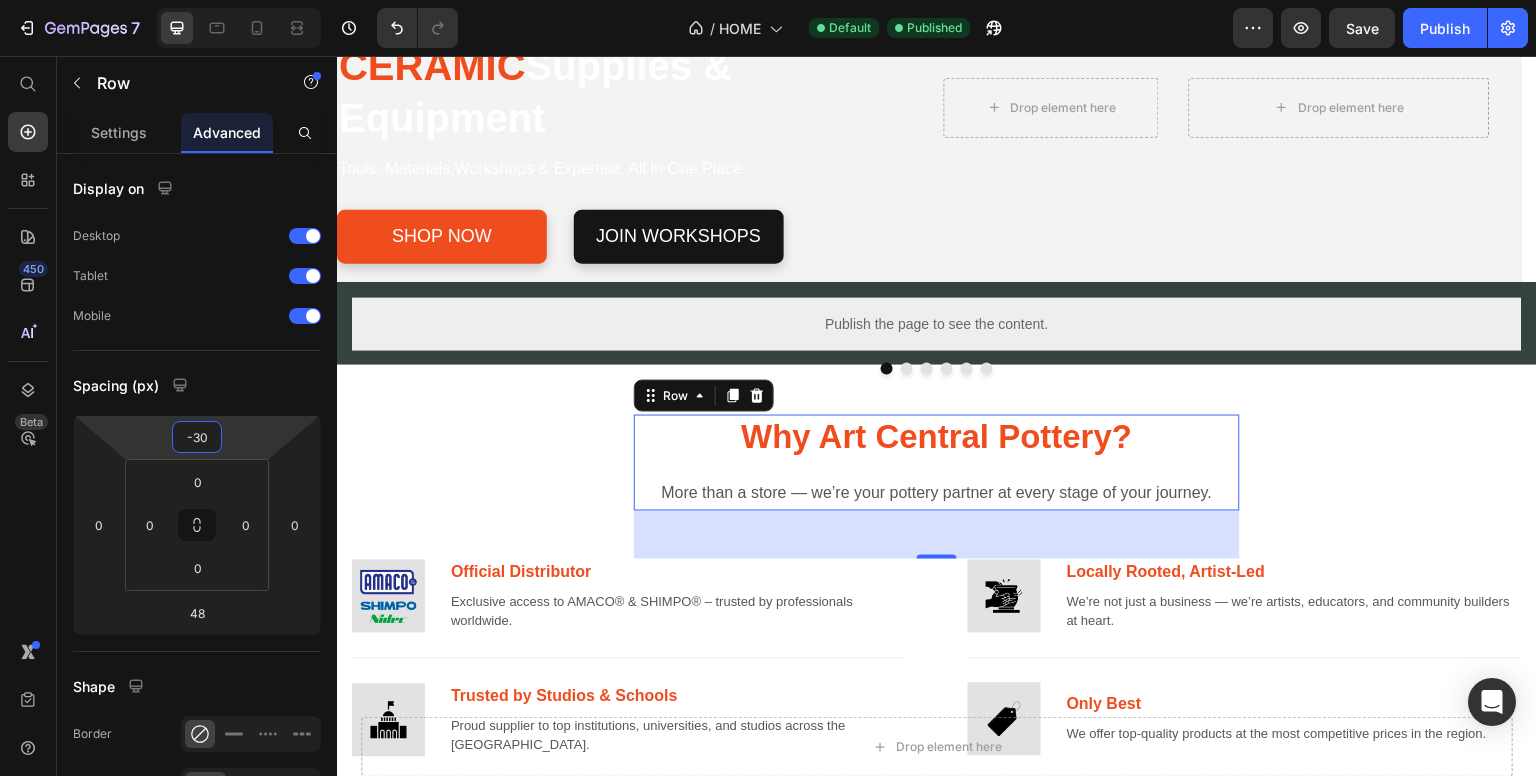 click on "7   /  HOME Default Published Preview  Save   Publish  450 Beta Start with Sections Elements Hero Section Product Detail Brands Trusted Badges Guarantee Product Breakdown How to use Testimonials Compare Bundle FAQs Social Proof Brand Story Product List Collection Blog List Contact Sticky Add to Cart Custom Footer Browse Library 450 Layout
Row
Row
Row
Row Text
Heading
Text Block Button
Button
Button
Sticky Back to top Media
Image
Image" at bounding box center [768, 0] 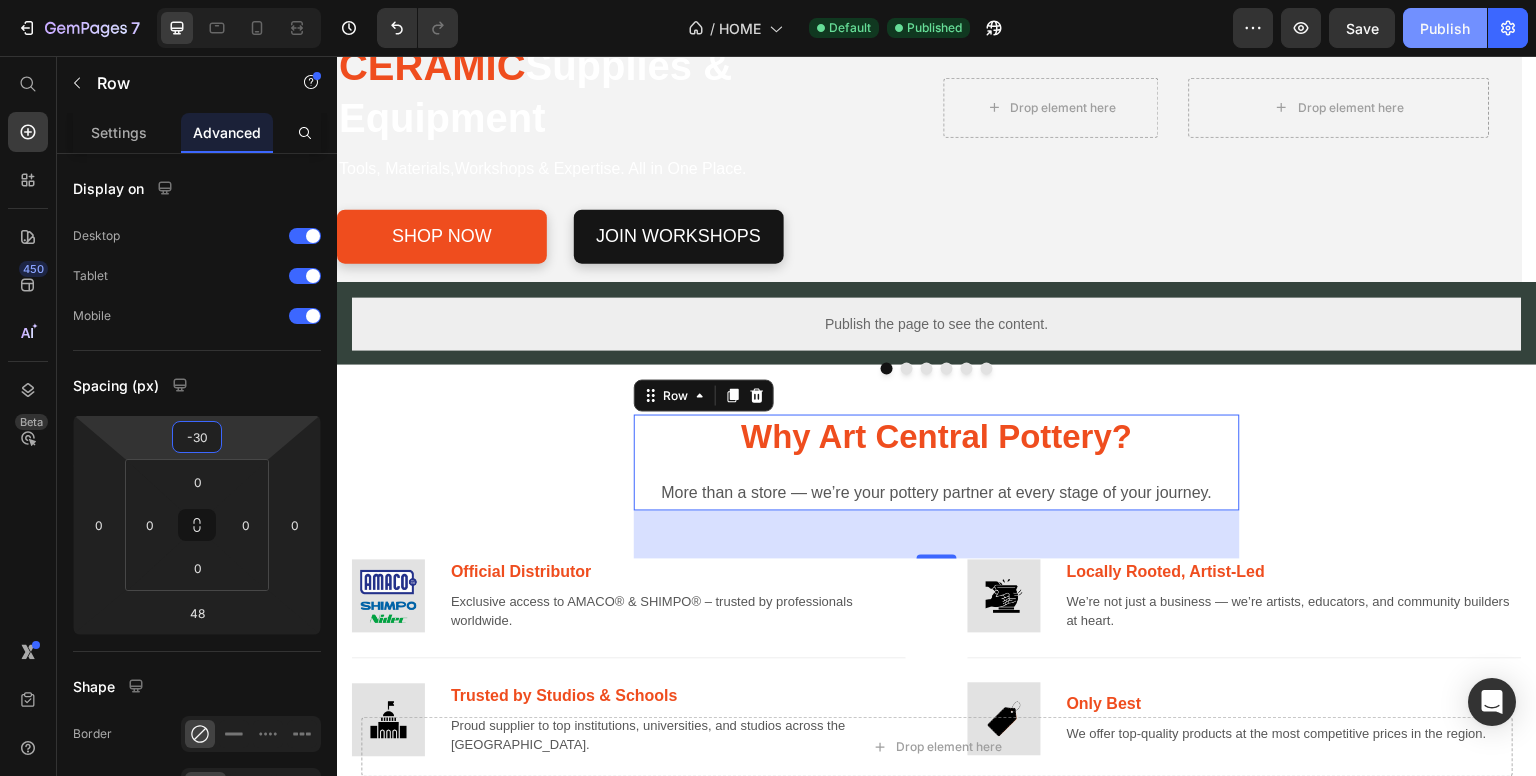 click on "Publish" 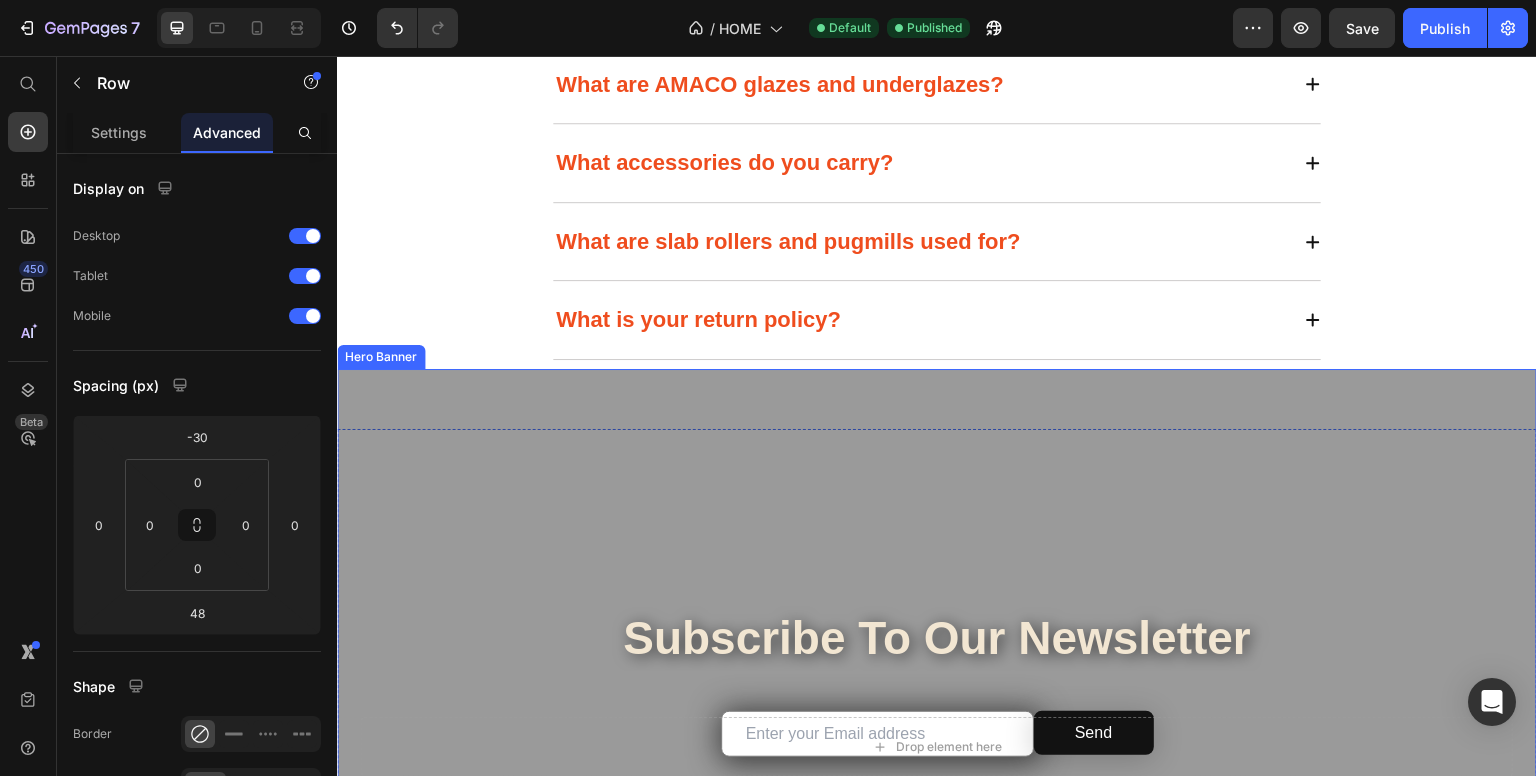 scroll, scrollTop: 4284, scrollLeft: 0, axis: vertical 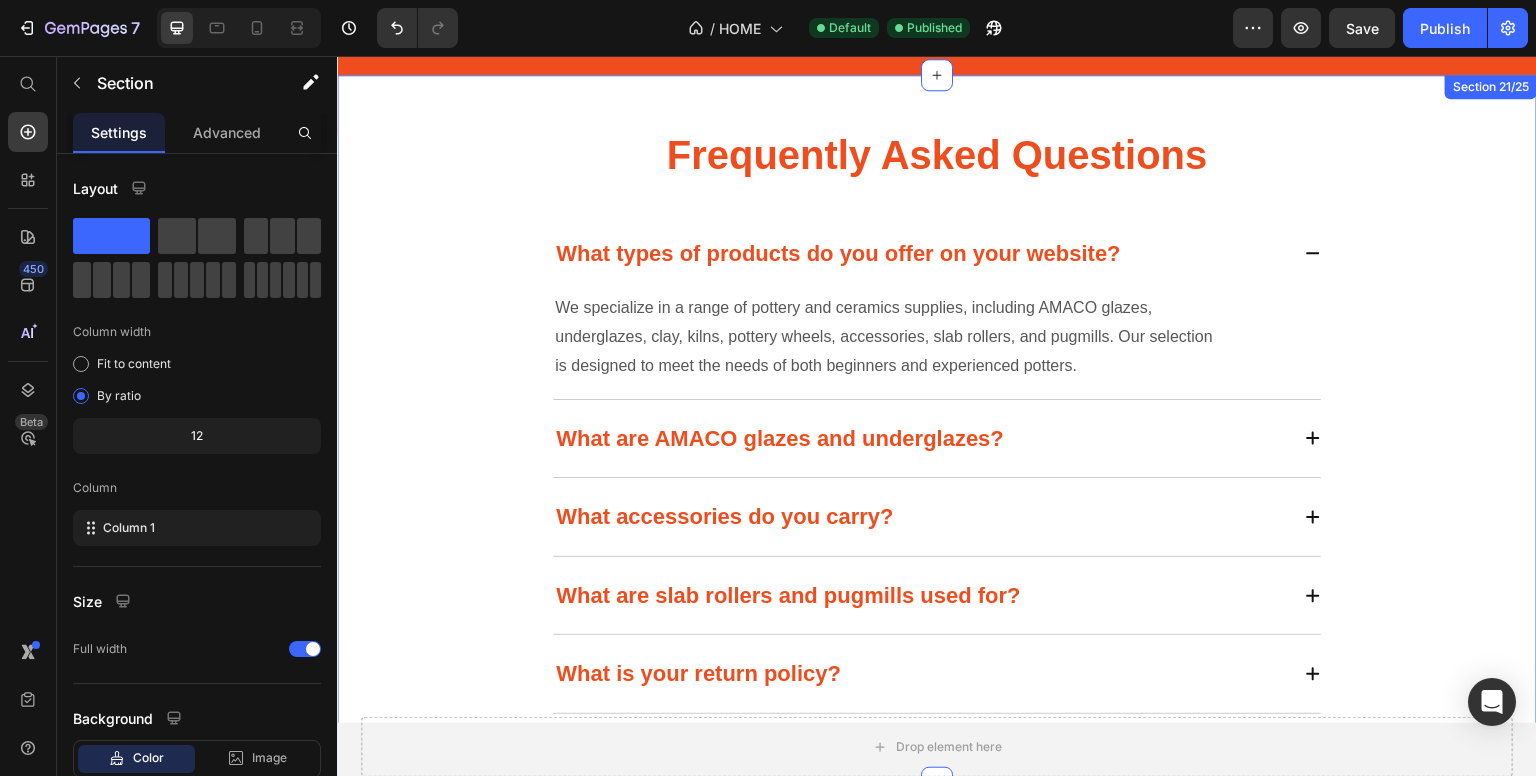 click on "Frequently Asked Questions Heading What types of products do you offer on your website? We specialize in a range of pottery and ceramics supplies, including AMACO glazes, underglazes, clay, kilns, pottery wheels, accessories, slab rollers, and pugmills. Our selection is designed to meet the needs of both beginners and experienced potters. Text block What are AMACO glazes and underglazes? What accessories do you carry? What are slab rollers and pugmills used for? What is your return policy?  Accordion Row" at bounding box center [937, 453] 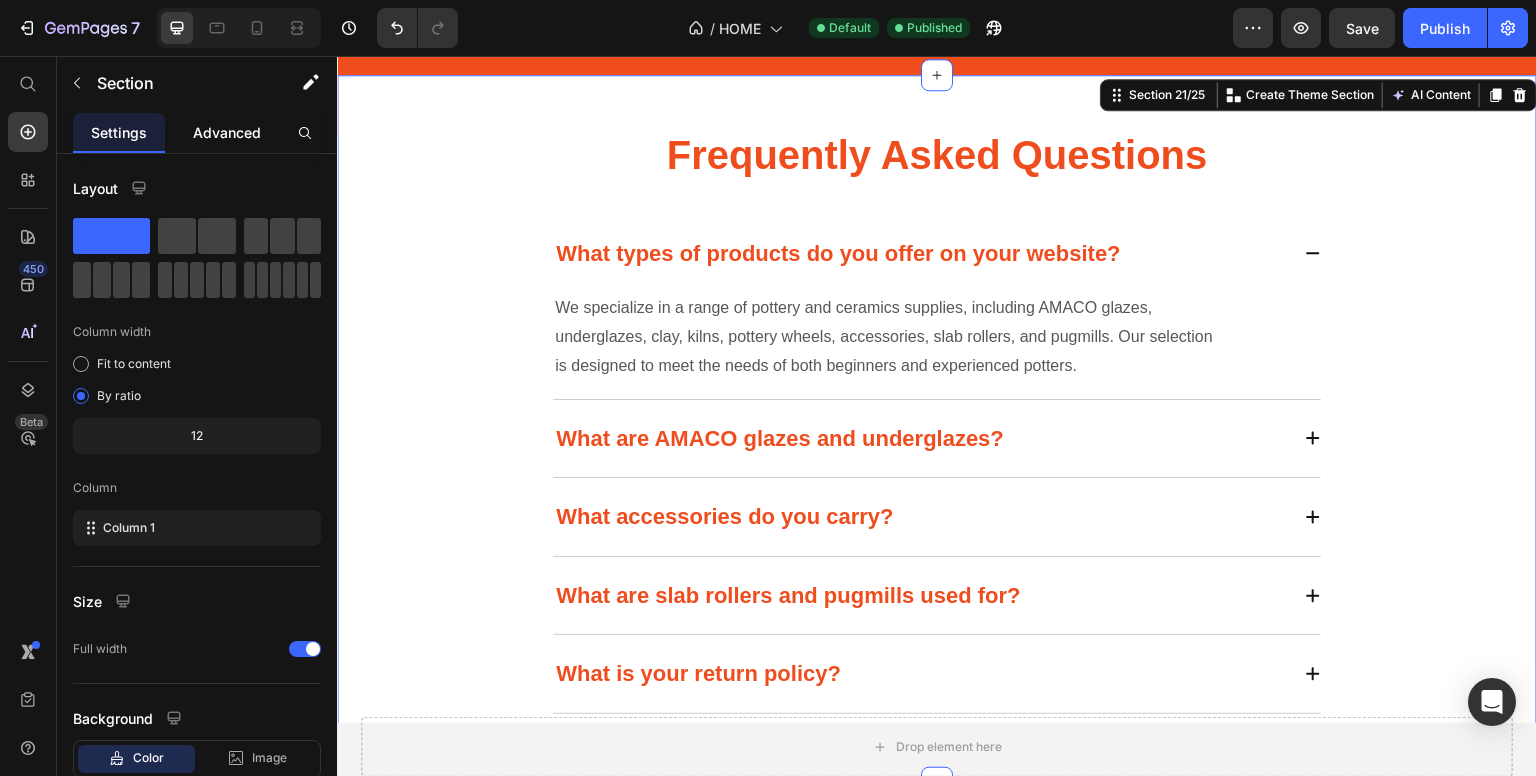 click on "Advanced" at bounding box center (227, 132) 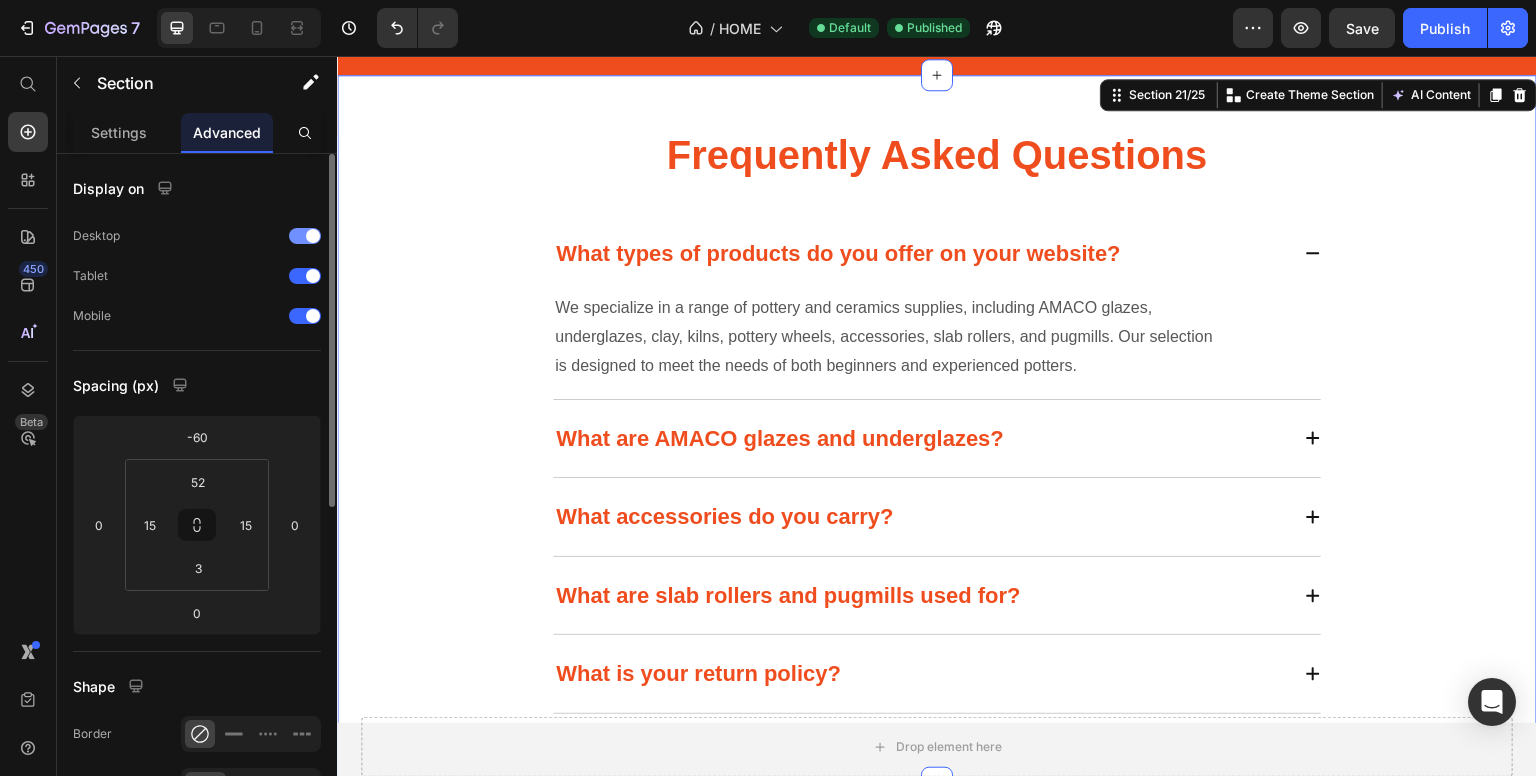 click at bounding box center [305, 236] 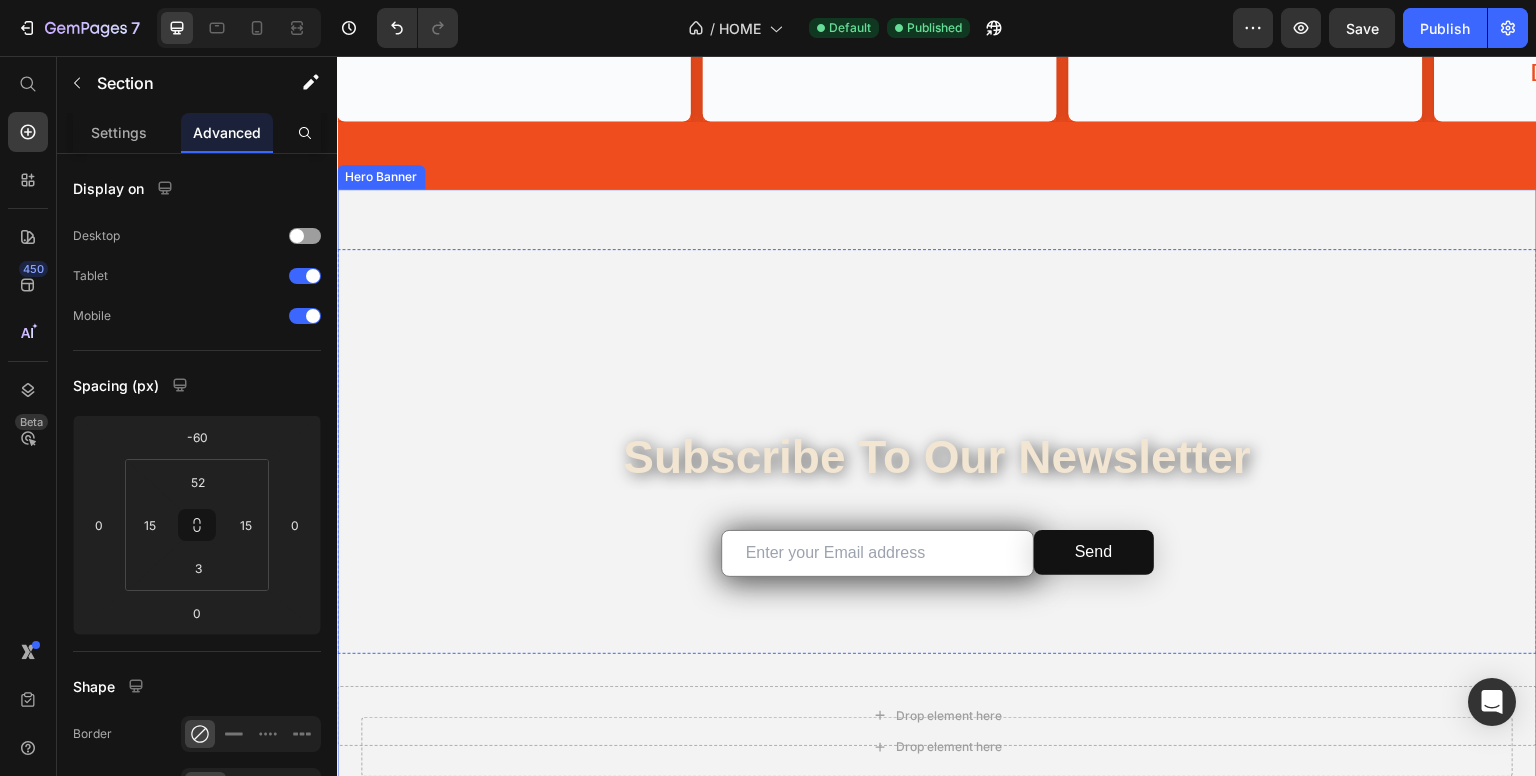 scroll, scrollTop: 4168, scrollLeft: 0, axis: vertical 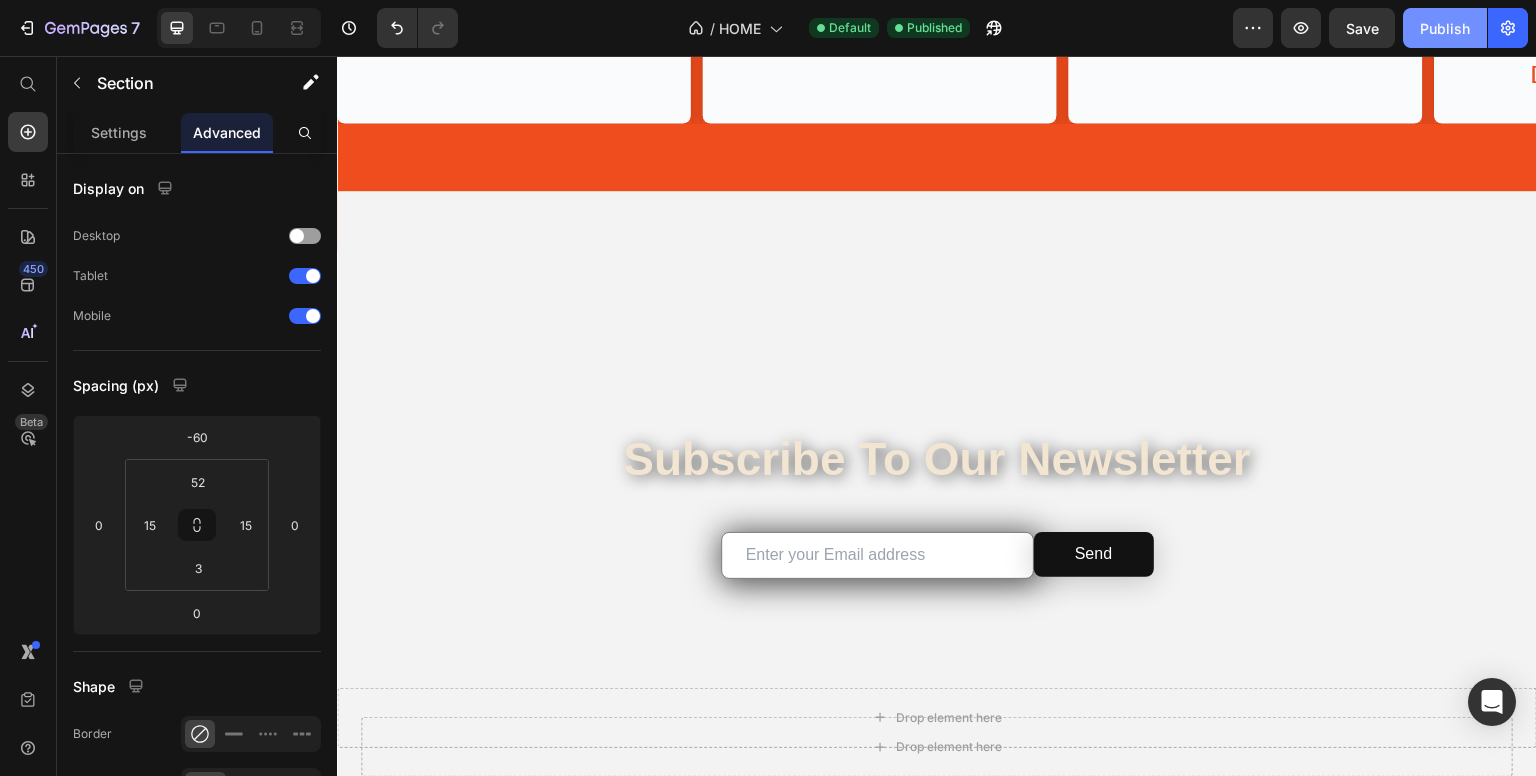 click on "Publish" 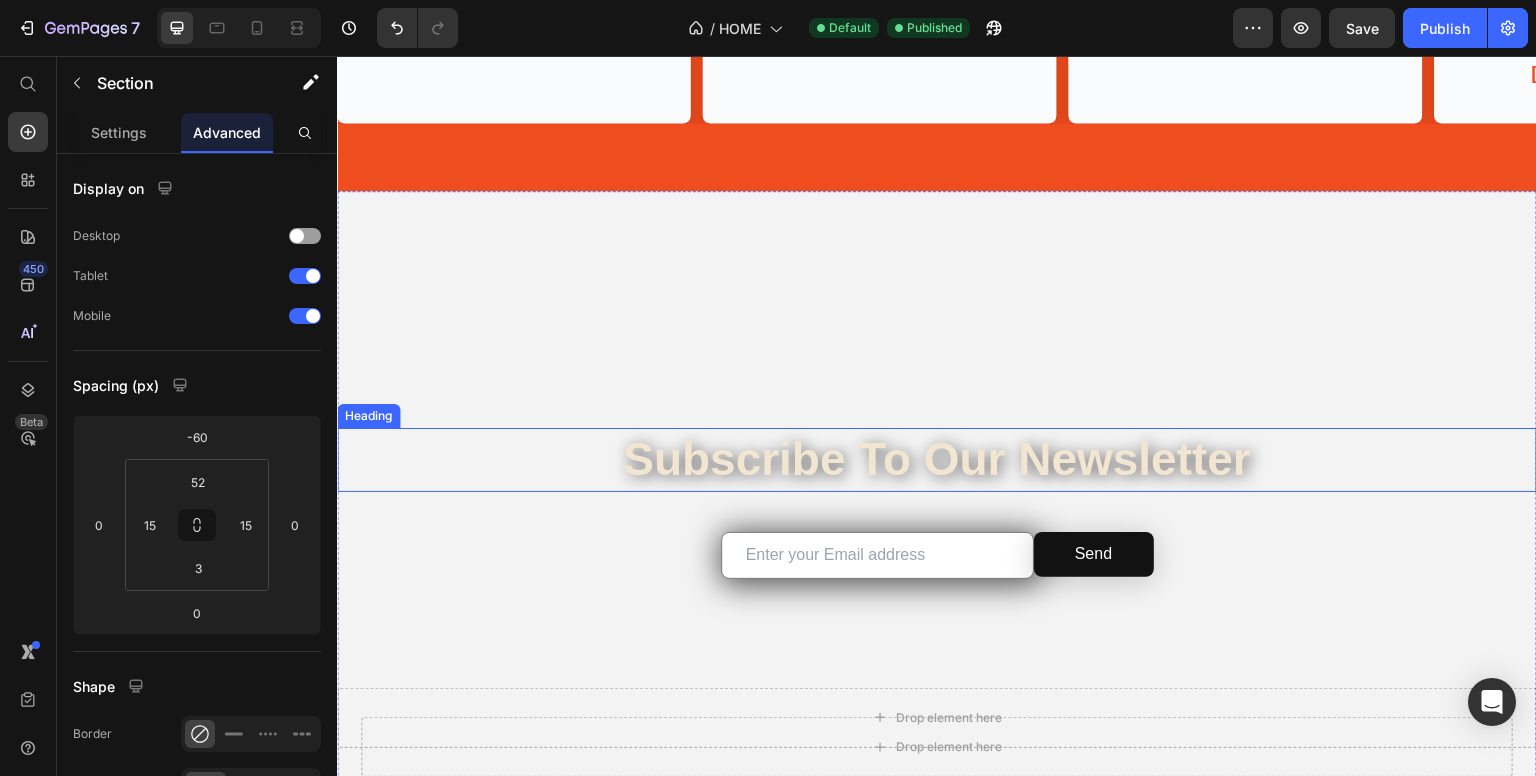 click on "Subscribe to our Newsletter" at bounding box center (937, 460) 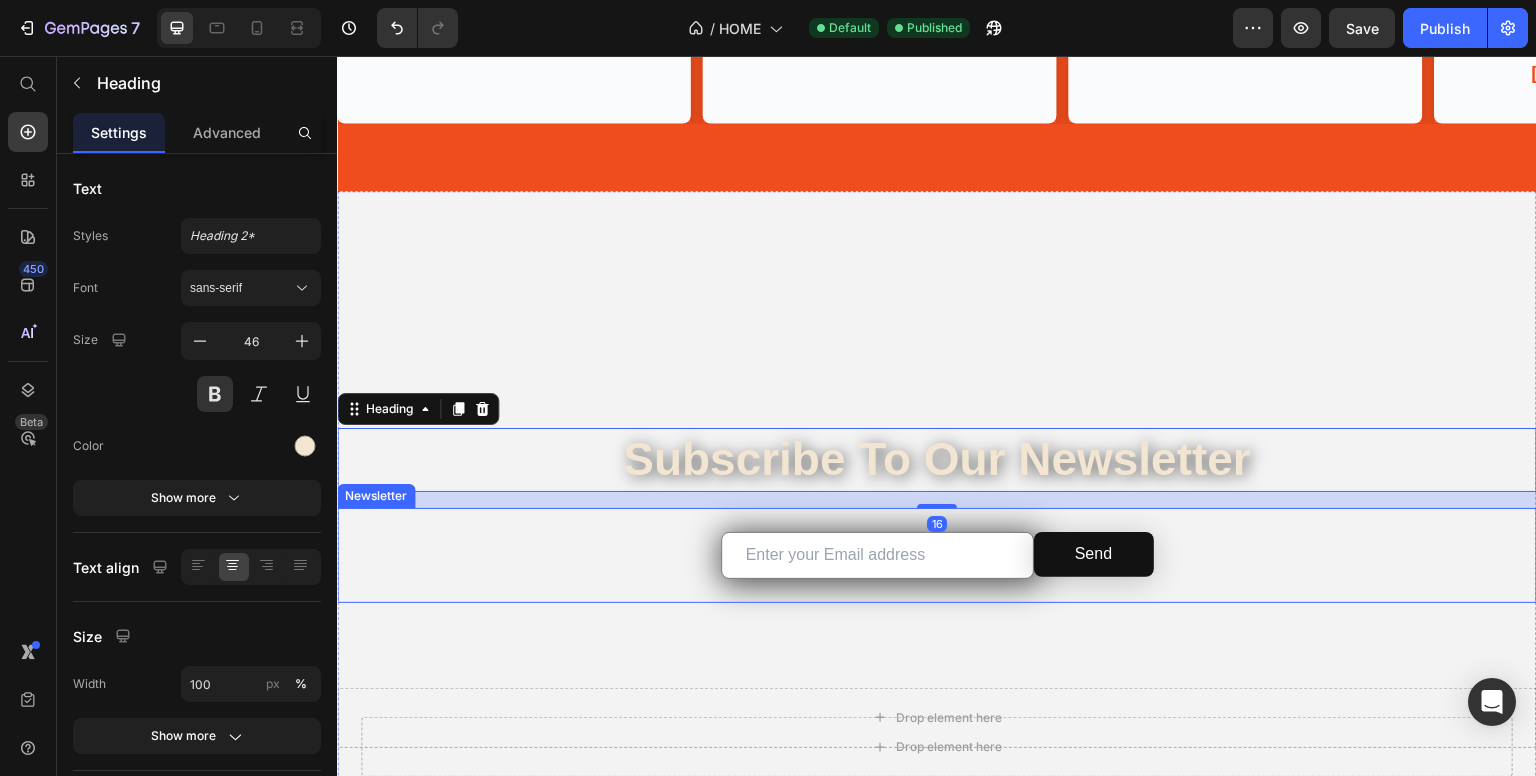 click on "Email Field Send Submit Button Row Newsletter" at bounding box center (937, 555) 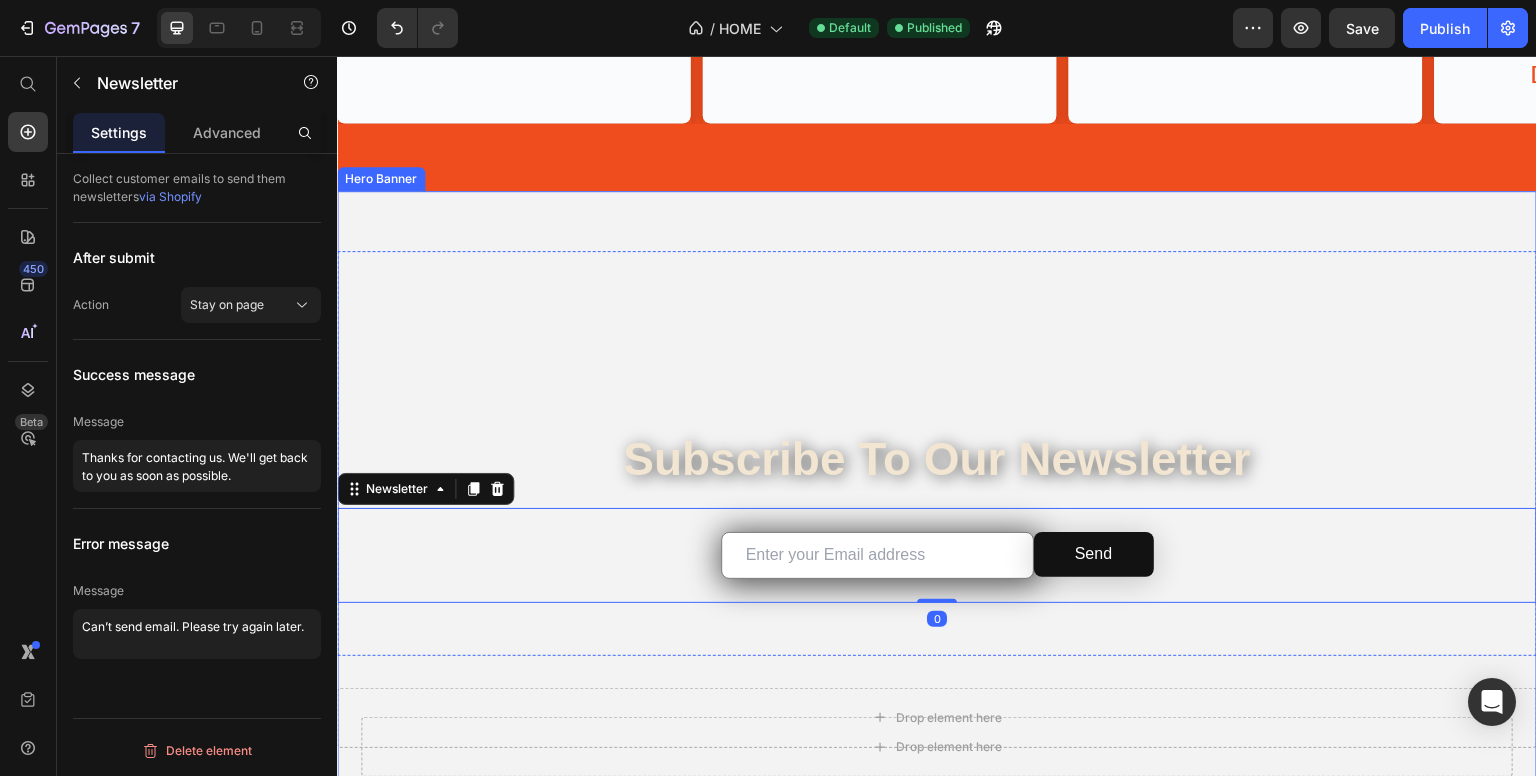 click on "Subscribe to our Newsletter Heading Email Field Send Submit Button Row Newsletter   0" at bounding box center (937, 515) 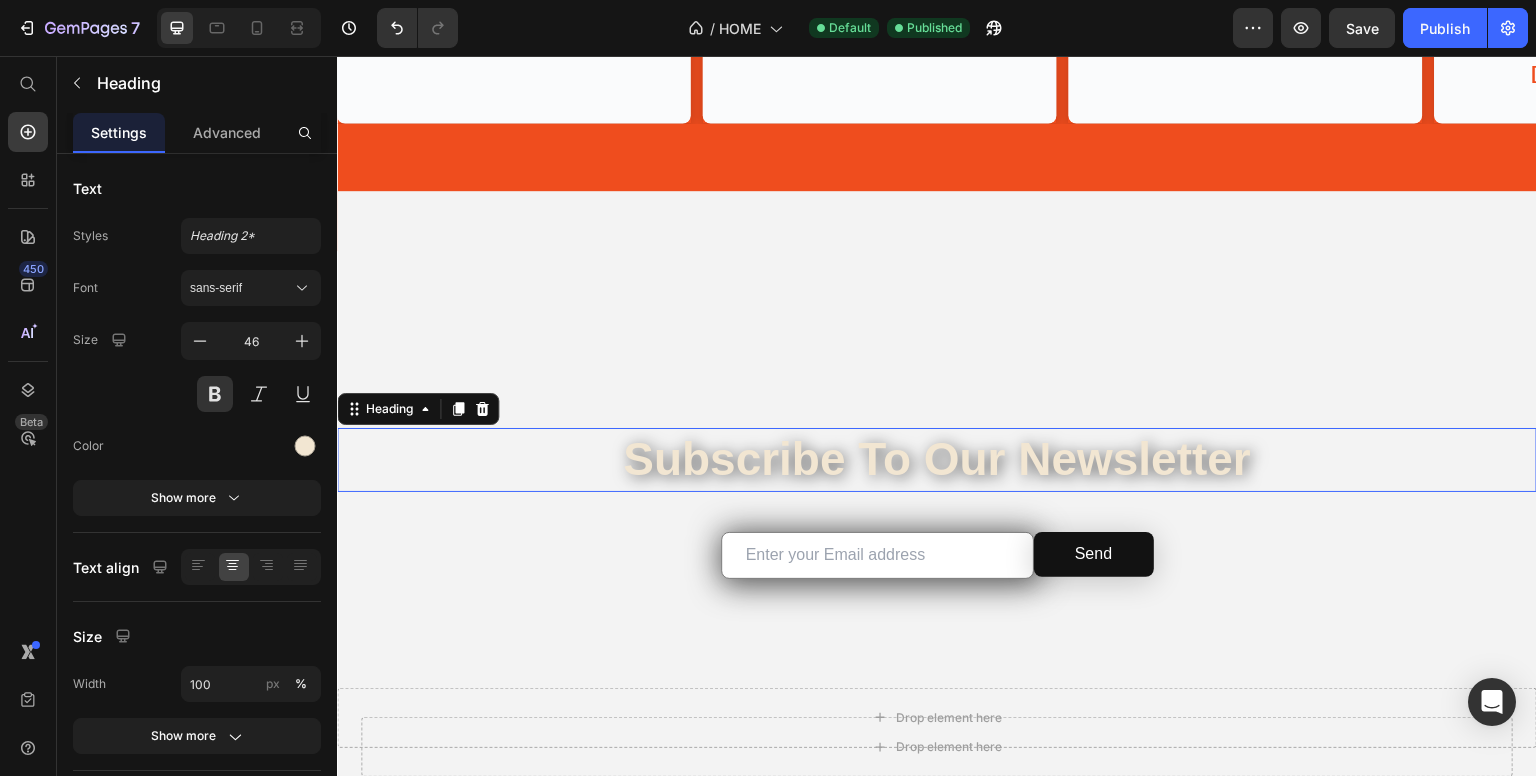 click on "Subscribe to our Newsletter" at bounding box center (937, 460) 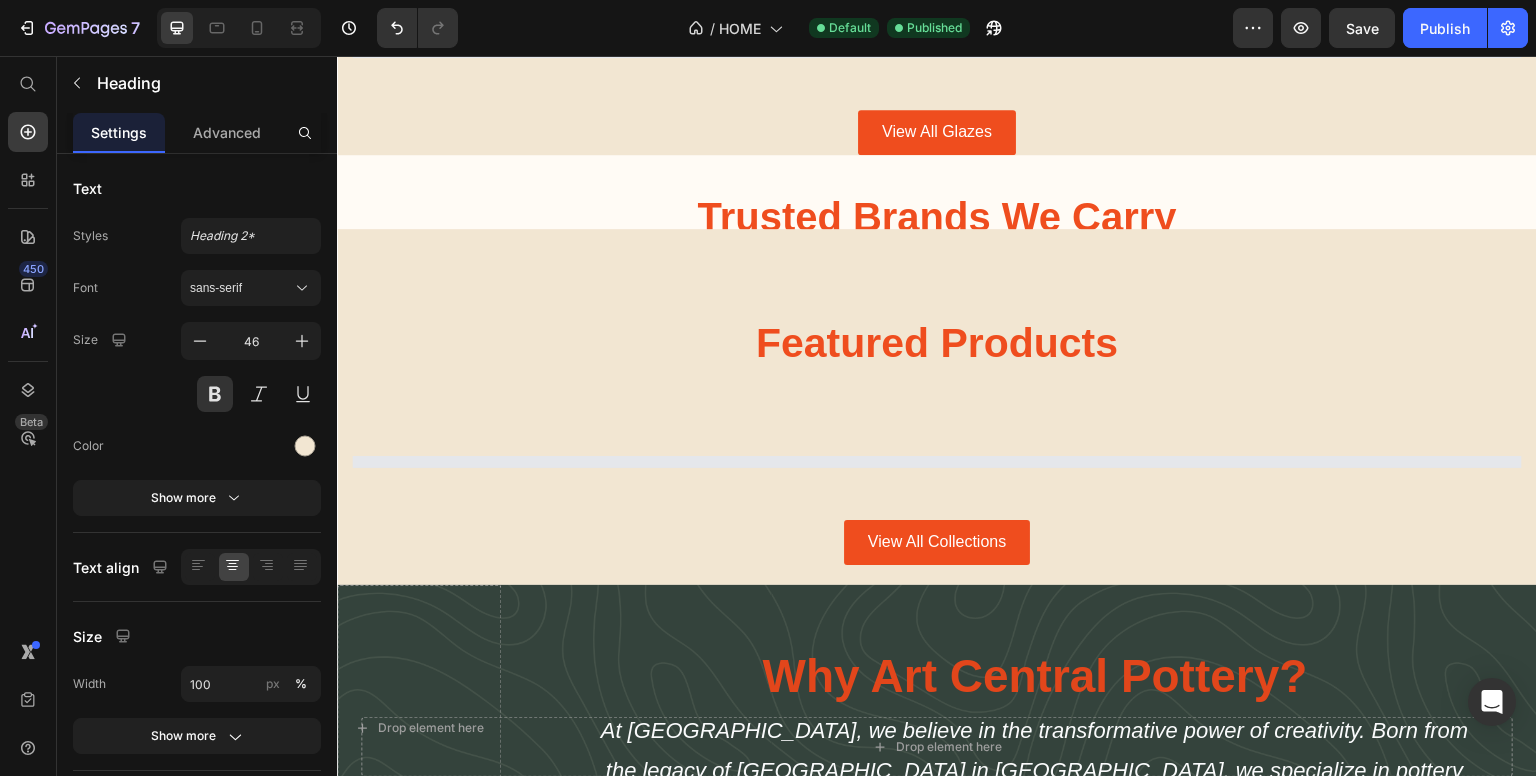scroll, scrollTop: 1967, scrollLeft: 0, axis: vertical 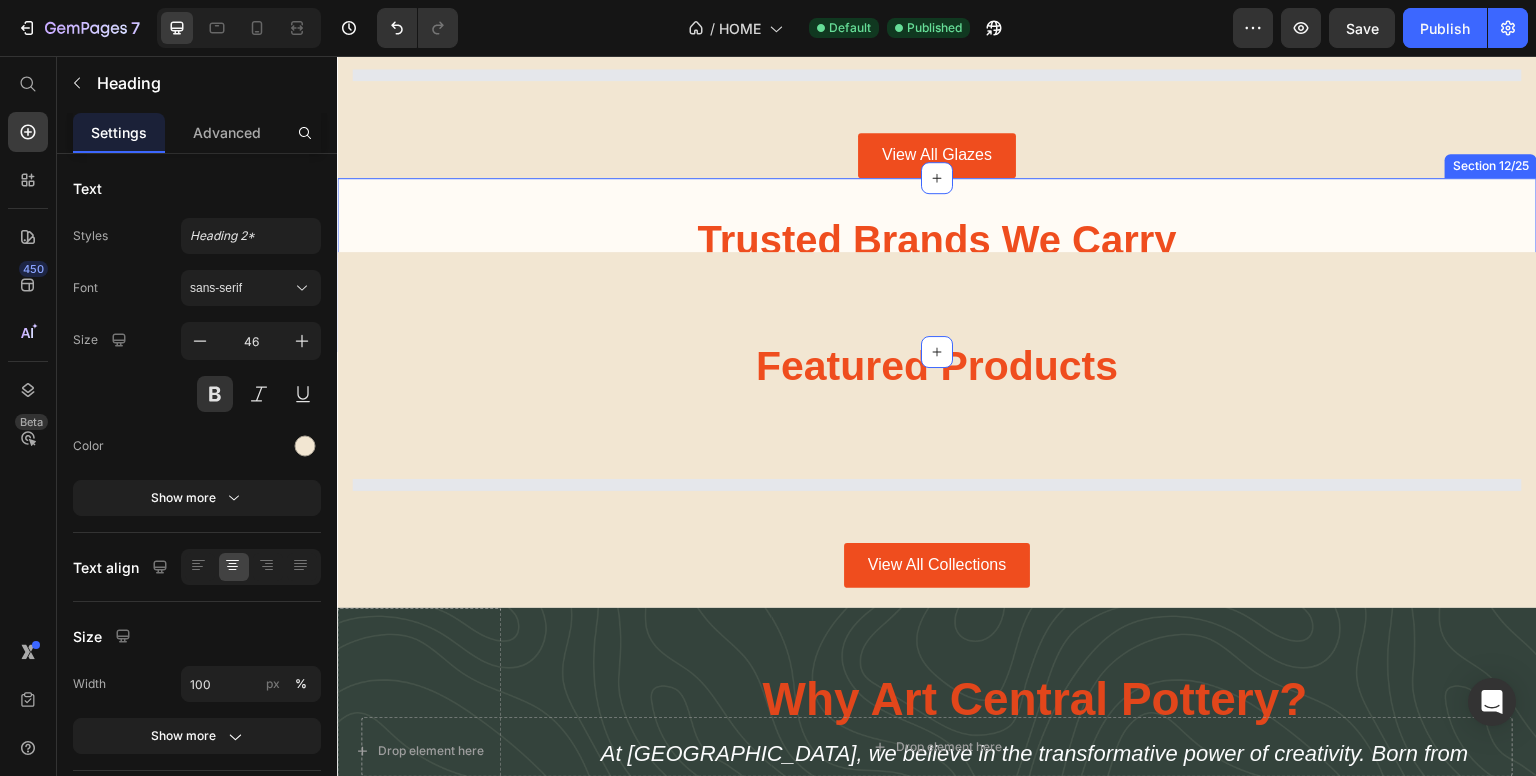 click on "Trusted Brands We Carry Heading Image Image Image Image Image Image Image Carousel Row Section 12/25" at bounding box center [937, 265] 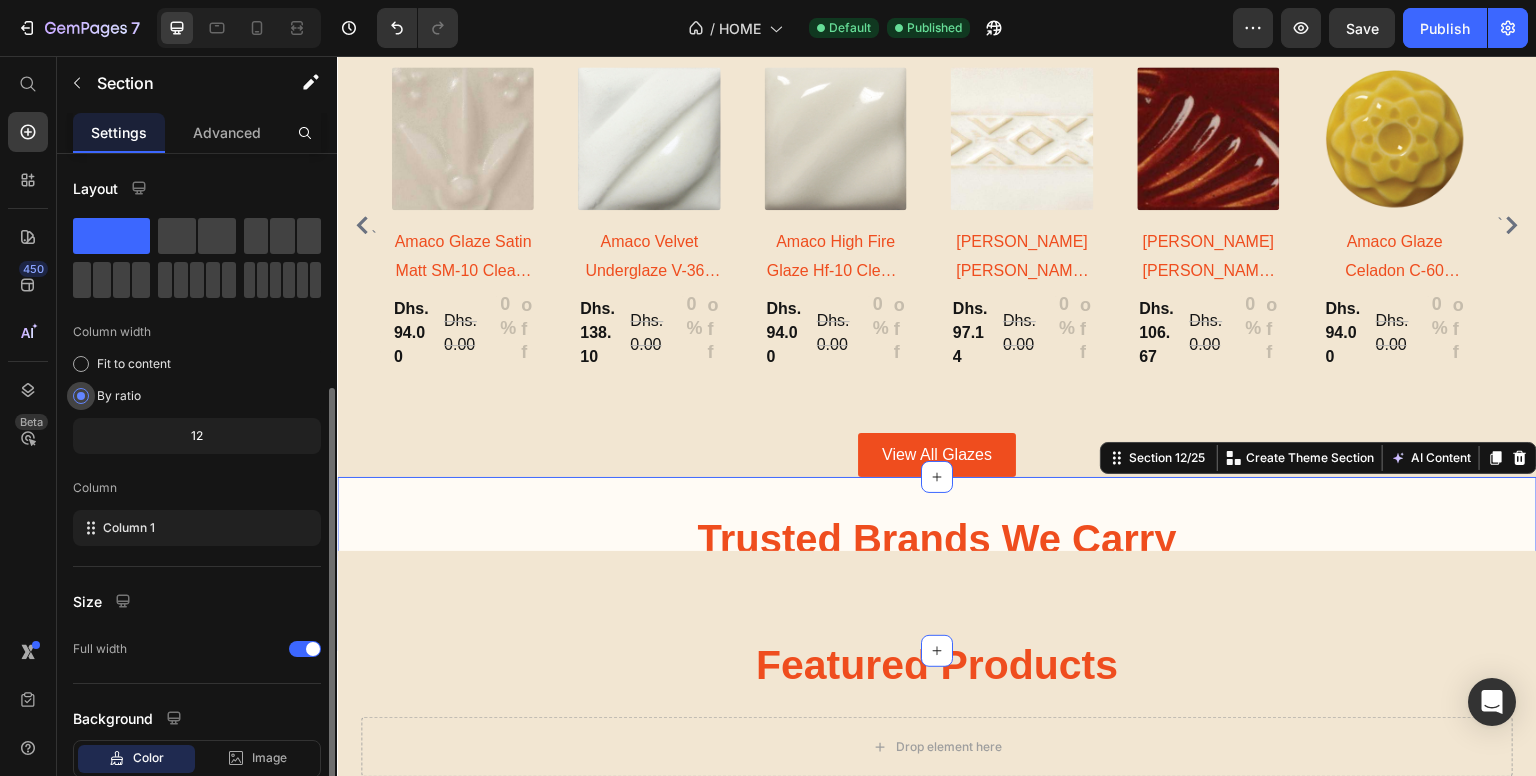 scroll, scrollTop: 127, scrollLeft: 0, axis: vertical 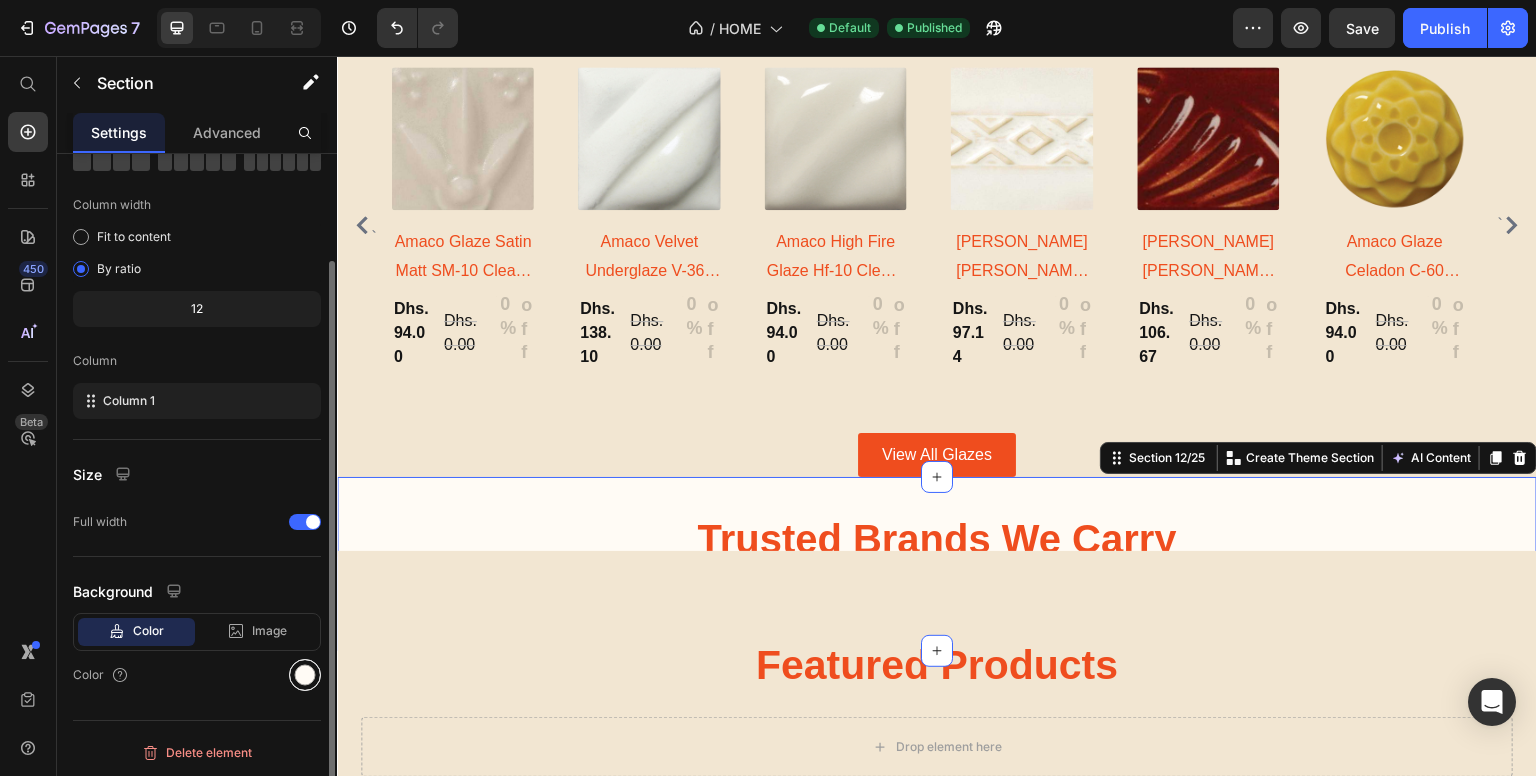 click at bounding box center (305, 675) 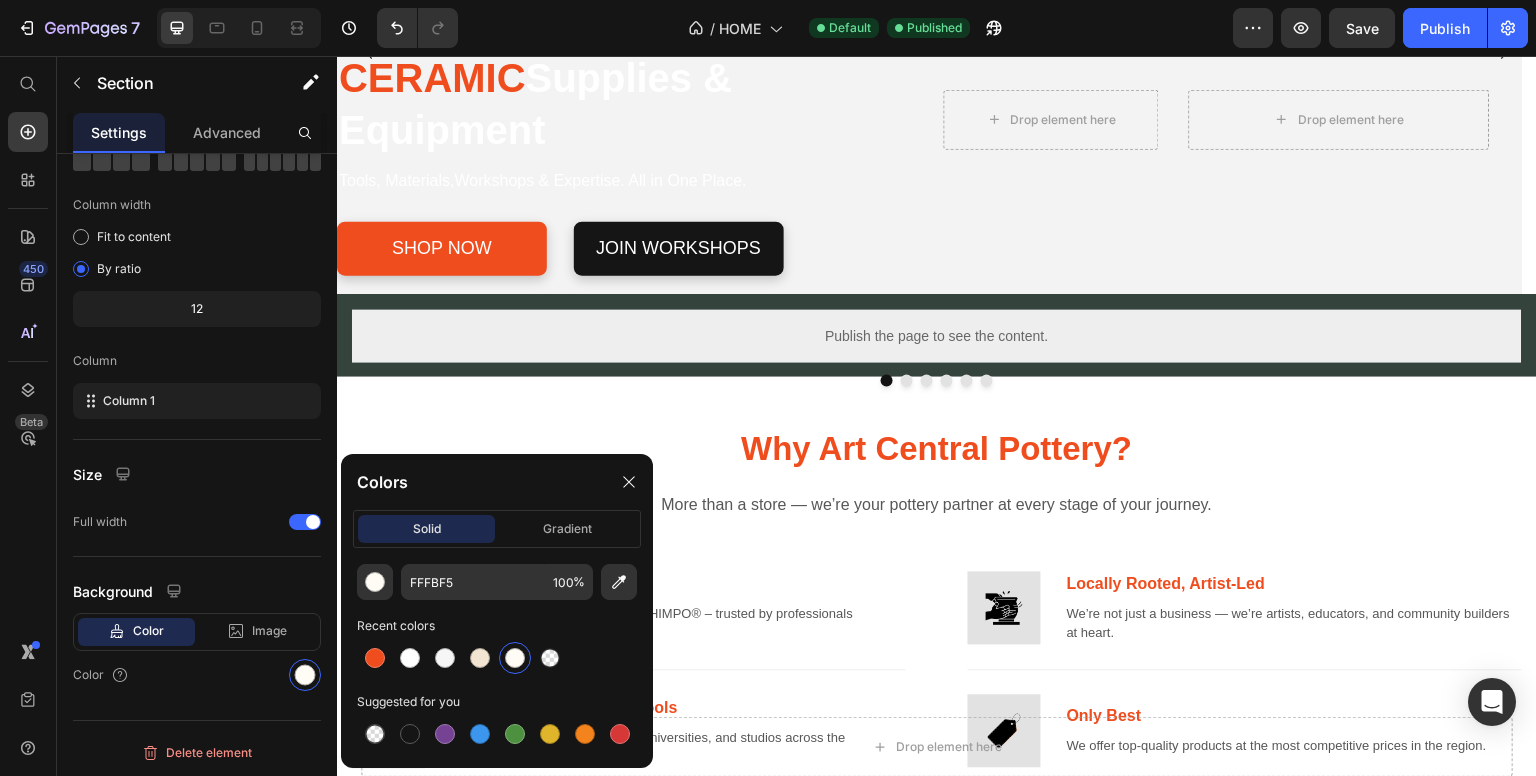 scroll, scrollTop: 200, scrollLeft: 0, axis: vertical 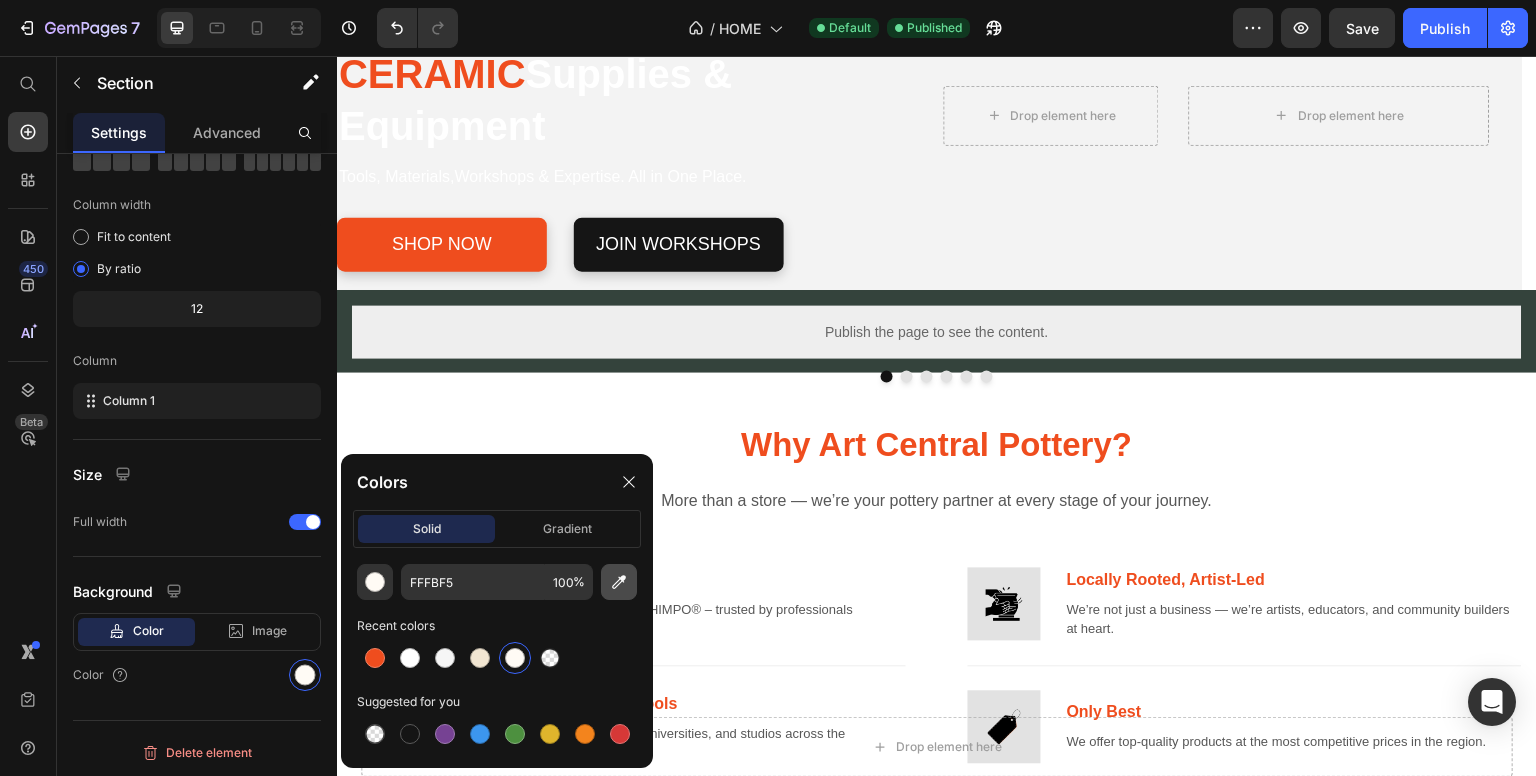 click at bounding box center [619, 582] 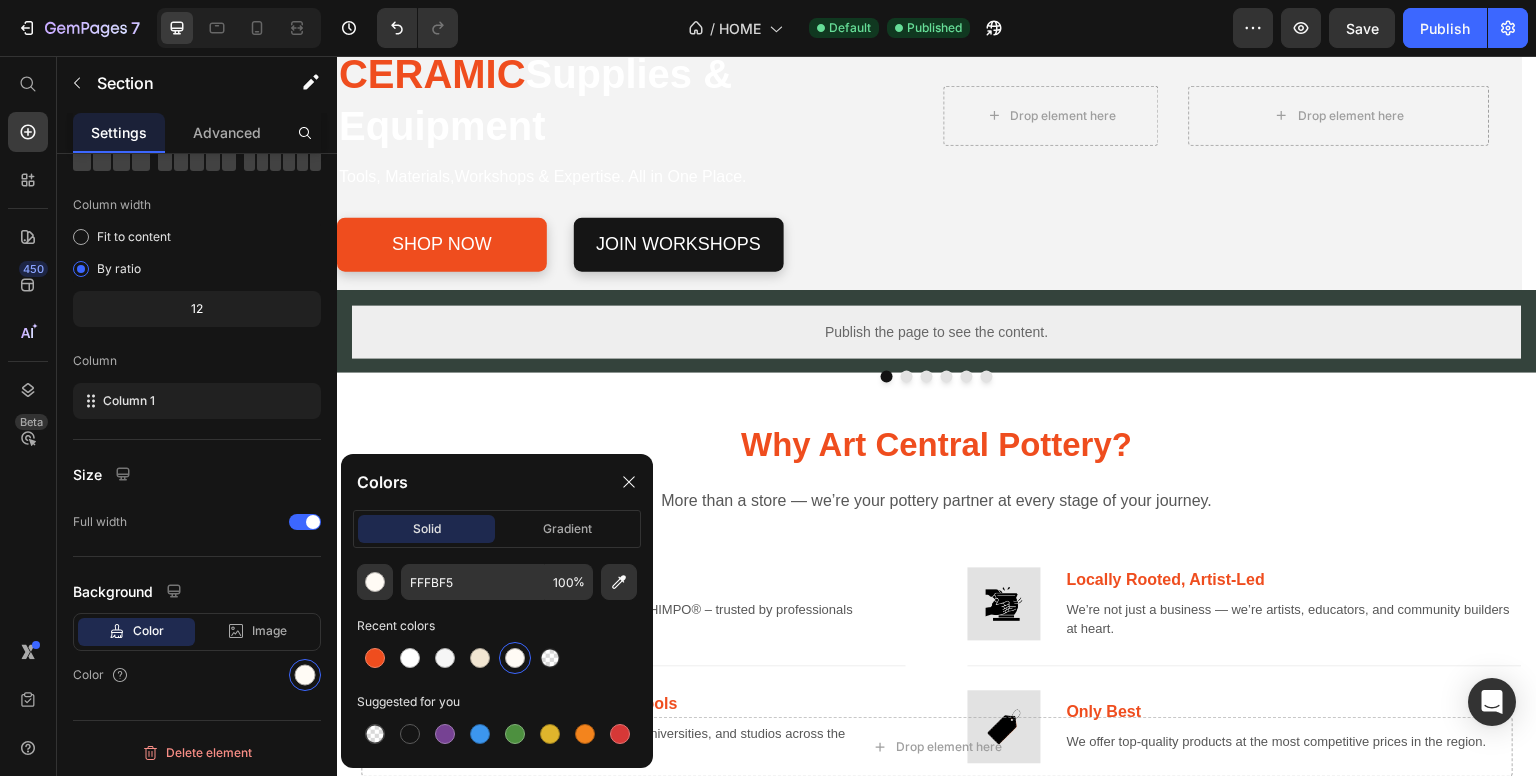 type on "34433C" 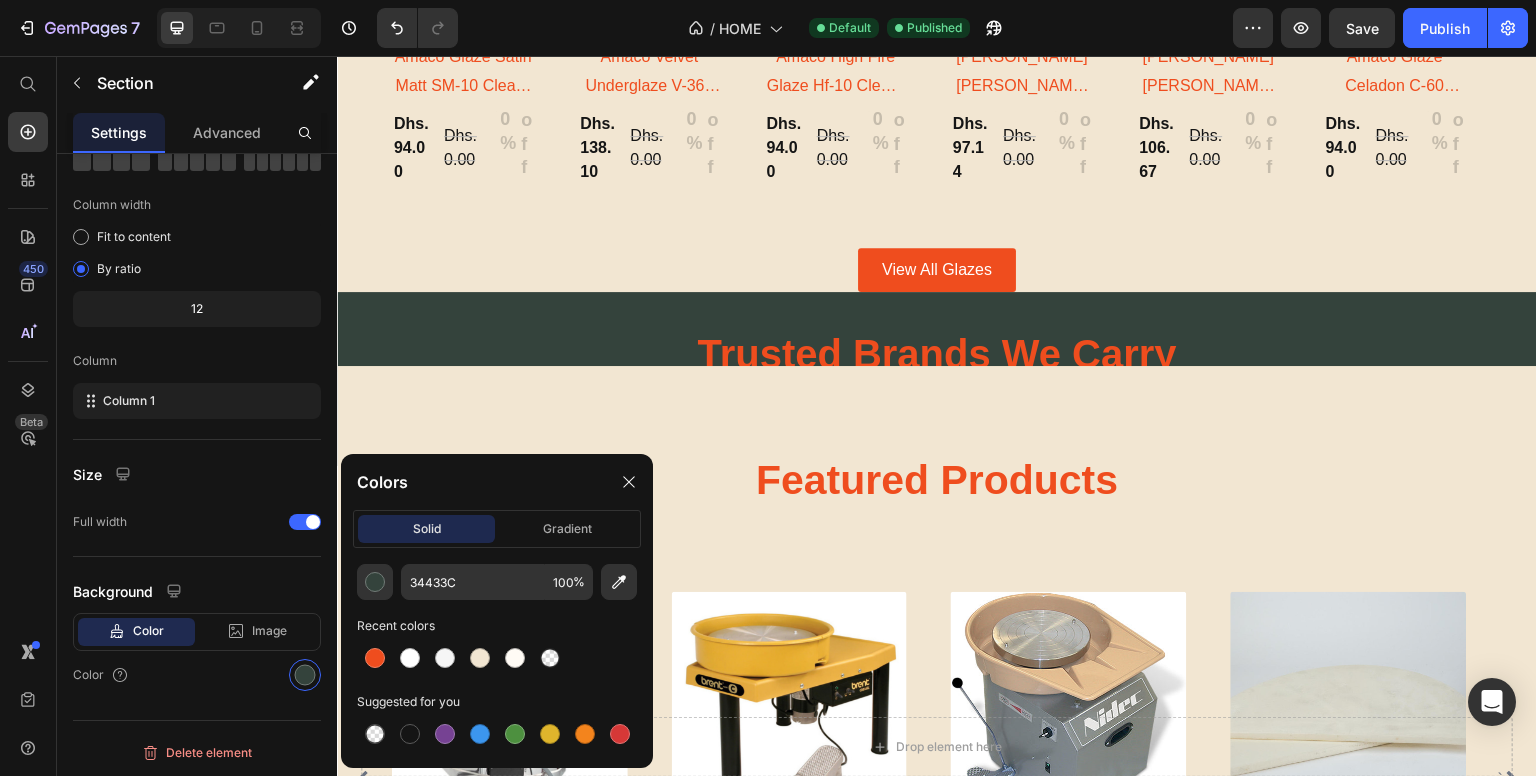 scroll, scrollTop: 2200, scrollLeft: 0, axis: vertical 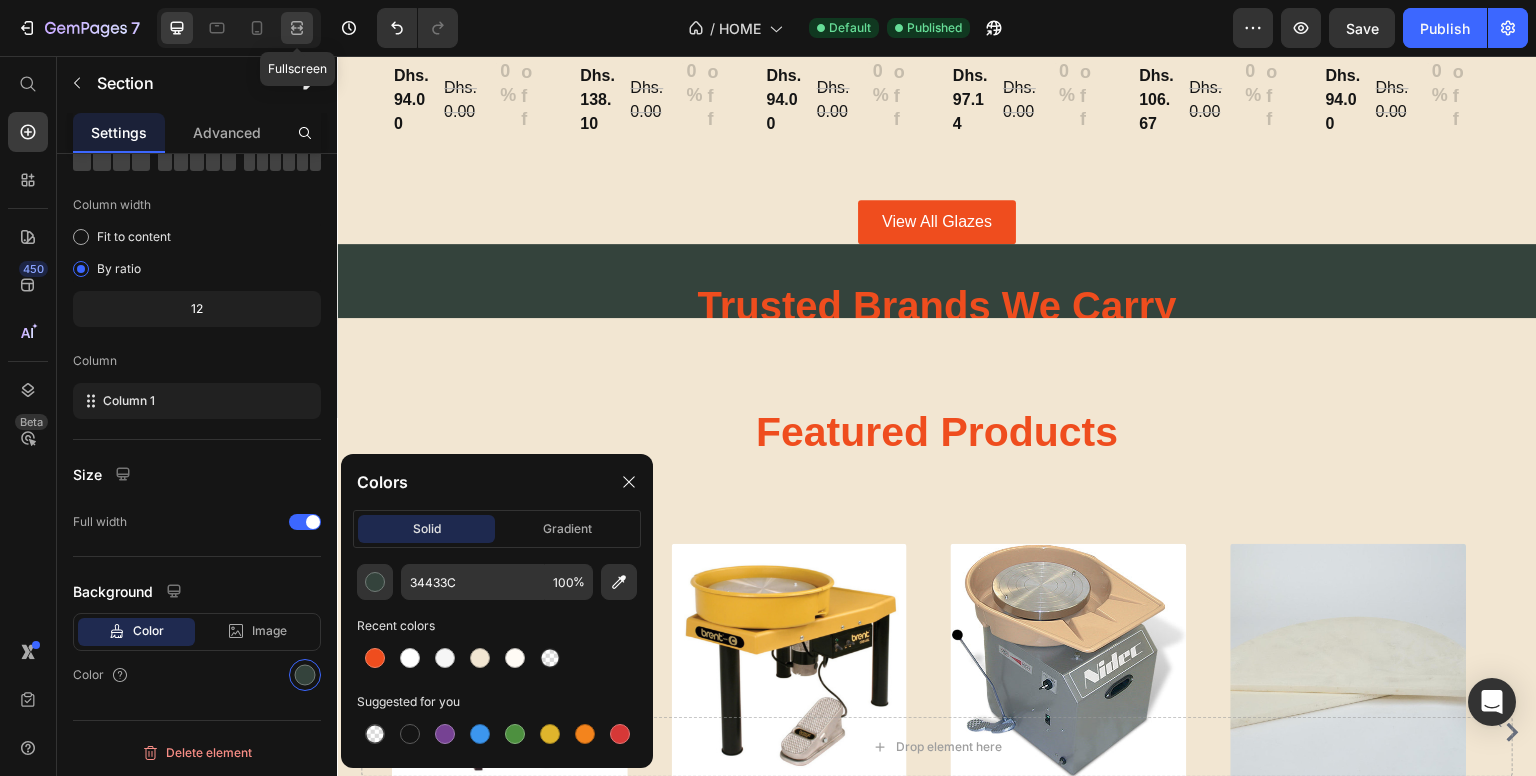 click 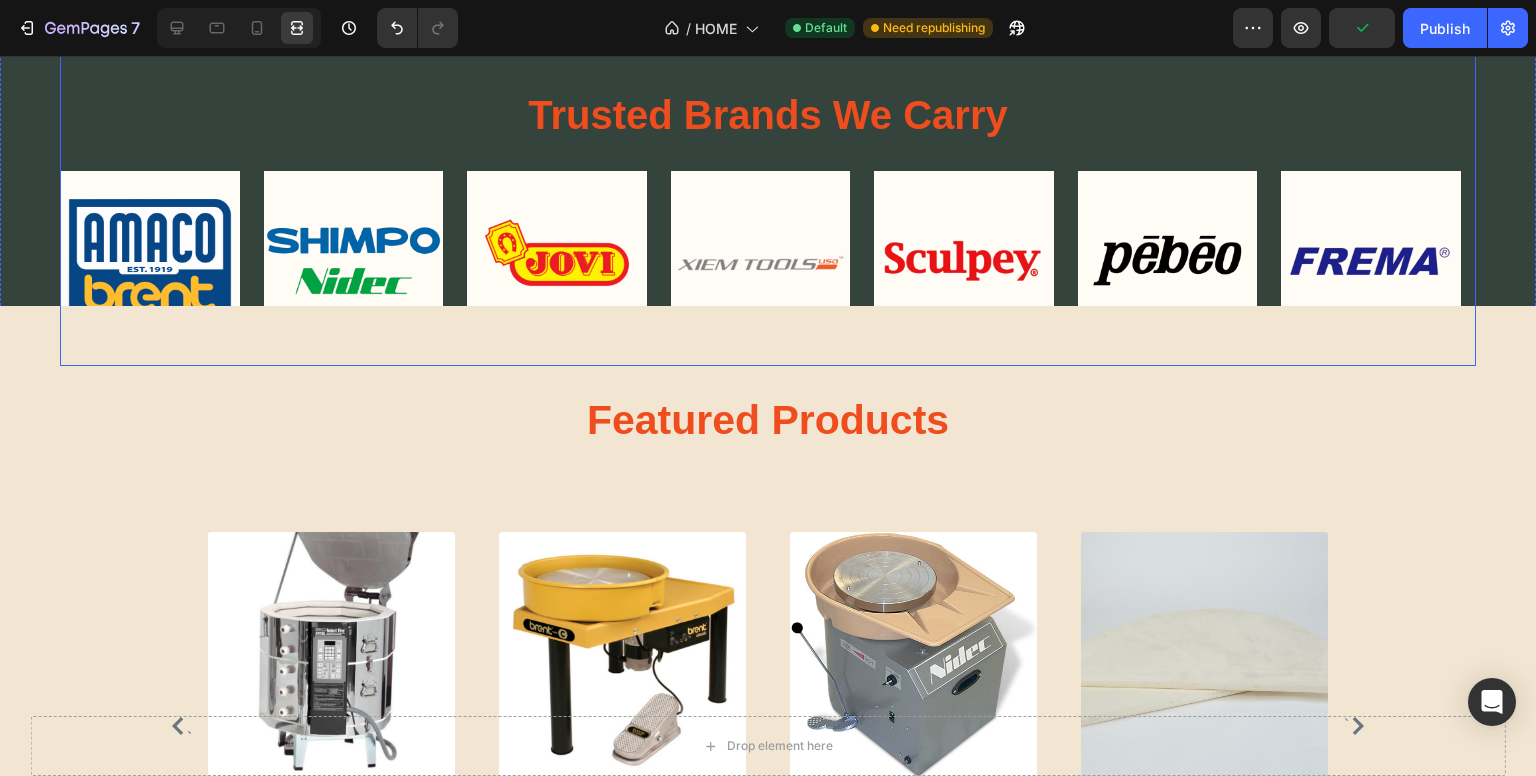scroll, scrollTop: 2300, scrollLeft: 0, axis: vertical 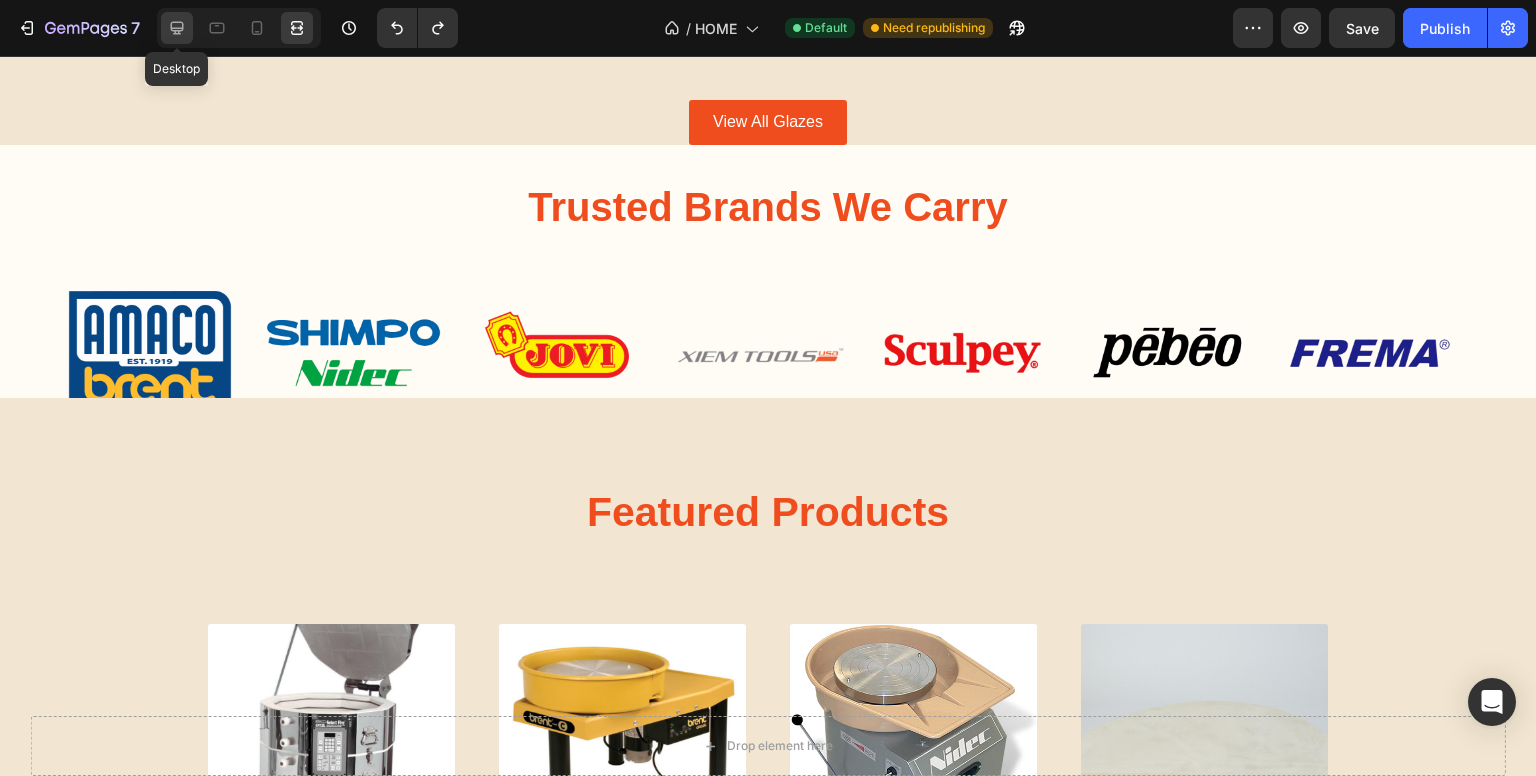 click 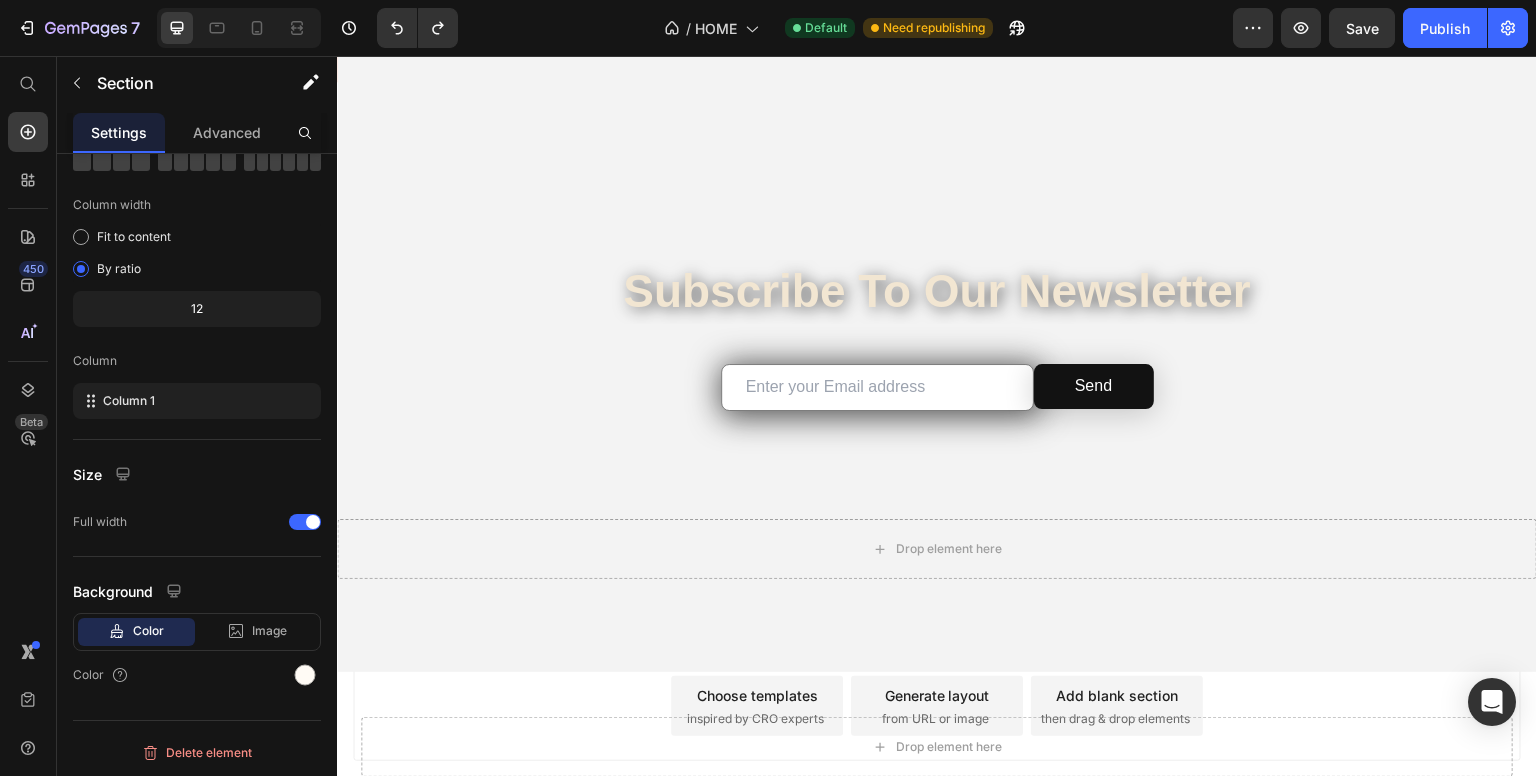 scroll, scrollTop: 4928, scrollLeft: 0, axis: vertical 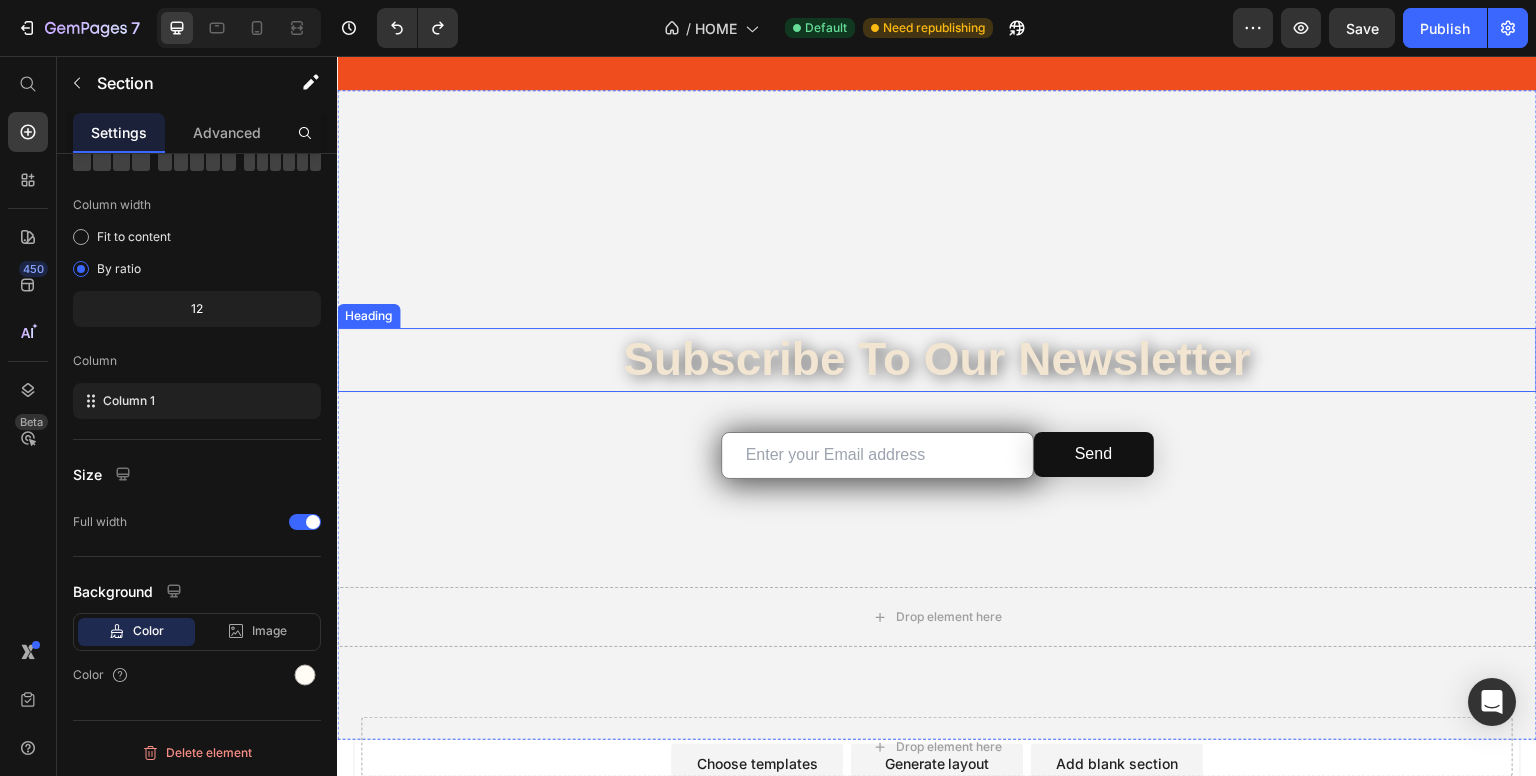 click on "Subscribe to our Newsletter" at bounding box center (937, 360) 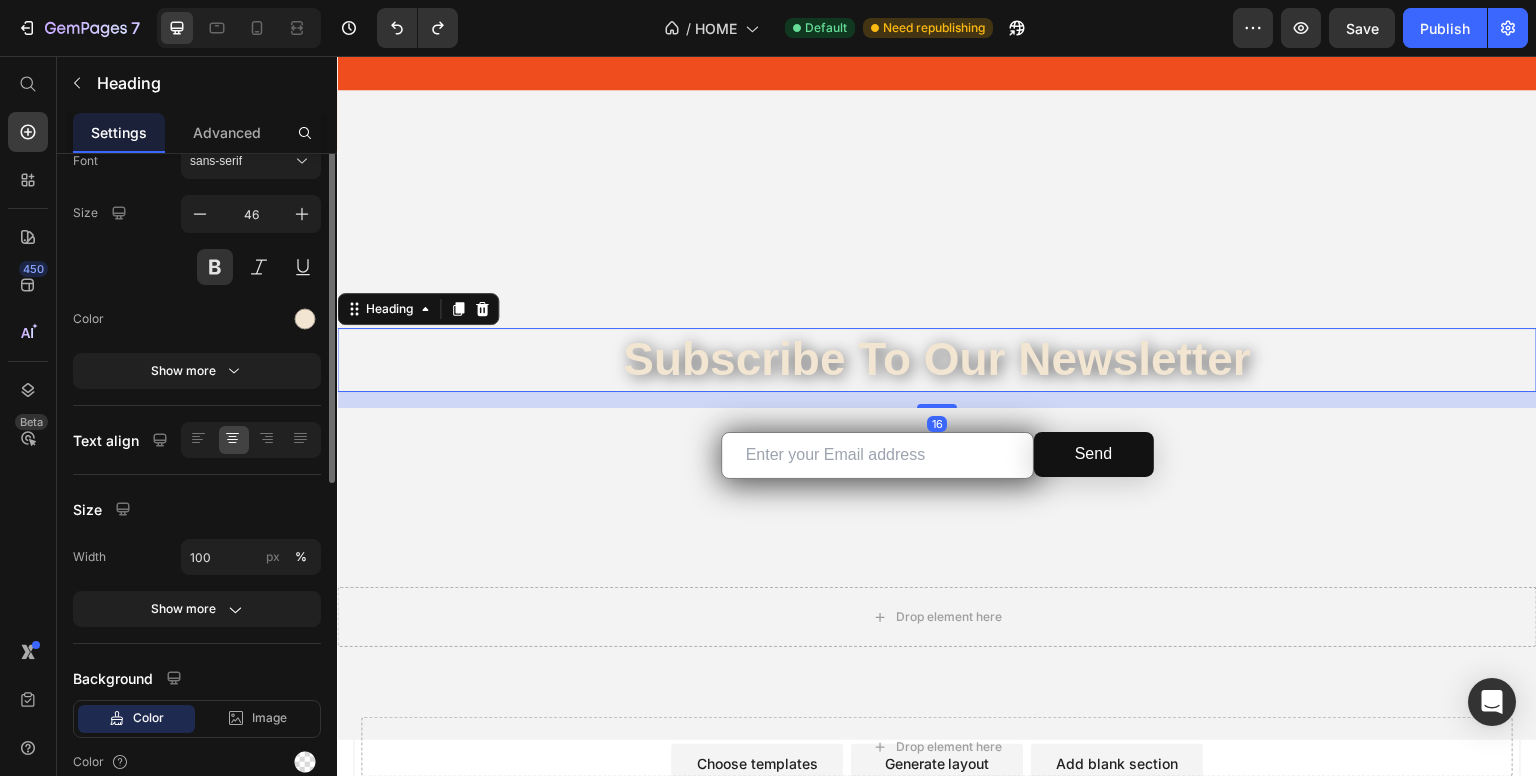 scroll, scrollTop: 0, scrollLeft: 0, axis: both 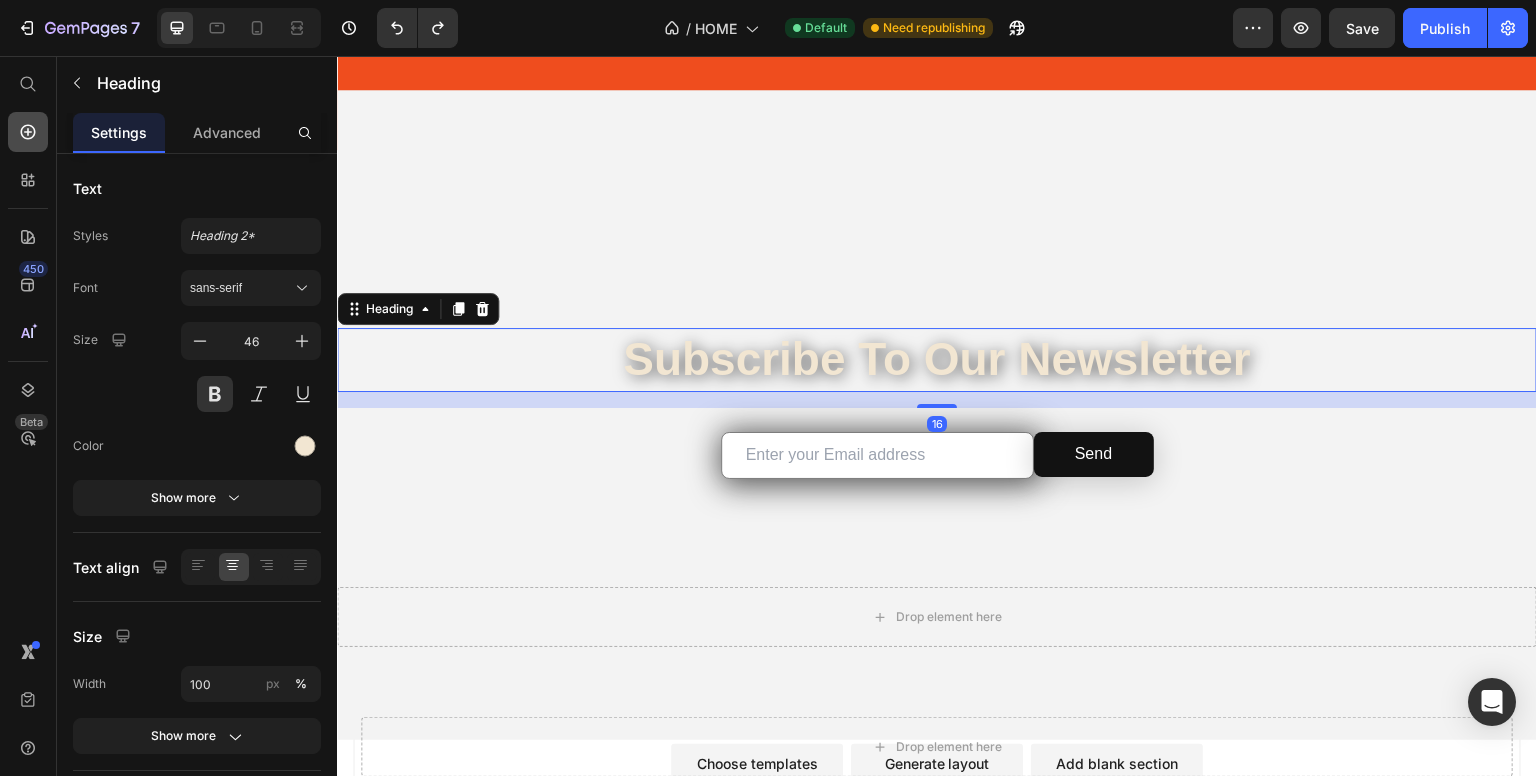 click 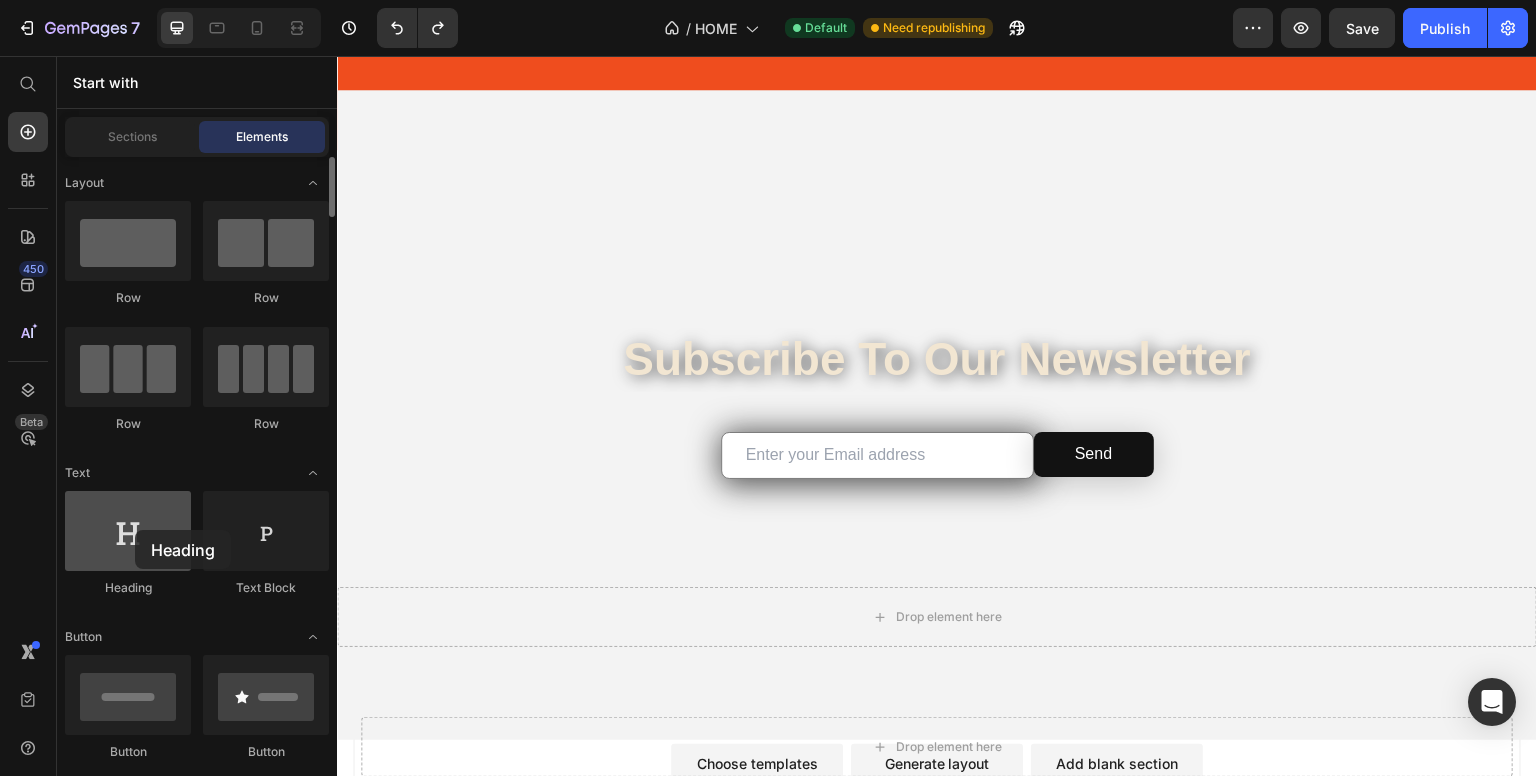 click at bounding box center (128, 531) 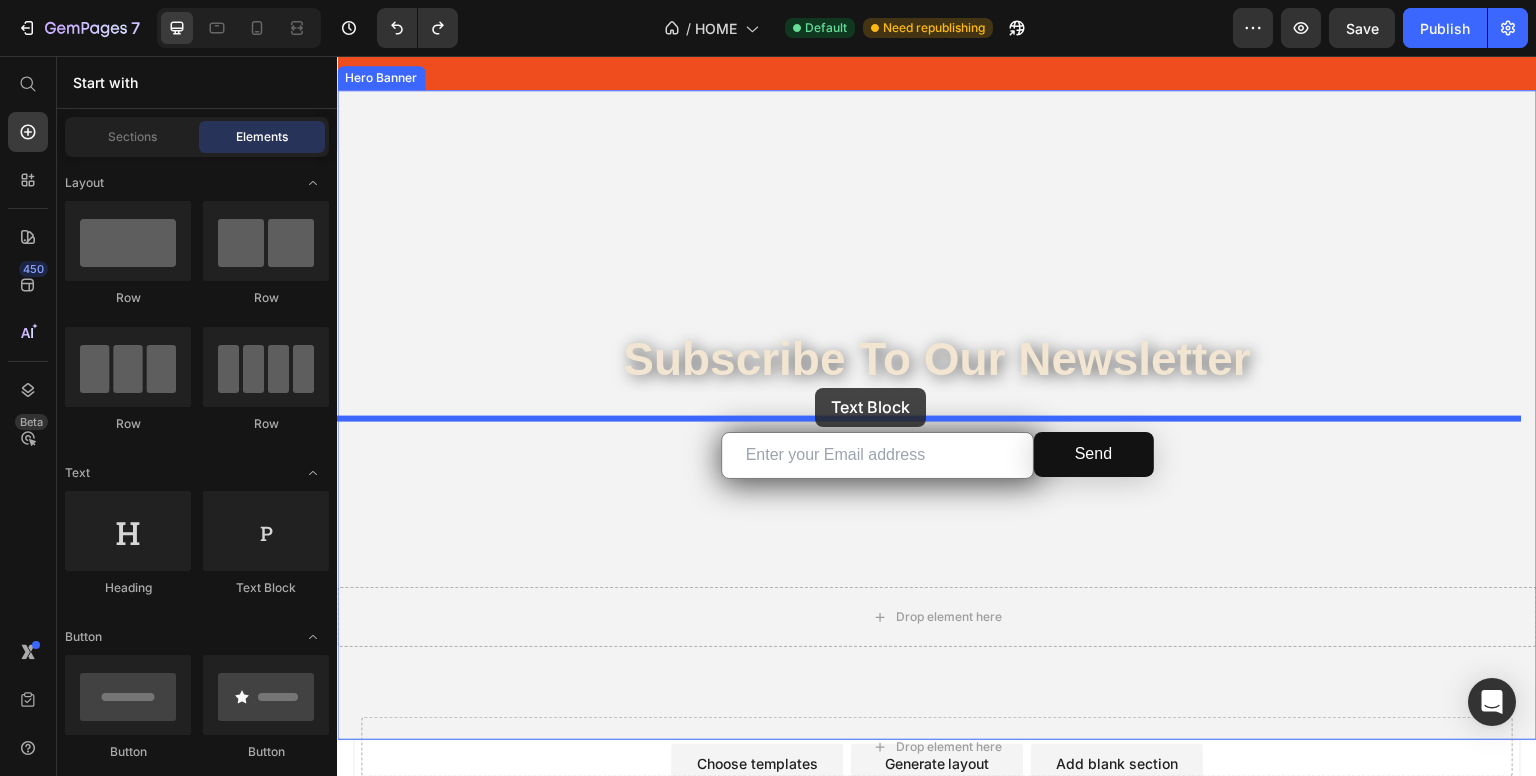 drag, startPoint x: 617, startPoint y: 597, endPoint x: 815, endPoint y: 388, distance: 287.89755 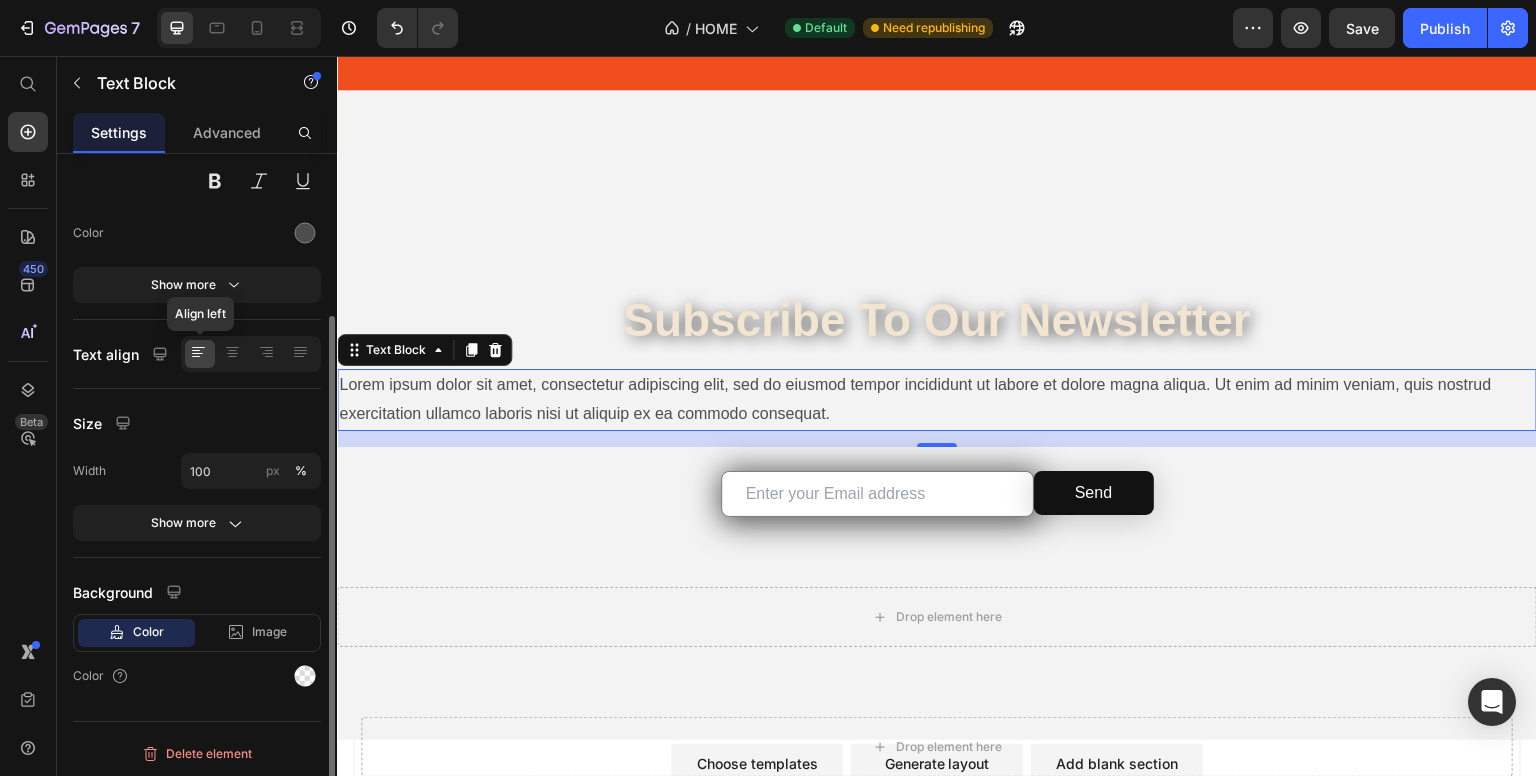 scroll, scrollTop: 0, scrollLeft: 0, axis: both 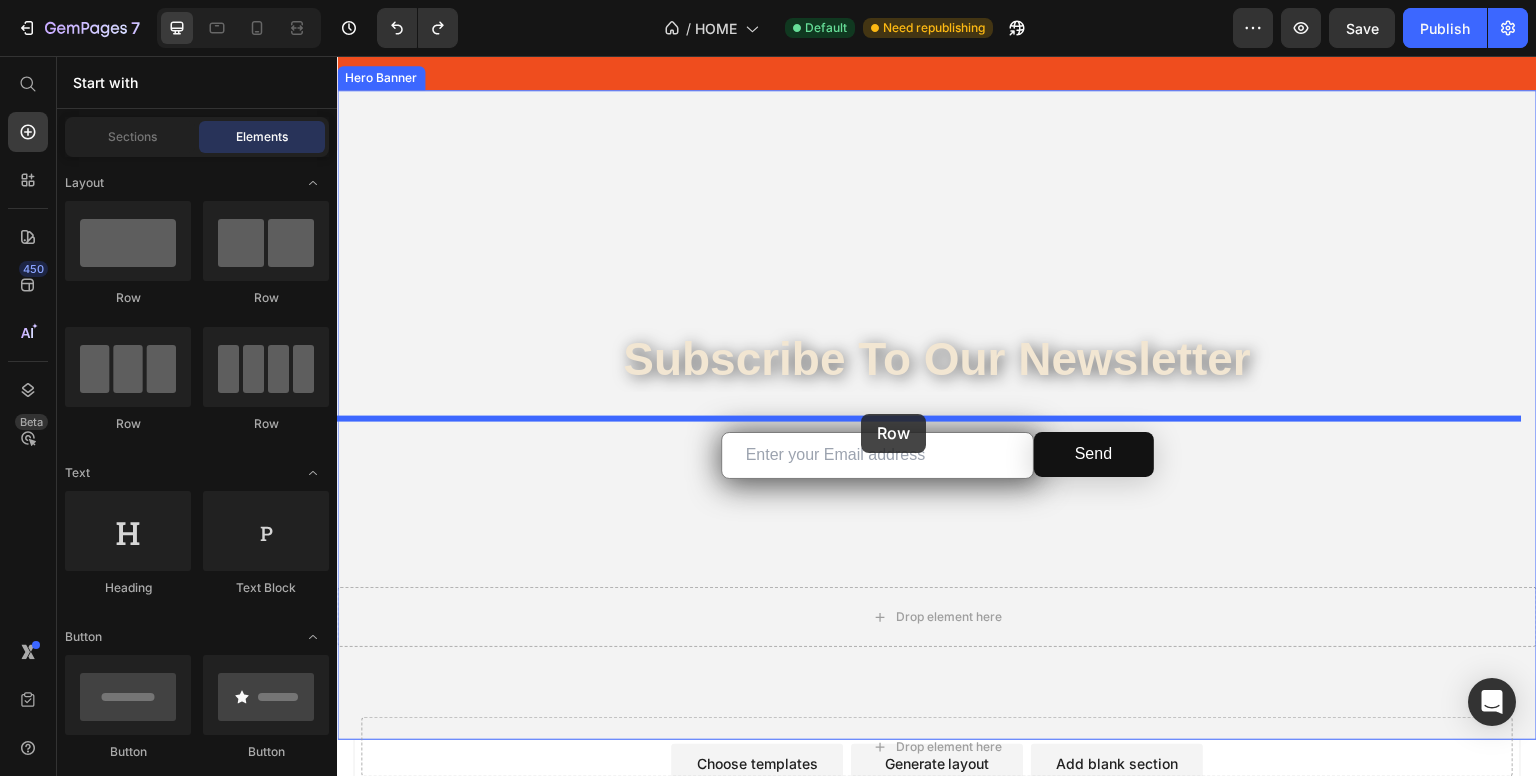 drag, startPoint x: 450, startPoint y: 326, endPoint x: 861, endPoint y: 414, distance: 420.31537 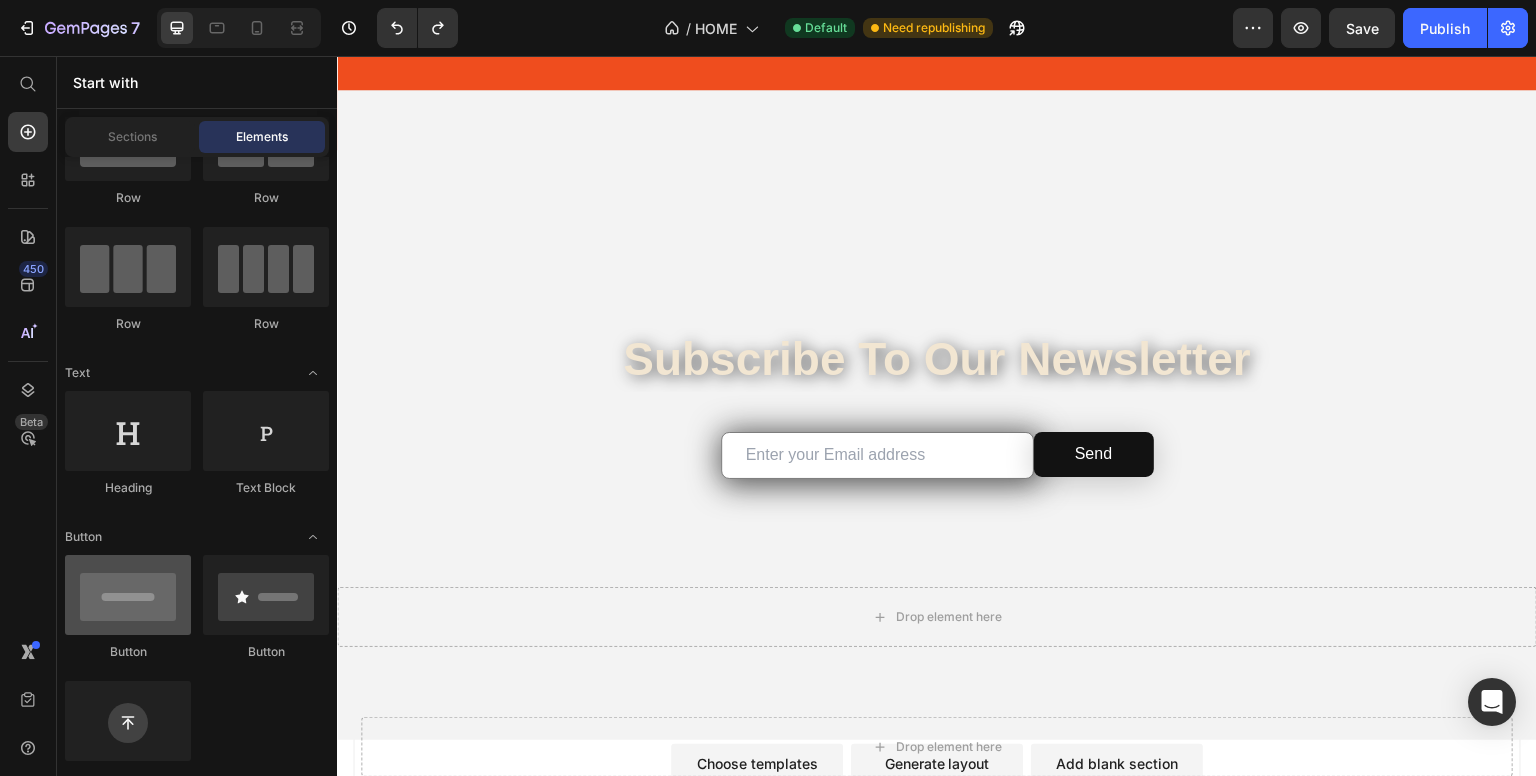 scroll, scrollTop: 0, scrollLeft: 0, axis: both 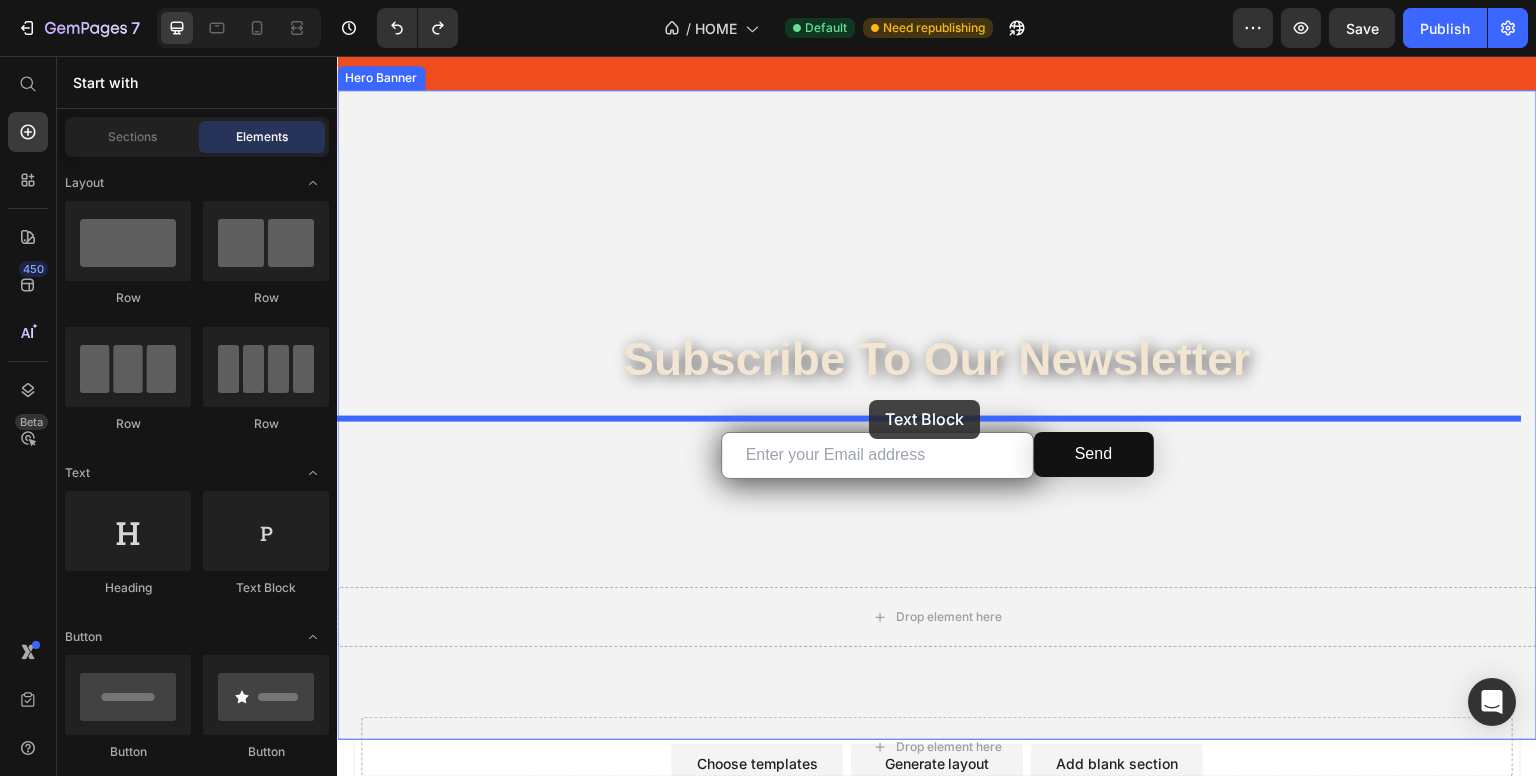 drag, startPoint x: 587, startPoint y: 581, endPoint x: 869, endPoint y: 400, distance: 335.08954 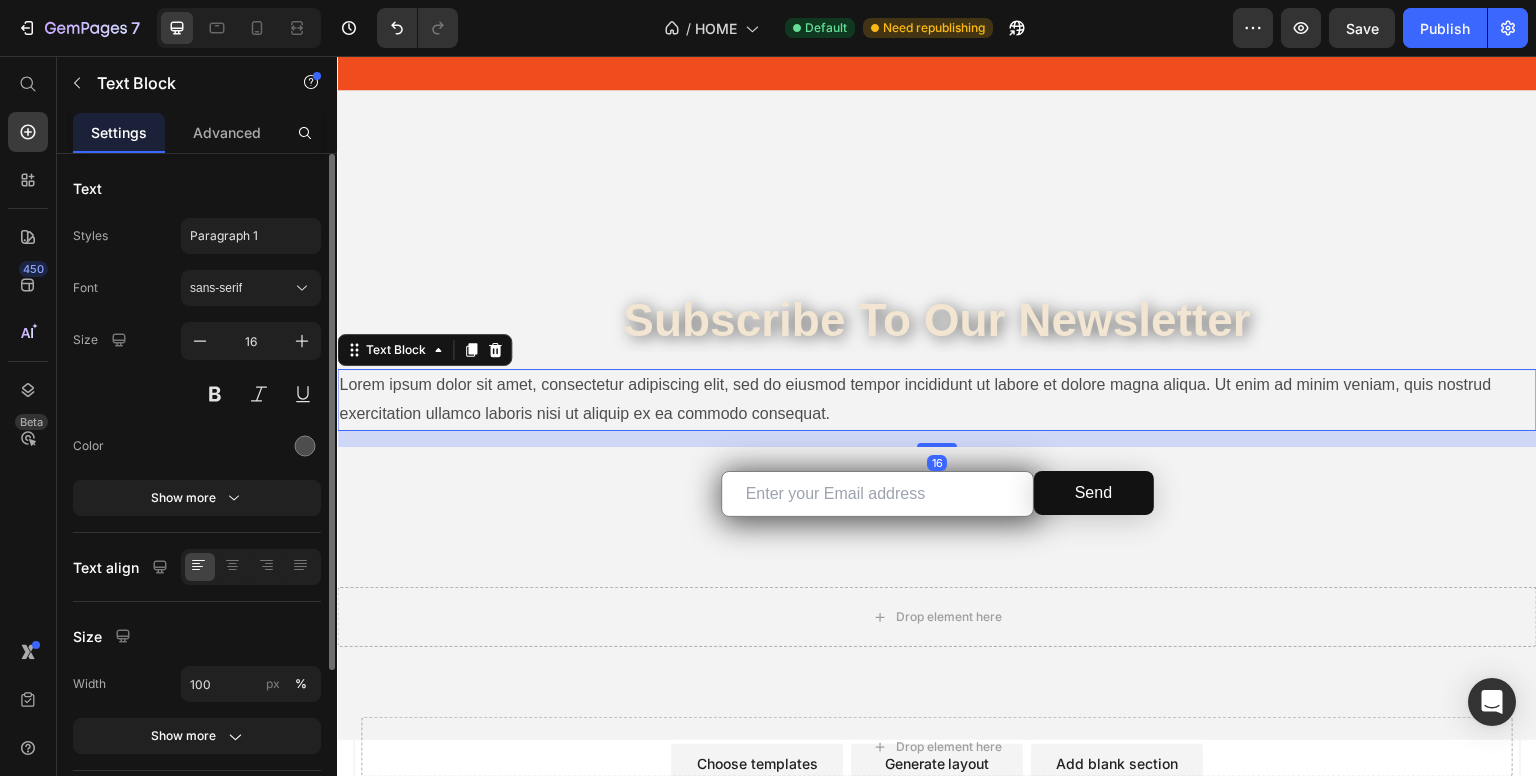 click on "Lorem ipsum dolor sit amet, consectetur adipiscing elit, sed do eiusmod tempor incididunt ut labore et dolore magna aliqua. Ut enim ad minim veniam, quis nostrud exercitation ullamco laboris nisi ut aliquip ex ea commodo consequat." at bounding box center [937, 400] 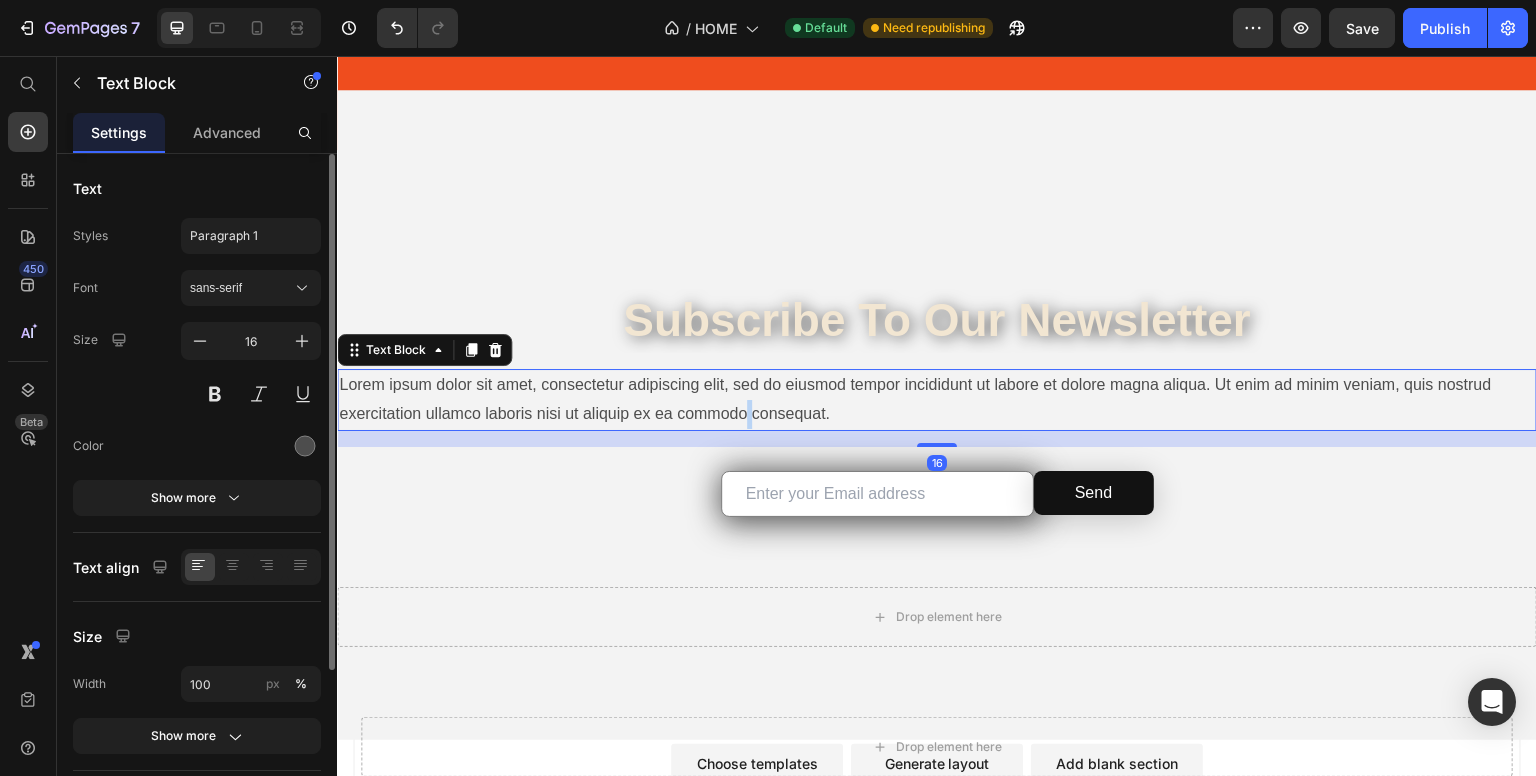 click on "Lorem ipsum dolor sit amet, consectetur adipiscing elit, sed do eiusmod tempor incididunt ut labore et dolore magna aliqua. Ut enim ad minim veniam, quis nostrud exercitation ullamco laboris nisi ut aliquip ex ea commodo consequat." at bounding box center [937, 400] 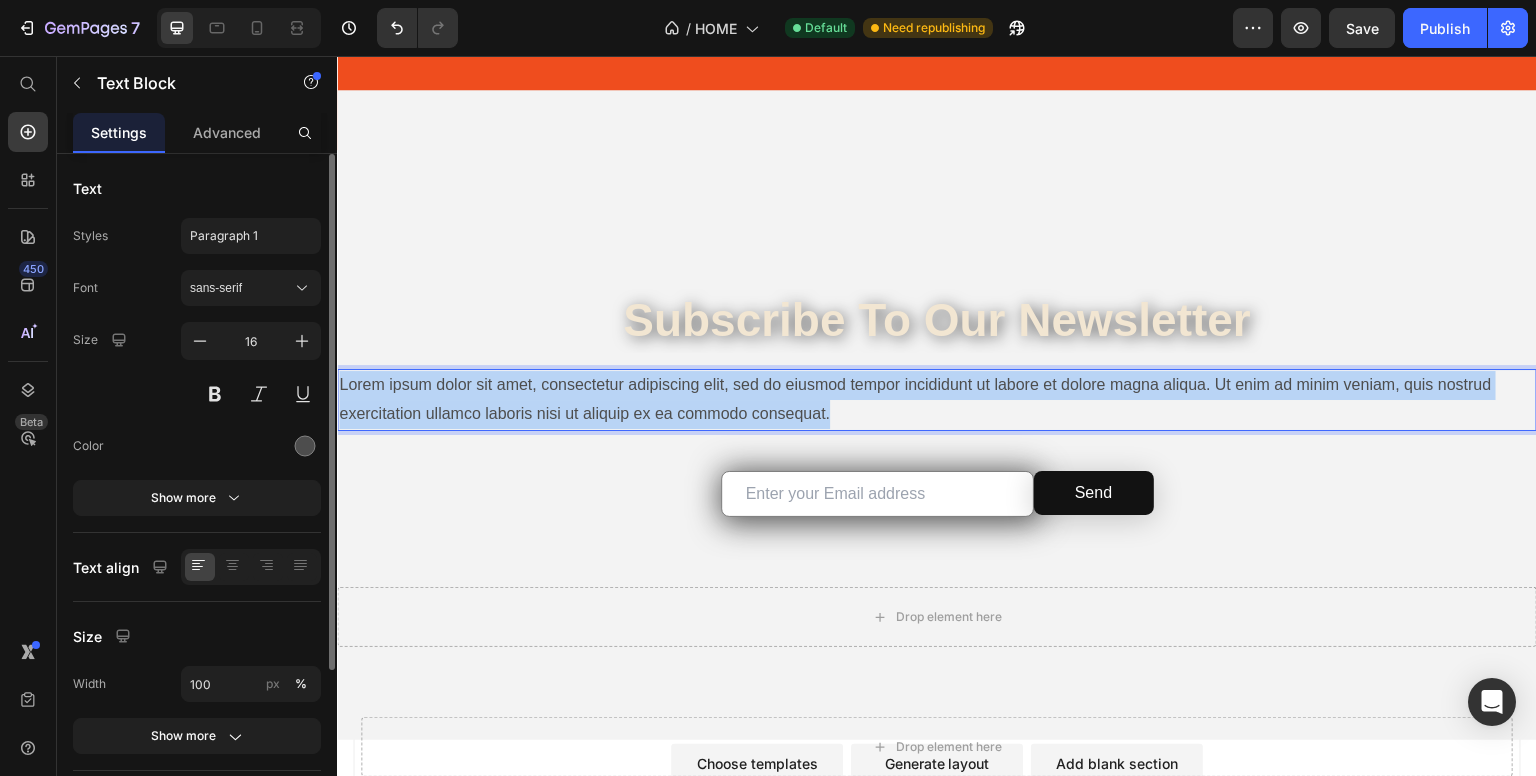 click on "Lorem ipsum dolor sit amet, consectetur adipiscing elit, sed do eiusmod tempor incididunt ut labore et dolore magna aliqua. Ut enim ad minim veniam, quis nostrud exercitation ullamco laboris nisi ut aliquip ex ea commodo consequat." at bounding box center [937, 400] 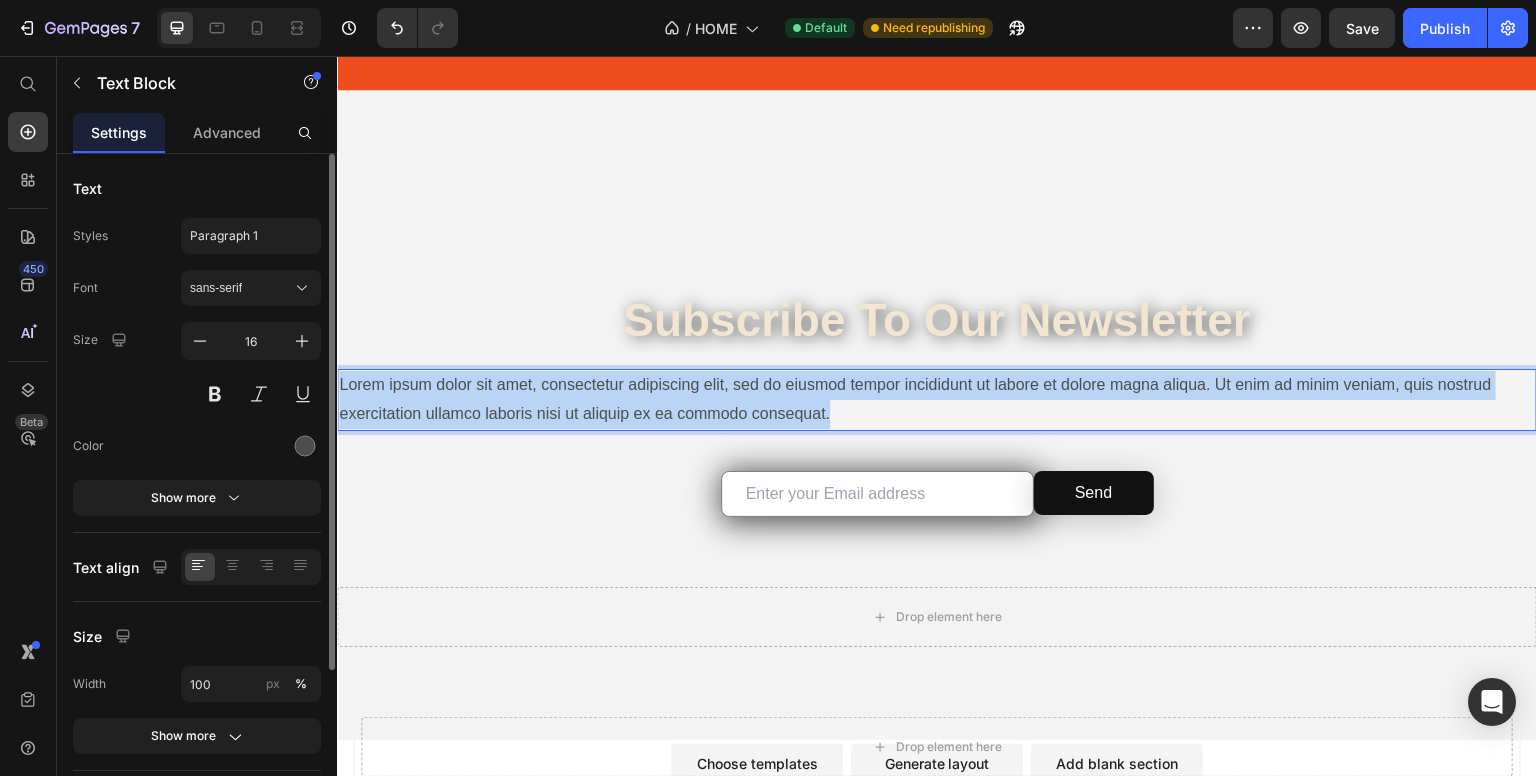 click on "Lorem ipsum dolor sit amet, consectetur adipiscing elit, sed do eiusmod tempor incididunt ut labore et dolore magna aliqua. Ut enim ad minim veniam, quis nostrud exercitation ullamco laboris nisi ut aliquip ex ea commodo consequat." at bounding box center (937, 400) 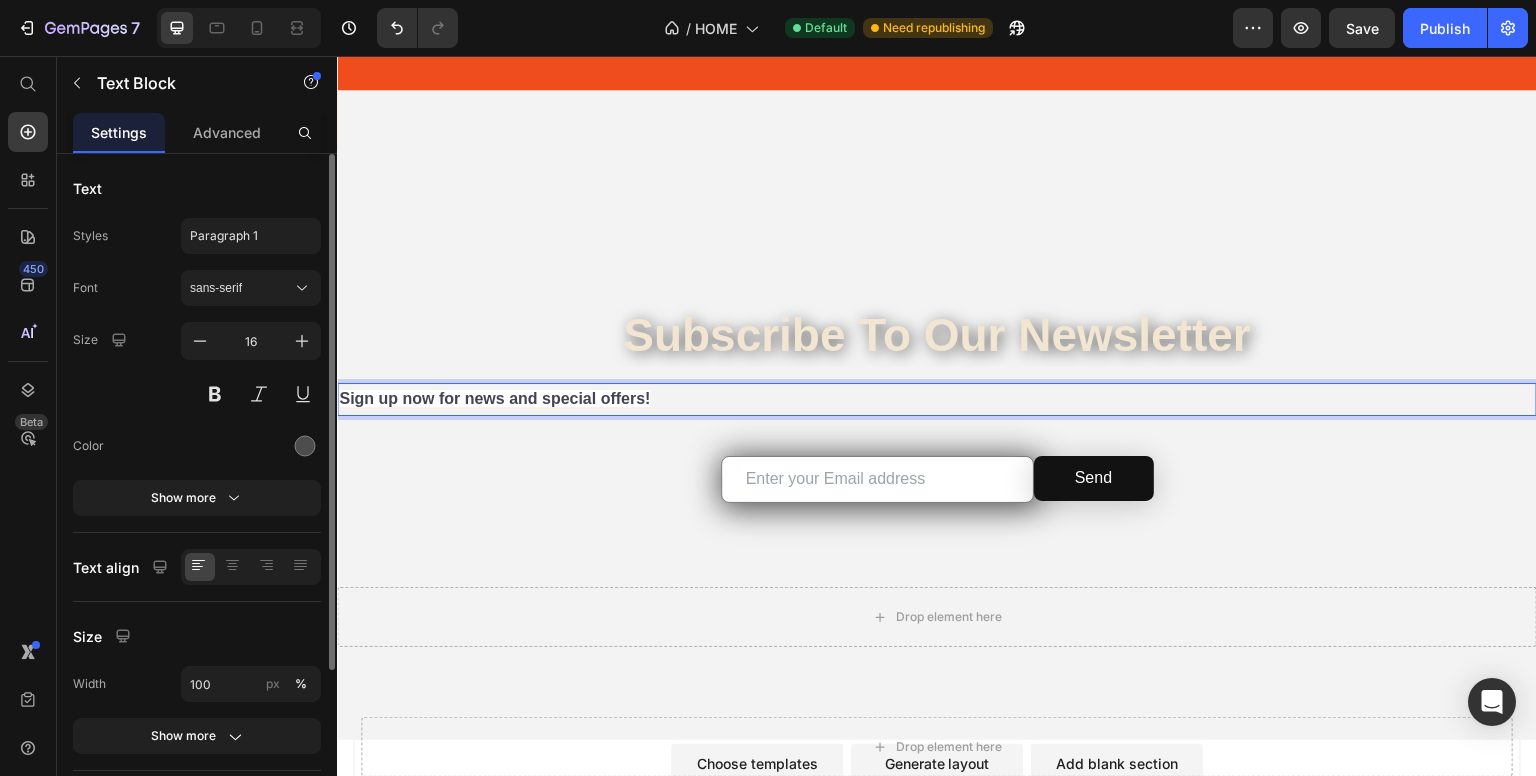 scroll, scrollTop: 4943, scrollLeft: 0, axis: vertical 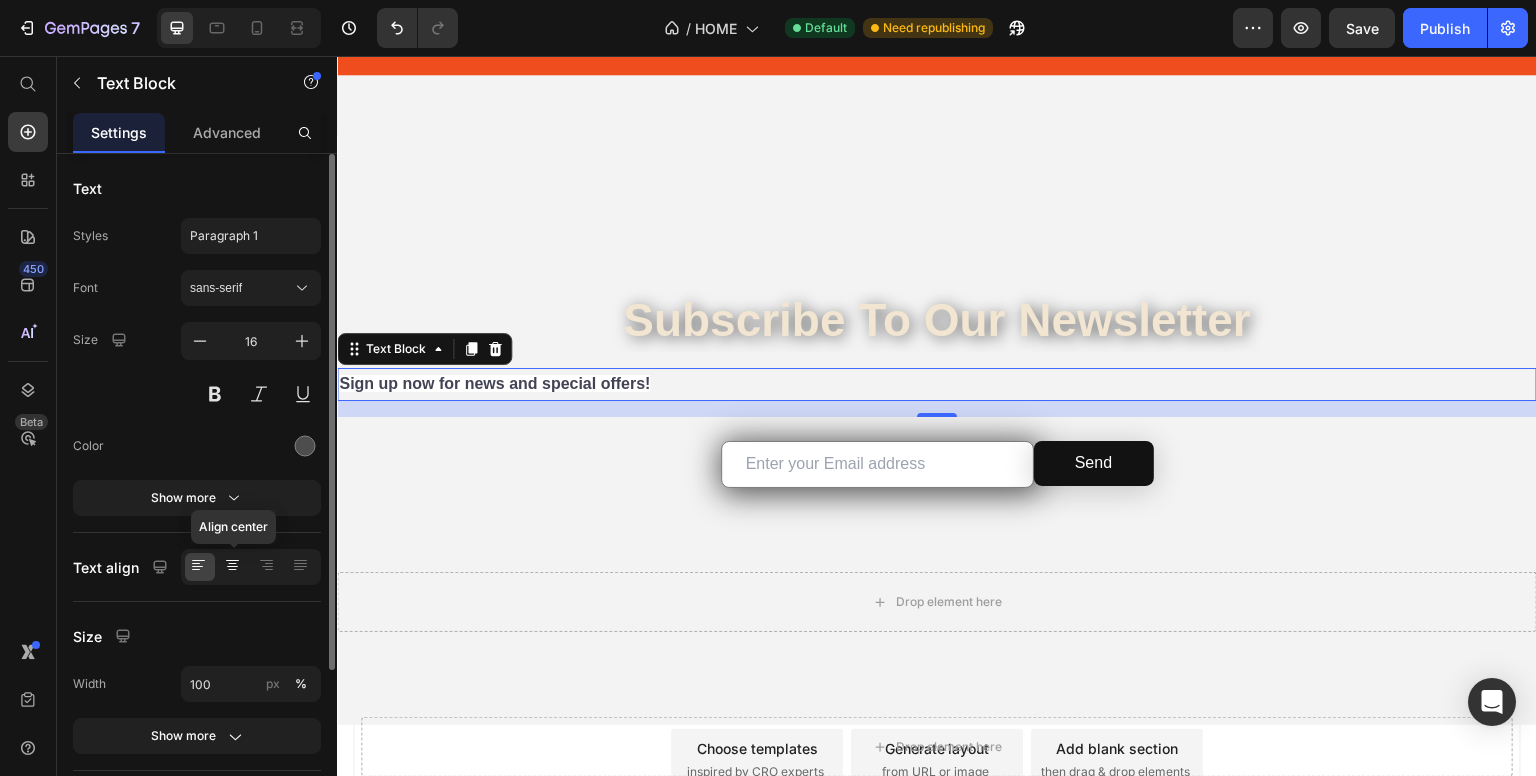 click 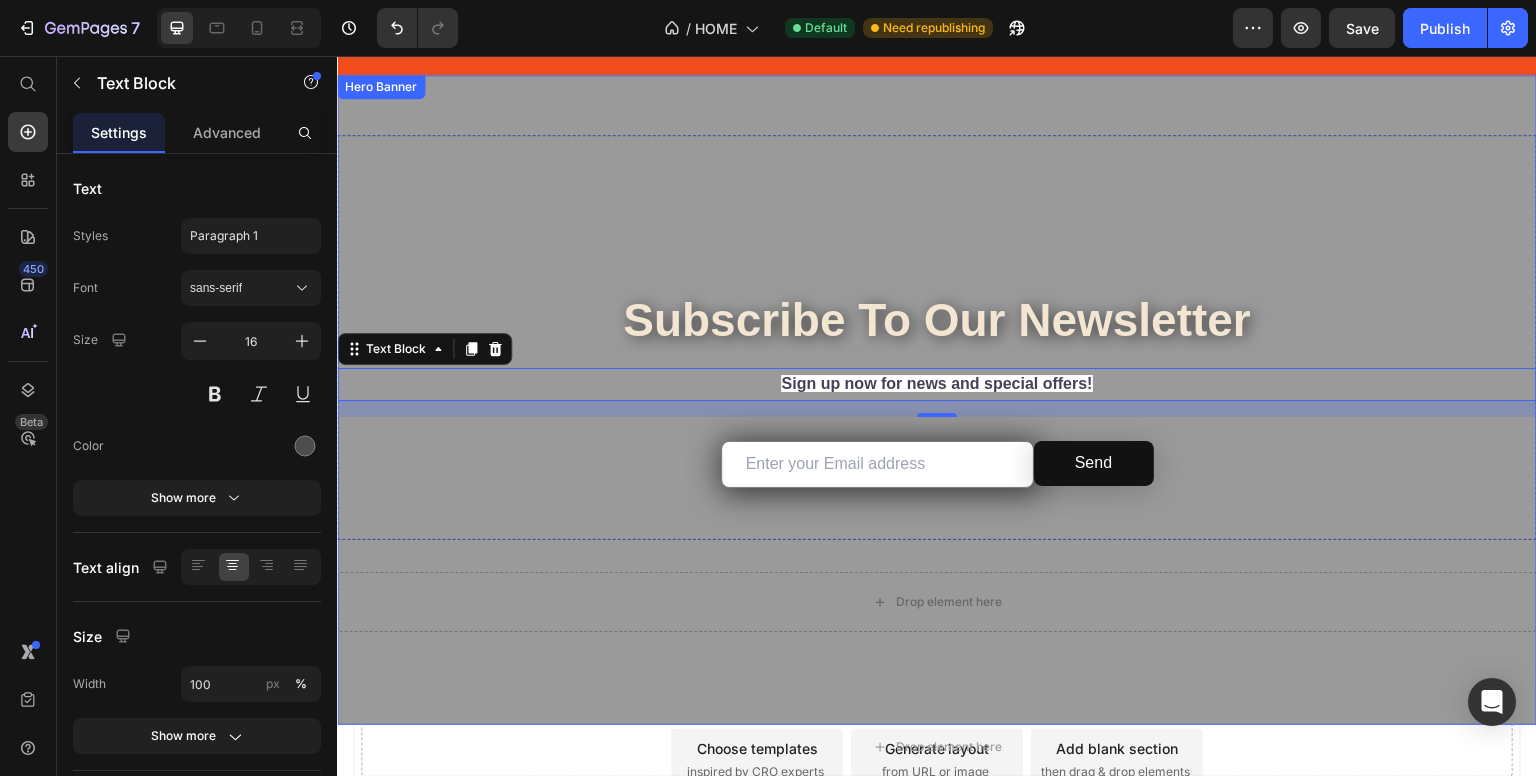 click at bounding box center (937, 400) 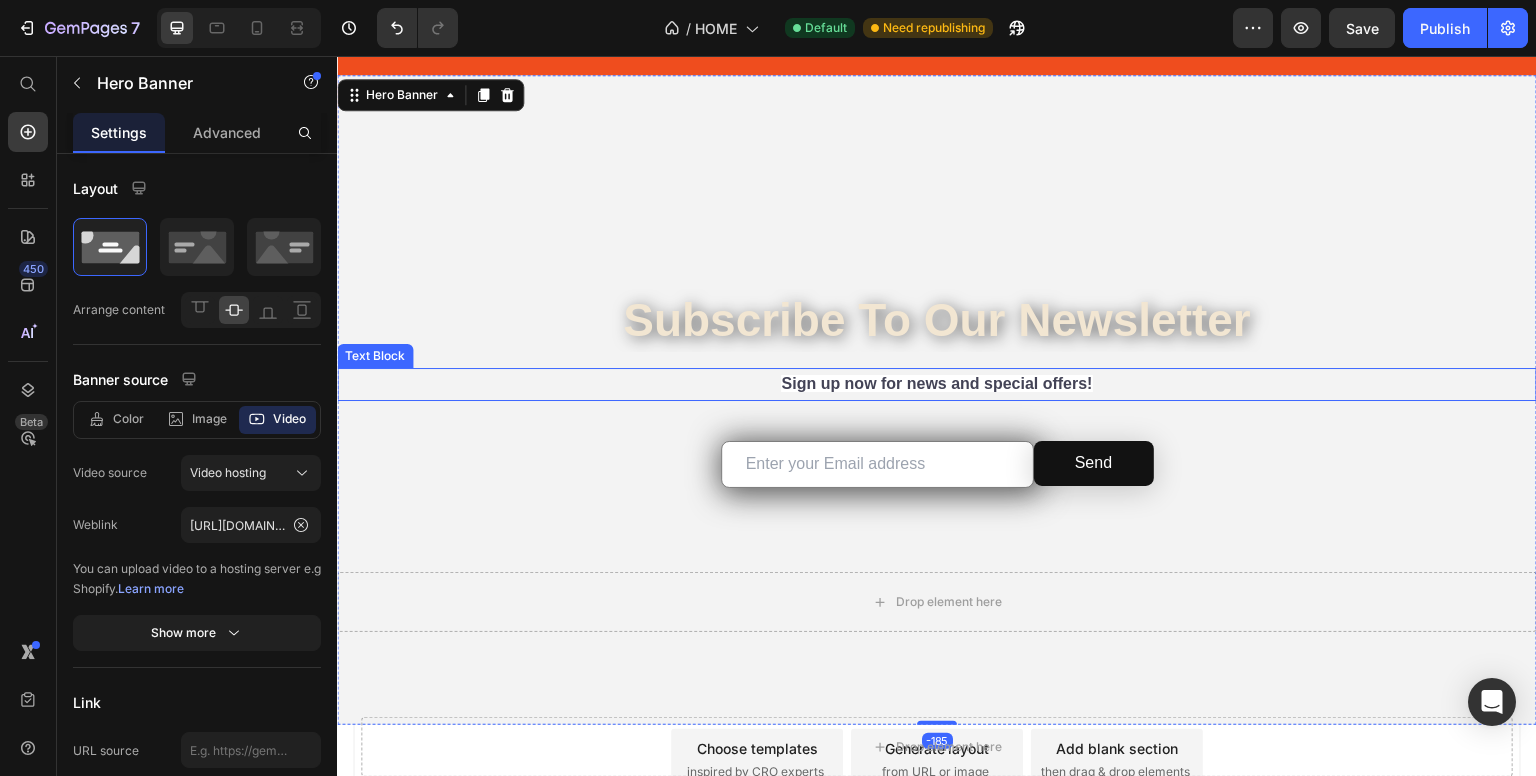 click on "Sign up now for news and special offers!" at bounding box center (936, 383) 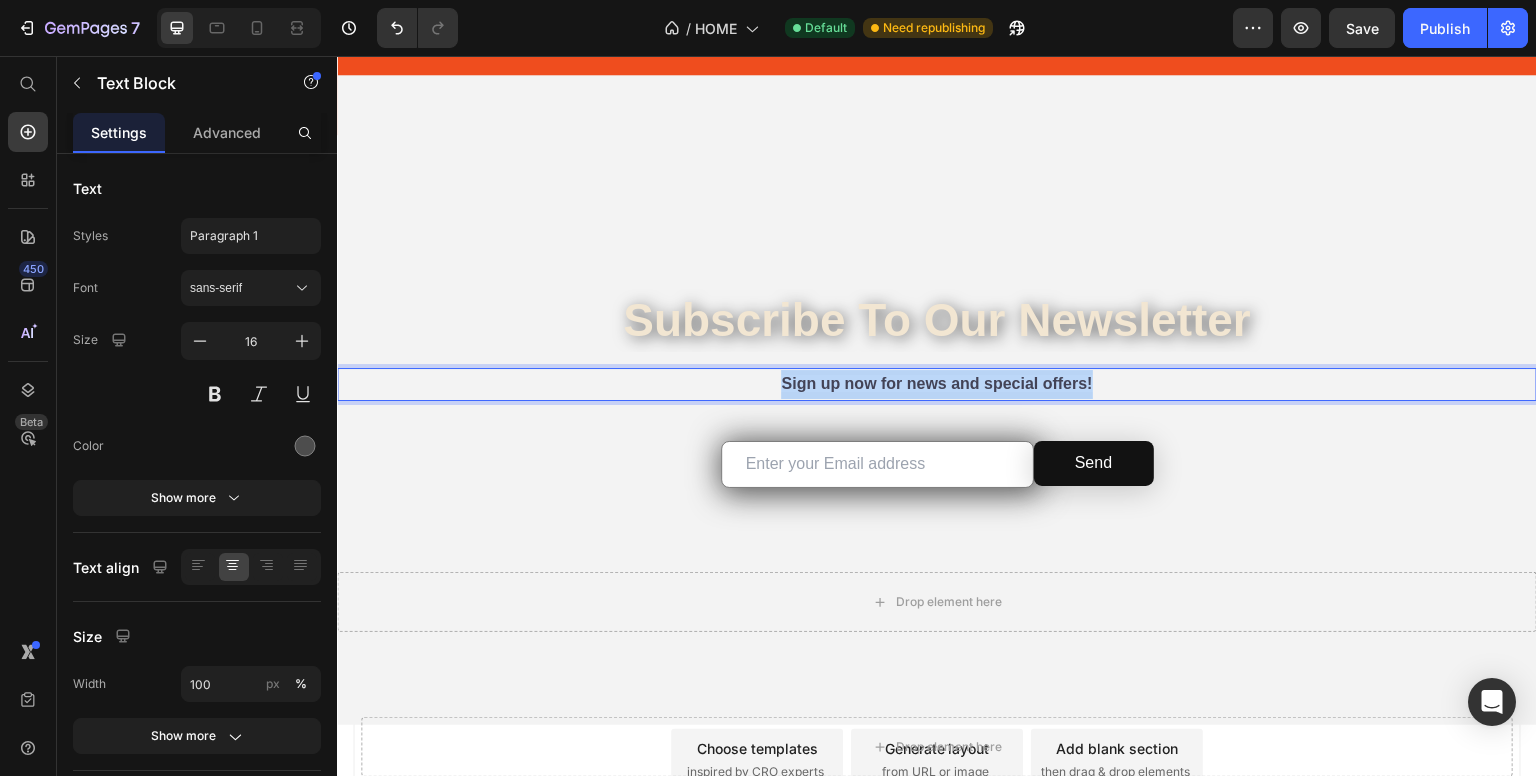click on "Sign up now for news and special offers!" at bounding box center (936, 383) 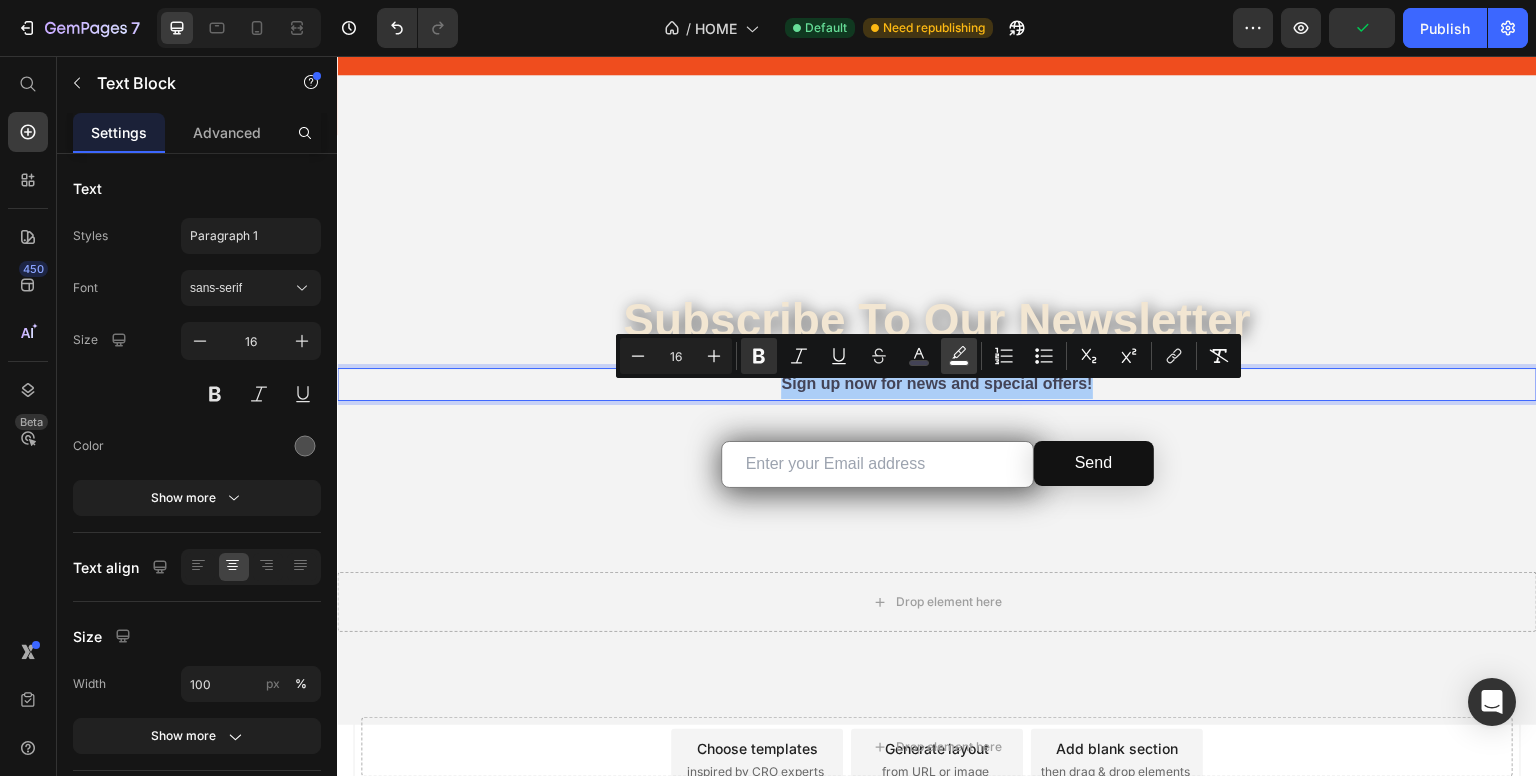 click on "color" at bounding box center [959, 356] 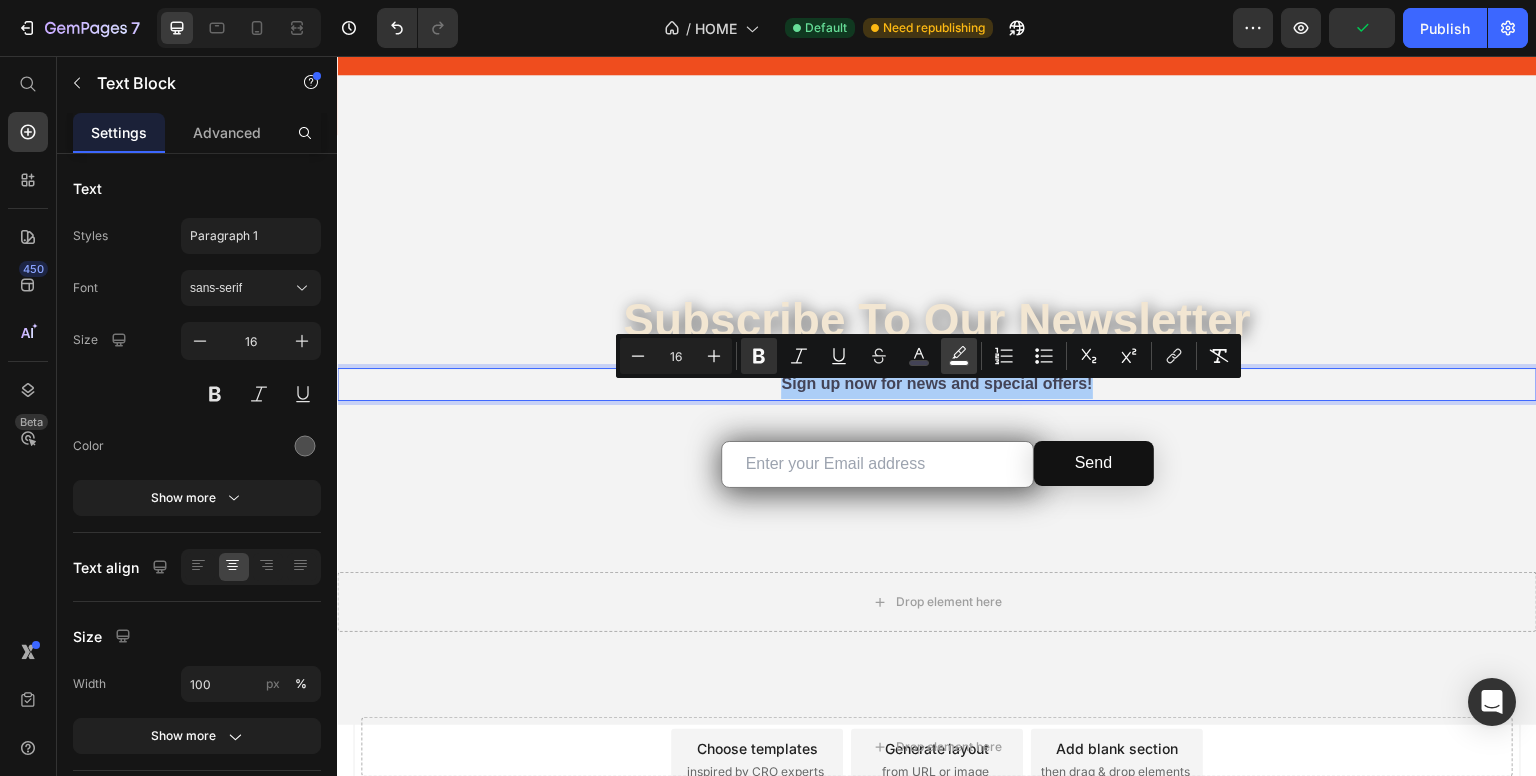 type on "FFFFFF" 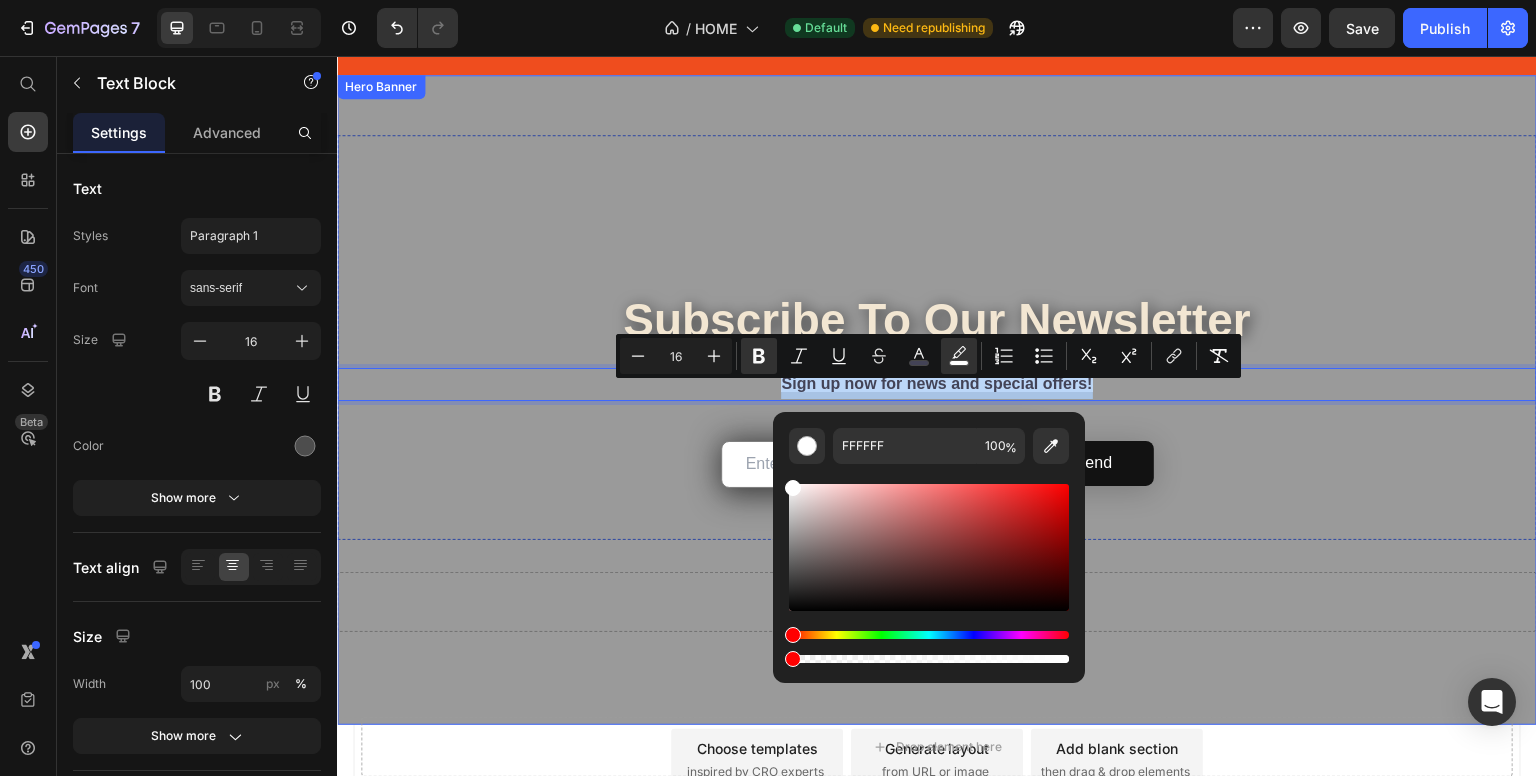 type on "0" 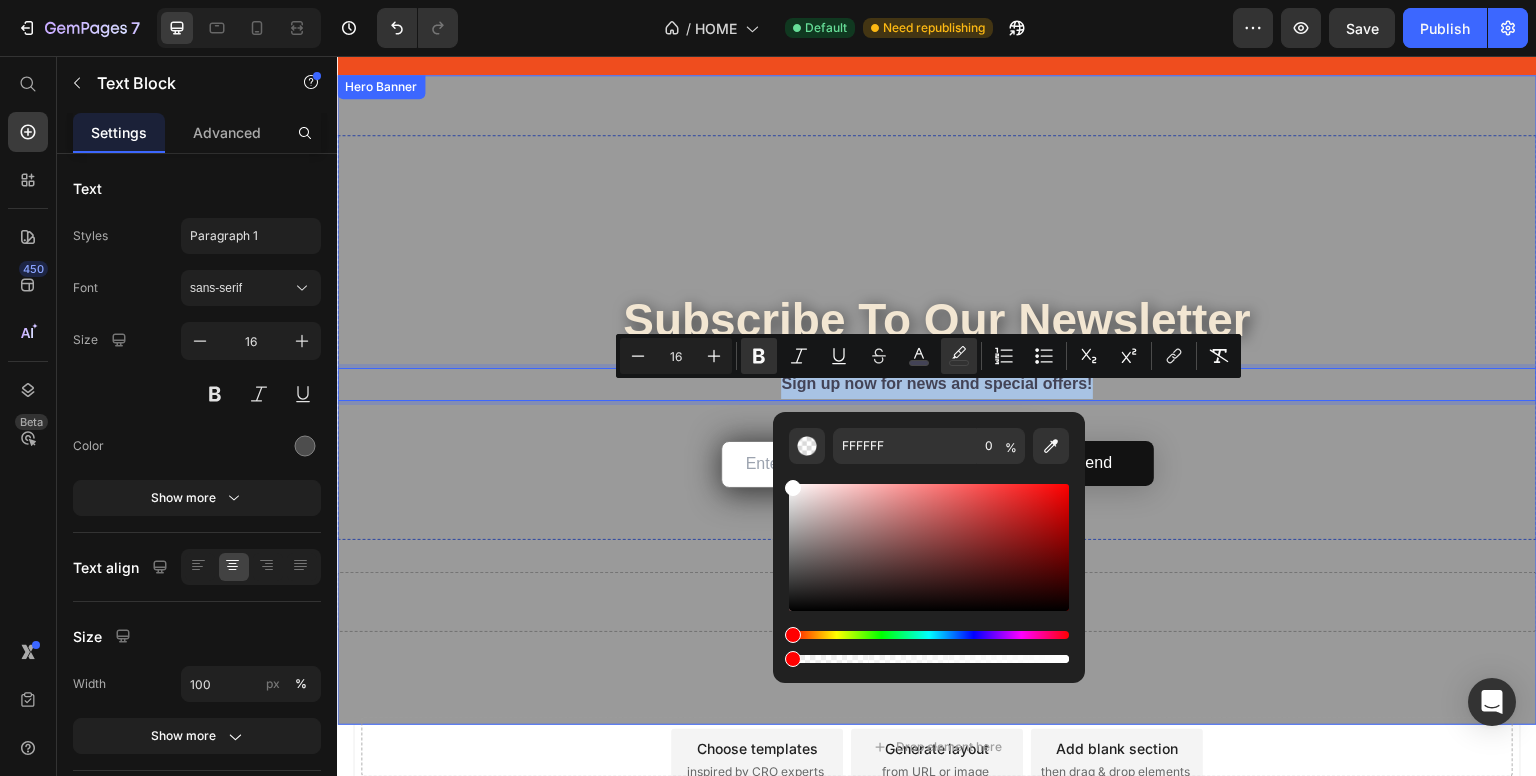 drag, startPoint x: 1404, startPoint y: 718, endPoint x: 752, endPoint y: 655, distance: 655.0366 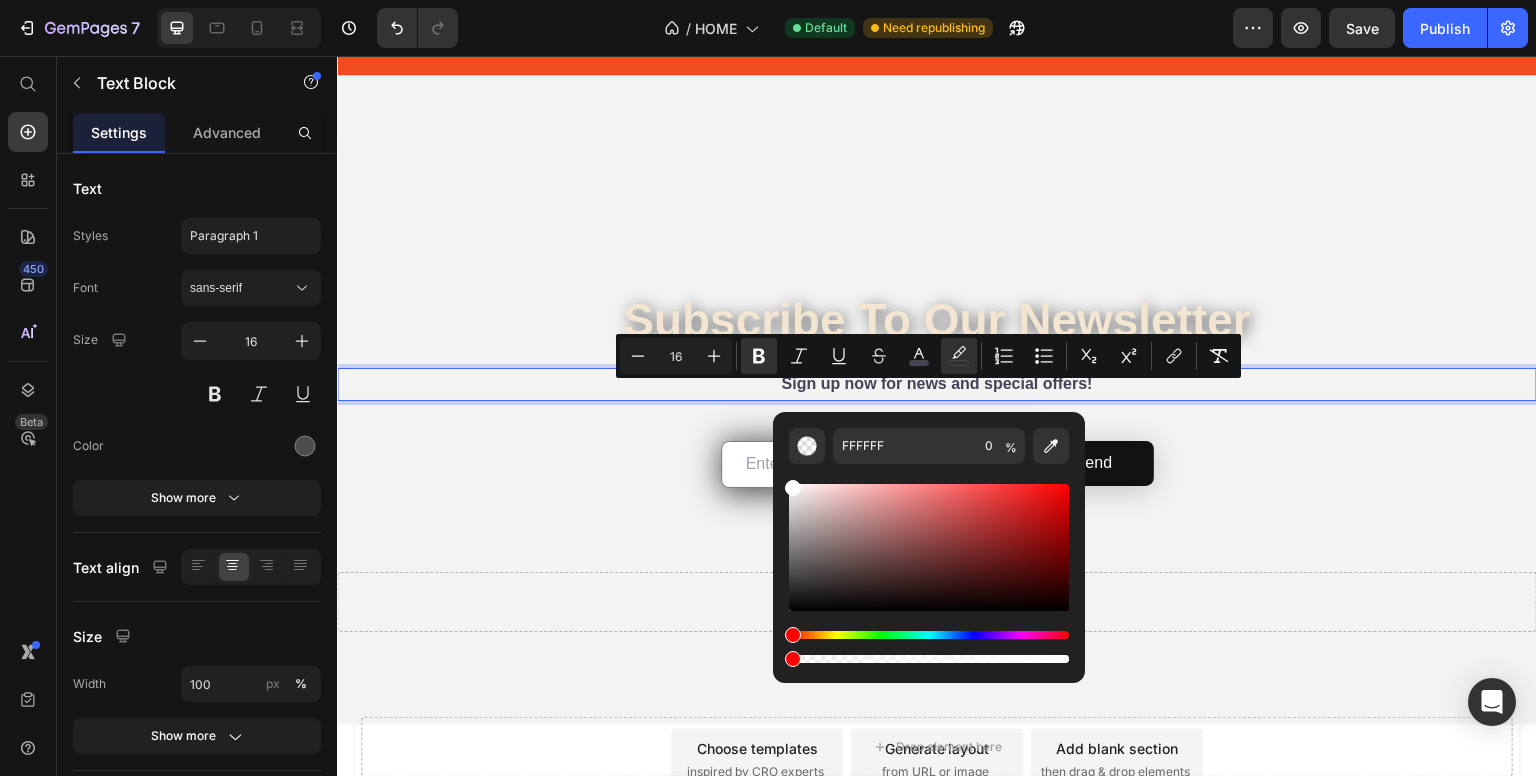 click on "Sign up now for news and special offers!" at bounding box center (937, 384) 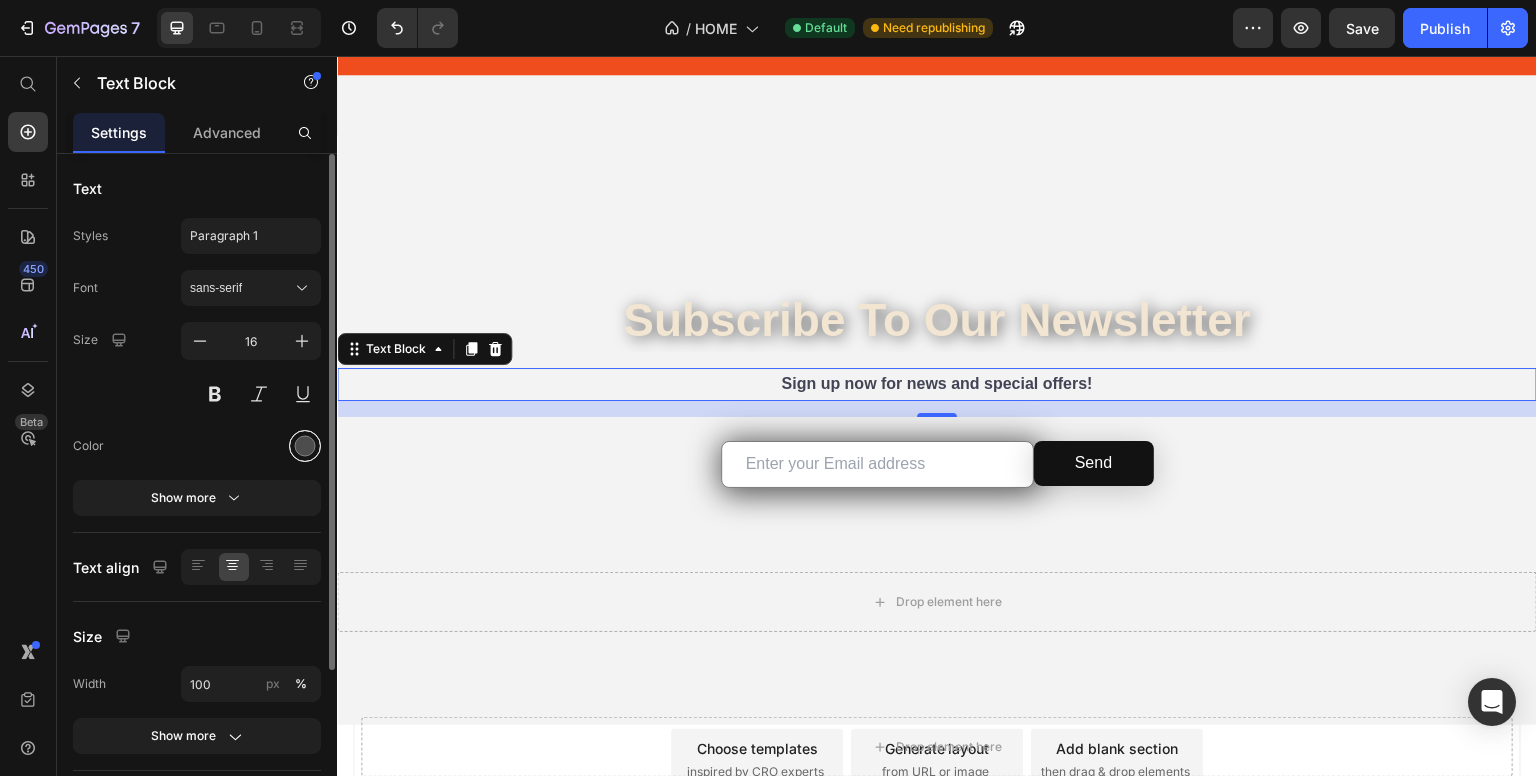 click at bounding box center [305, 446] 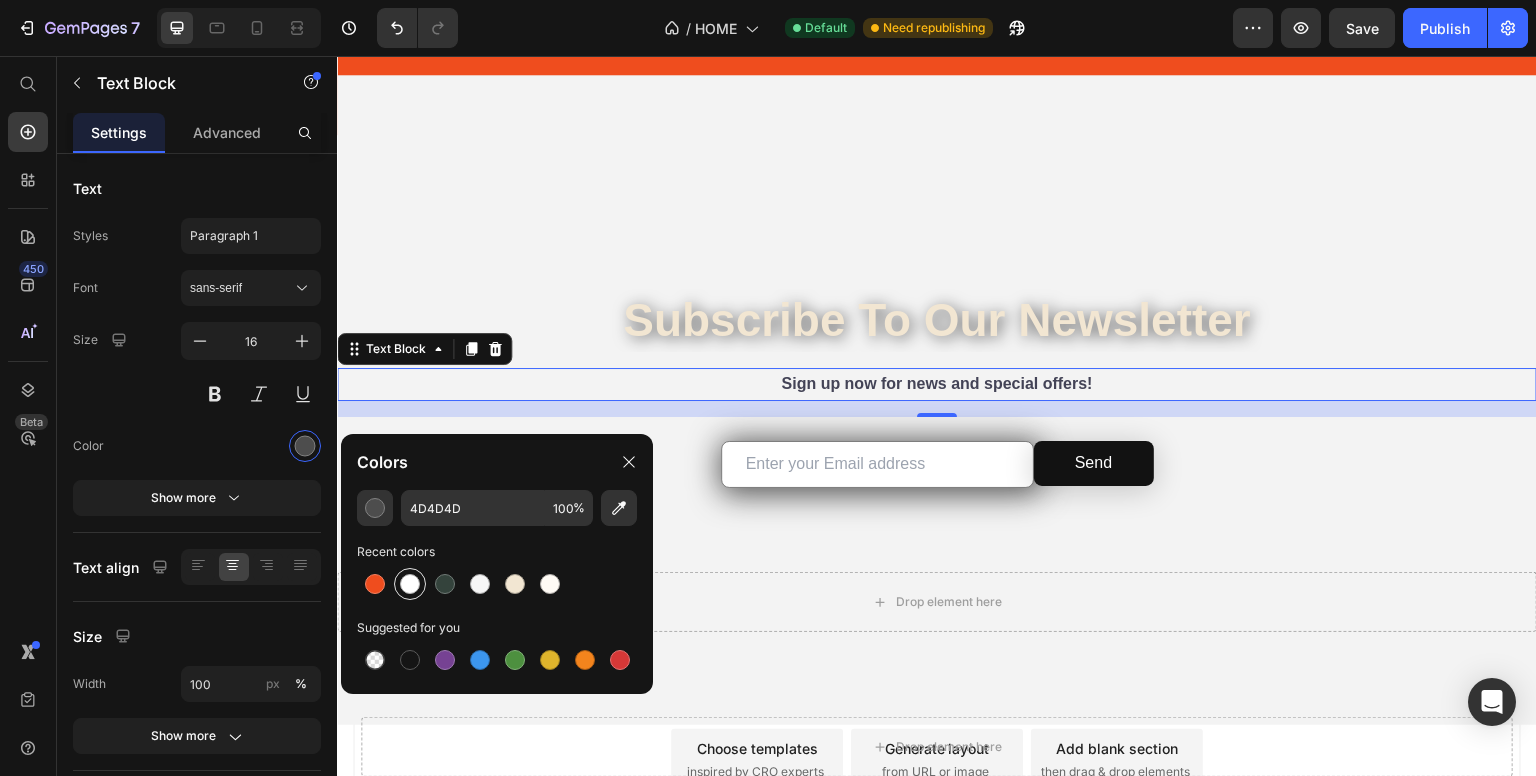 click at bounding box center [410, 584] 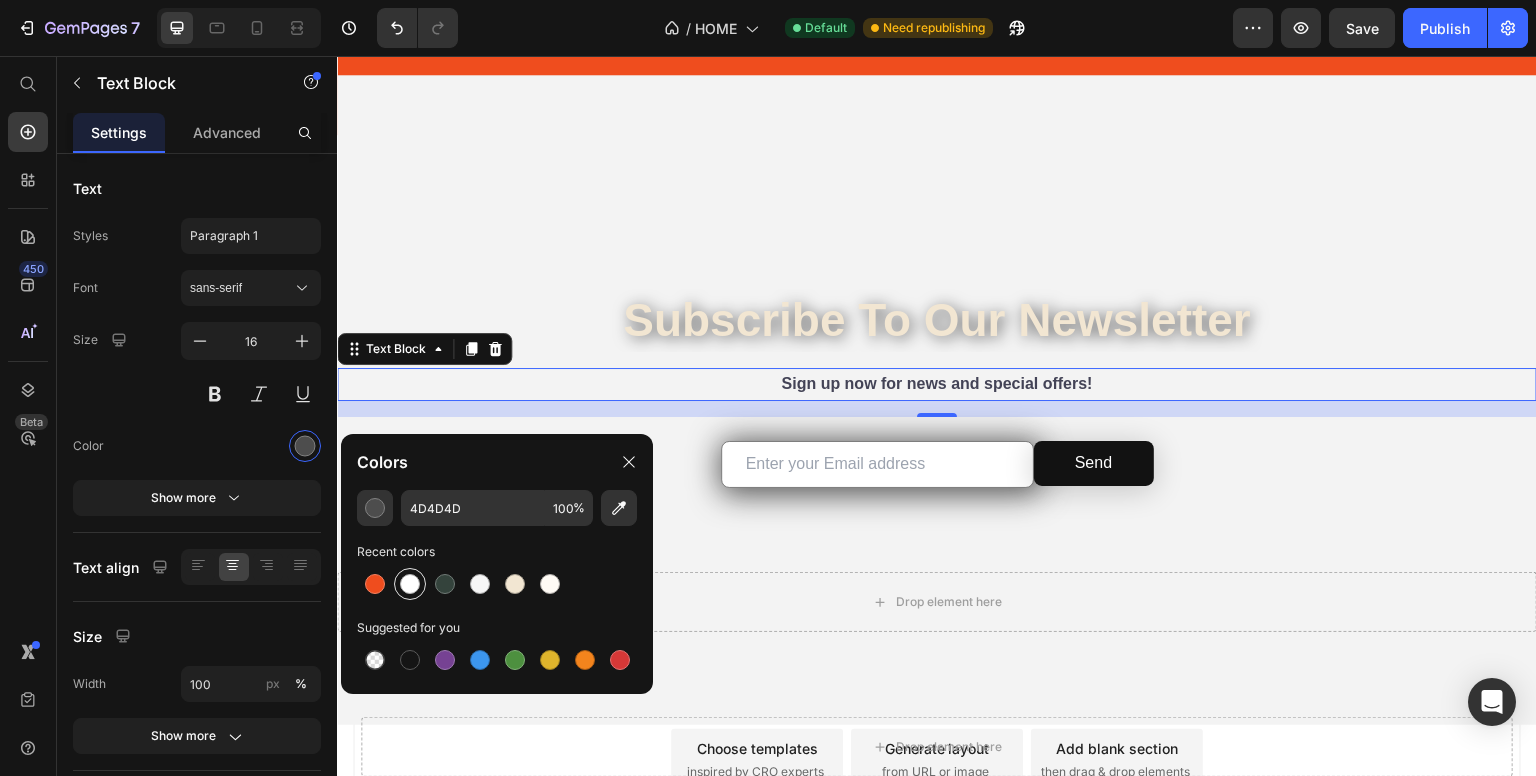 type on "FFFFFF" 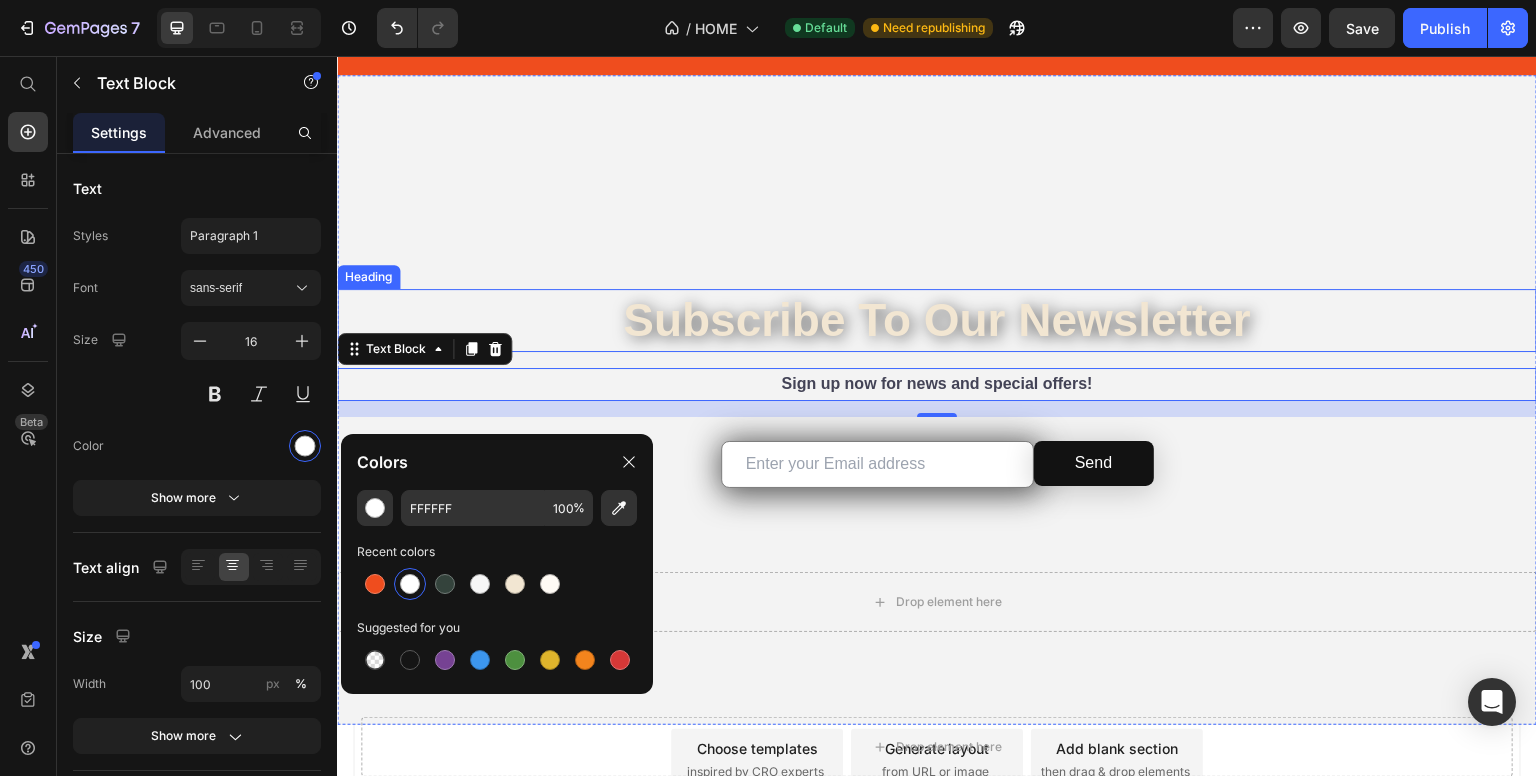 click on "Subscribe to our Newsletter" at bounding box center [937, 321] 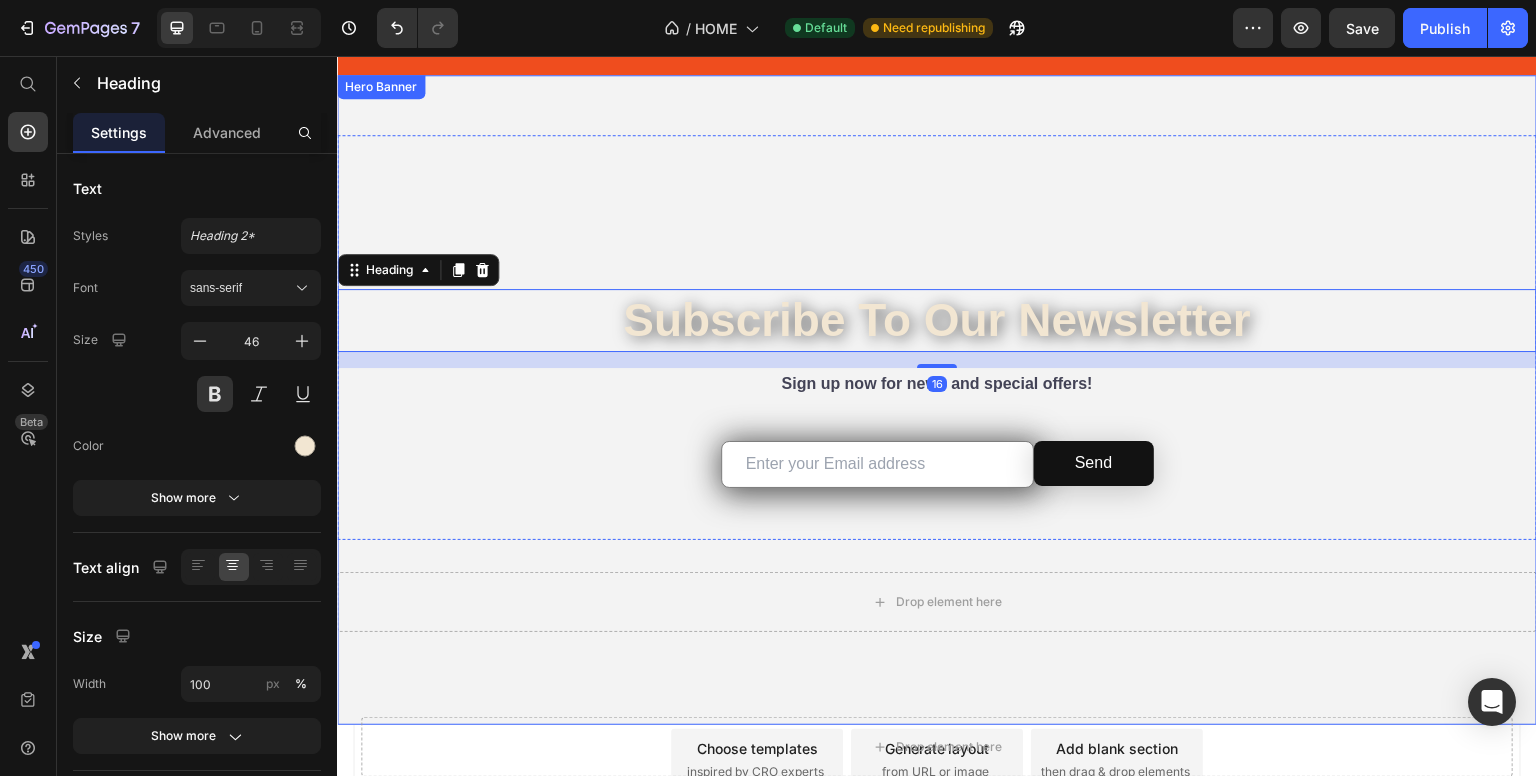 click on "Sign up now for news and special offers!" at bounding box center [937, 384] 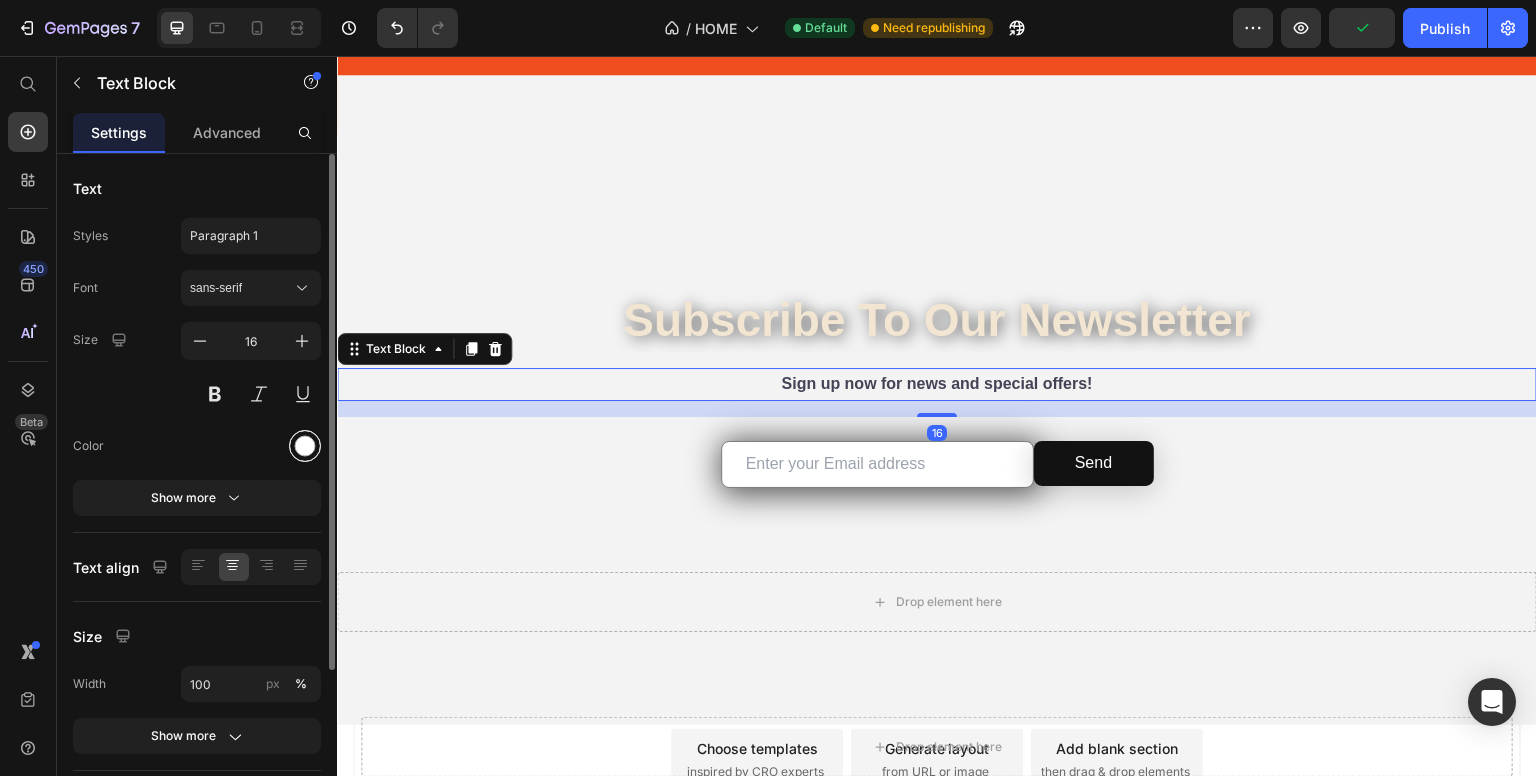 click at bounding box center (305, 446) 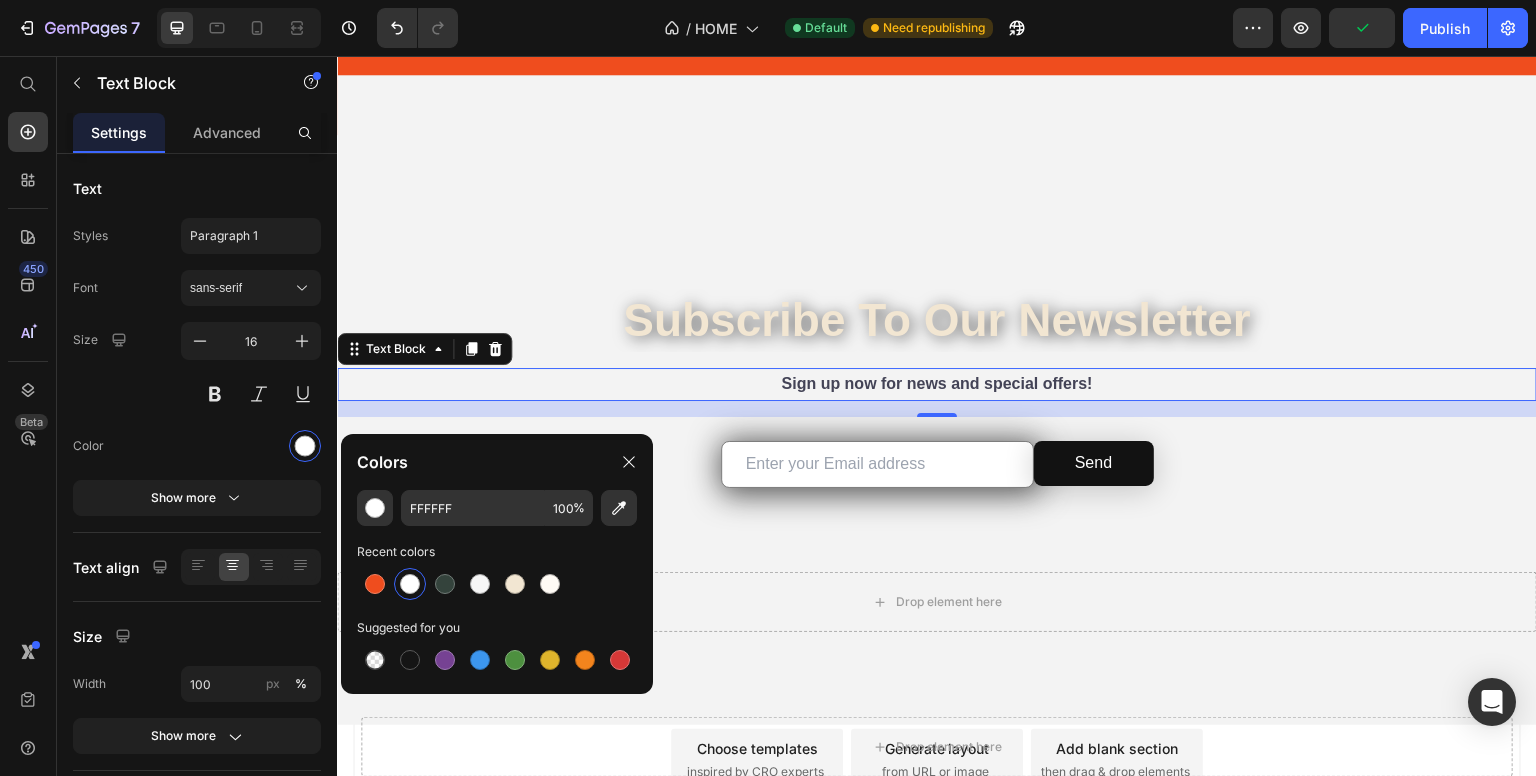 click at bounding box center (410, 584) 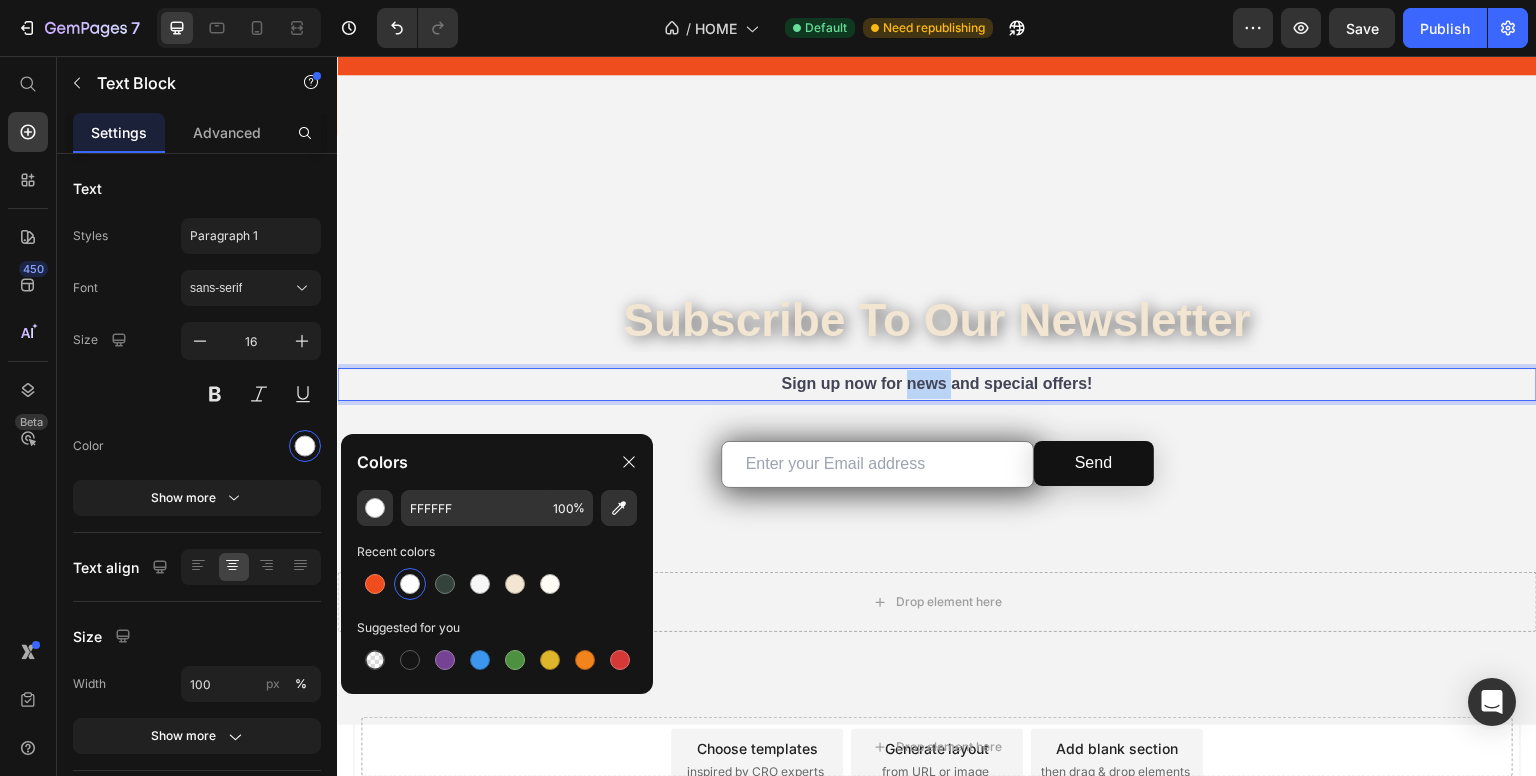 click on "Sign up now for news and special offers!" at bounding box center [937, 384] 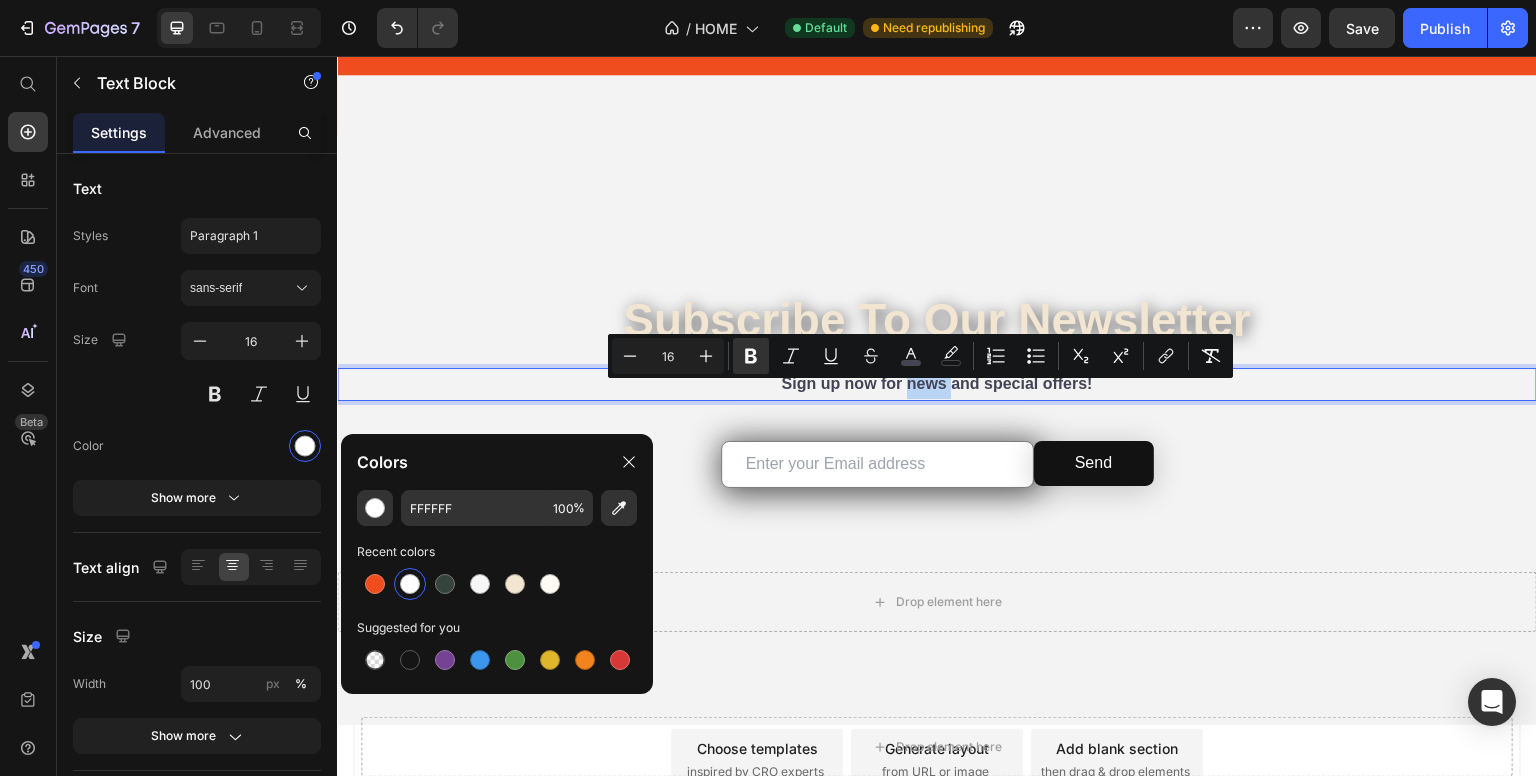 click on "Sign up now for news and special offers!" at bounding box center [936, 383] 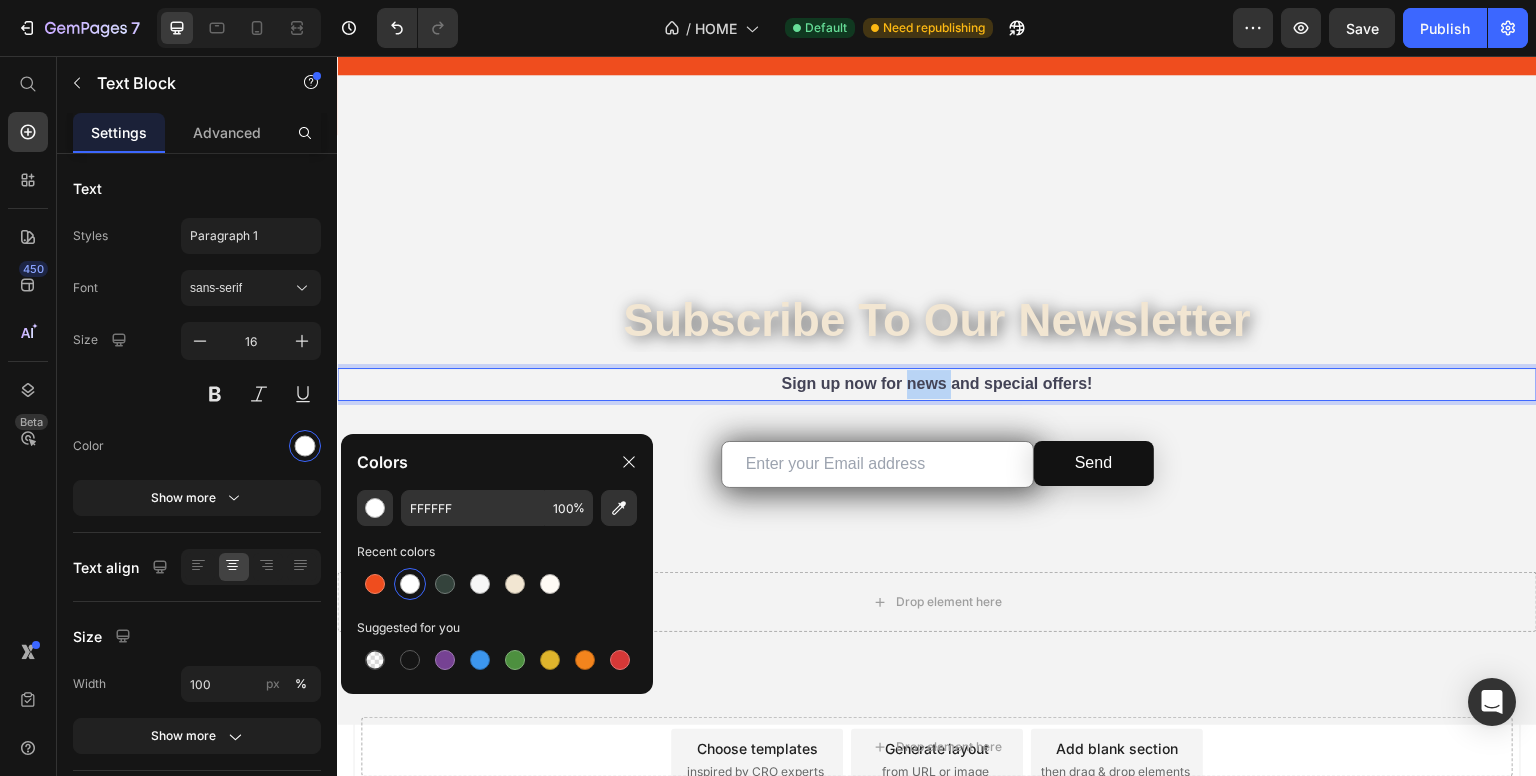click on "Sign up now for news and special offers!" at bounding box center [936, 383] 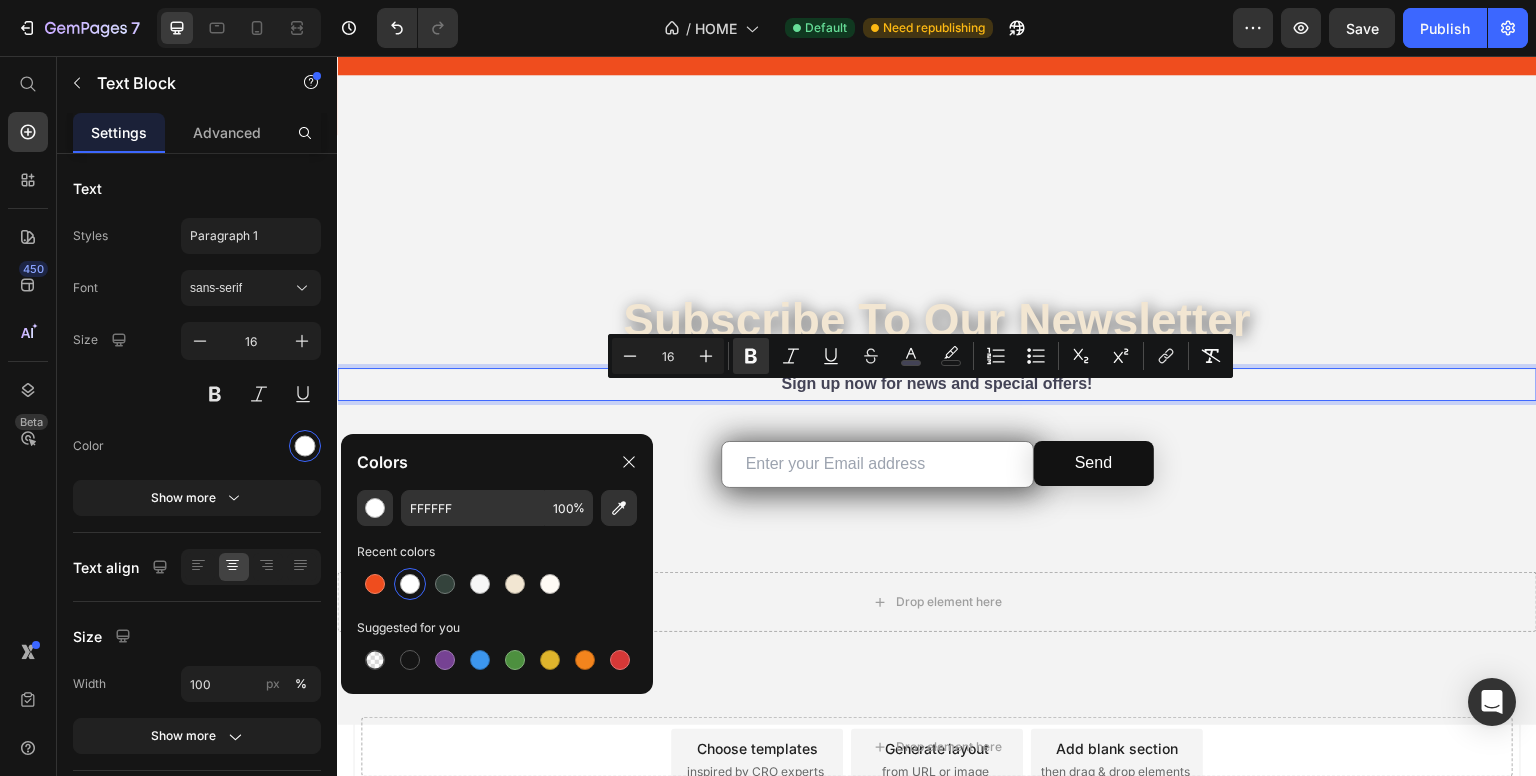 click on "Sign up now for news and special offers!" at bounding box center [936, 383] 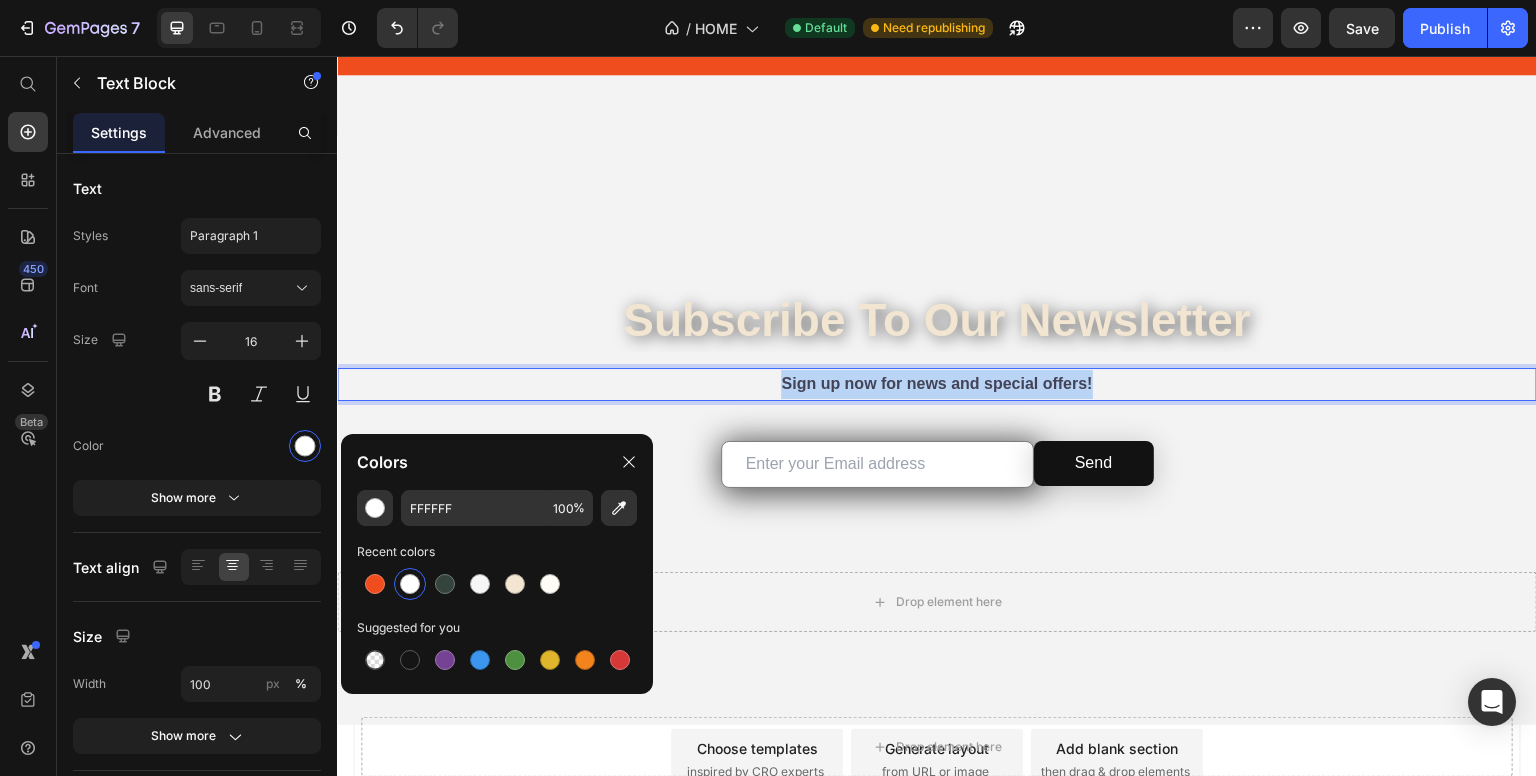 drag, startPoint x: 774, startPoint y: 394, endPoint x: 1117, endPoint y: 396, distance: 343.00583 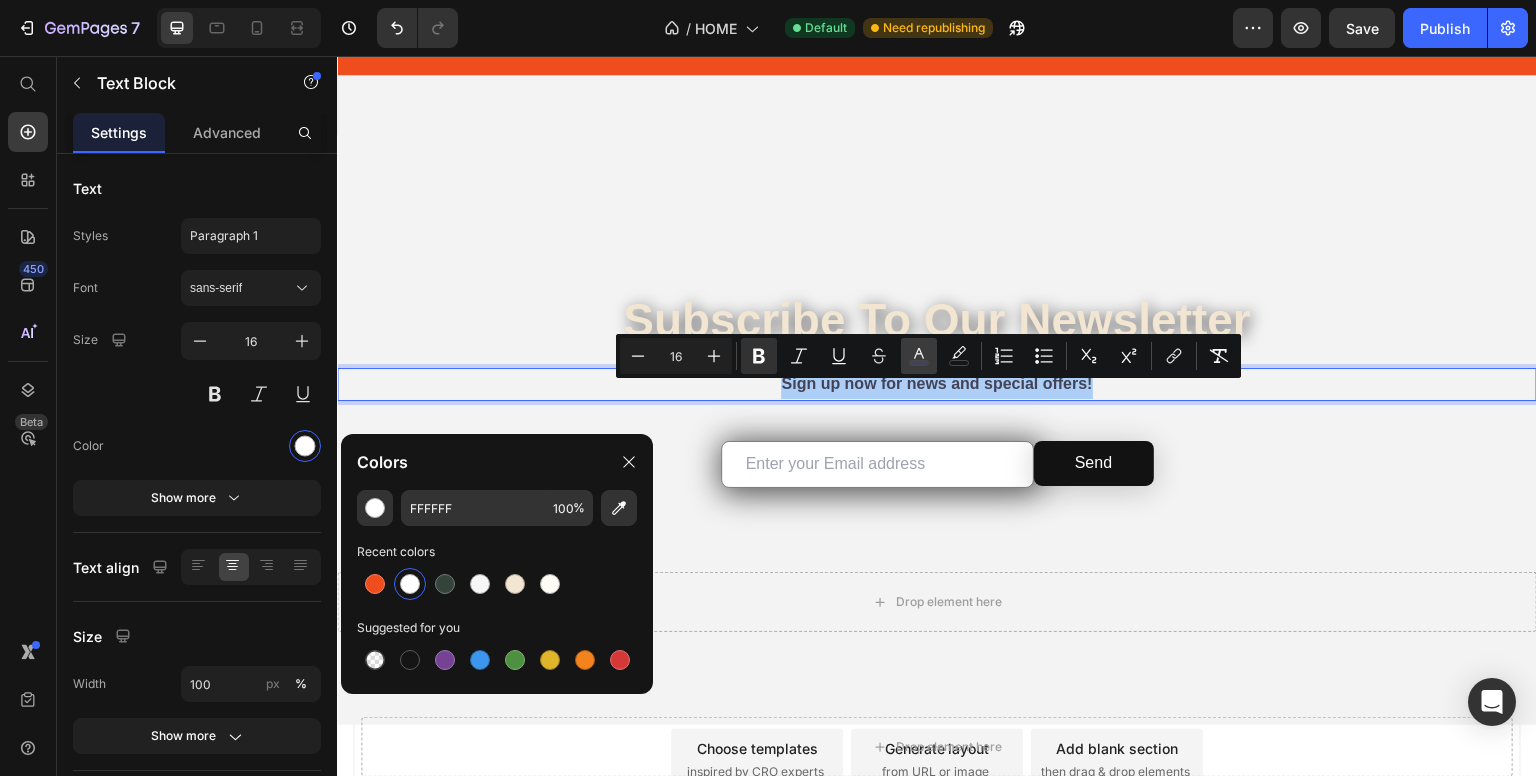 click 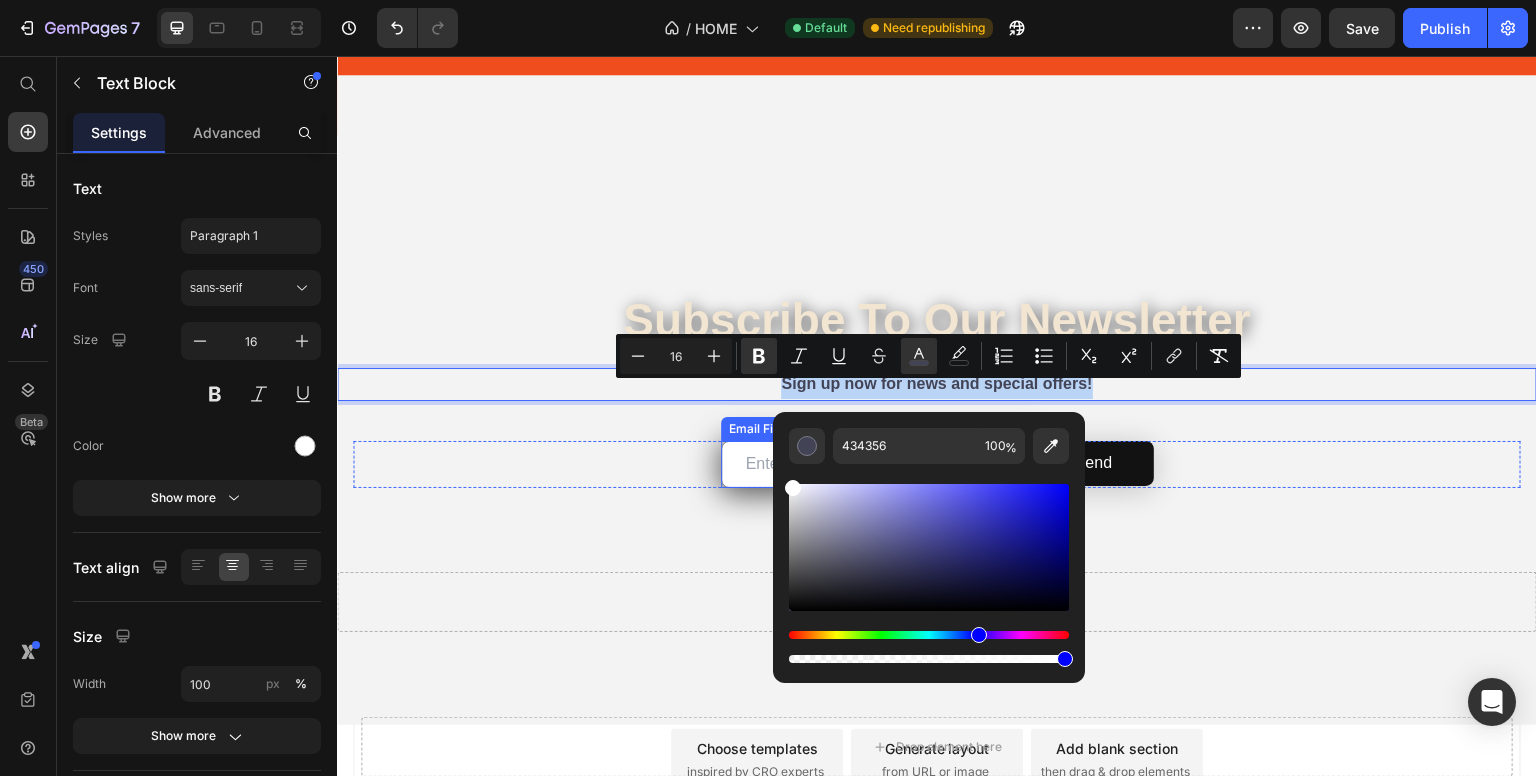 drag, startPoint x: 1138, startPoint y: 550, endPoint x: 717, endPoint y: 457, distance: 431.14963 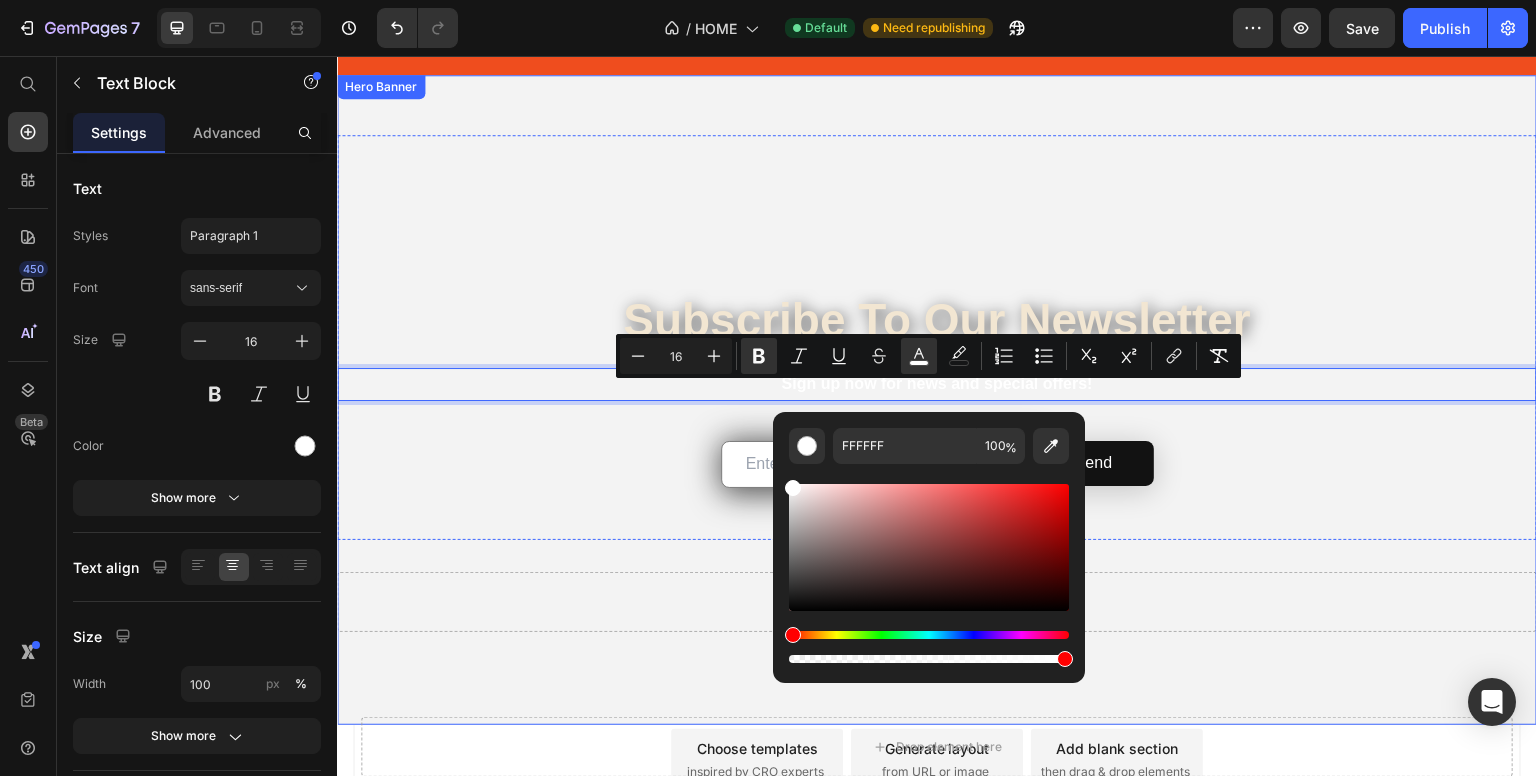 click on "Subscribe to our Newsletter Heading Sign up now for news and special offers! Text Block   16 Email Field Send Submit Button Row Newsletter" at bounding box center (937, 400) 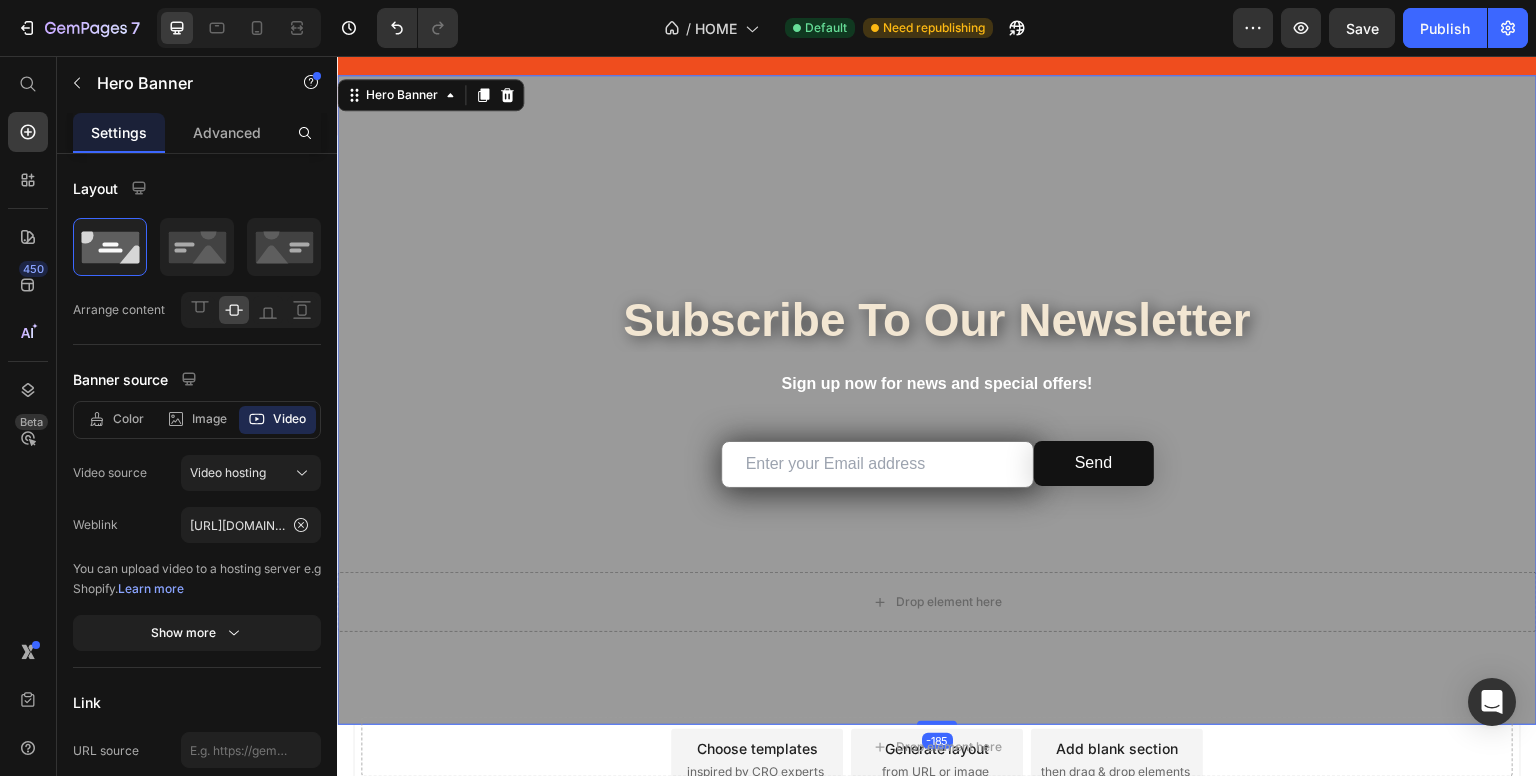 scroll, scrollTop: 4743, scrollLeft: 0, axis: vertical 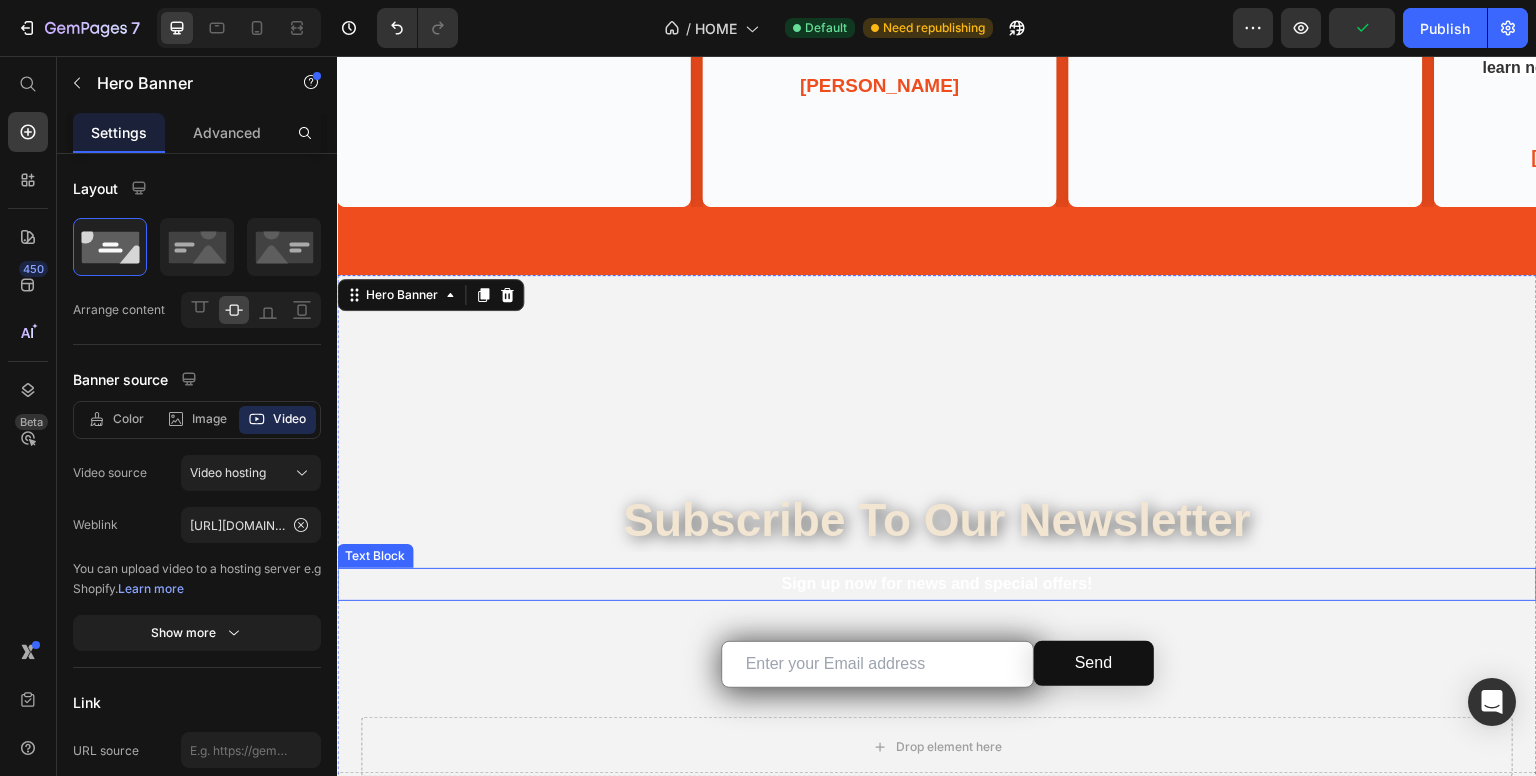click on "Sign up now for news and special offers!" at bounding box center [936, 583] 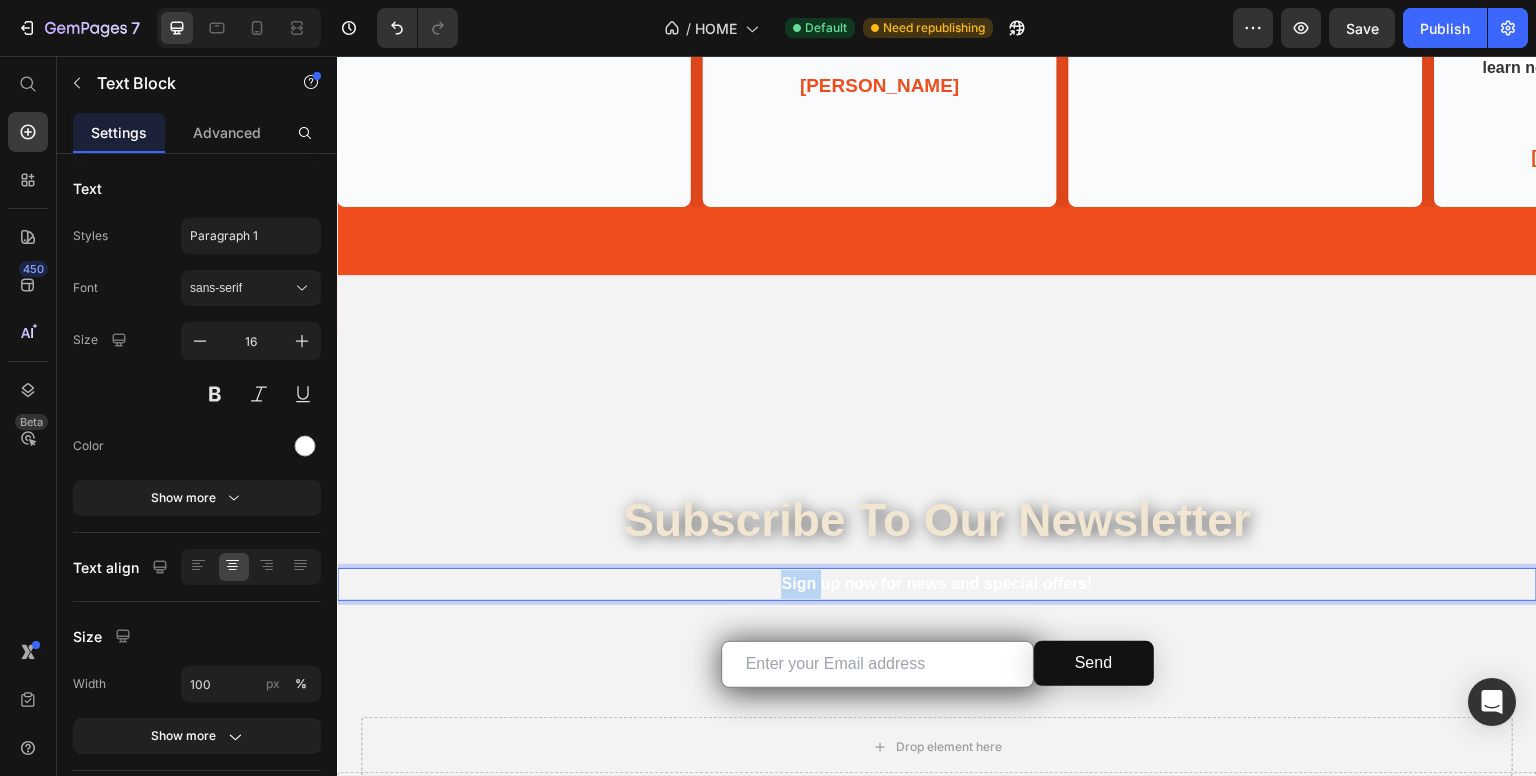click on "Sign up now for news and special offers!" at bounding box center [937, 584] 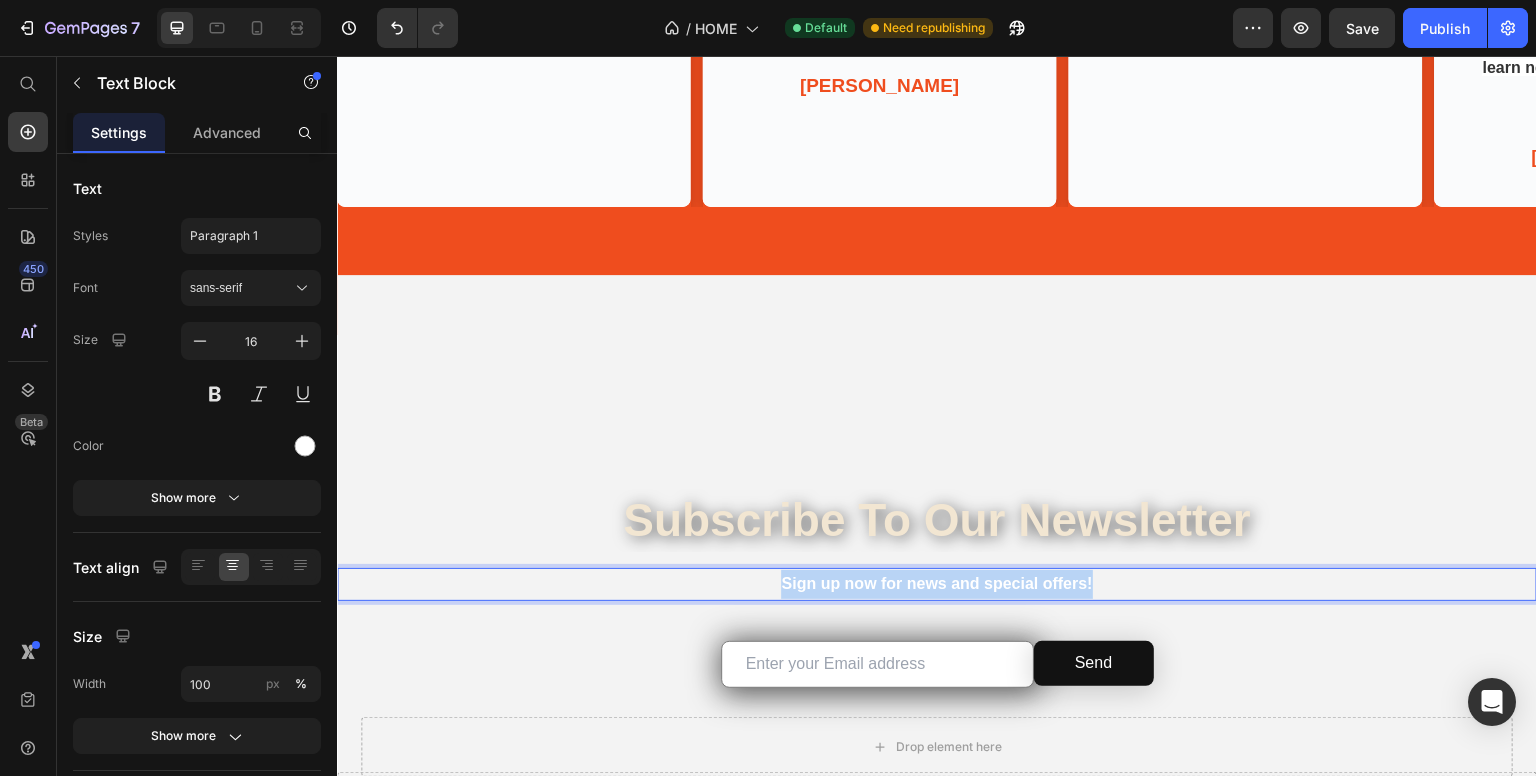 click on "Sign up now for news and special offers!" at bounding box center [937, 584] 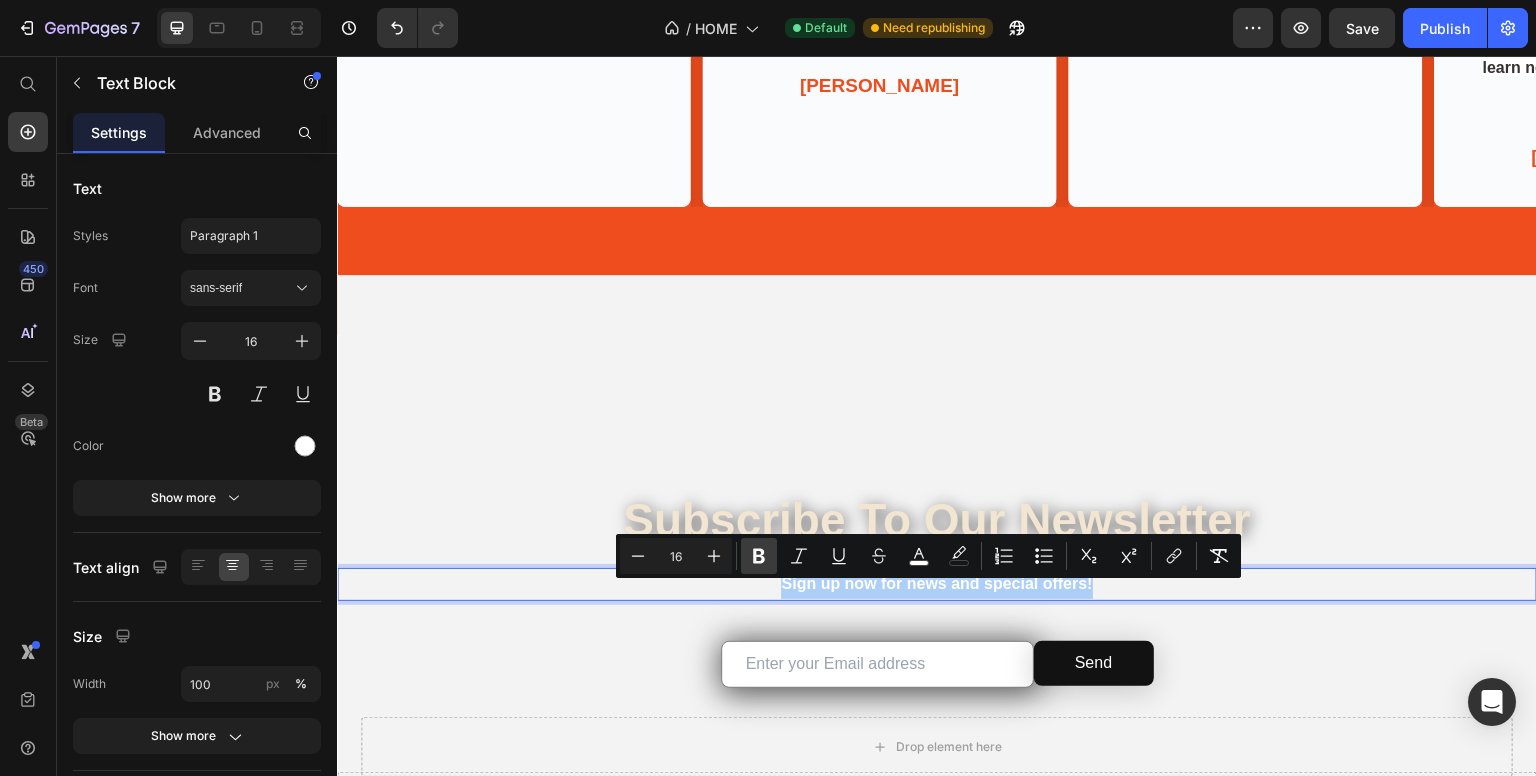 click 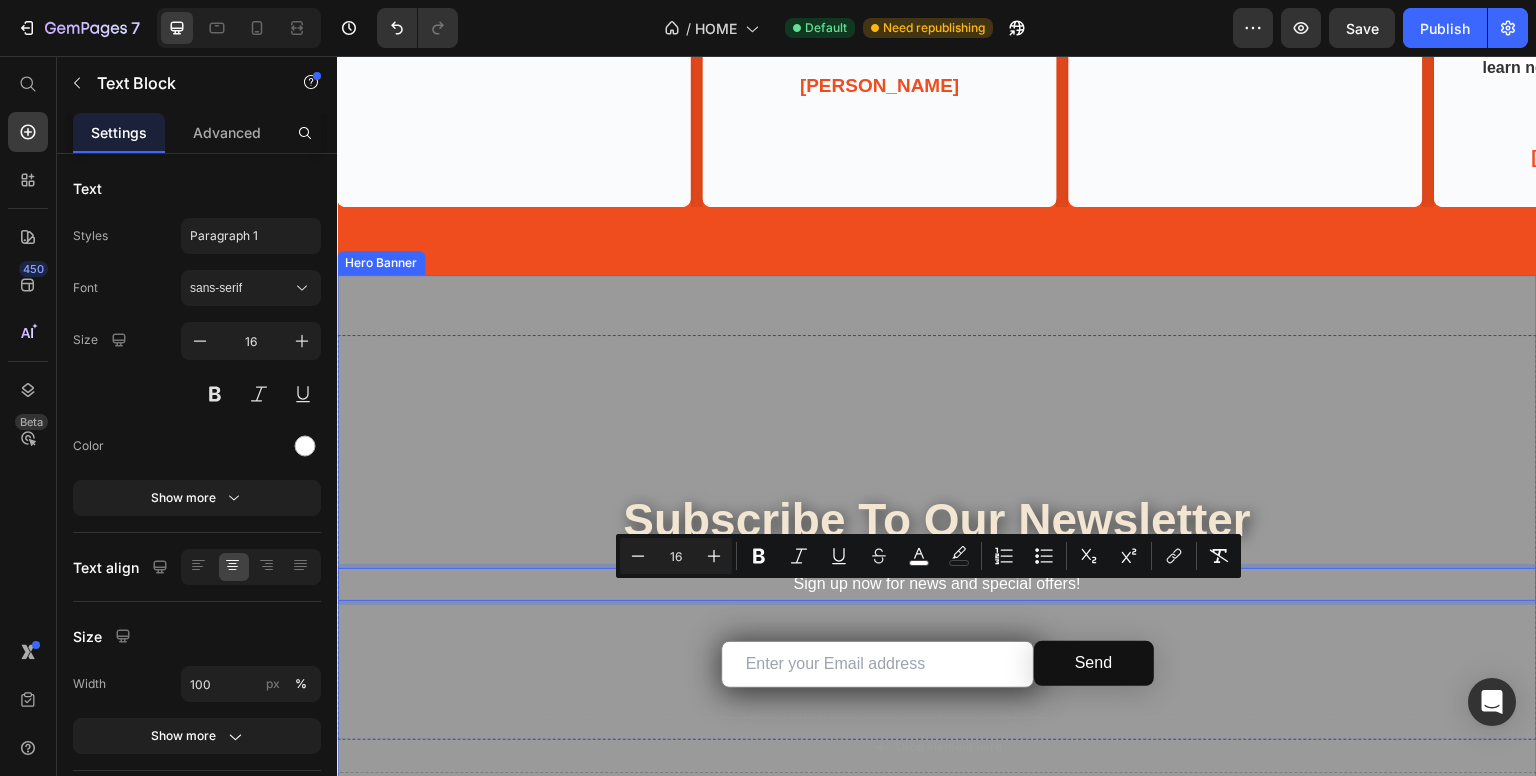 click at bounding box center (937, 600) 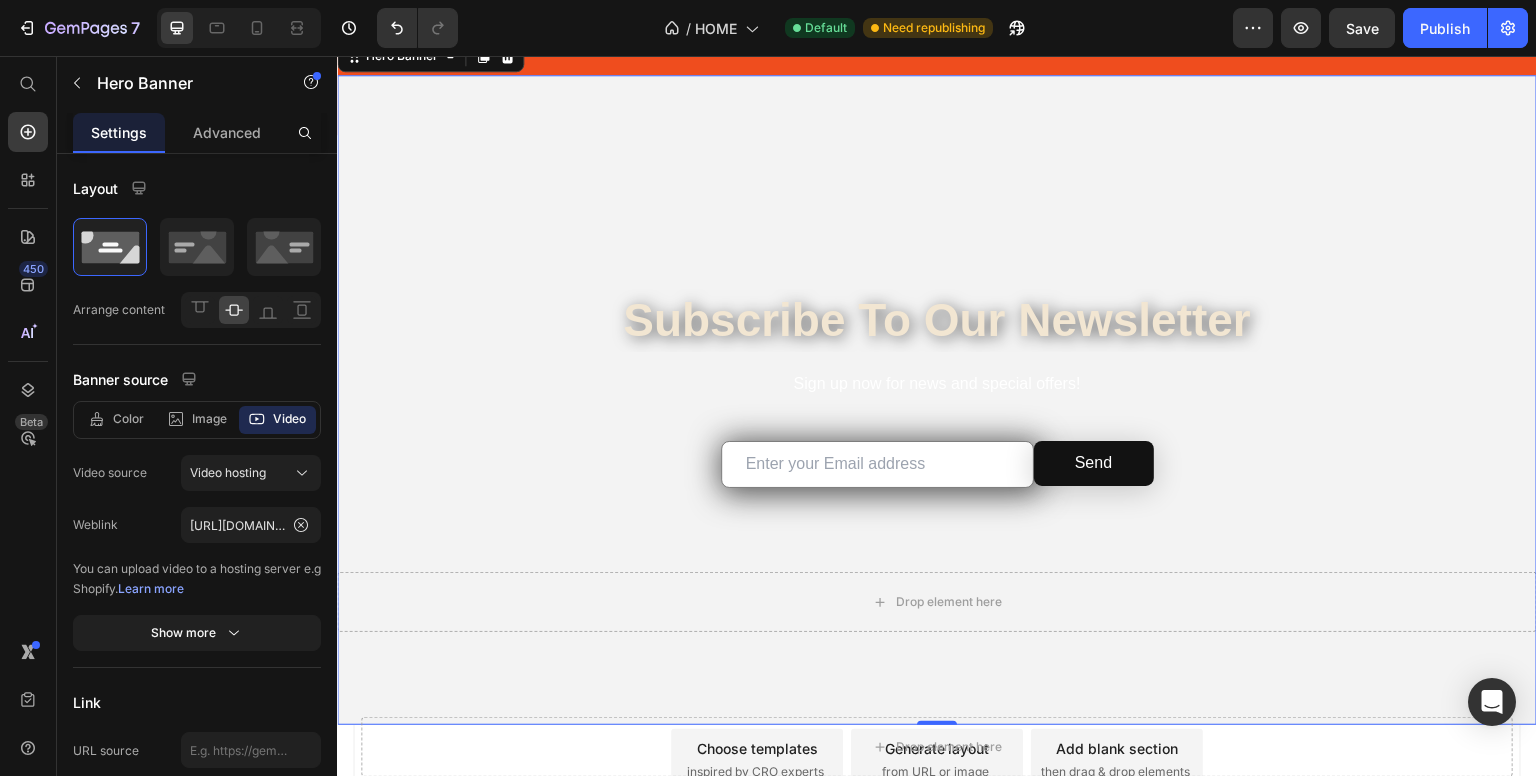 scroll, scrollTop: 5043, scrollLeft: 0, axis: vertical 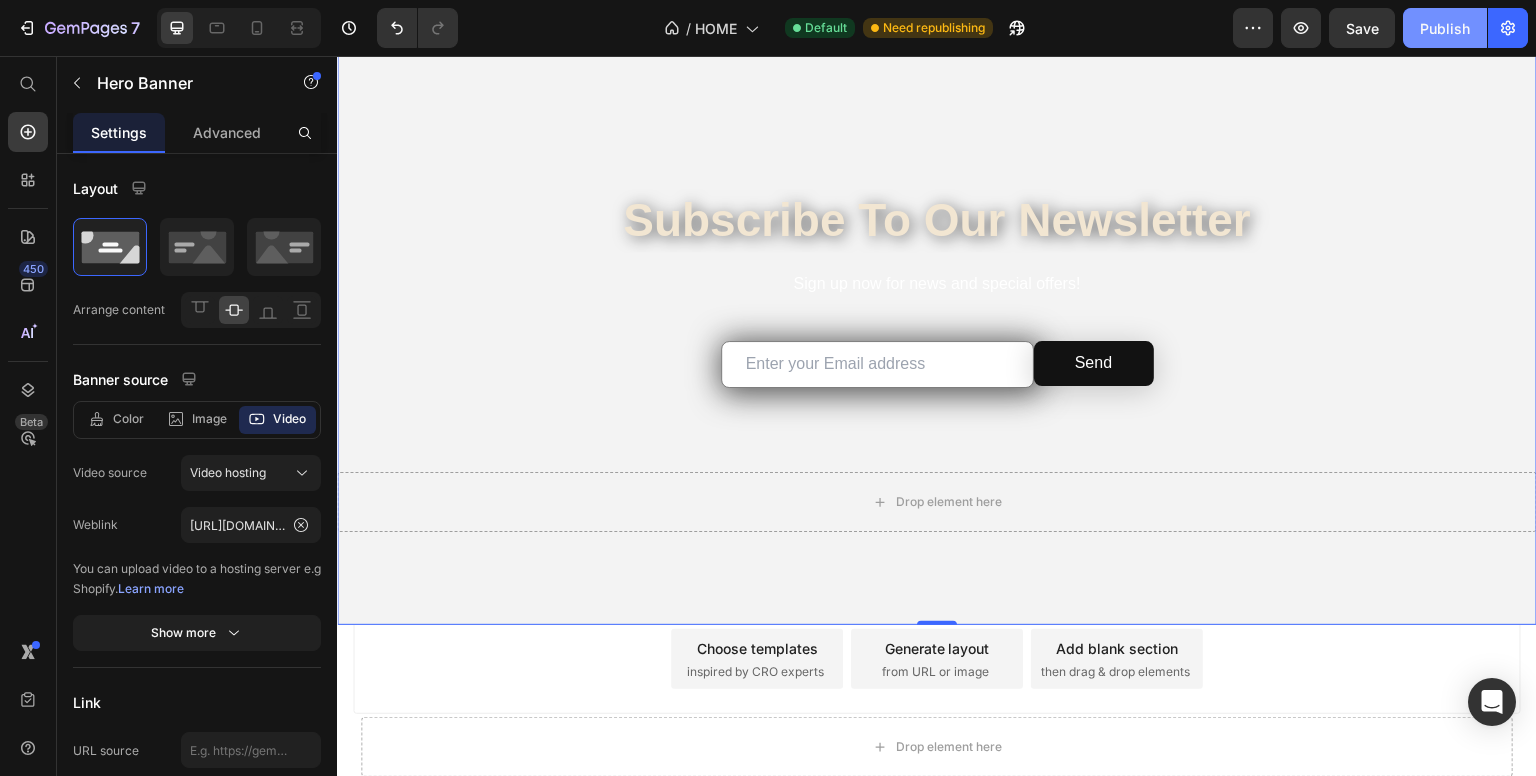click on "Publish" 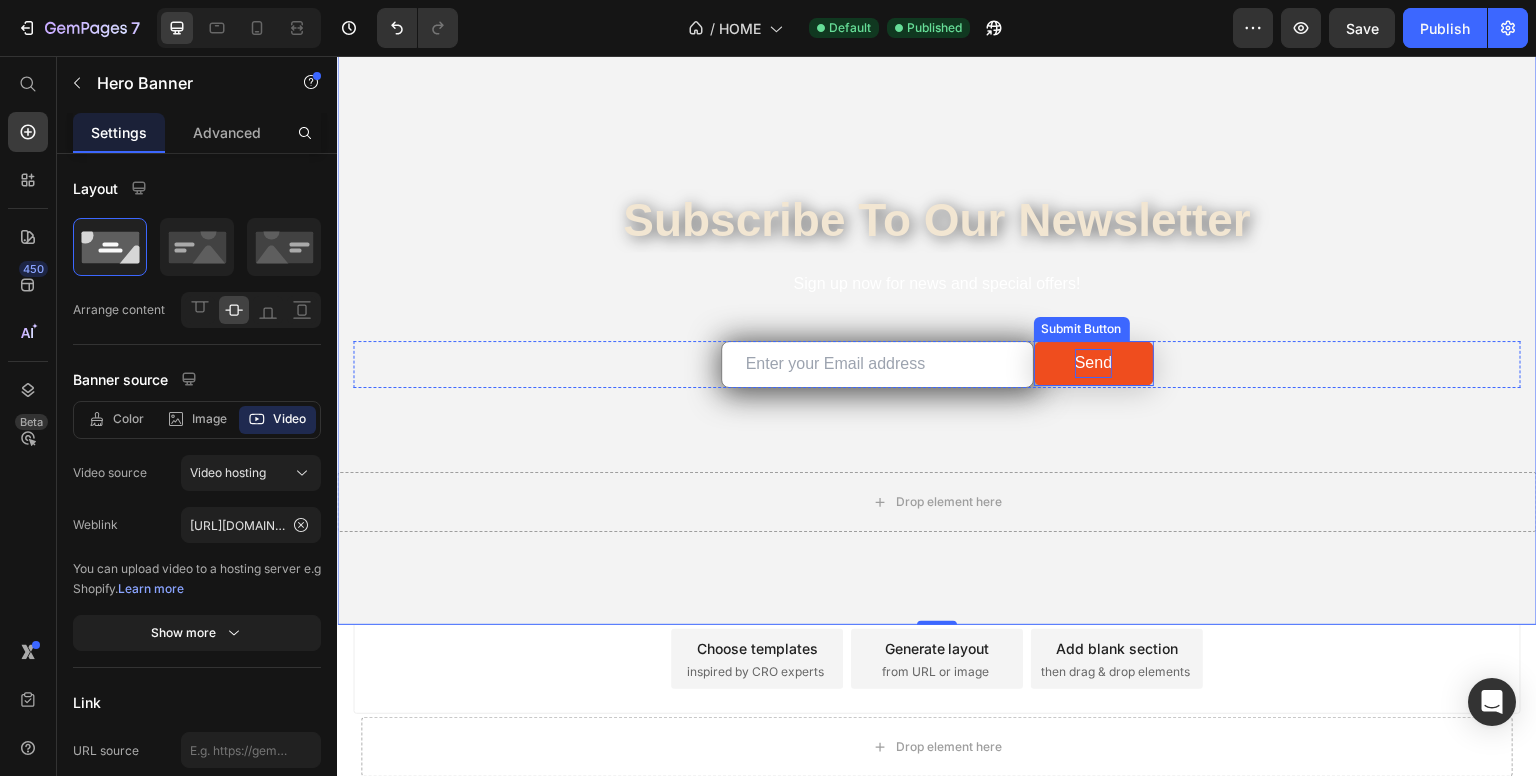 click on "Send" at bounding box center (1093, 363) 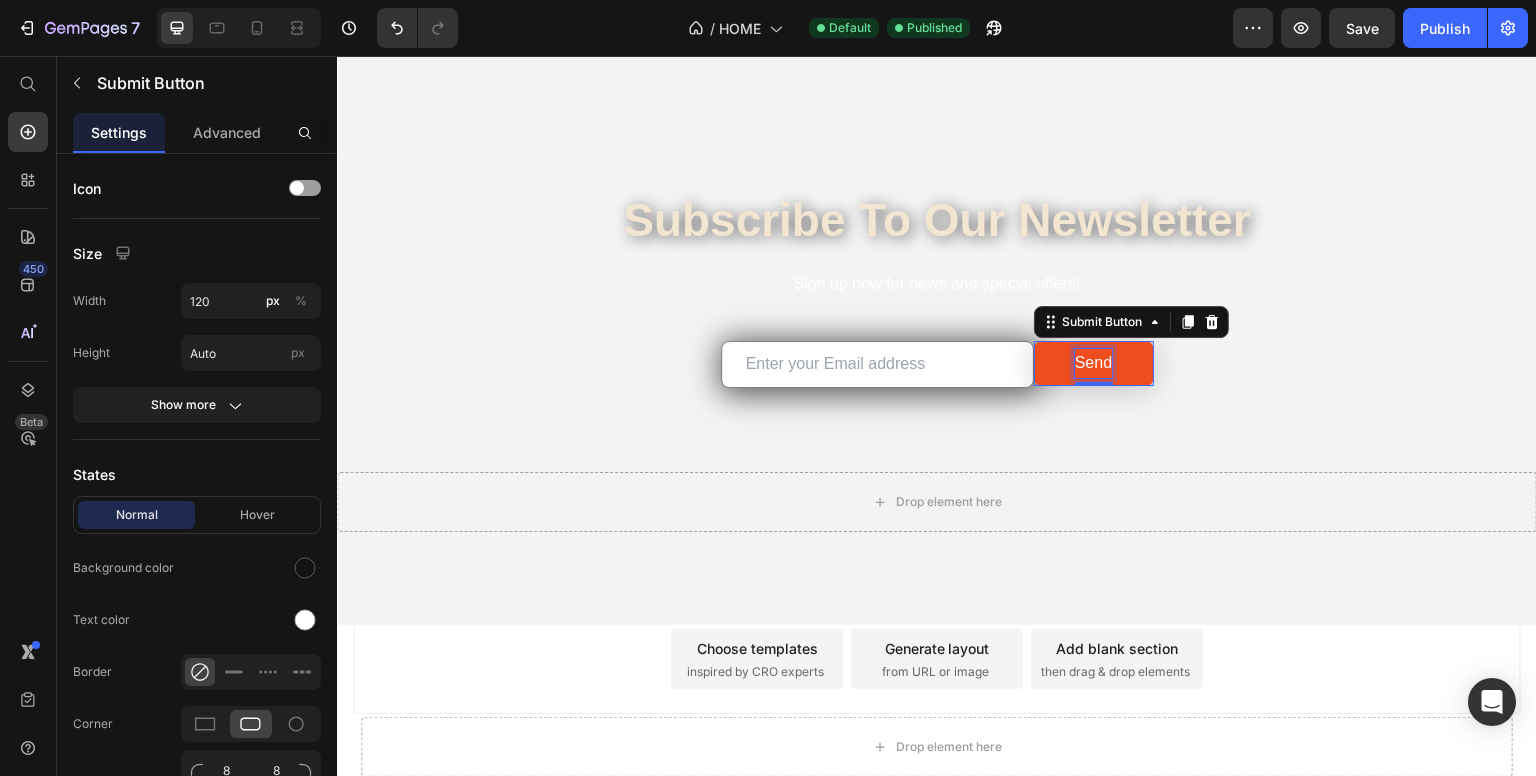 click on "Send" at bounding box center (1093, 363) 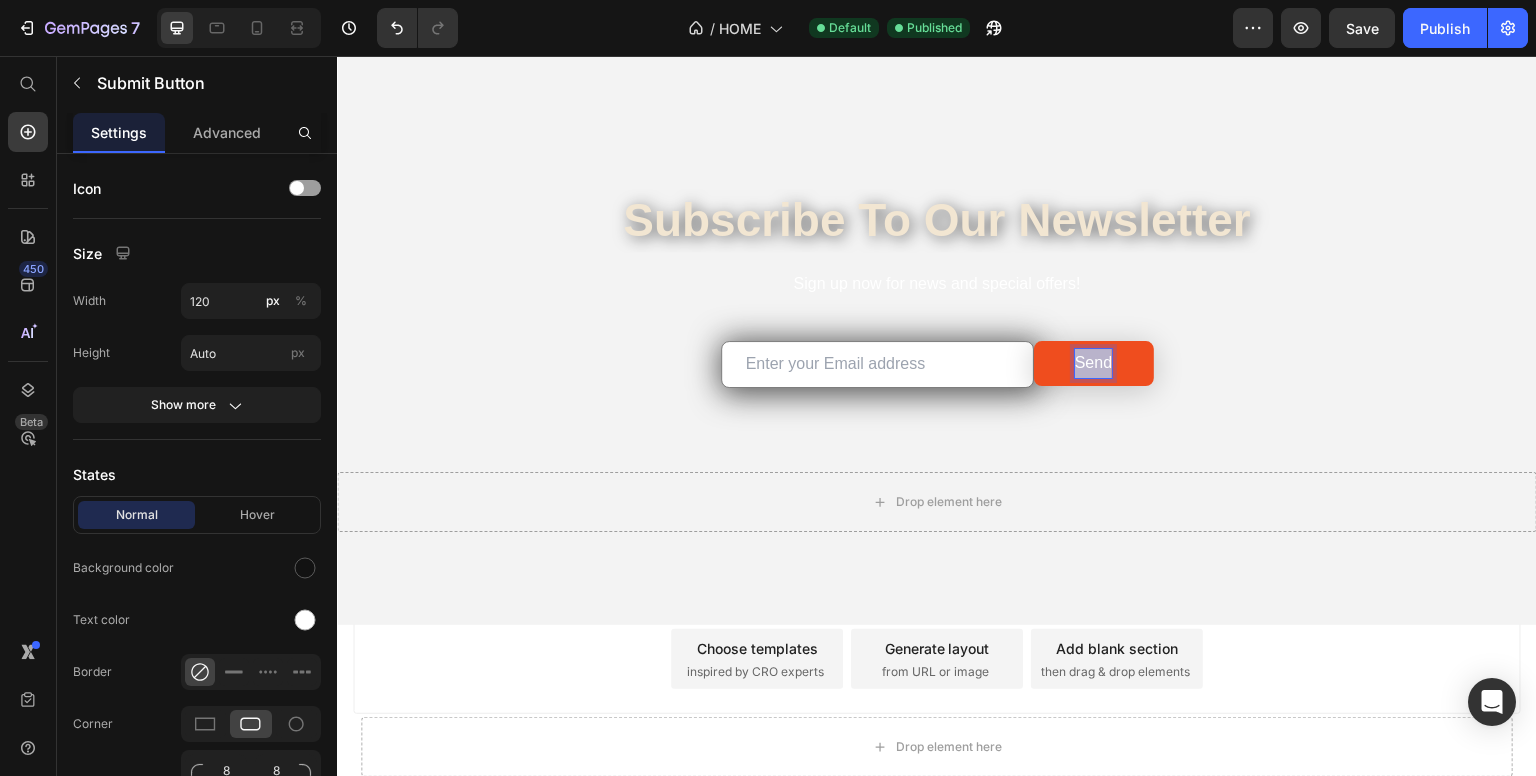 click on "Send" at bounding box center (1093, 363) 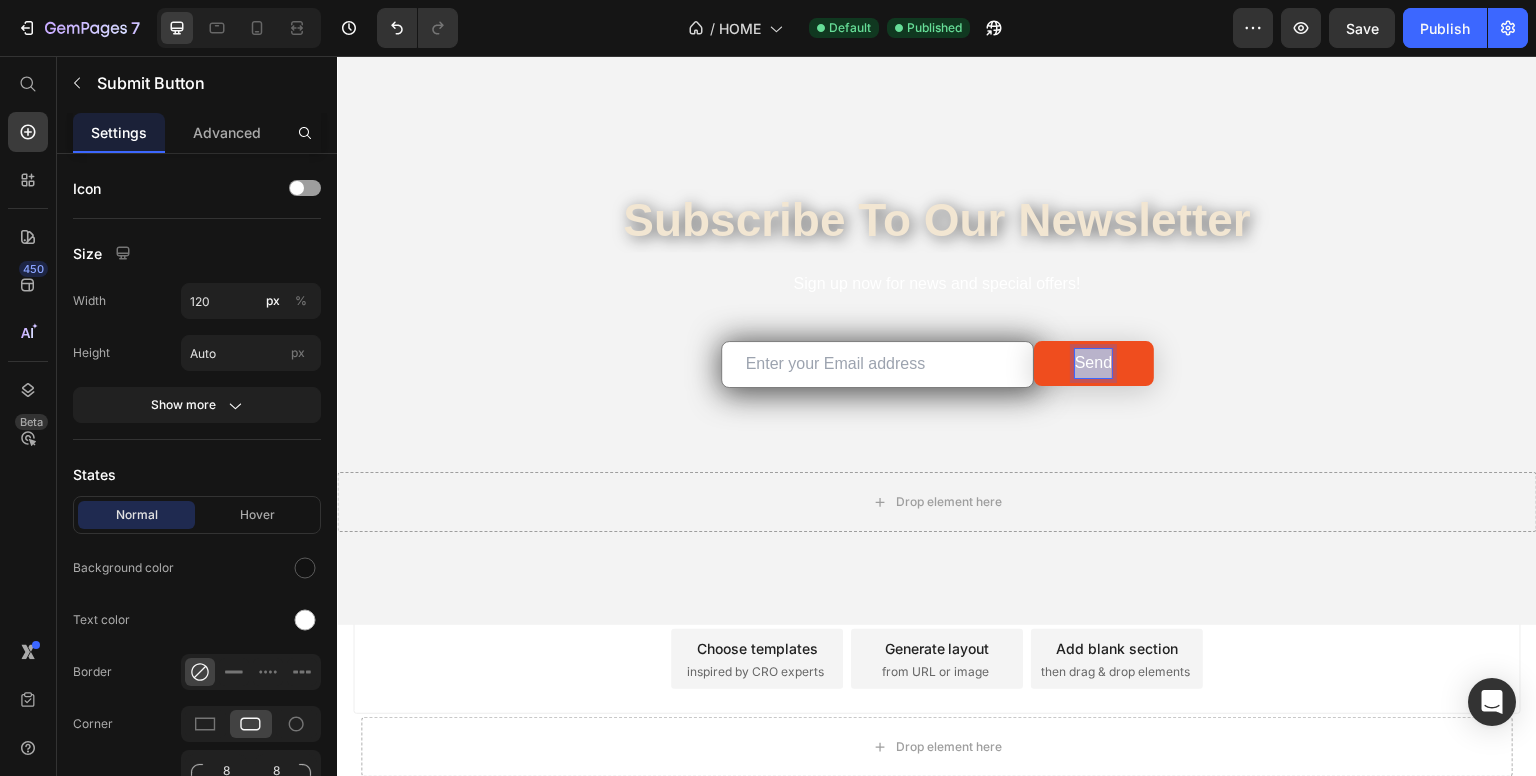 click on "Send" at bounding box center [1093, 363] 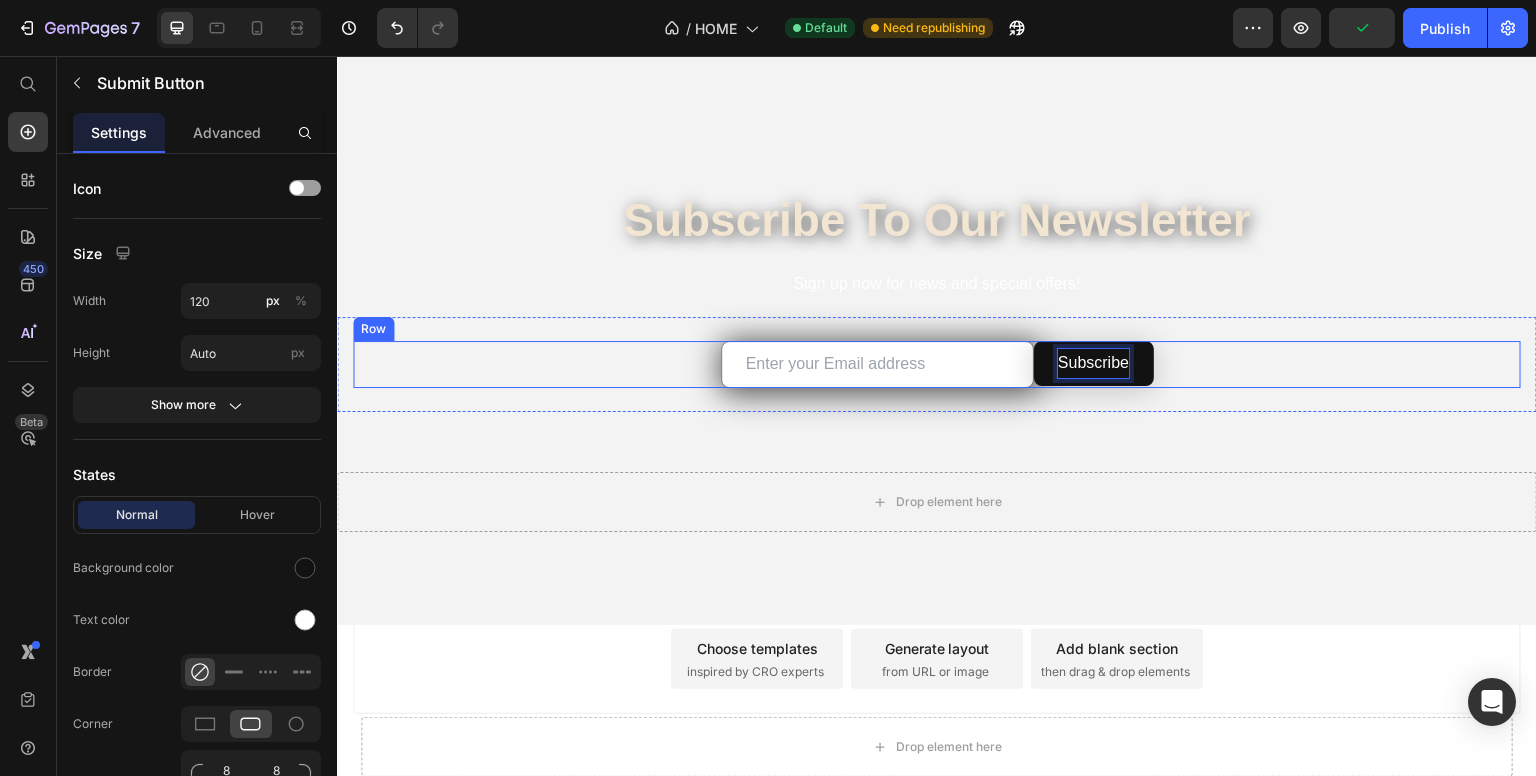 click on "Email Field Subscribe Submit Button   0 Row" at bounding box center (937, 364) 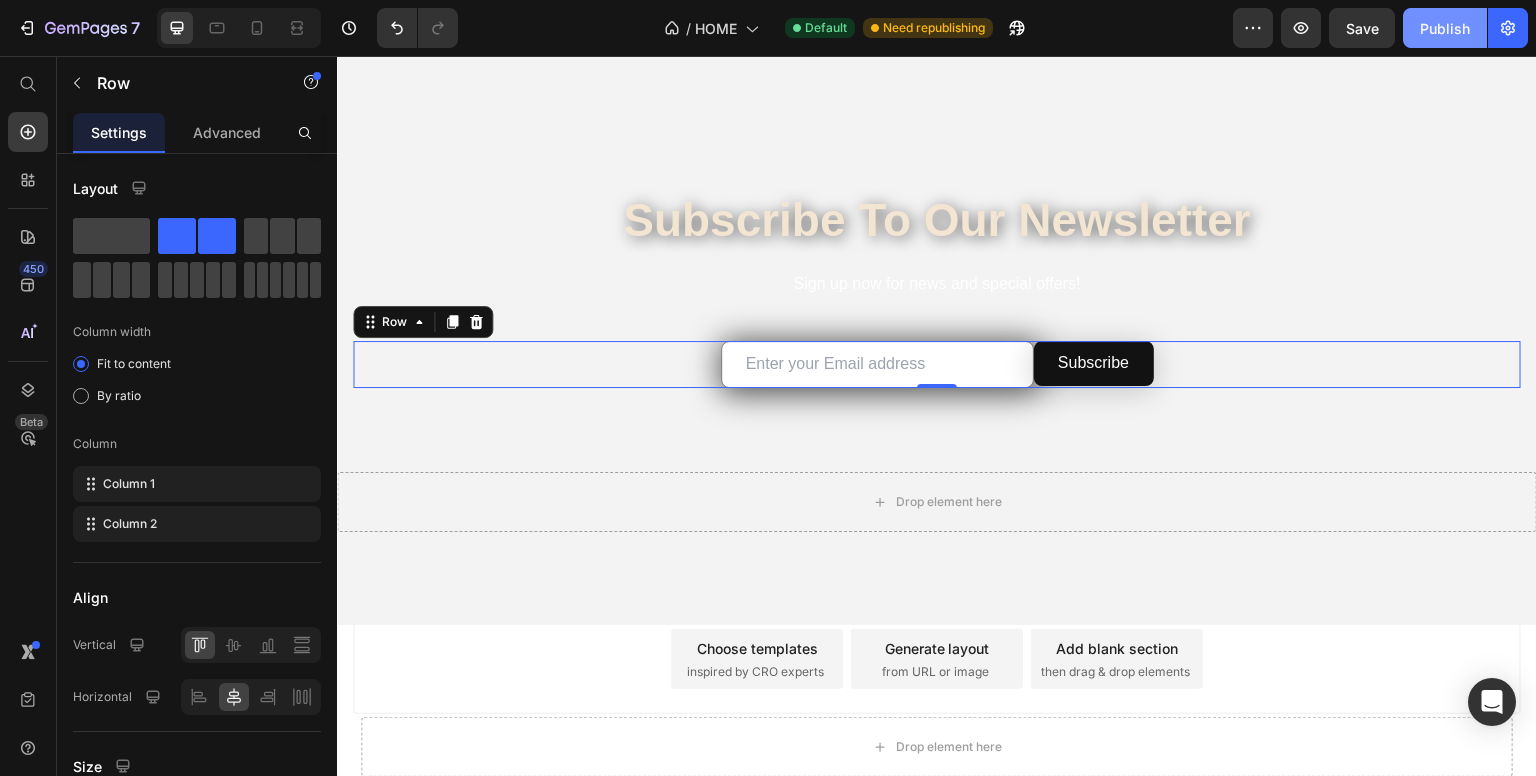 click on "Publish" at bounding box center (1445, 28) 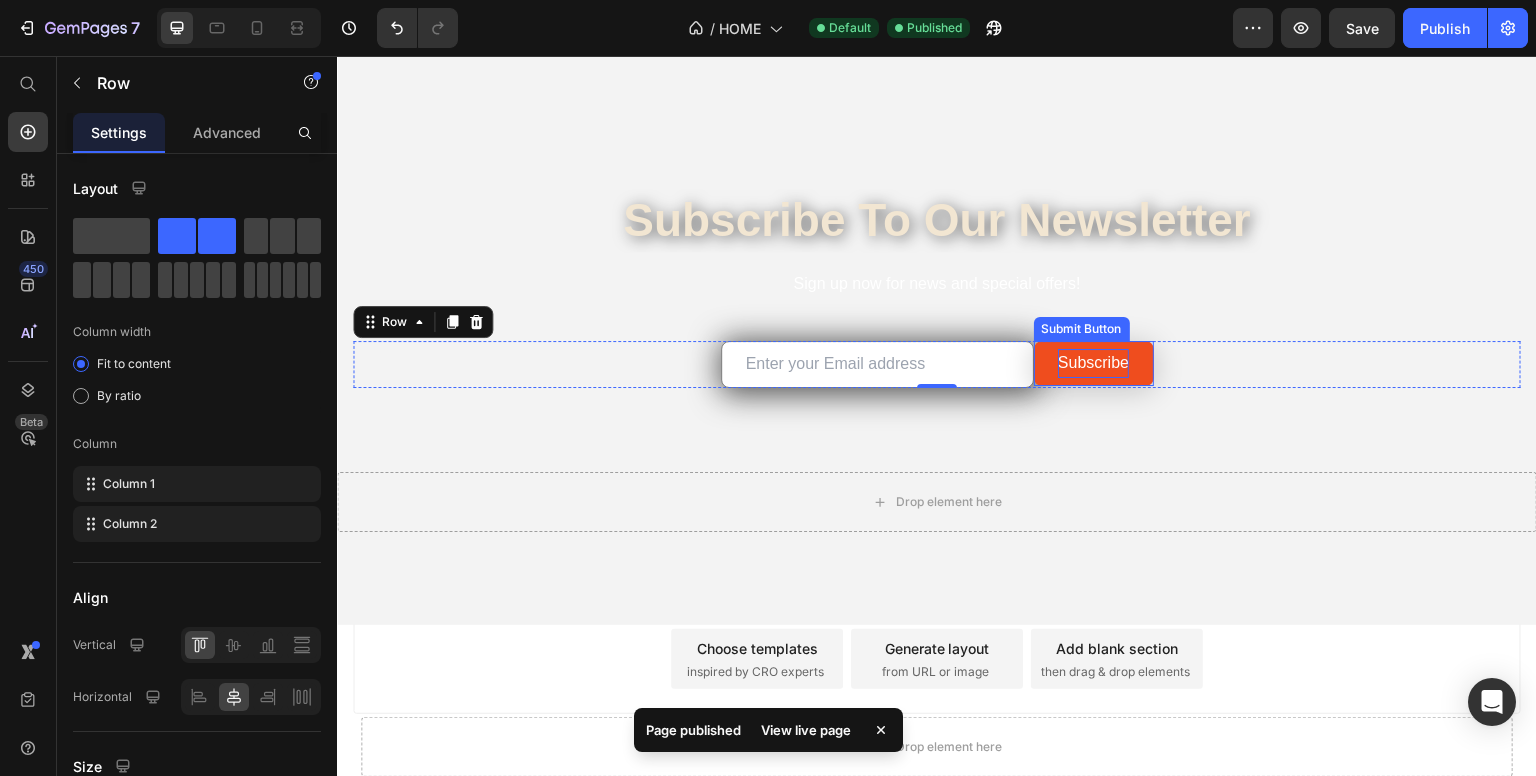 click on "Subscribe" at bounding box center [1093, 363] 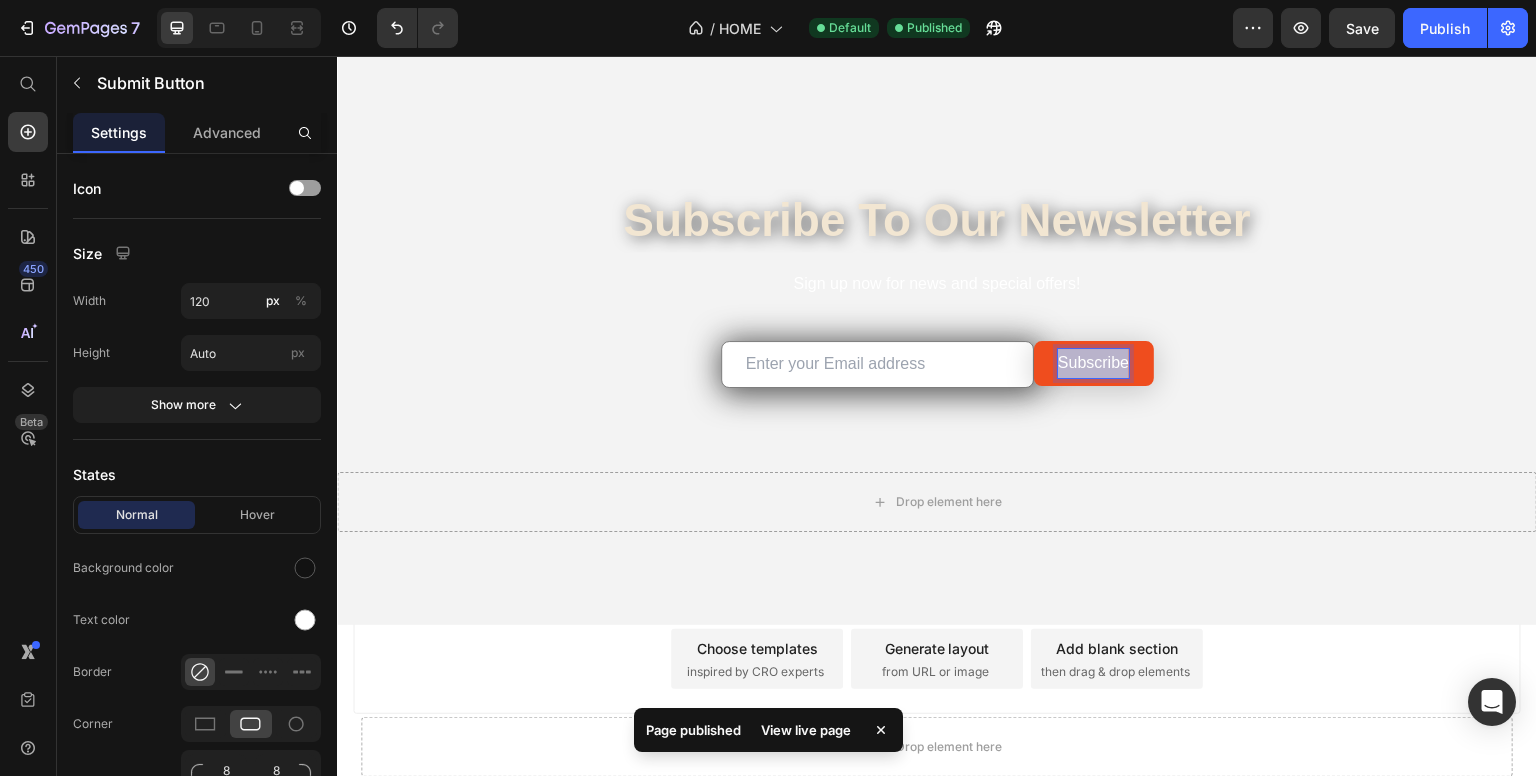 click on "Subscribe" at bounding box center (1093, 363) 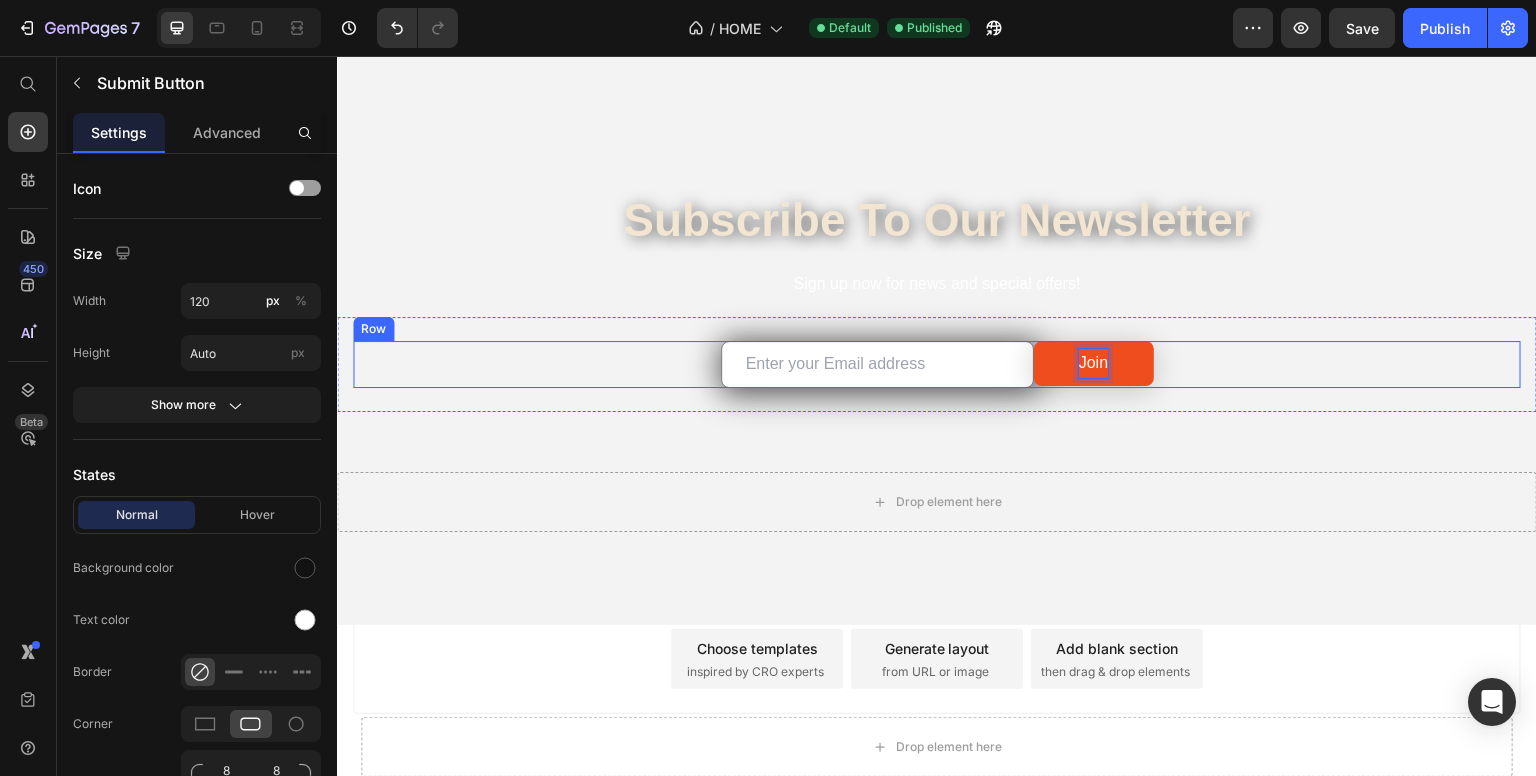 click on "Email Field Join Submit Button   0 Row" at bounding box center (937, 364) 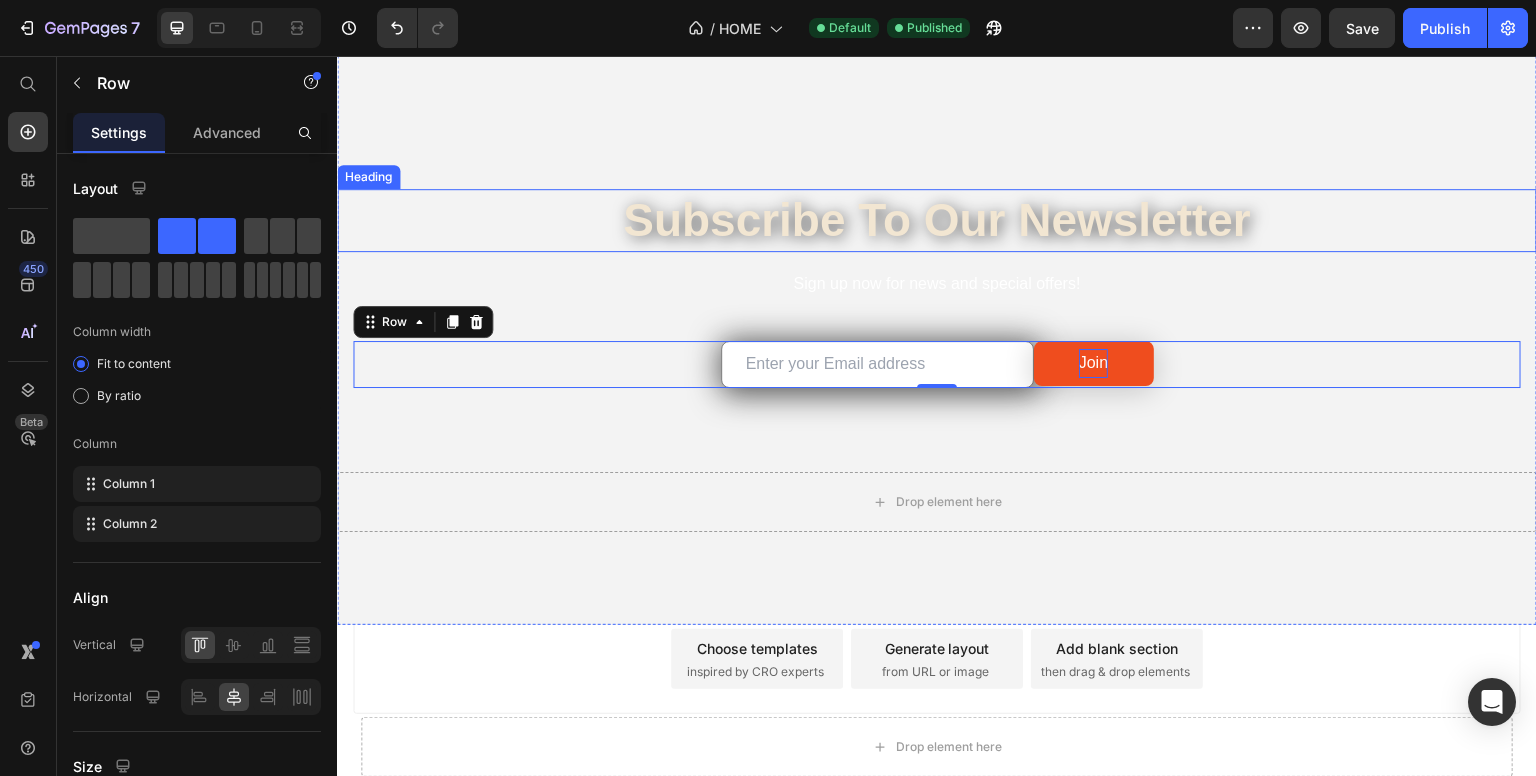 click on "Subscribe to our Newsletter" at bounding box center (937, 221) 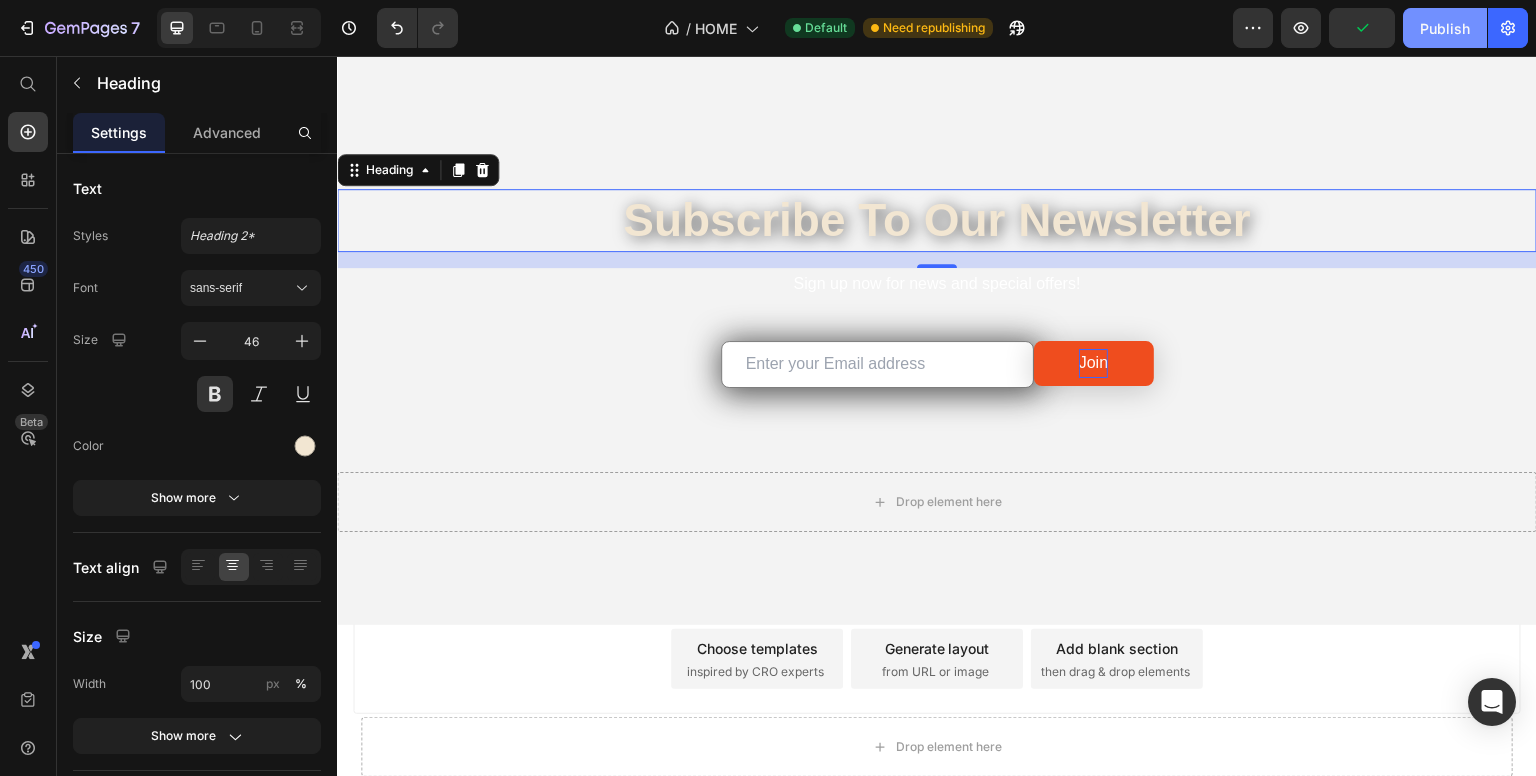 click on "Publish" 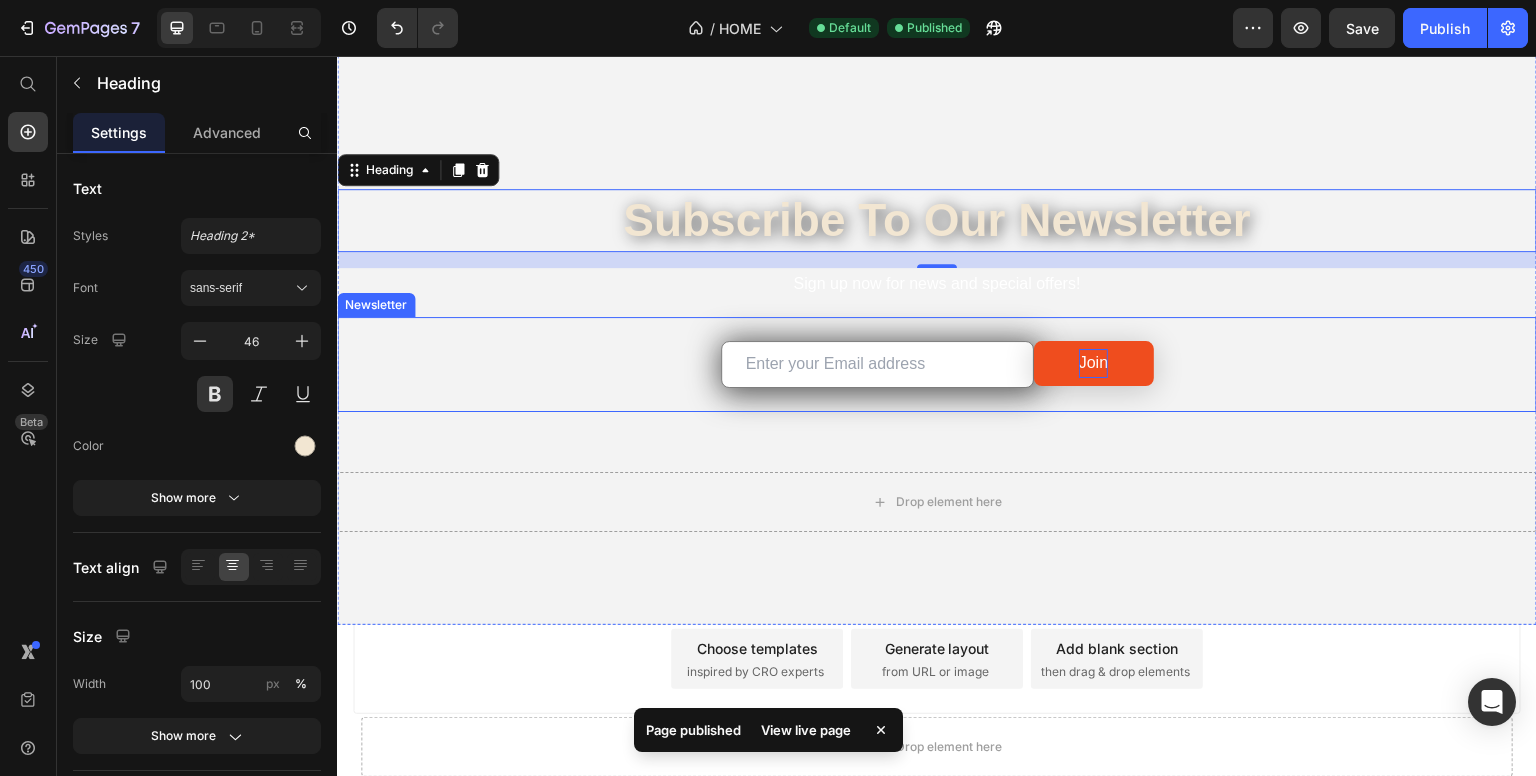 scroll, scrollTop: 5128, scrollLeft: 0, axis: vertical 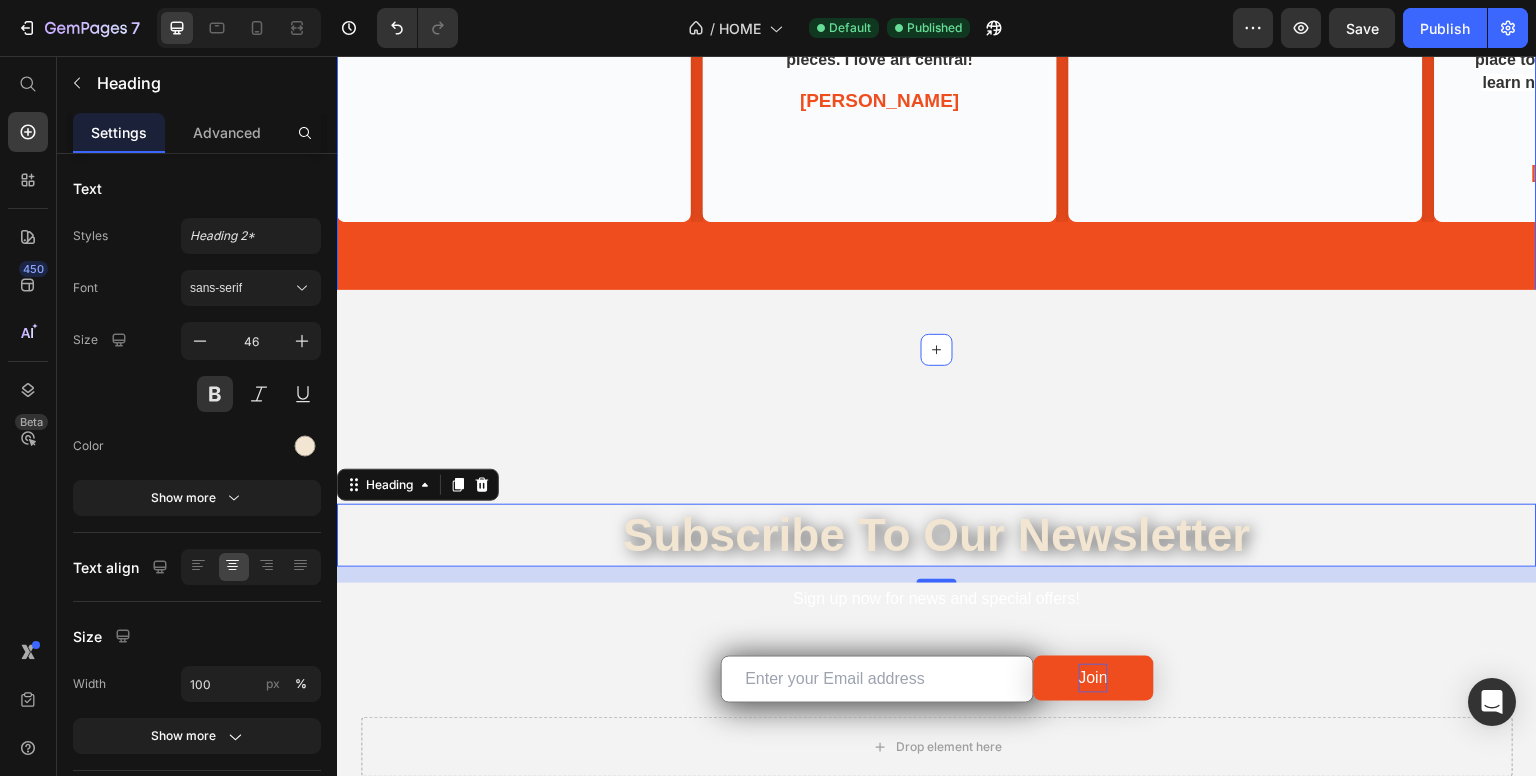 click on "Icon Icon Icon Icon Icon Icon List Nice place. Text Block Row I was there for pottery painting, fair prices, and very good stuff. Highly recommend and would definitely go again. Text Block Shaikha Alhosani Text Block Row Hero Banner Icon Icon Icon Icon Icon Icon List Love it so much Text Block Row The best art supply store in the [GEOGRAPHIC_DATA] for quality of products and services. They have the most amazing employees, everyone is super friendly, and they go above and beyond to help and advise. They're always accommodating when it comes to delivering items on the same day. I frequently use their kiln, and I'm always satisfied with their handling and care of my ceramic pieces. I love art central! Text Block [PERSON_NAME] Text Block Row Hero Banner Icon Icon Icon Icon Icon Icon List Buy it now Text Block Row Brilliant place for getting your ceramic glazes and supplies. They stock Amaco glazes which are fab. Very quick delivery, always packaged properly. They also stock an affordable porcelain clay too. Text Block Row" at bounding box center [937, -41] 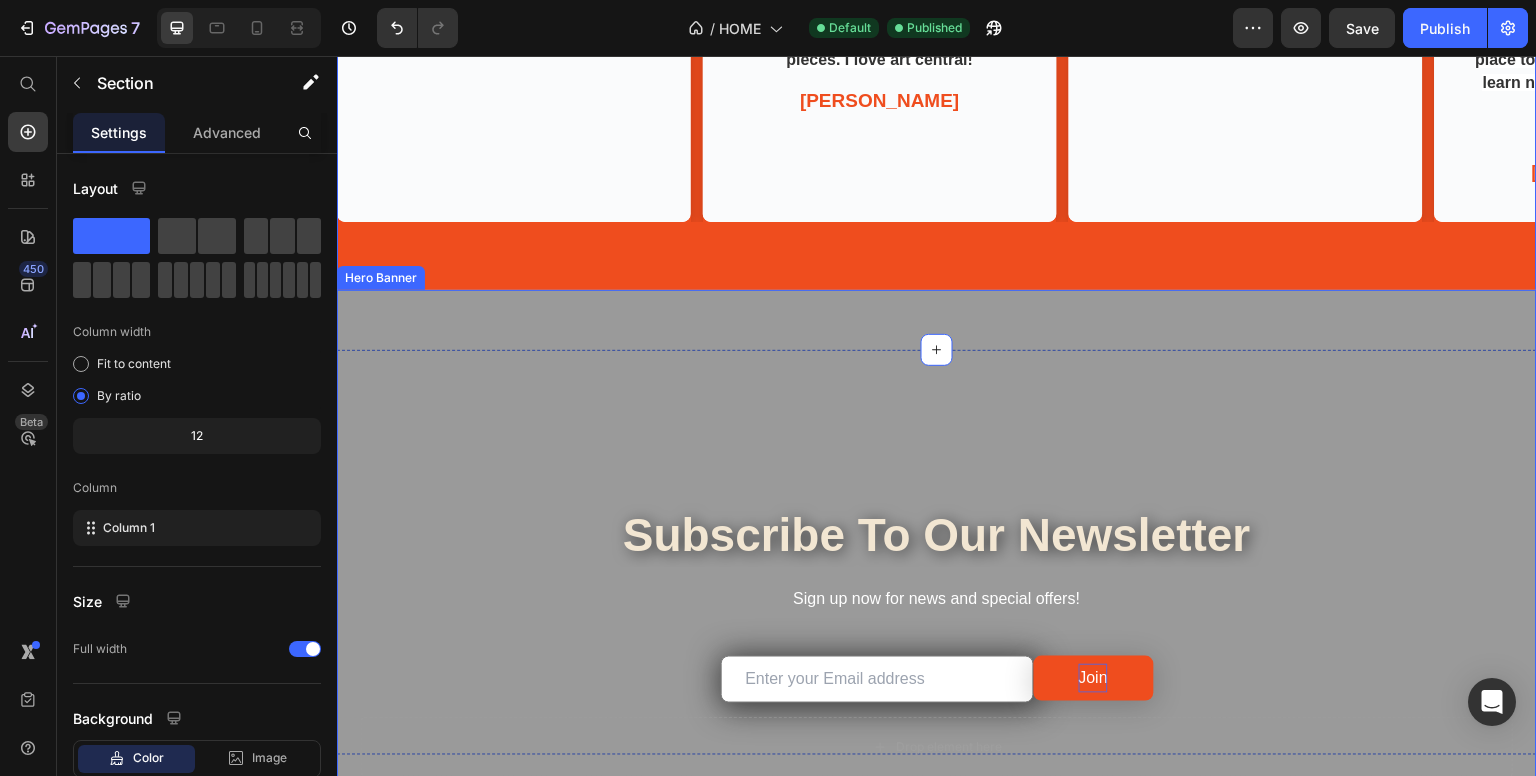 click at bounding box center [937, 615] 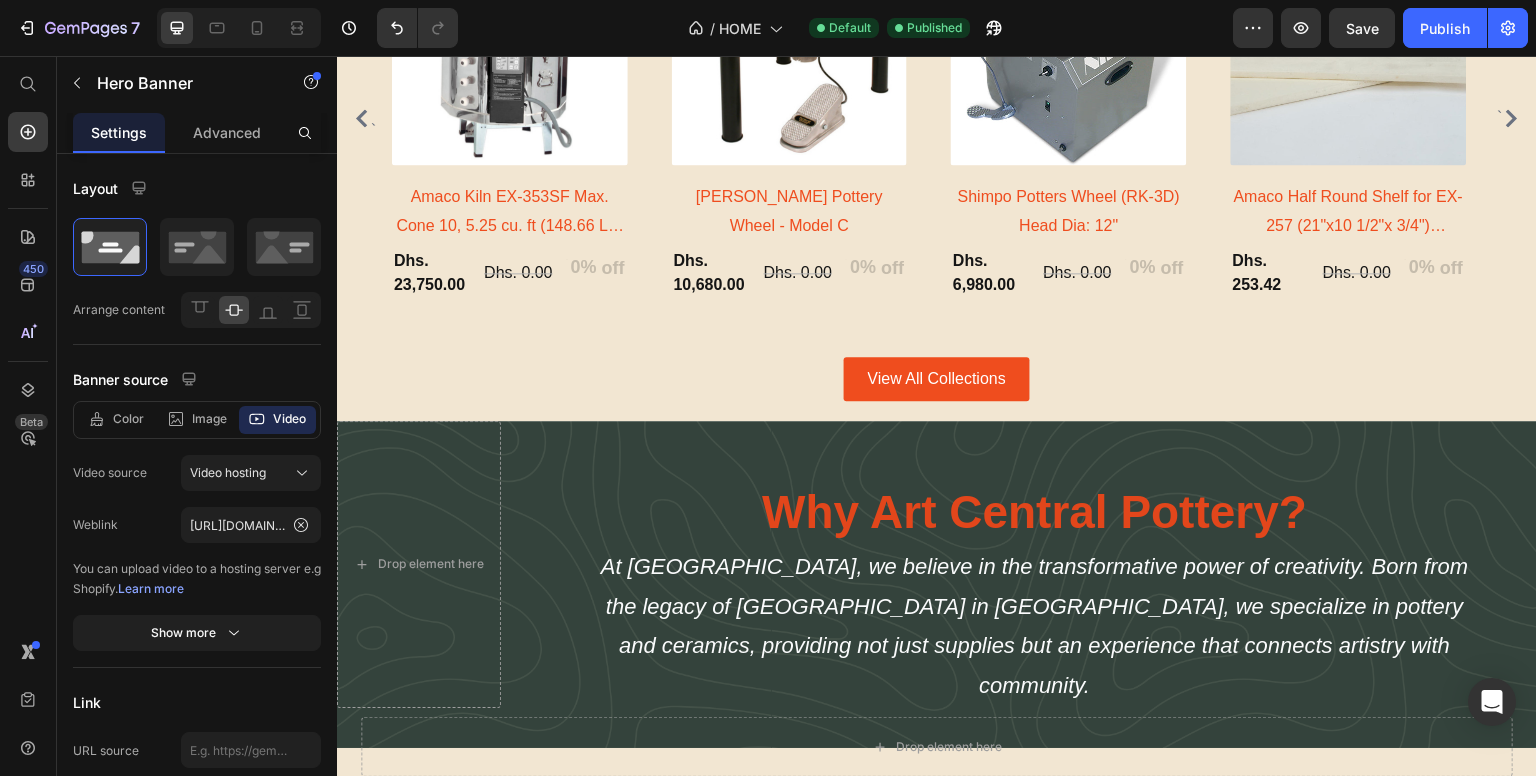 scroll, scrollTop: 3128, scrollLeft: 0, axis: vertical 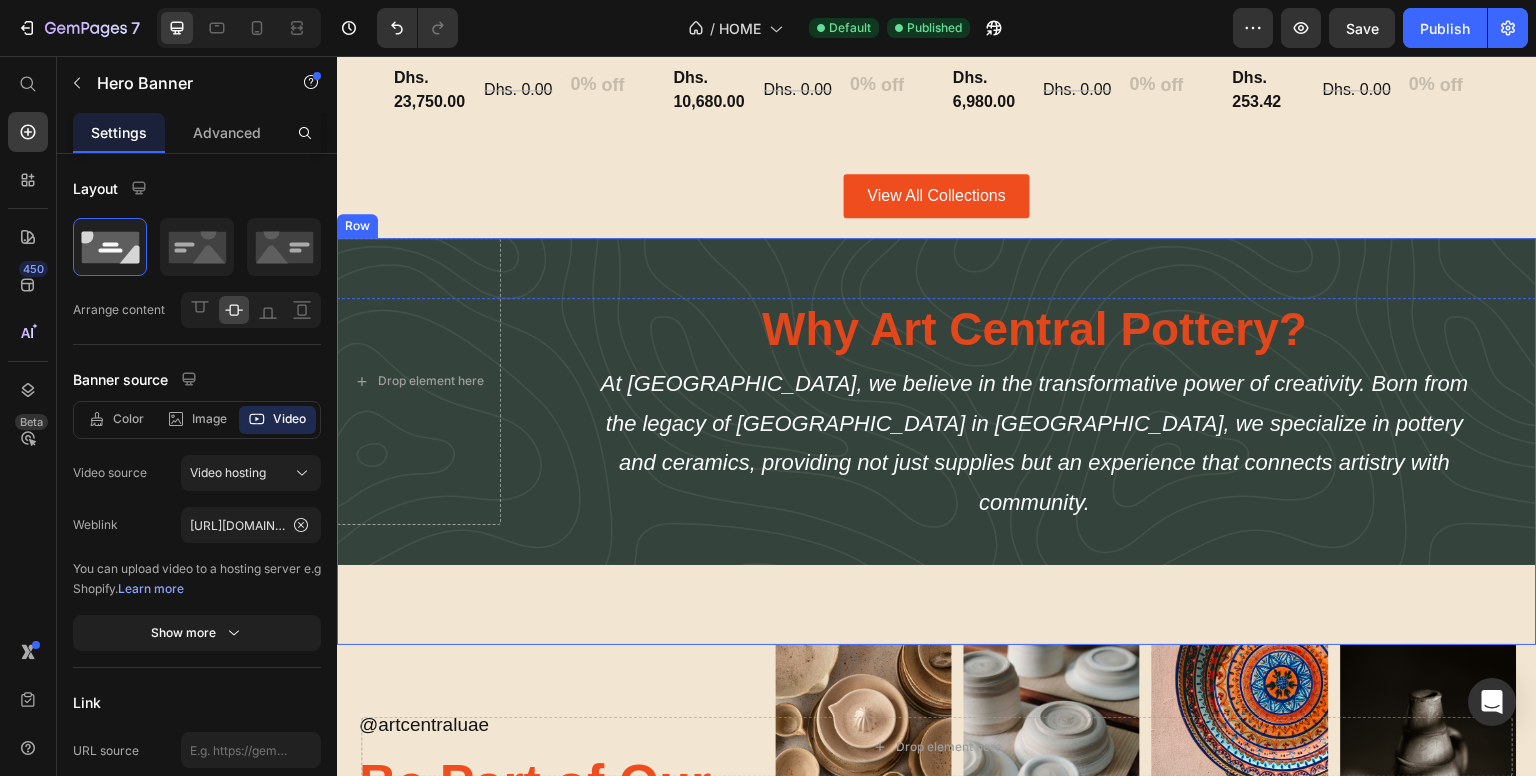 click on "Drop element here Why Art Central Pottery? Heading At [GEOGRAPHIC_DATA], we believe in the transformative power of creativity. Born from the legacy of [GEOGRAPHIC_DATA] in [GEOGRAPHIC_DATA], we specialize in pottery and ceramics, providing not just supplies but an experience that connects artistry with community.  Text Block Row" at bounding box center (937, 441) 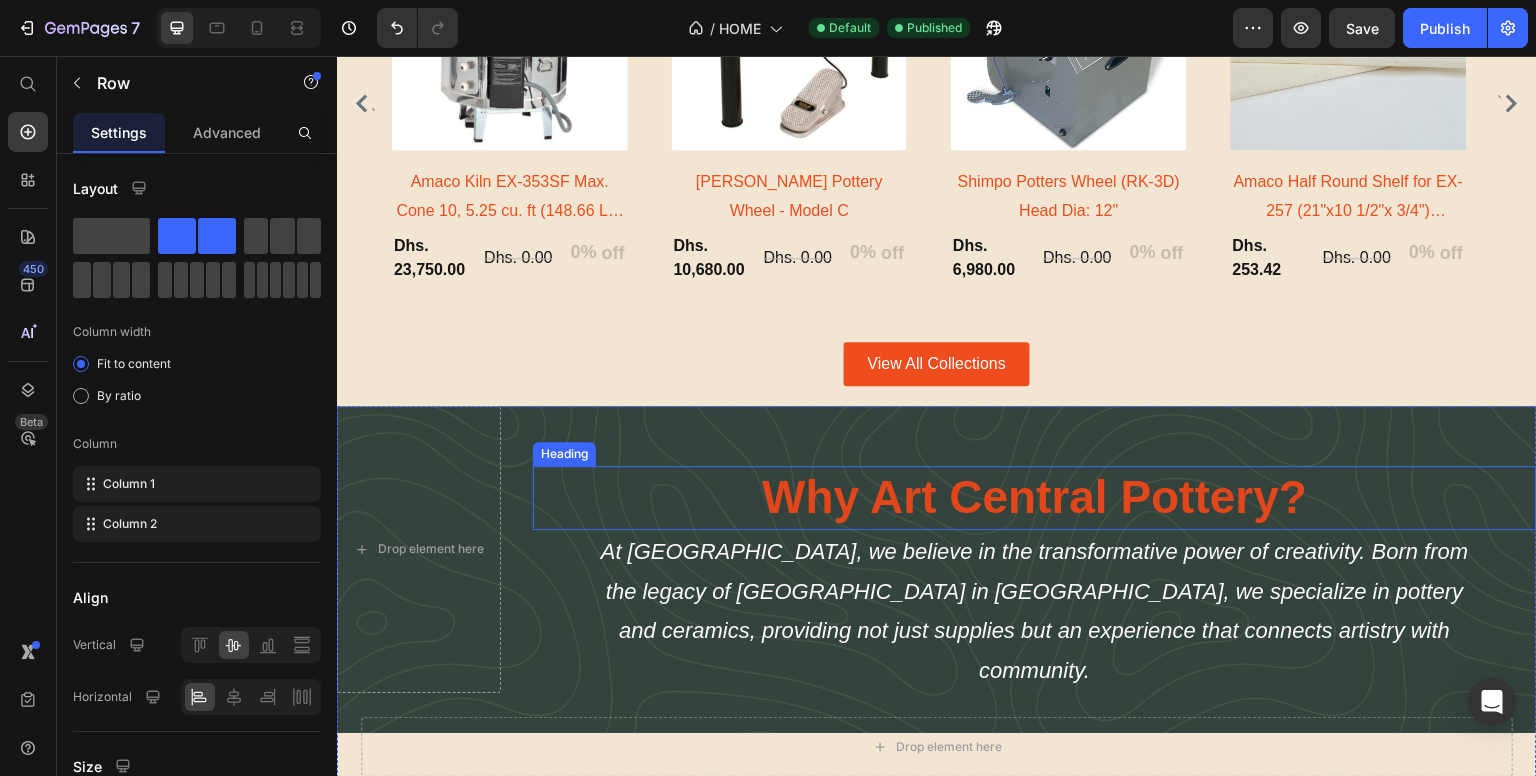 scroll, scrollTop: 3067, scrollLeft: 0, axis: vertical 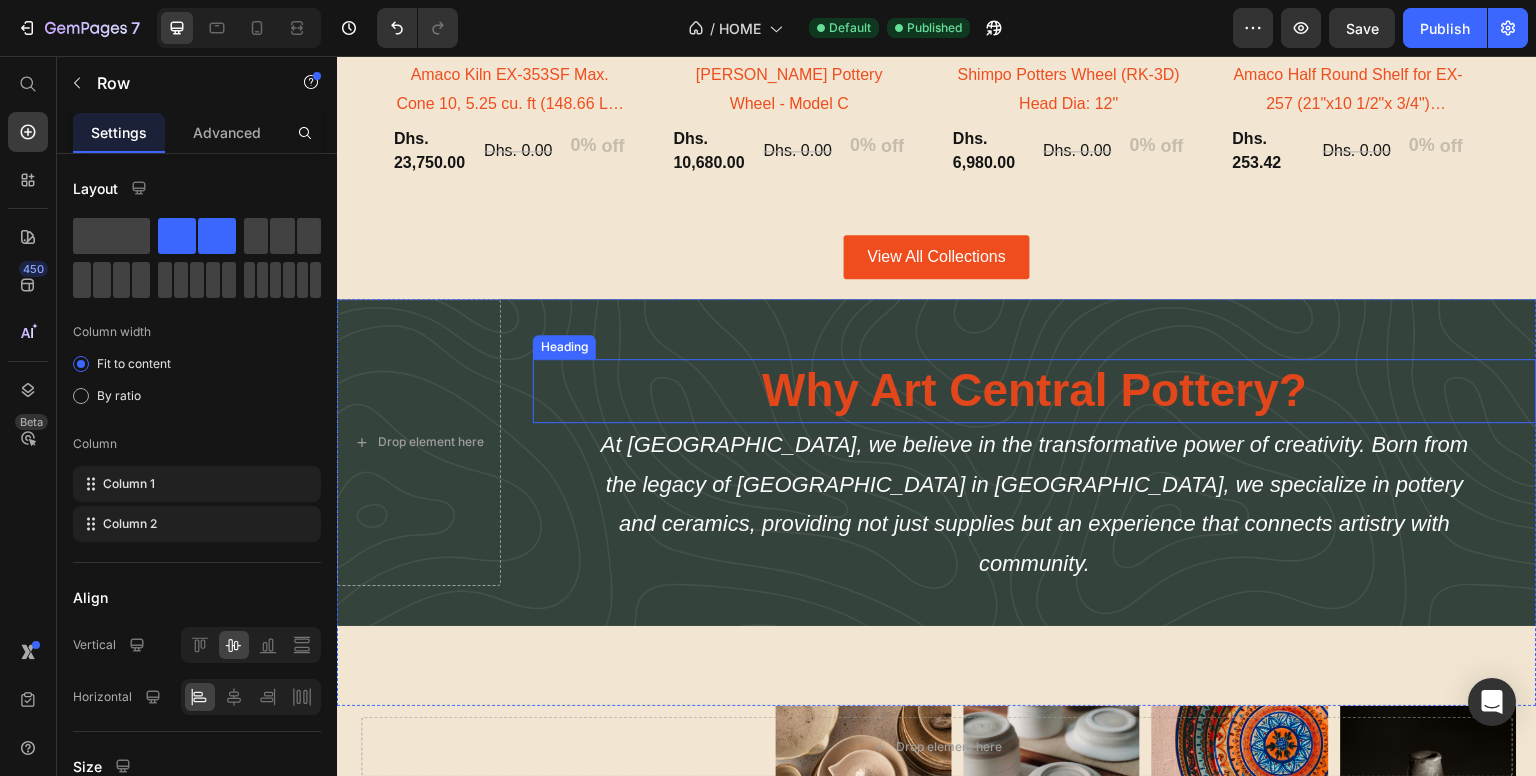 click on "Why Art Central Pottery?" at bounding box center [1035, 391] 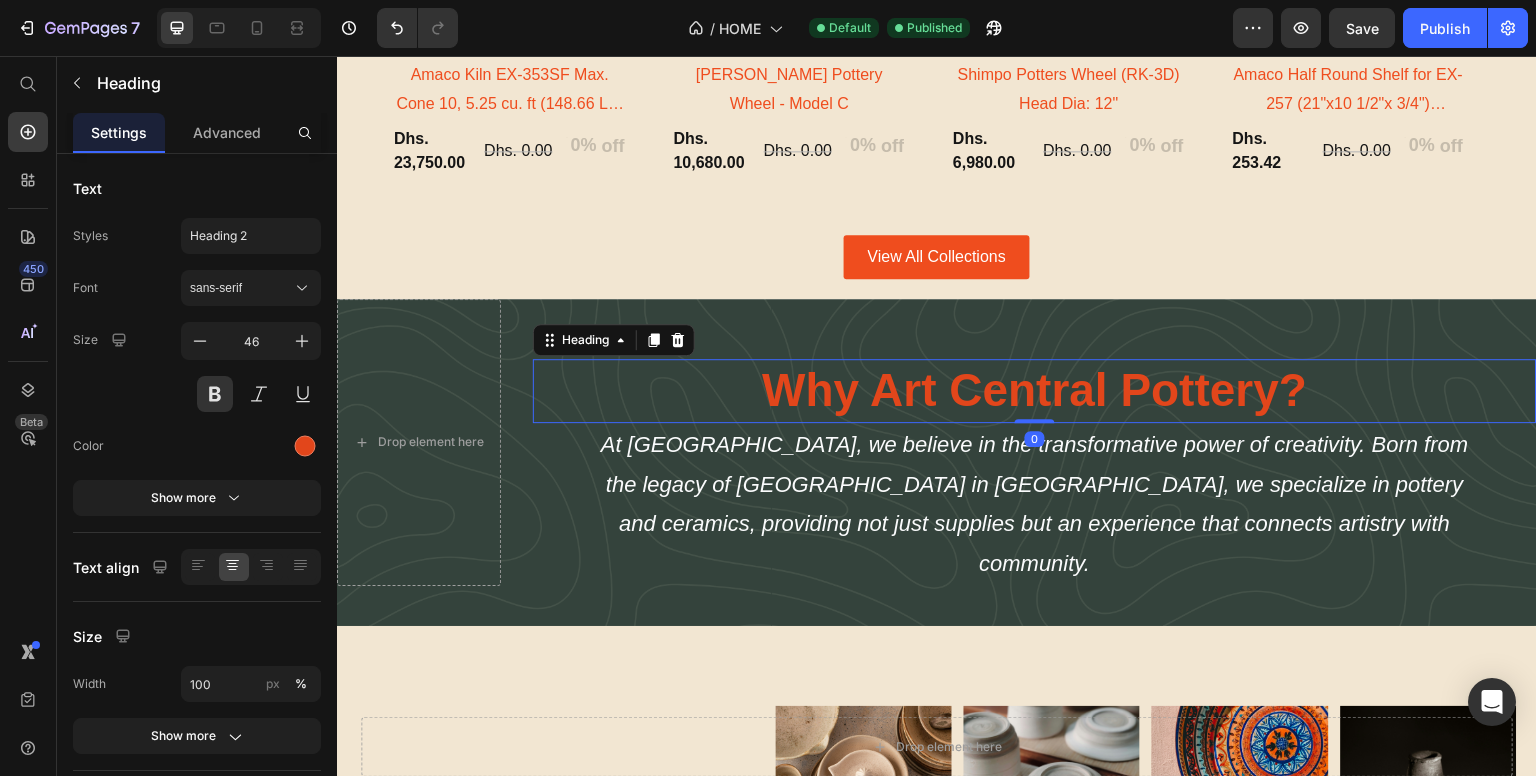 click on "Why Art Central Pottery?" at bounding box center (1035, 391) 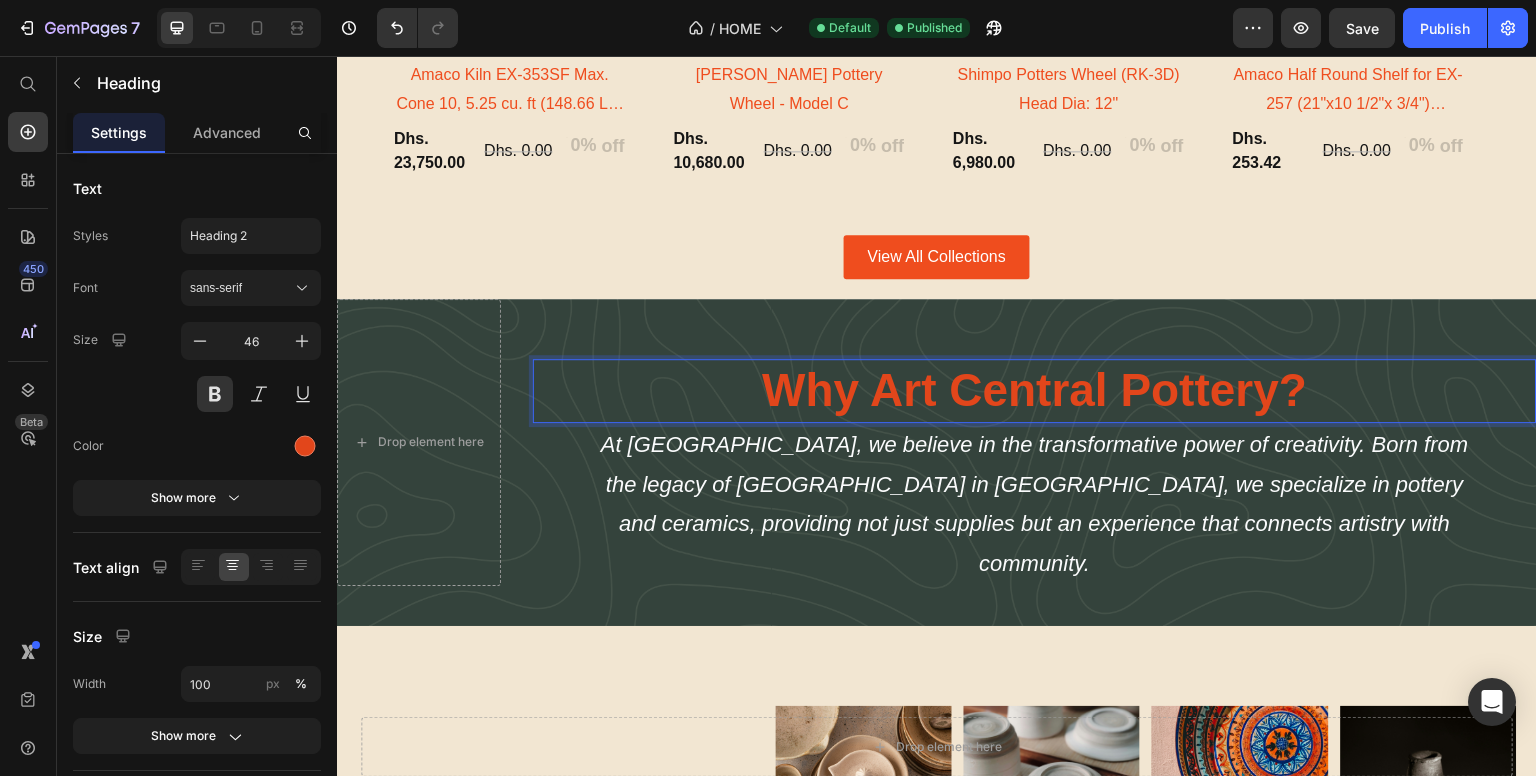 click on "Why Art Central Pottery?" at bounding box center [1035, 391] 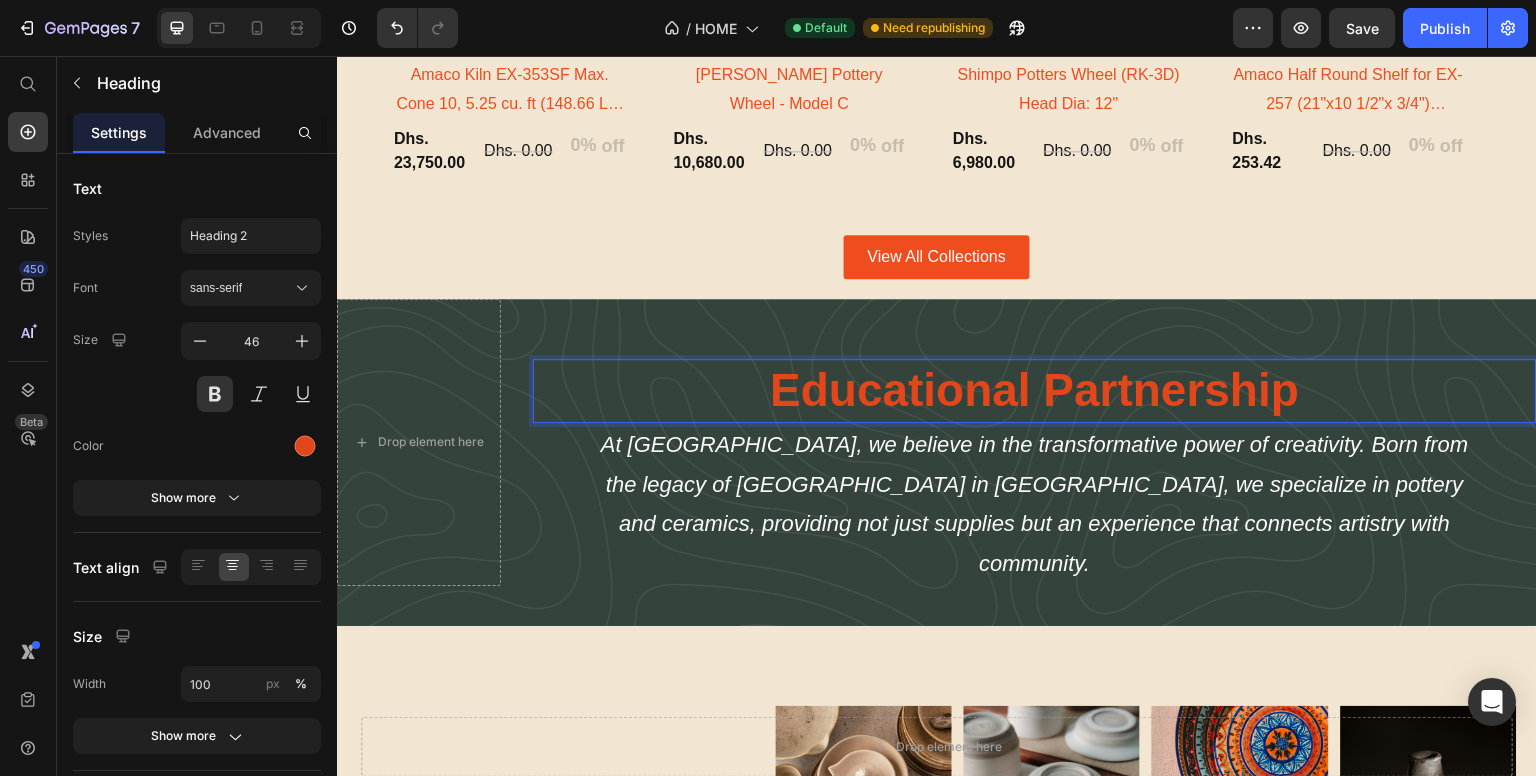 click on "Educational Partnership Heading   0 At [GEOGRAPHIC_DATA], we believe in the transformative power of creativity. Born from the legacy of [GEOGRAPHIC_DATA] in [GEOGRAPHIC_DATA], we specialize in pottery and ceramics, providing not just supplies but an experience that connects artistry with community.  Text Block" at bounding box center (1035, 442) 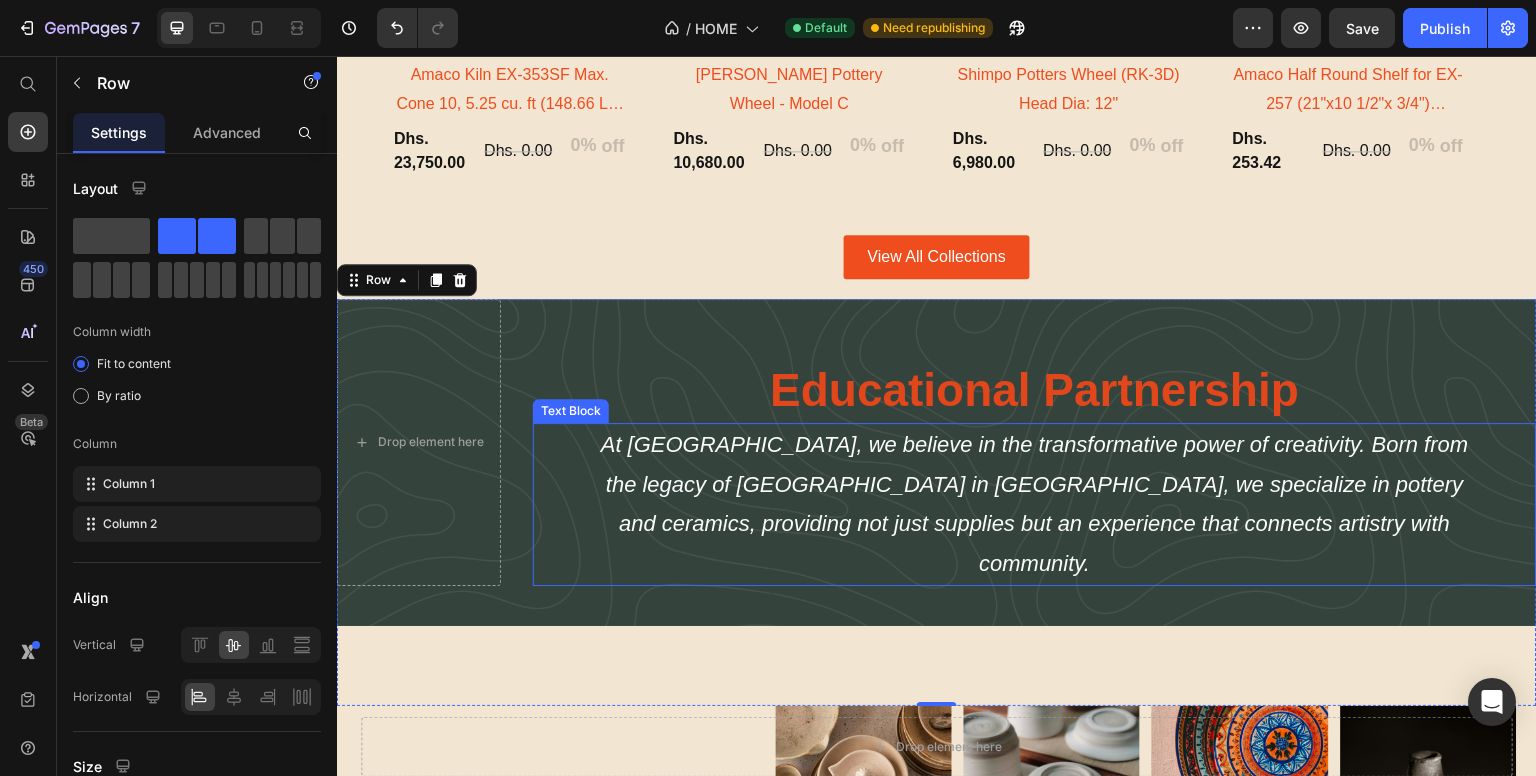 click on "At [GEOGRAPHIC_DATA], we believe in the transformative power of creativity. Born from the legacy of [GEOGRAPHIC_DATA] in [GEOGRAPHIC_DATA], we specialize in pottery and ceramics, providing not just supplies but an experience that connects artistry with community." at bounding box center [1035, 504] 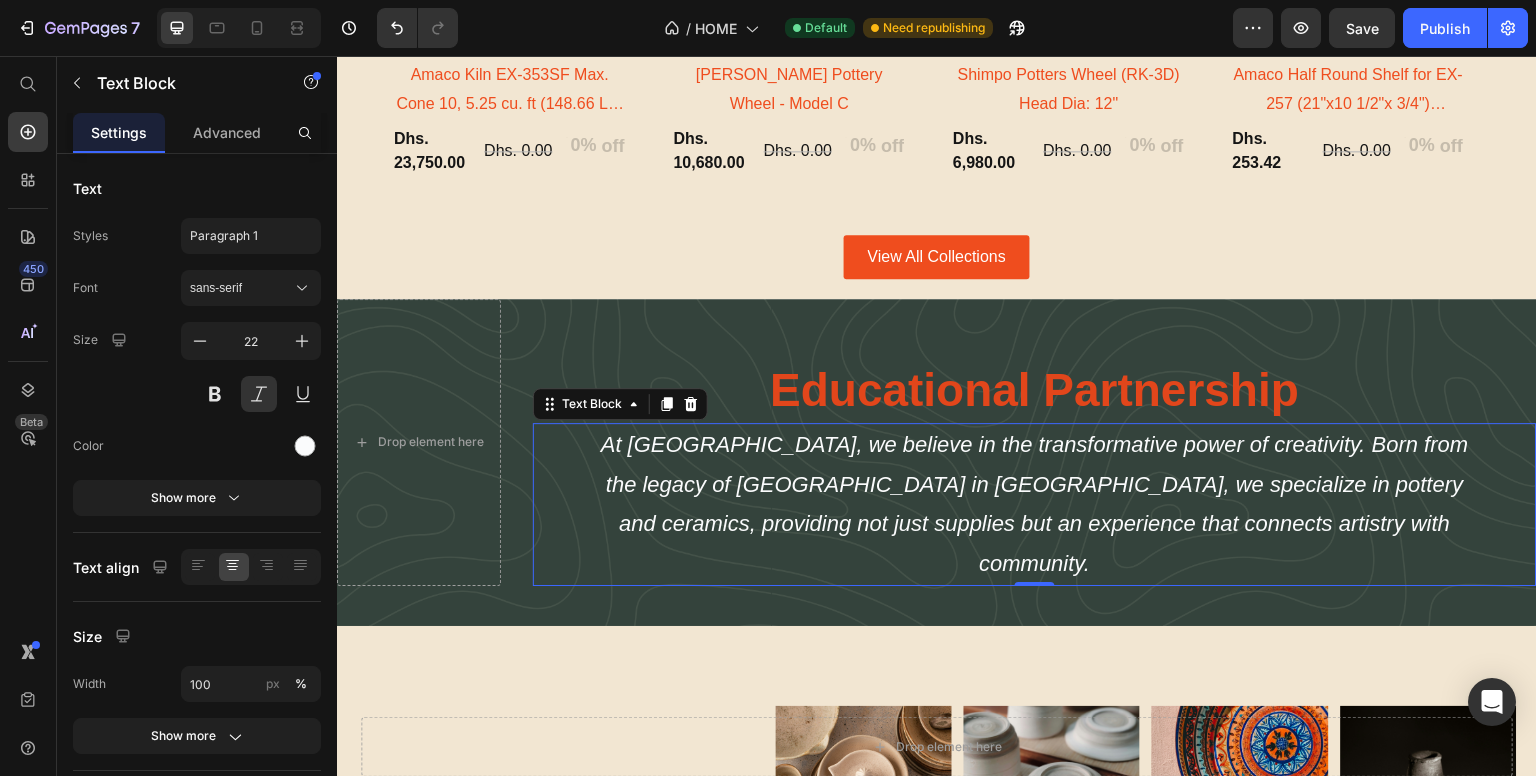 click on "At [GEOGRAPHIC_DATA], we believe in the transformative power of creativity. Born from the legacy of [GEOGRAPHIC_DATA] in [GEOGRAPHIC_DATA], we specialize in pottery and ceramics, providing not just supplies but an experience that connects artistry with community." at bounding box center [1035, 504] 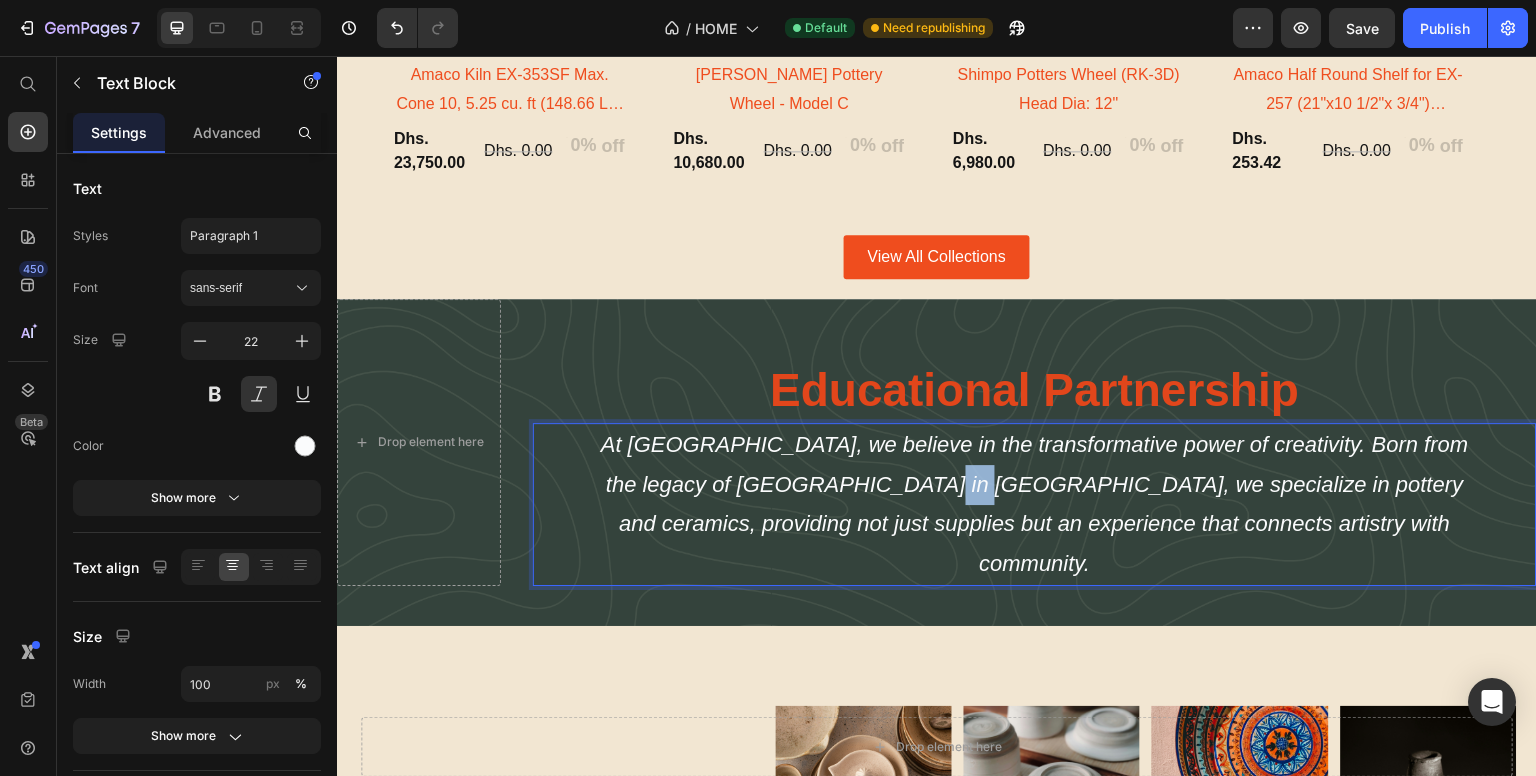 click on "At [GEOGRAPHIC_DATA], we believe in the transformative power of creativity. Born from the legacy of [GEOGRAPHIC_DATA] in [GEOGRAPHIC_DATA], we specialize in pottery and ceramics, providing not just supplies but an experience that connects artistry with community." at bounding box center [1035, 504] 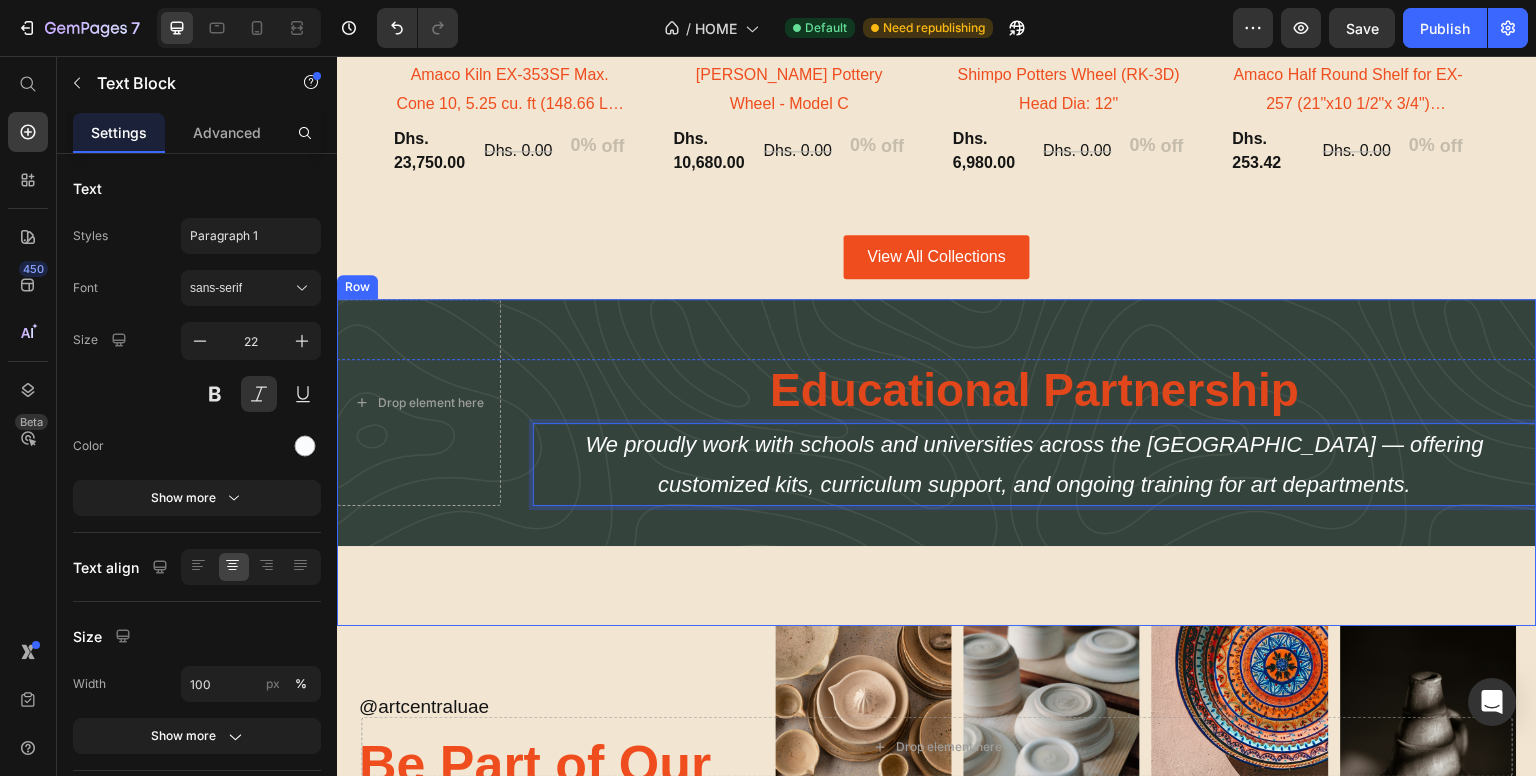 click on "Drop element here Educational Partnership Heading We proudly work with schools and universities across the [GEOGRAPHIC_DATA] — offering customized kits, curriculum support, and ongoing training for art departments. Text Block   0 Row" at bounding box center (937, 462) 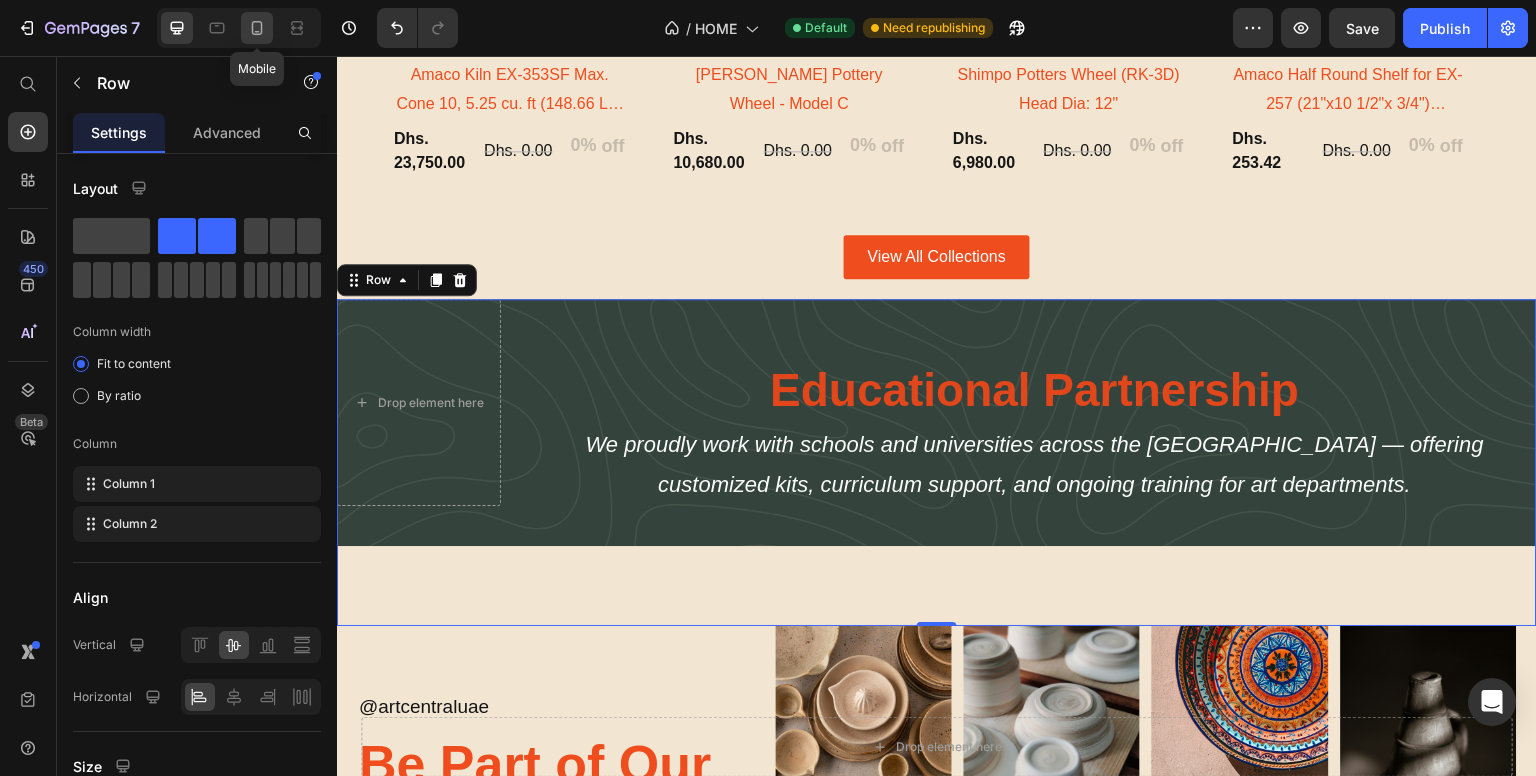 click 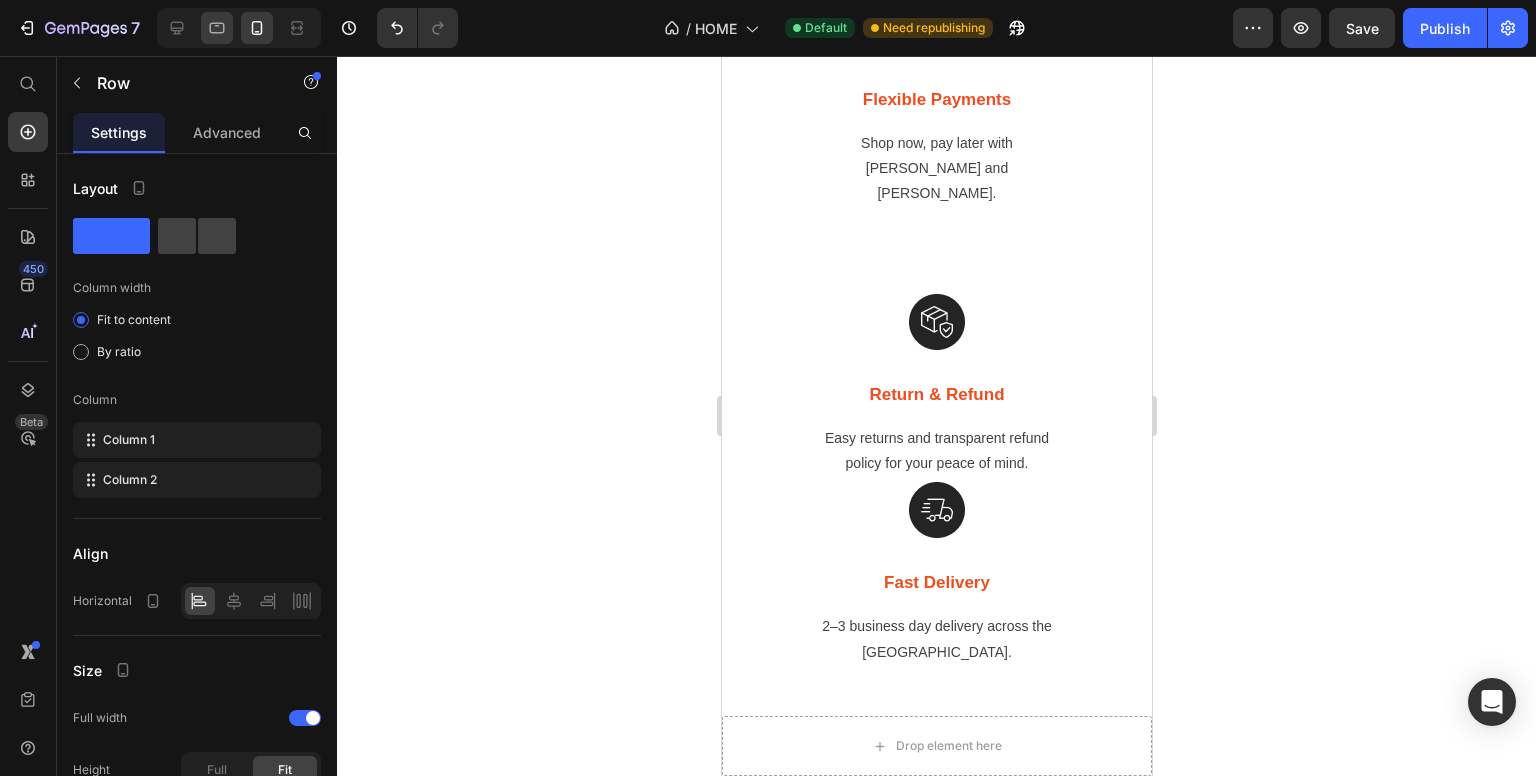 scroll, scrollTop: 3387, scrollLeft: 0, axis: vertical 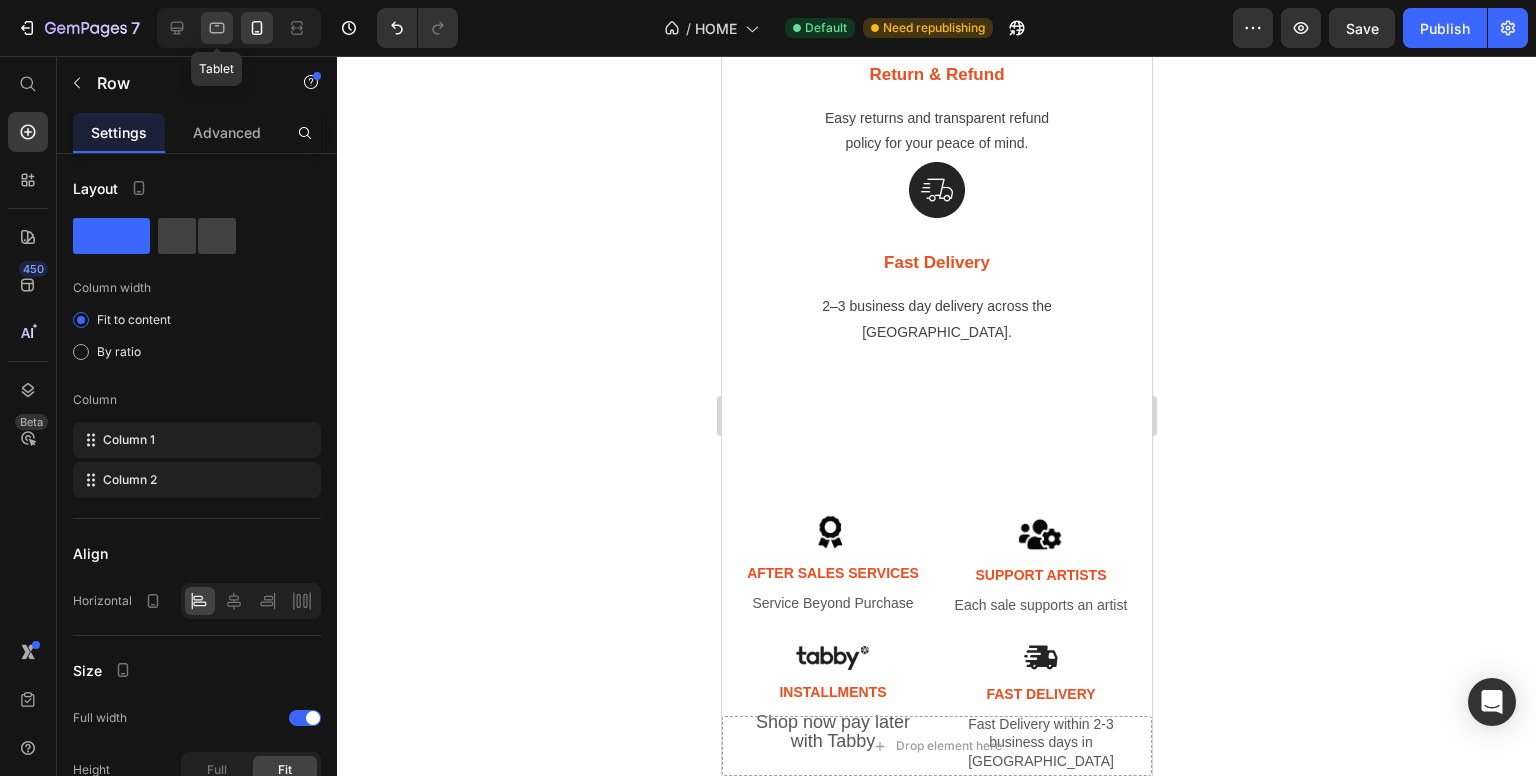 click 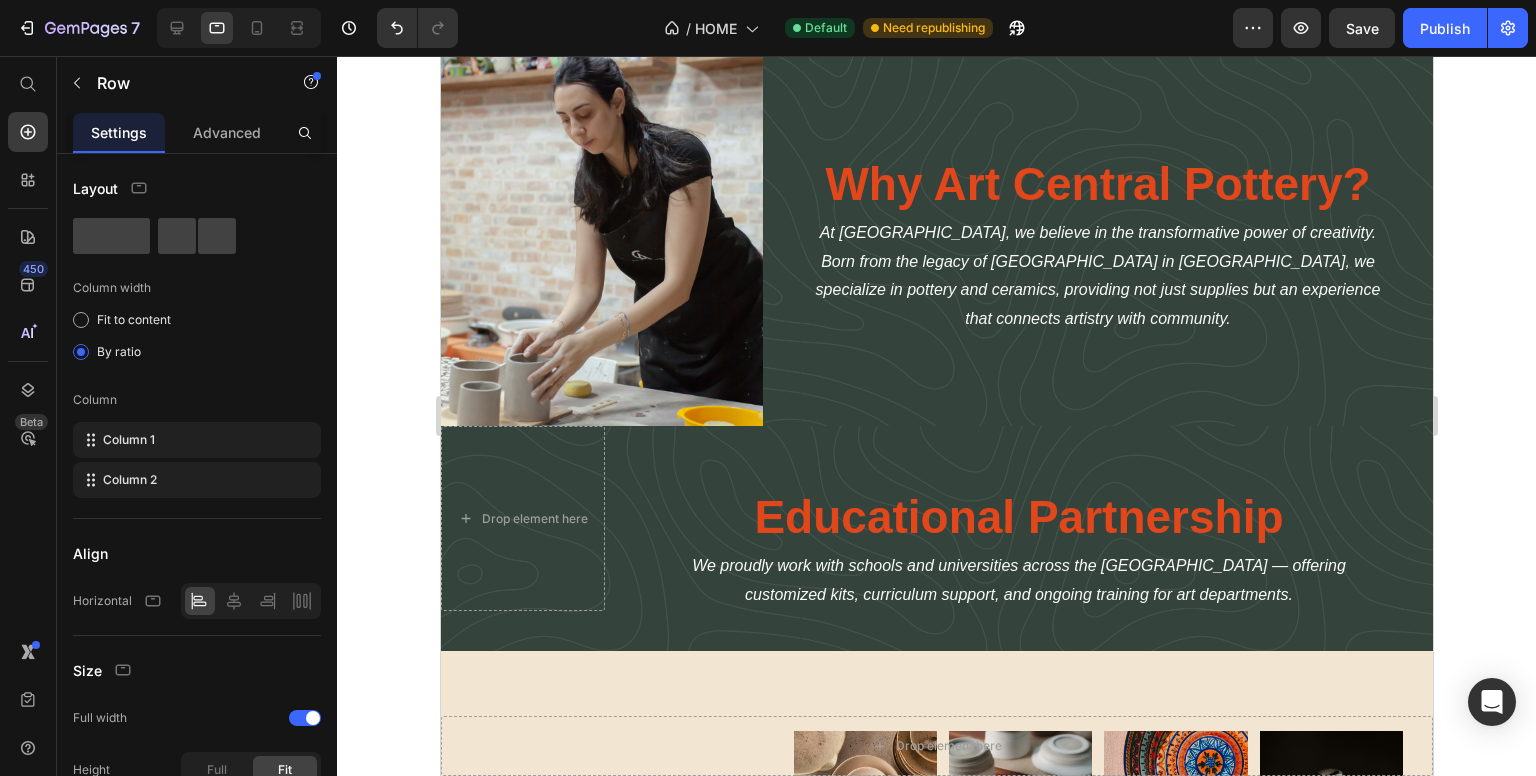 scroll, scrollTop: 5687, scrollLeft: 0, axis: vertical 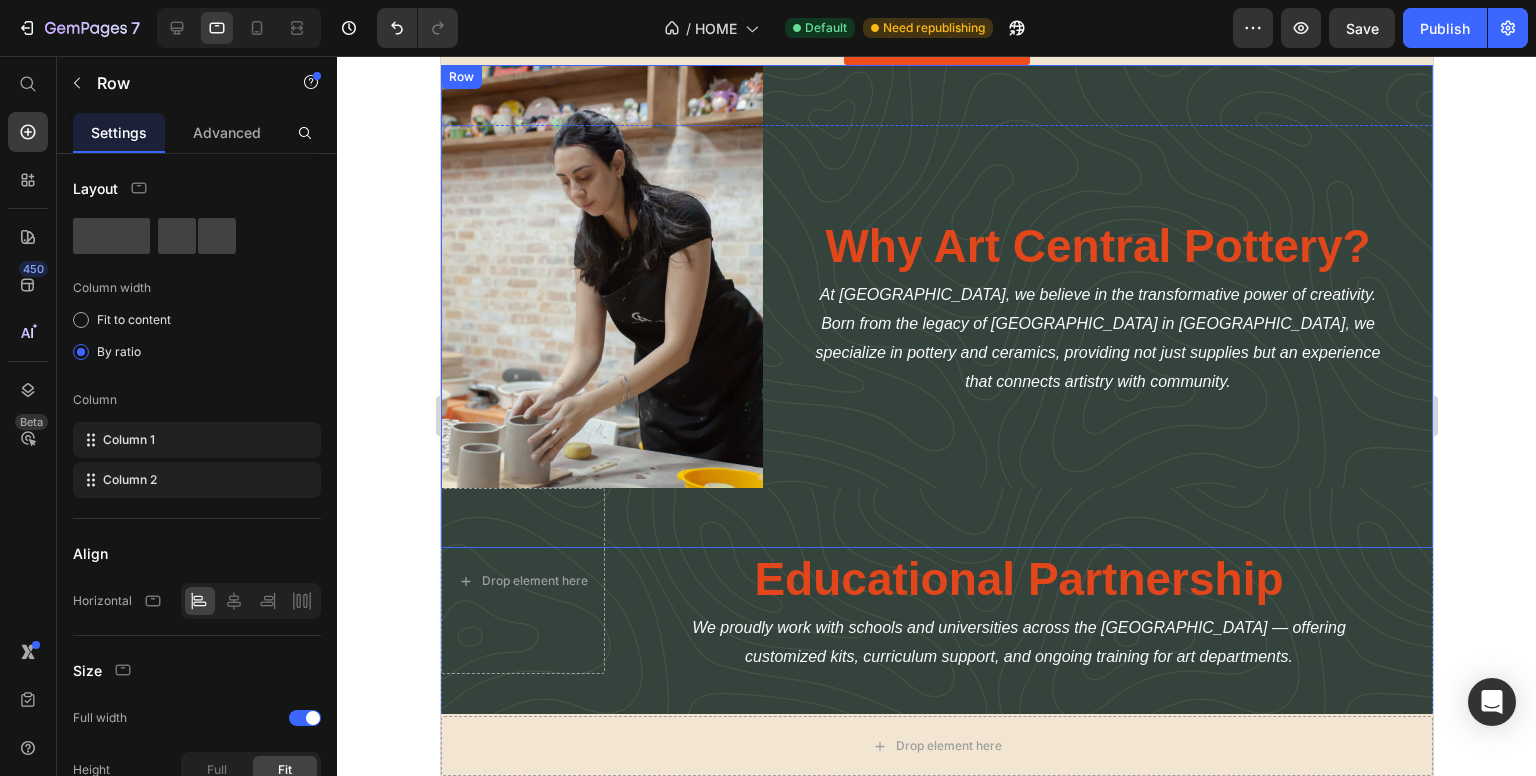 click on "Why Art Central Pottery? Heading At [GEOGRAPHIC_DATA], we believe in the transformative power of creativity. Born from the legacy of [GEOGRAPHIC_DATA] in [GEOGRAPHIC_DATA], we specialize in pottery and ceramics, providing not just supplies but an experience that connects artistry with community.  Text Block" at bounding box center (1097, 306) 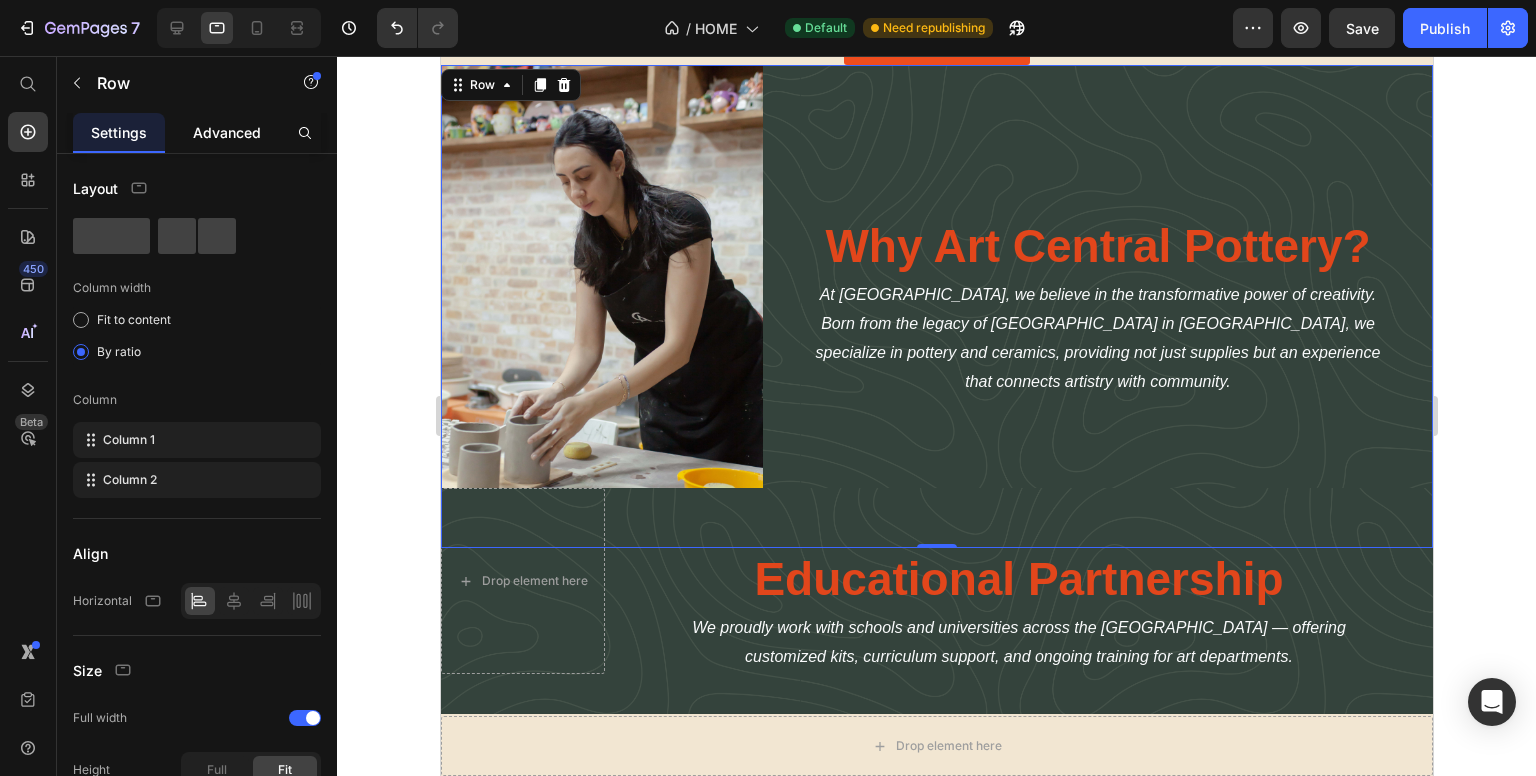 click on "Advanced" 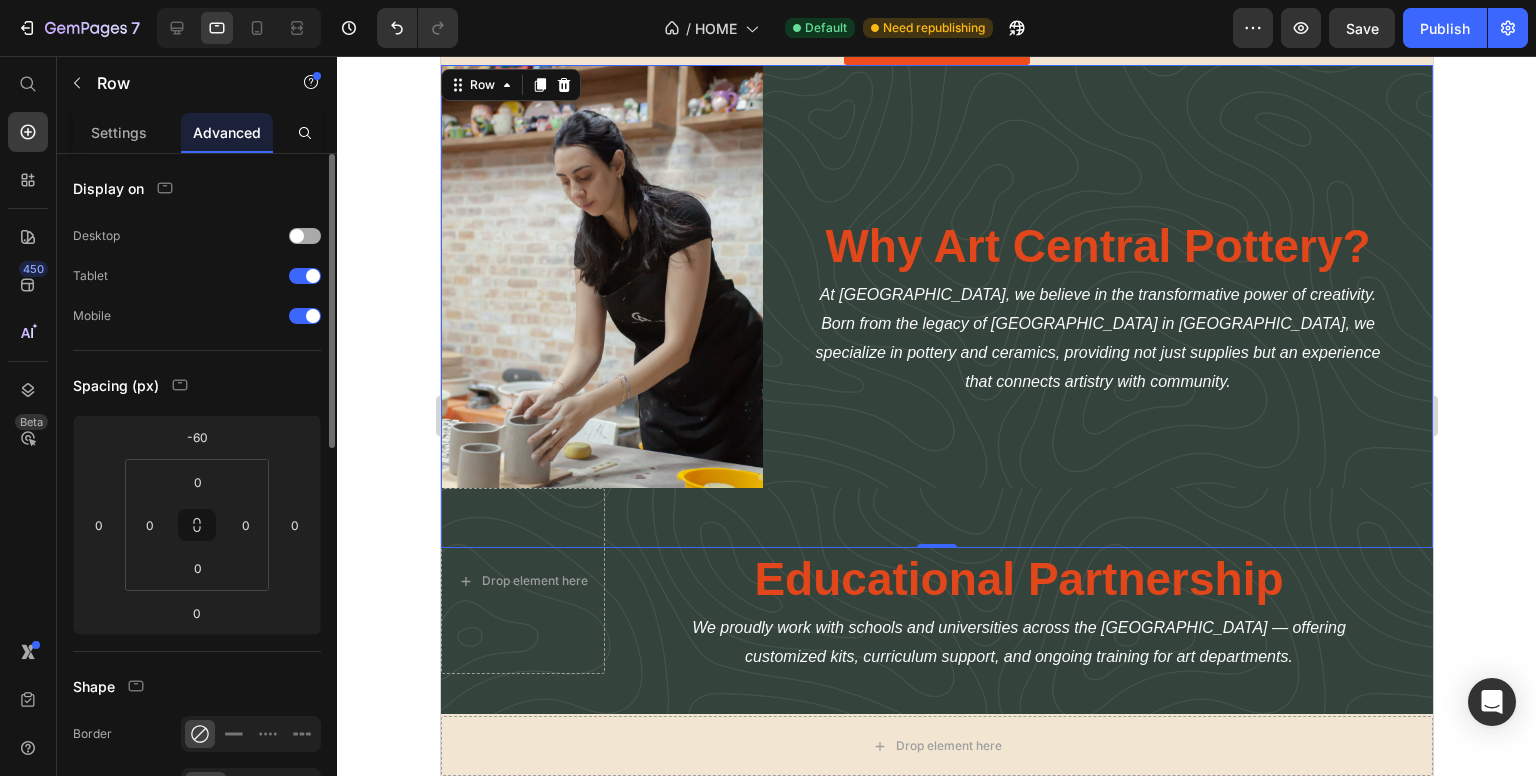 click at bounding box center (305, 236) 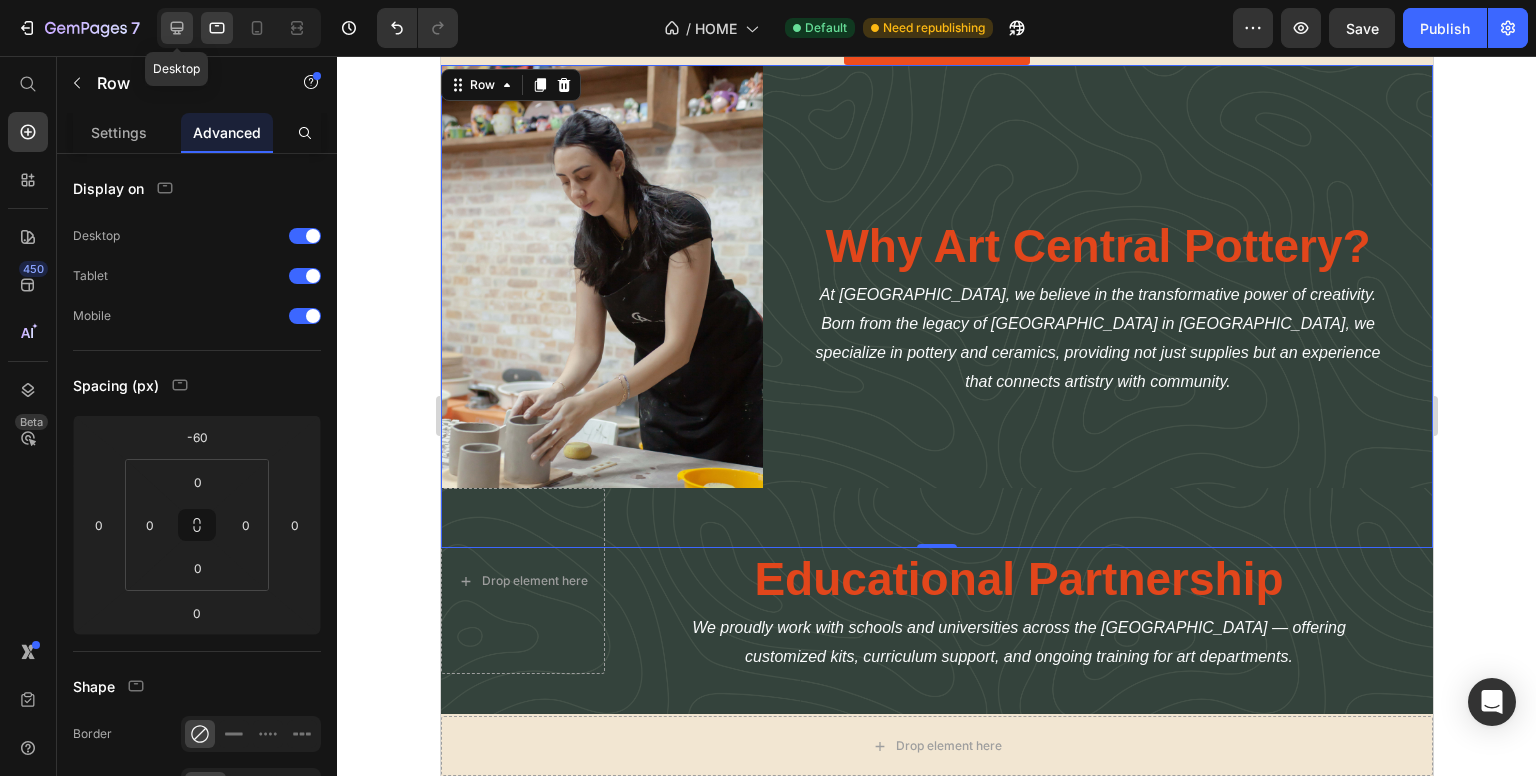 click 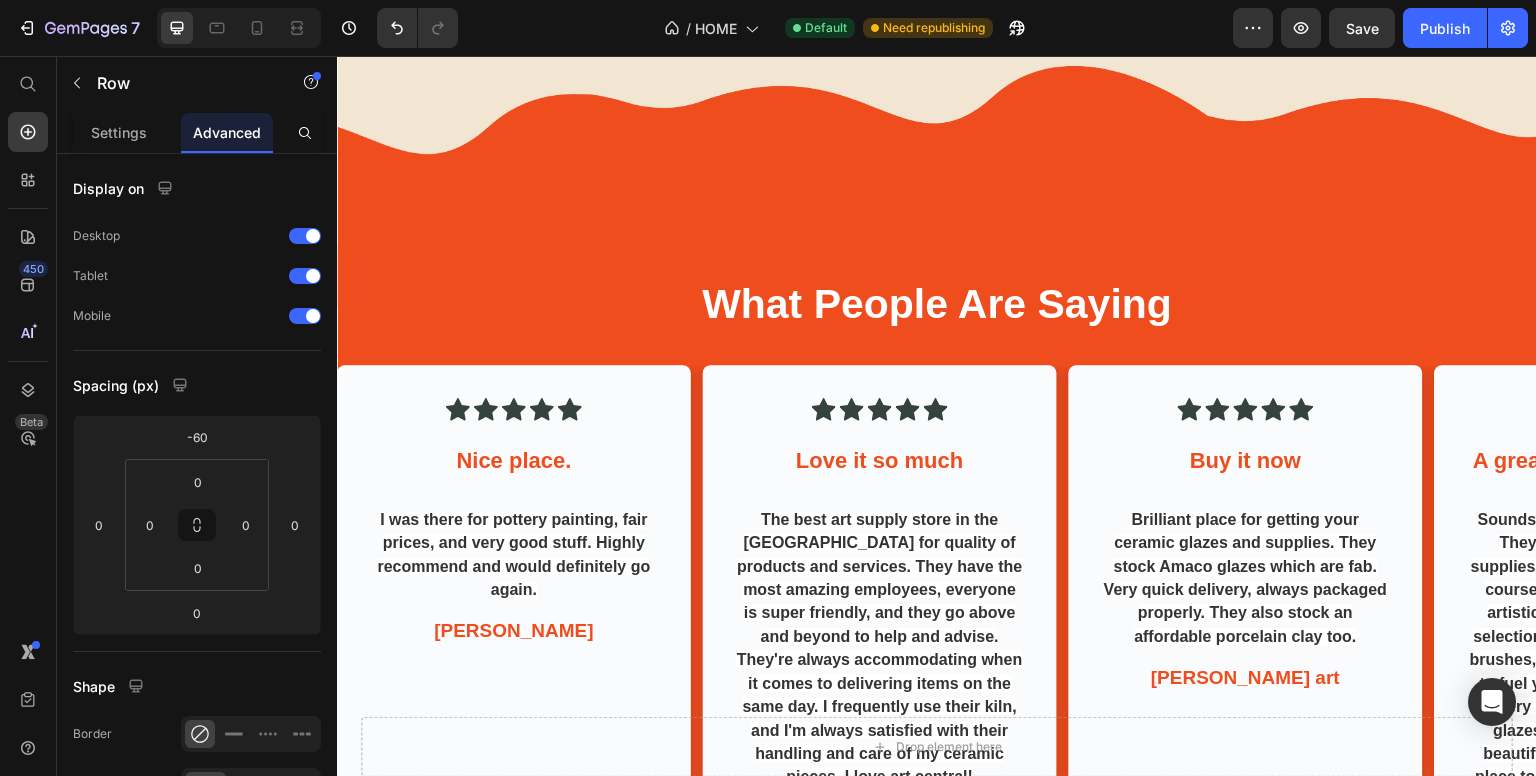 scroll, scrollTop: 2970, scrollLeft: 0, axis: vertical 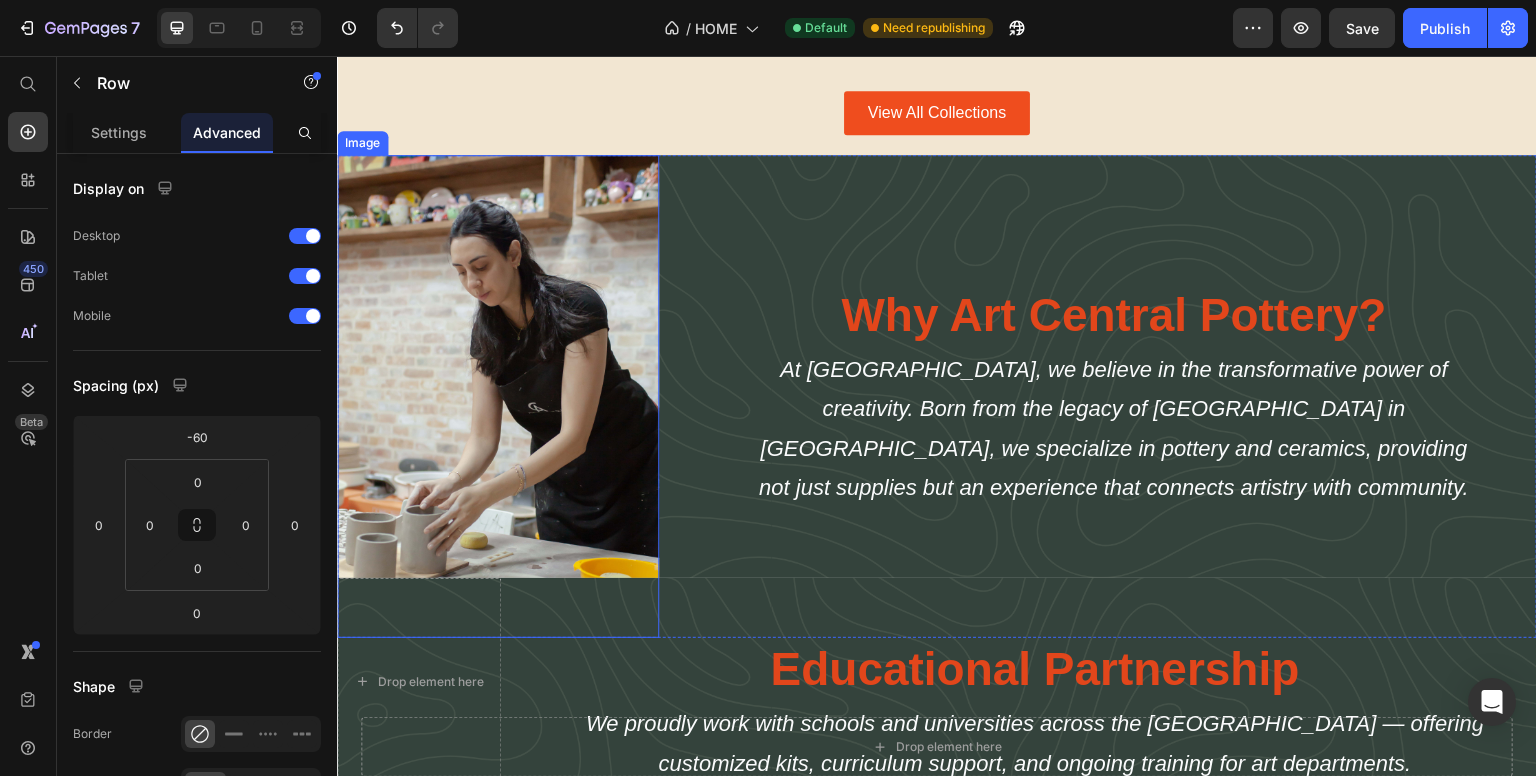 click at bounding box center (498, 396) 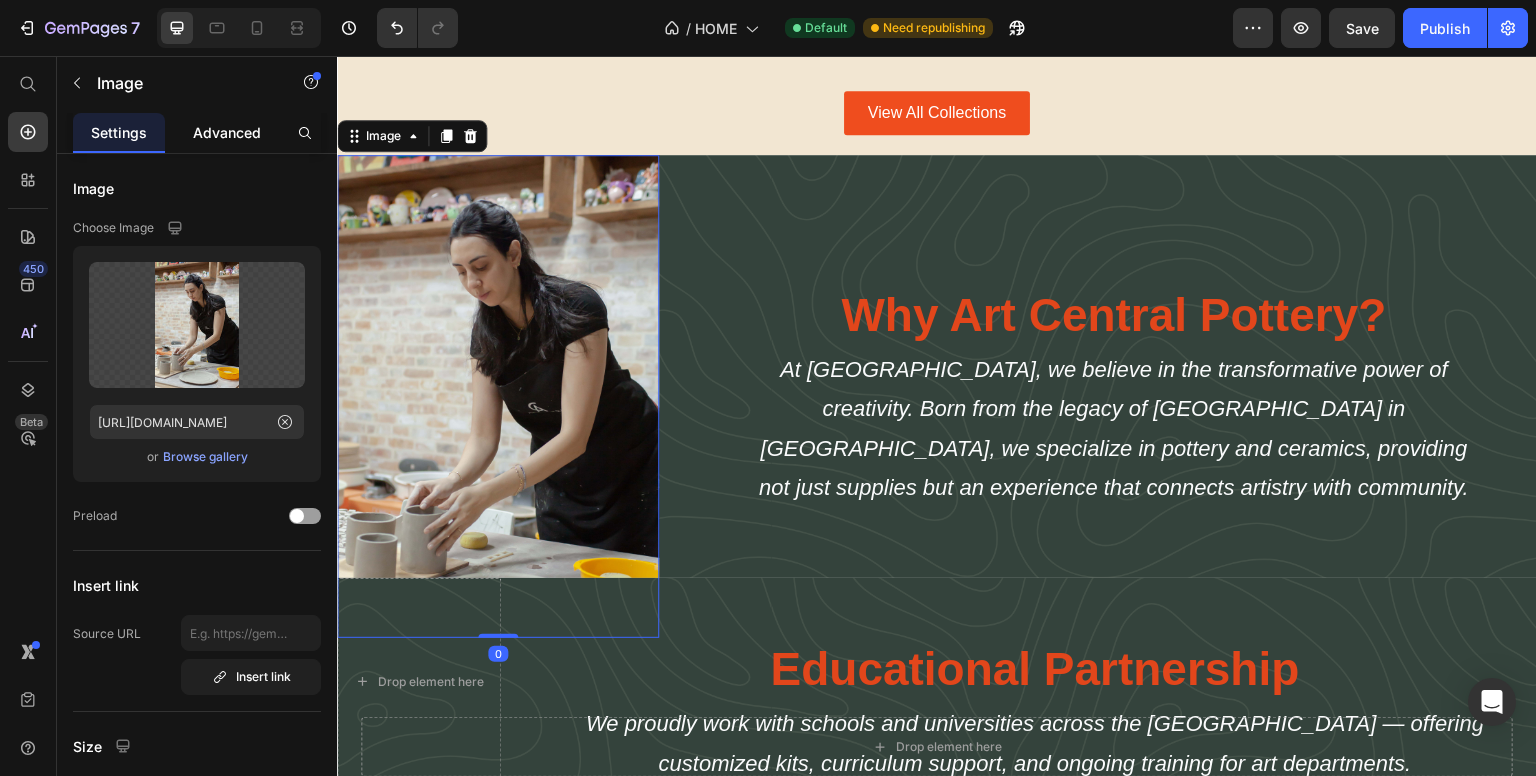 click on "Advanced" at bounding box center [227, 132] 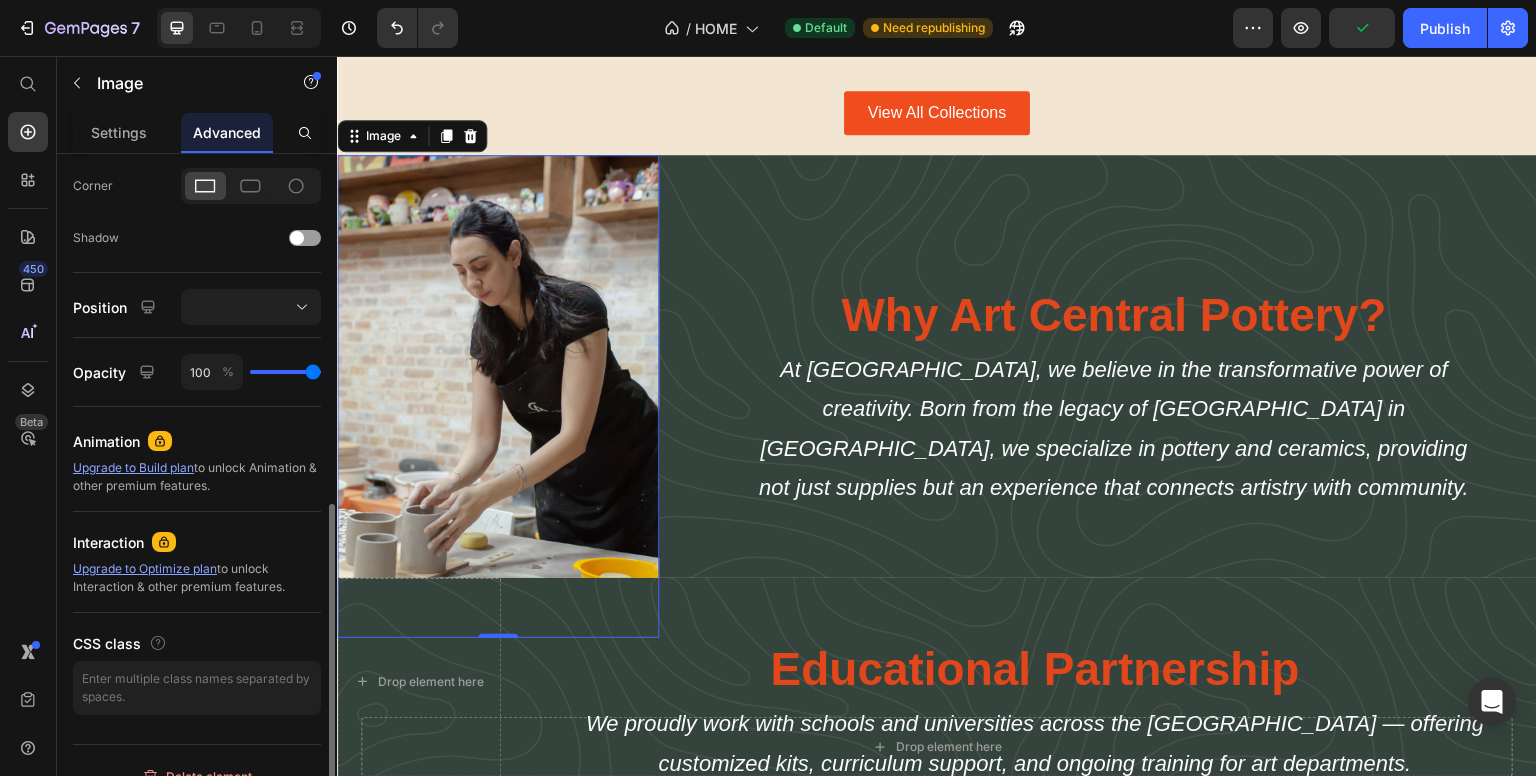 scroll, scrollTop: 624, scrollLeft: 0, axis: vertical 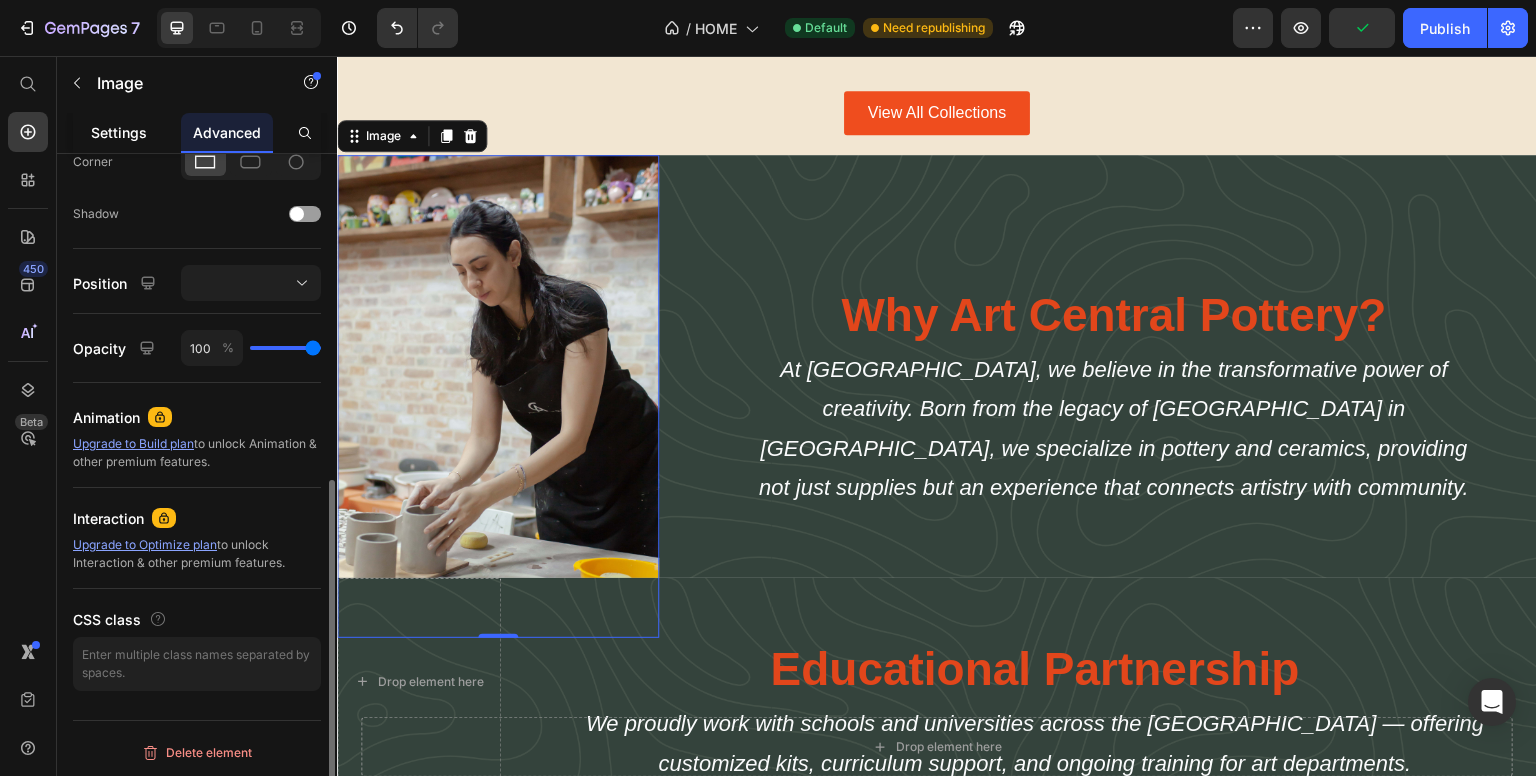 click on "Settings" 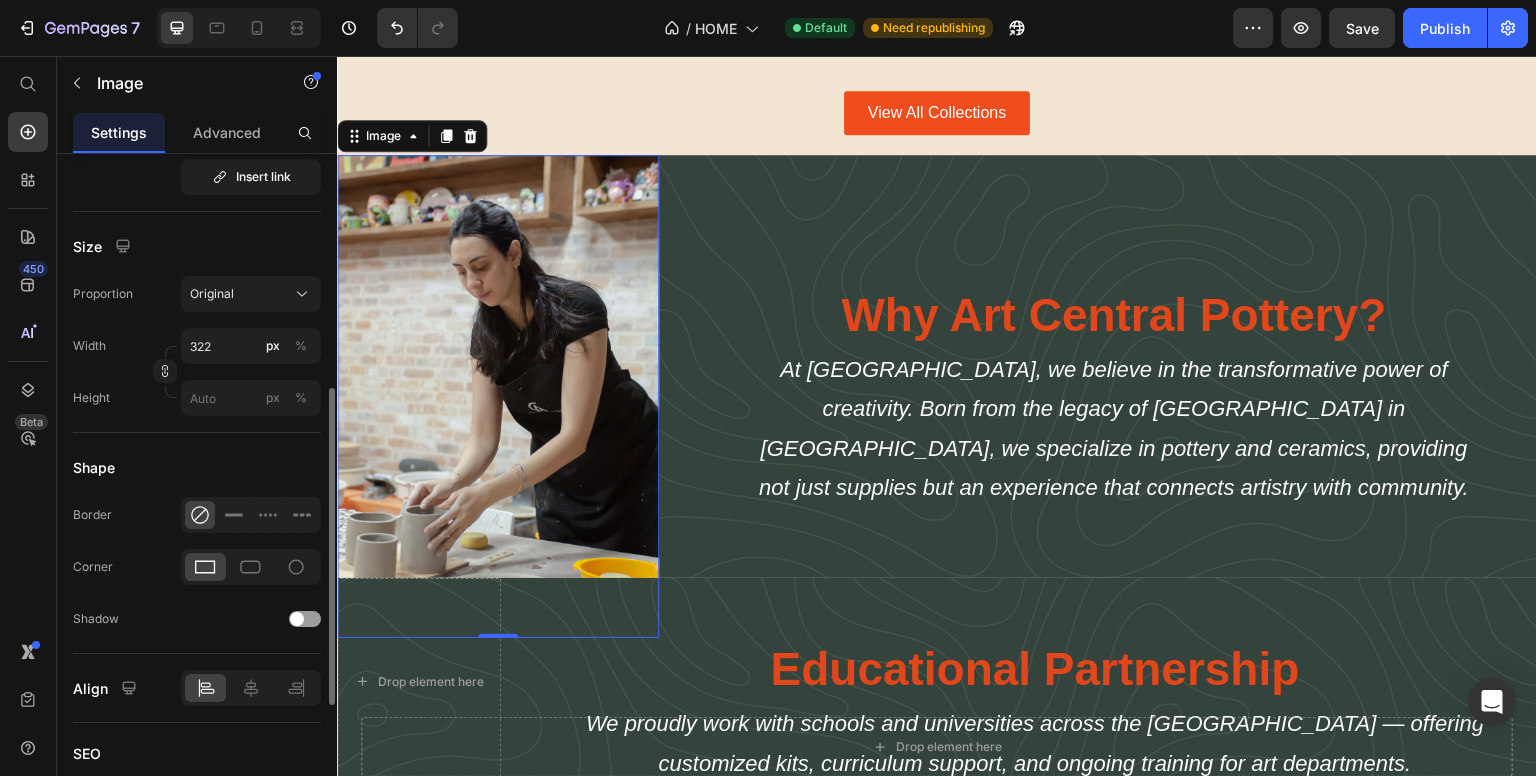 scroll, scrollTop: 600, scrollLeft: 0, axis: vertical 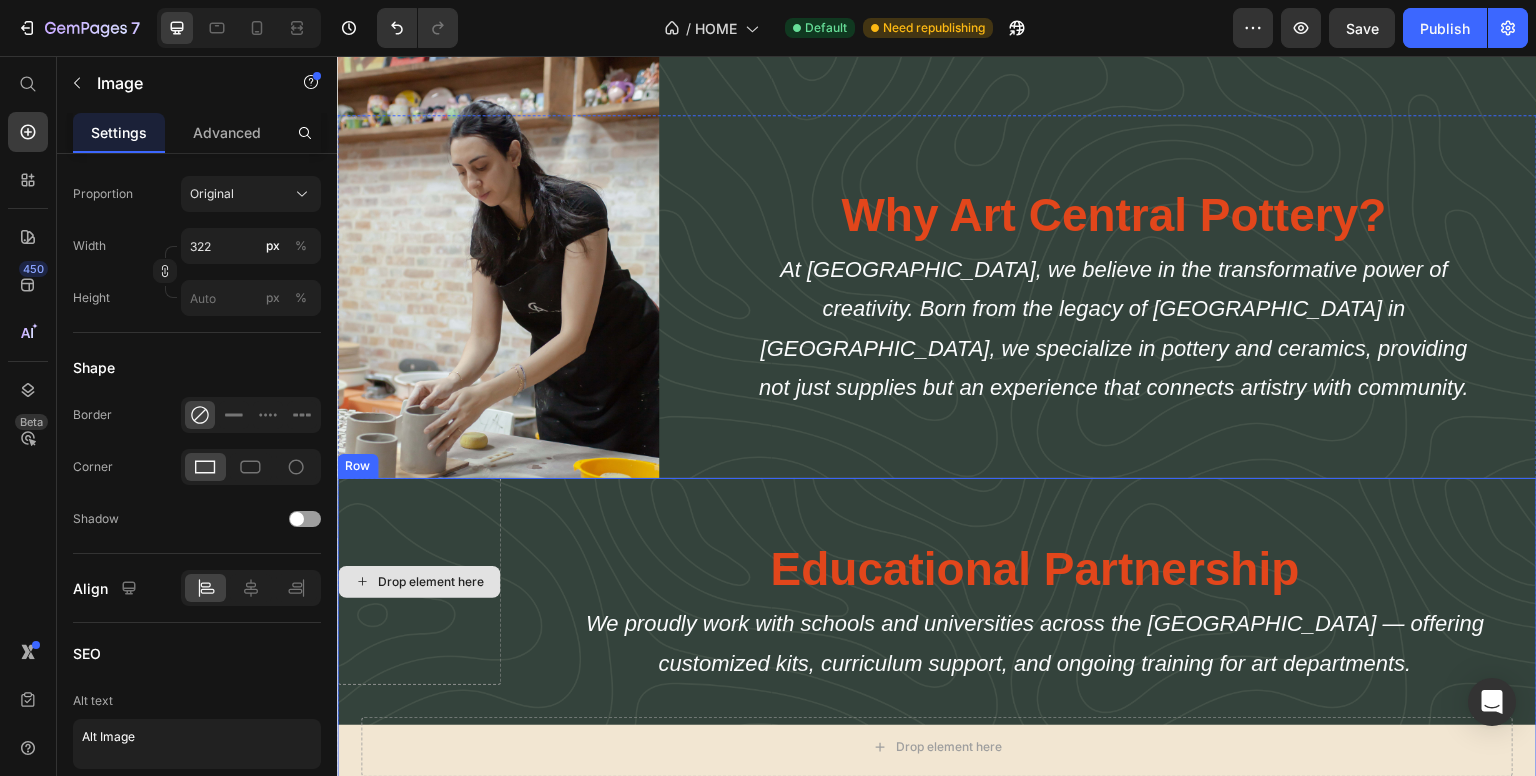 click on "Drop element here" at bounding box center (419, 582) 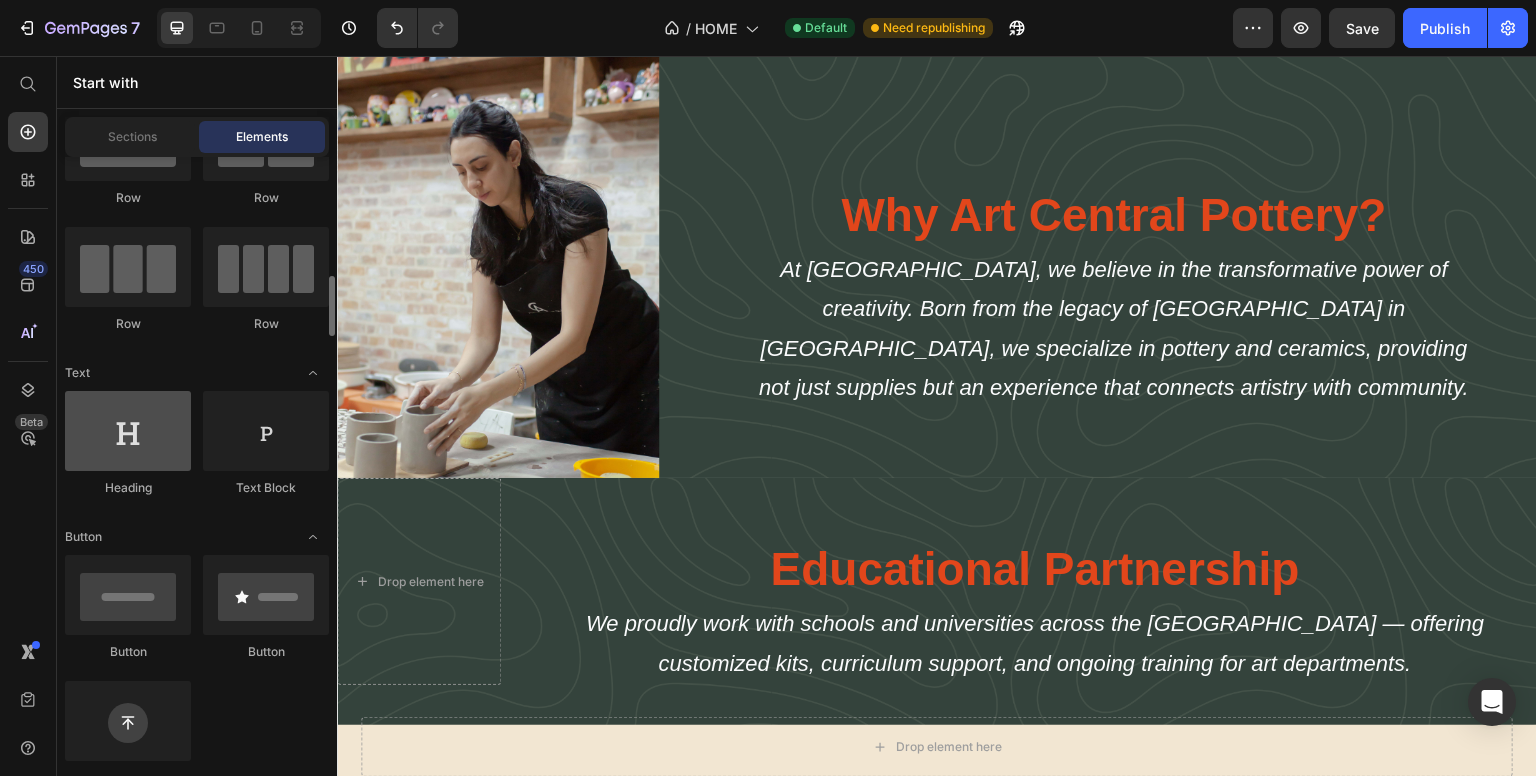scroll, scrollTop: 200, scrollLeft: 0, axis: vertical 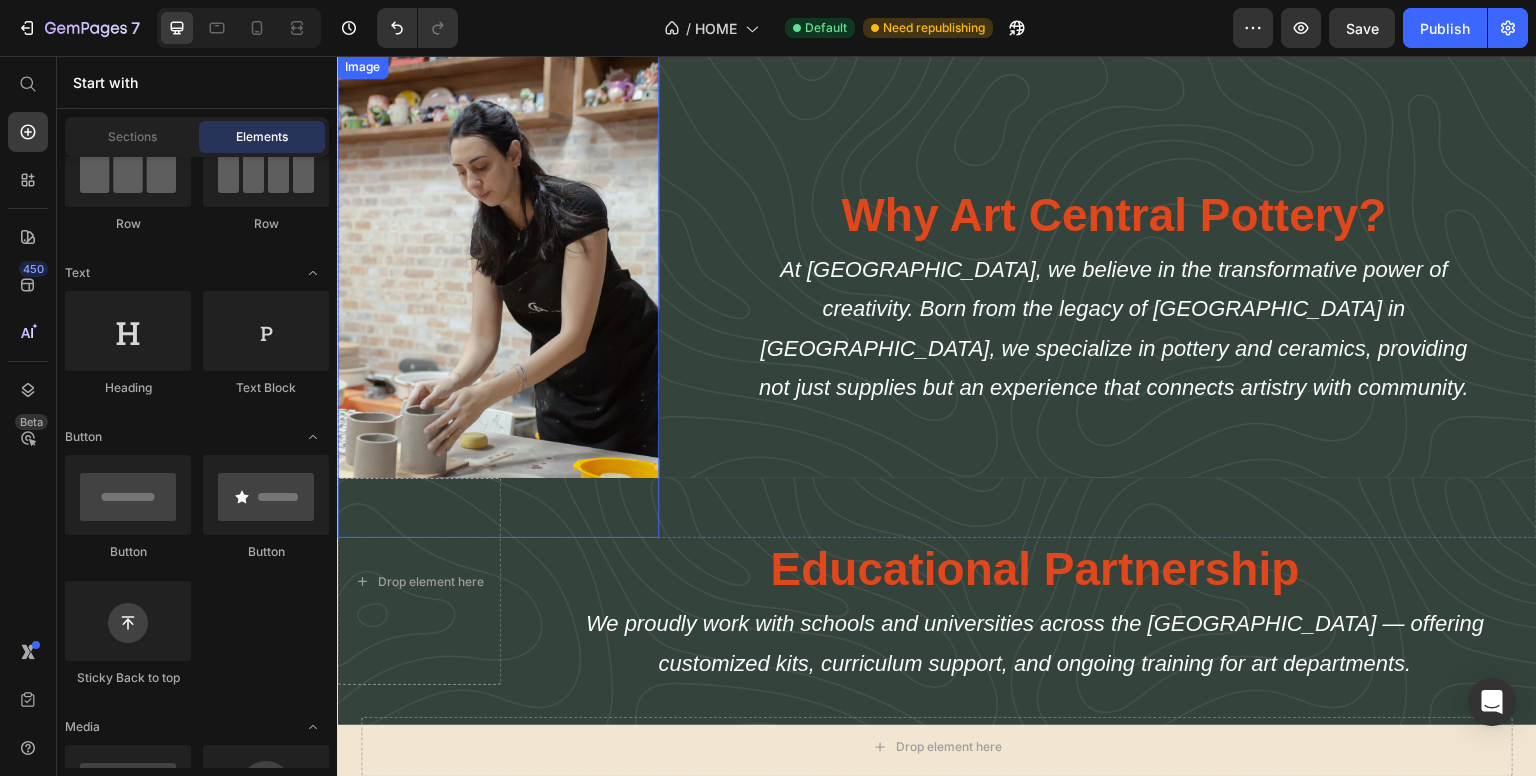 click at bounding box center [498, 296] 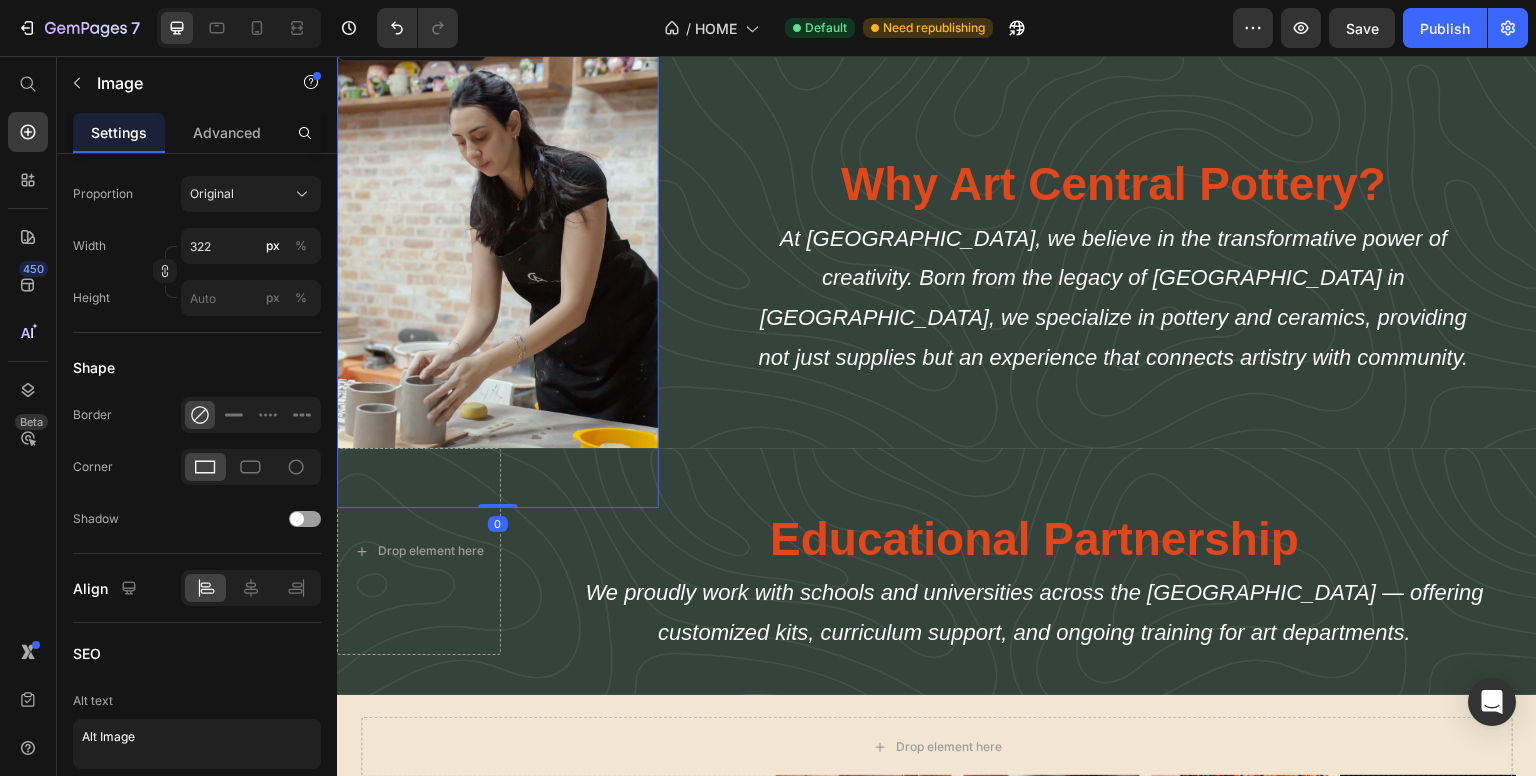scroll, scrollTop: 2840, scrollLeft: 0, axis: vertical 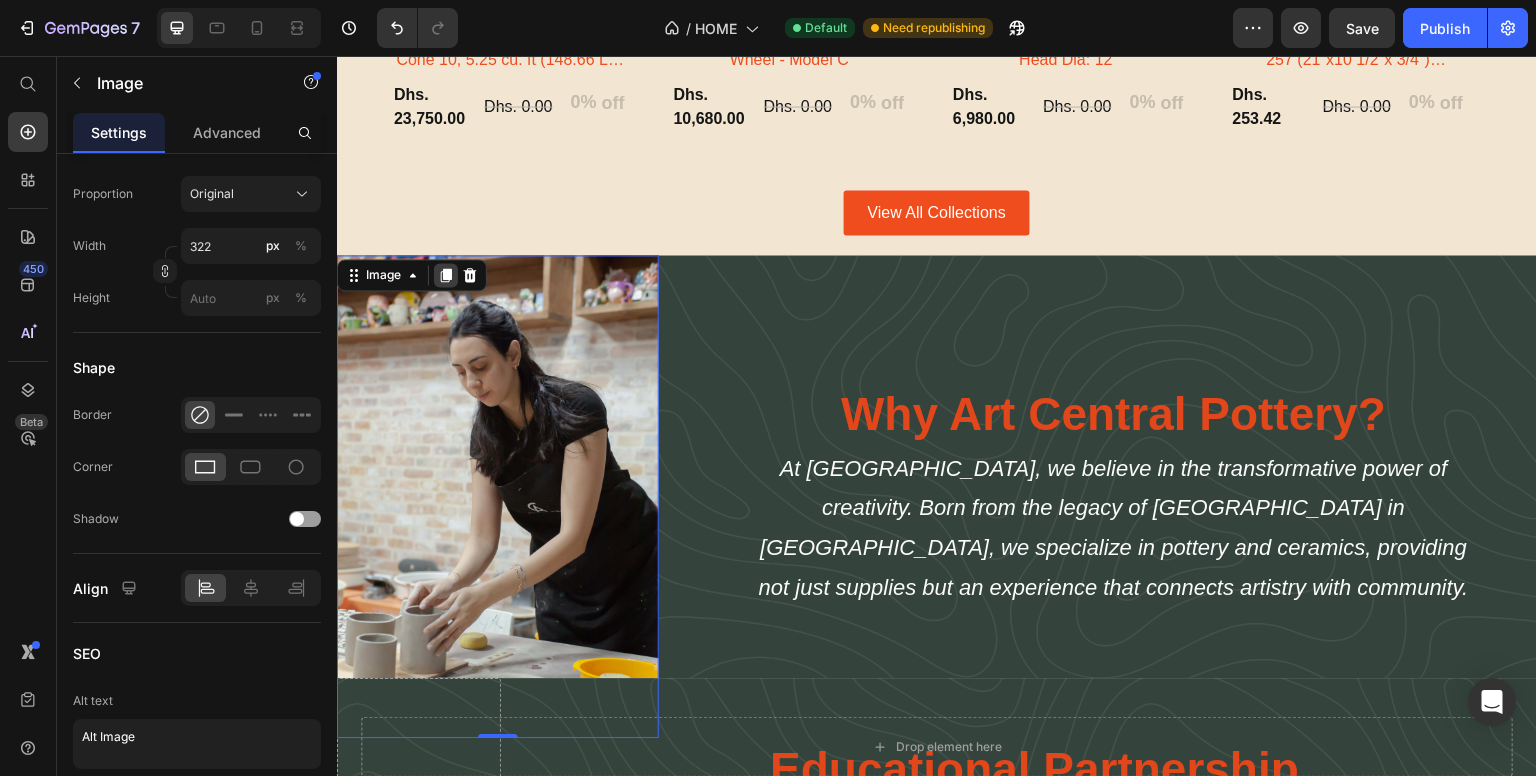 click at bounding box center [446, 275] 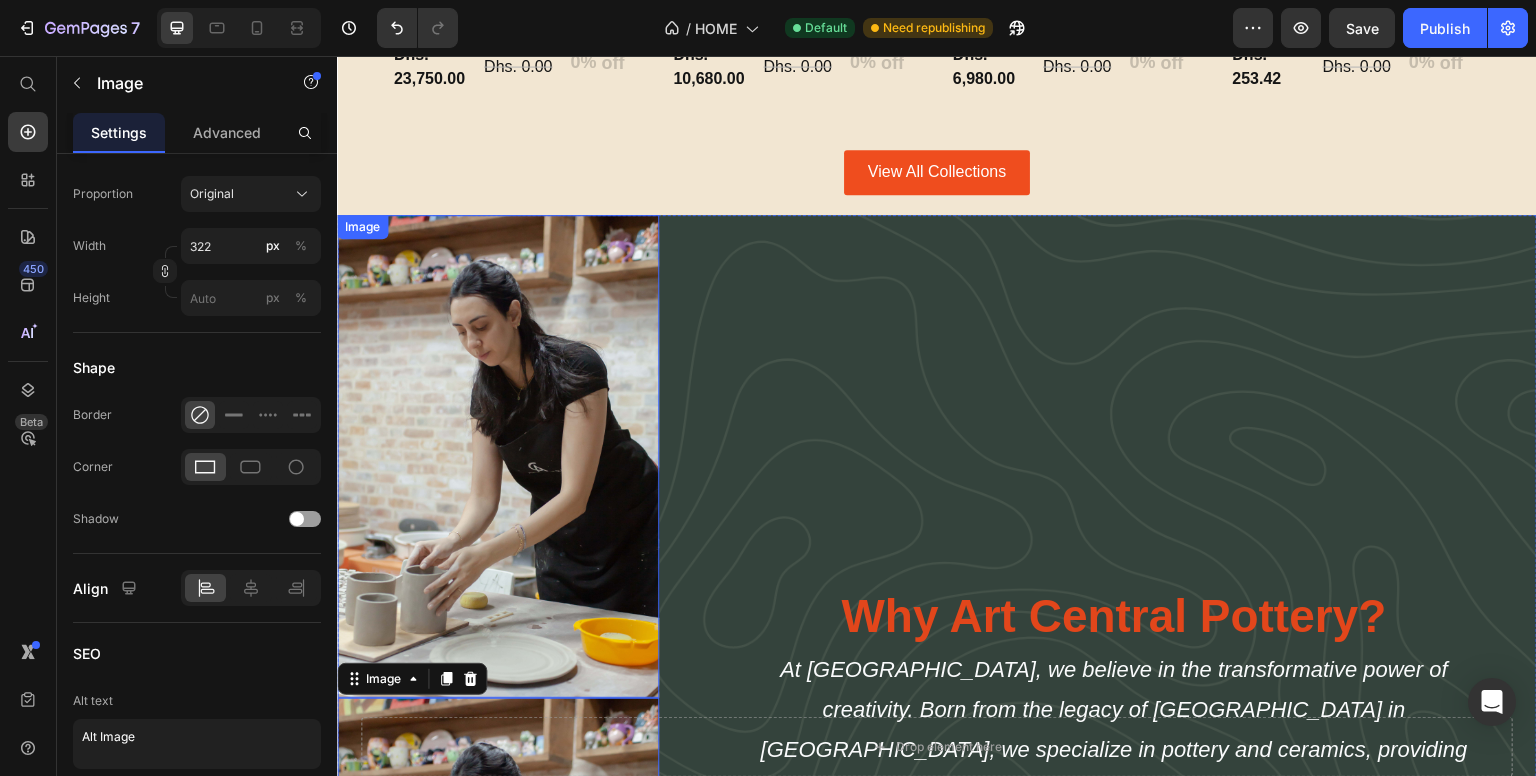scroll, scrollTop: 3451, scrollLeft: 0, axis: vertical 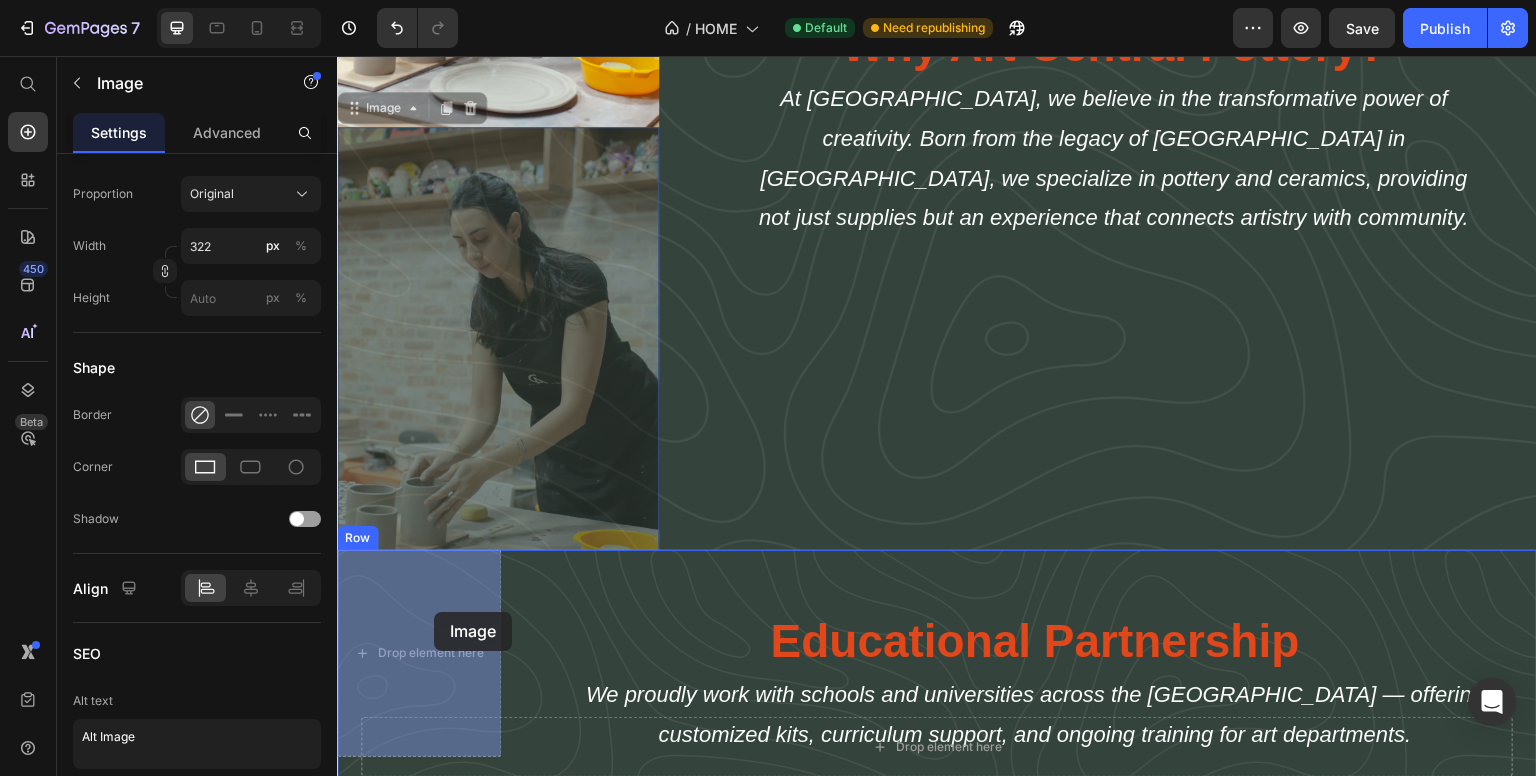 drag, startPoint x: 391, startPoint y: 111, endPoint x: 434, endPoint y: 612, distance: 502.84192 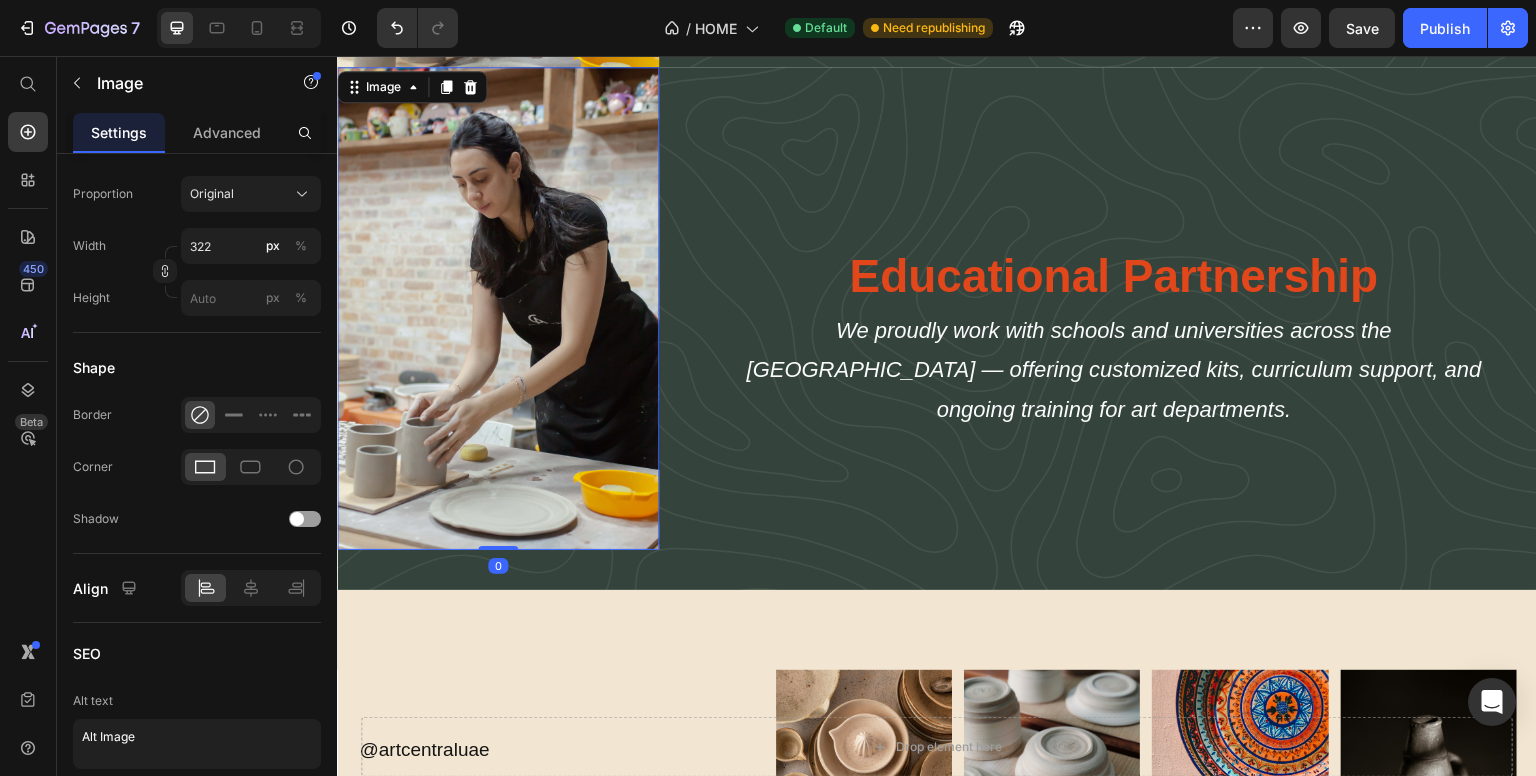 scroll, scrollTop: 2851, scrollLeft: 0, axis: vertical 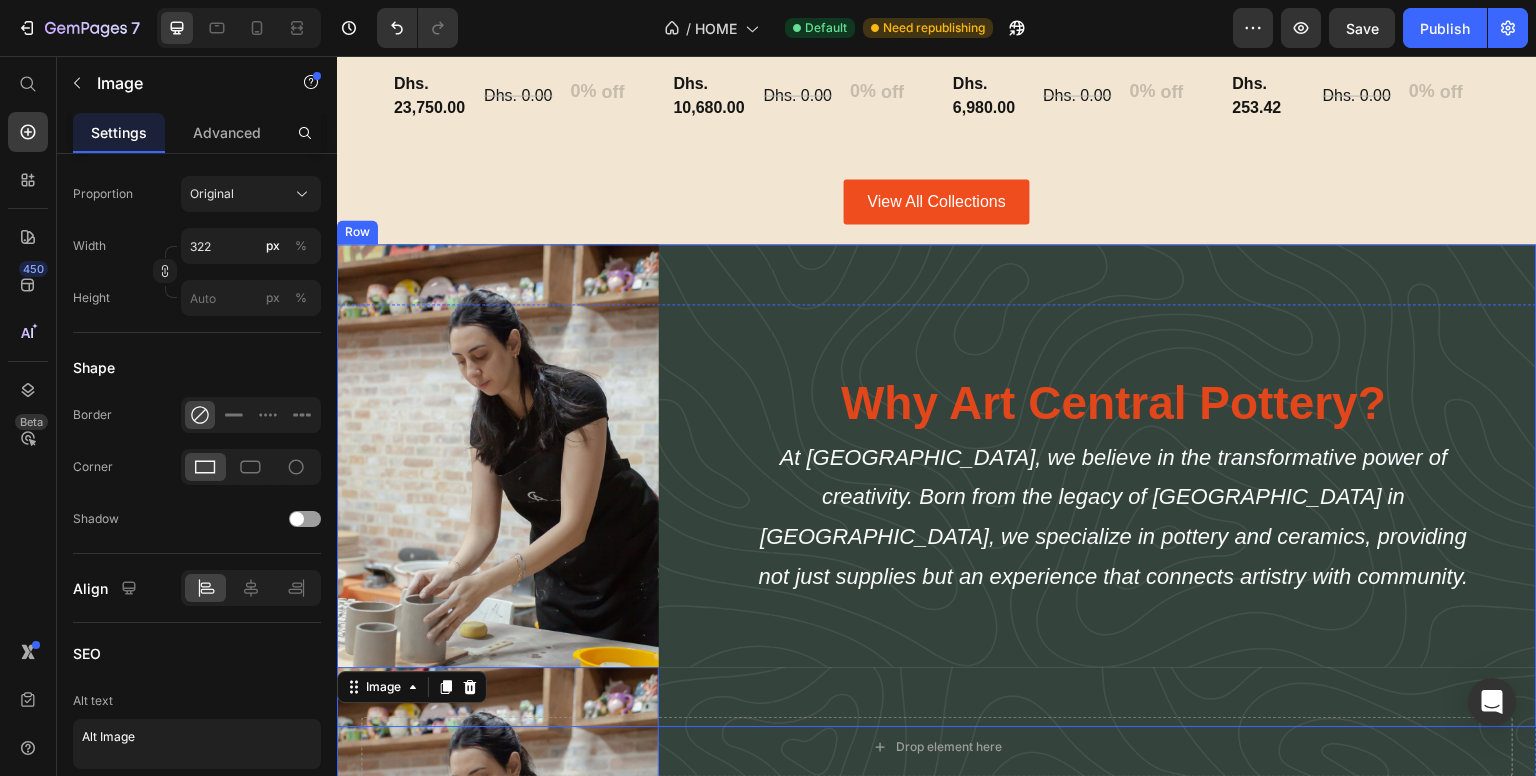 click on "Why Art Central Pottery? Heading At [GEOGRAPHIC_DATA], we believe in the transformative power of creativity. Born from the legacy of [GEOGRAPHIC_DATA] in [GEOGRAPHIC_DATA], we specialize in pottery and ceramics, providing not just supplies but an experience that connects artistry with community.  Text Block" at bounding box center (1114, 485) 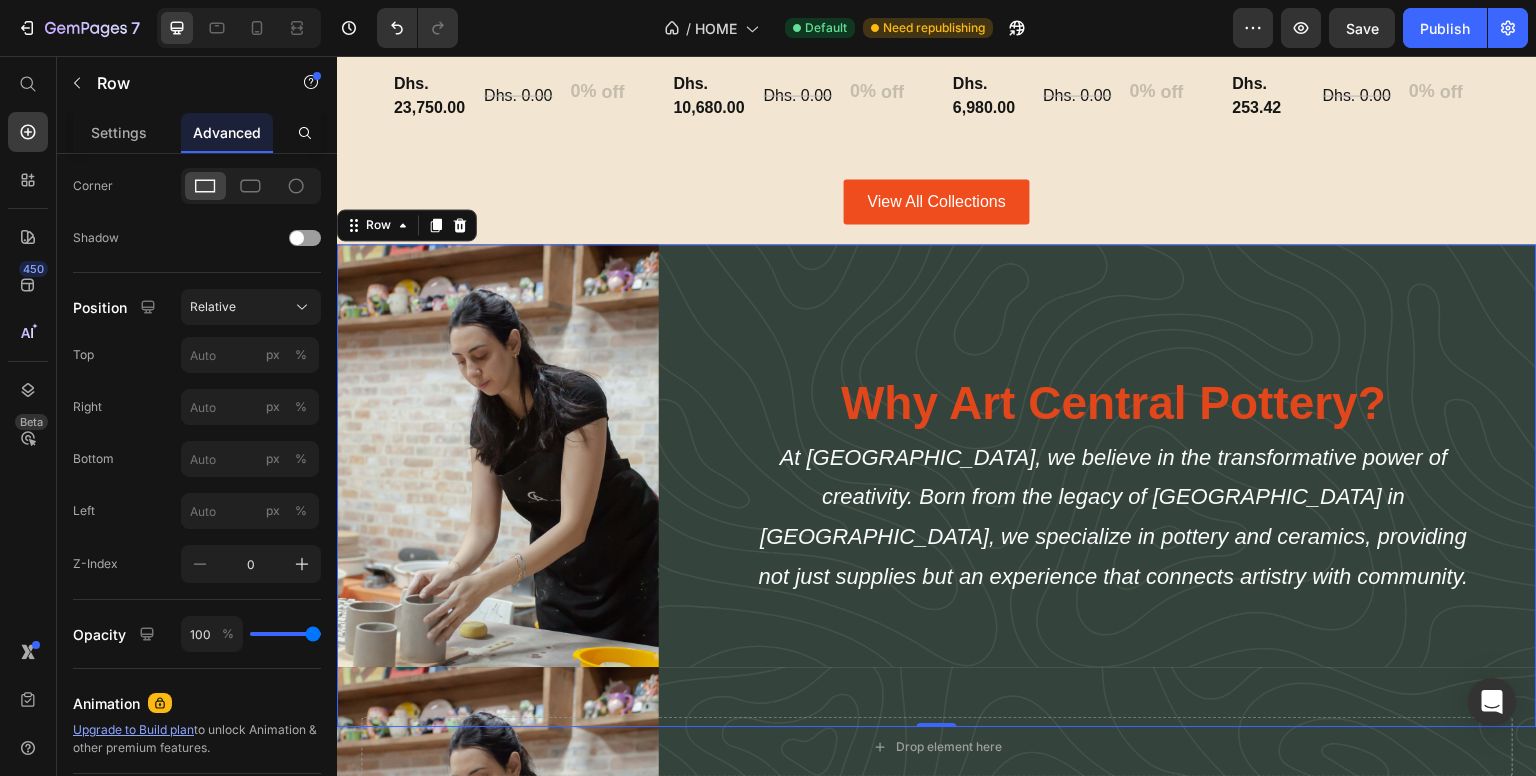 scroll, scrollTop: 0, scrollLeft: 0, axis: both 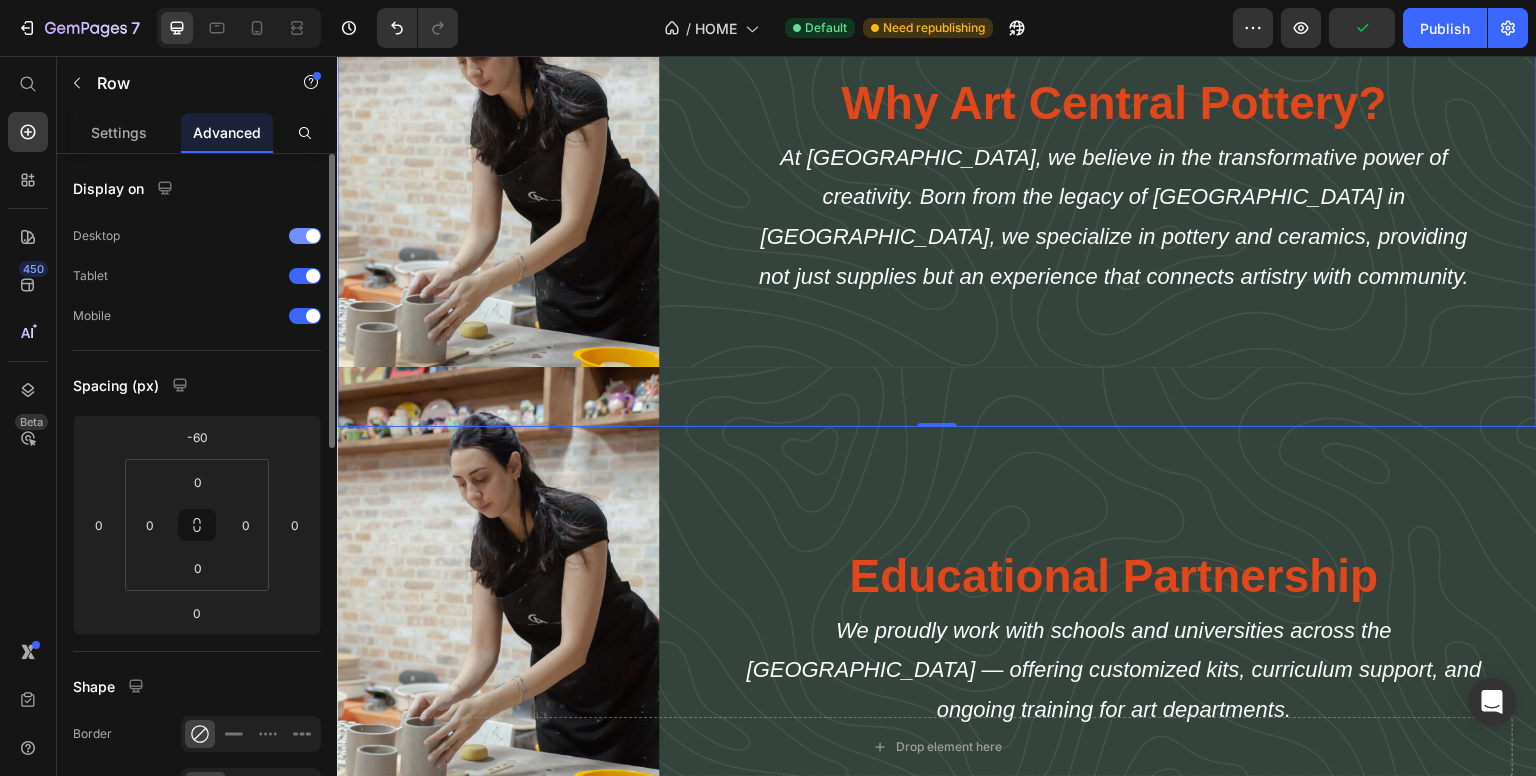click at bounding box center (305, 236) 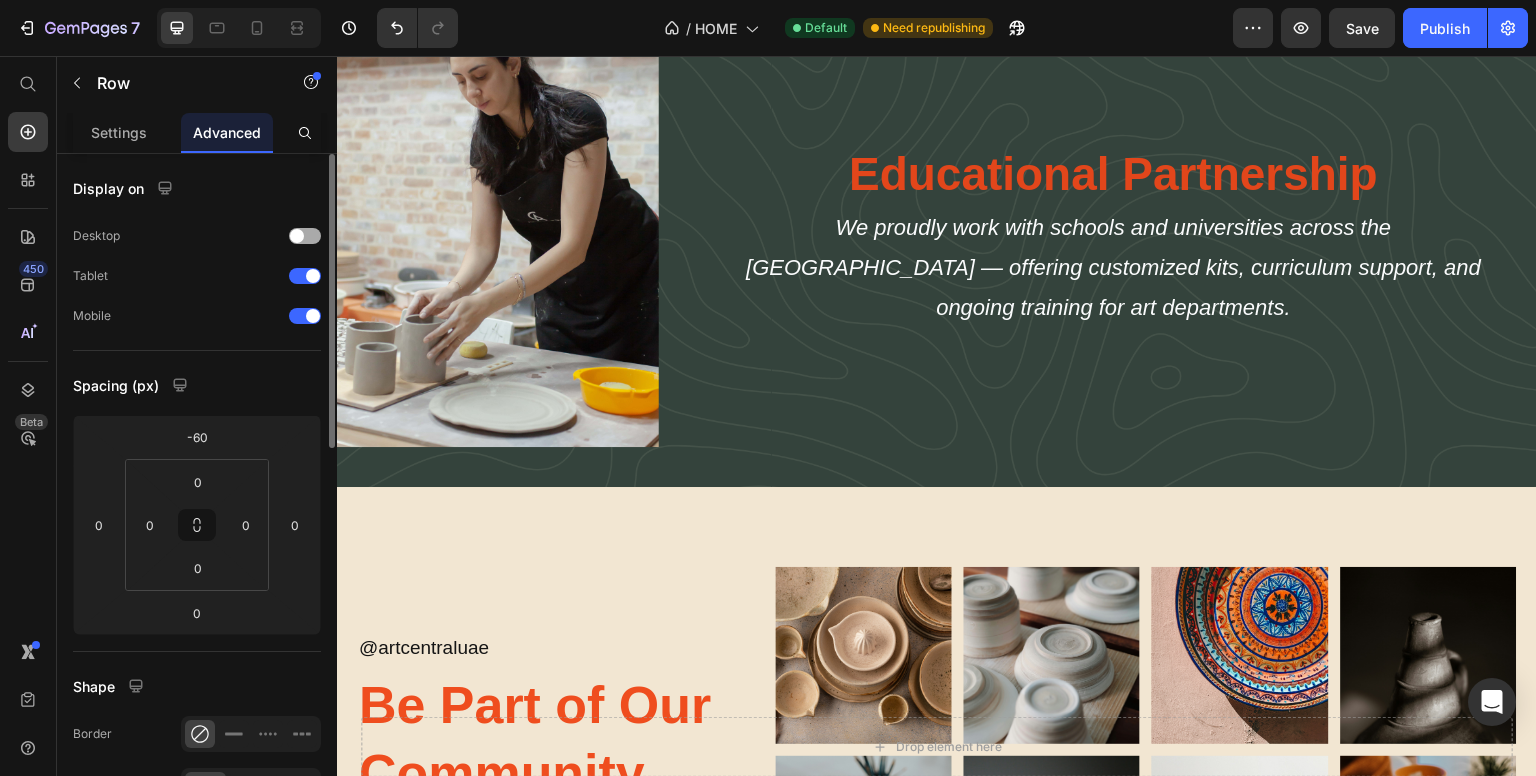scroll, scrollTop: 2670, scrollLeft: 0, axis: vertical 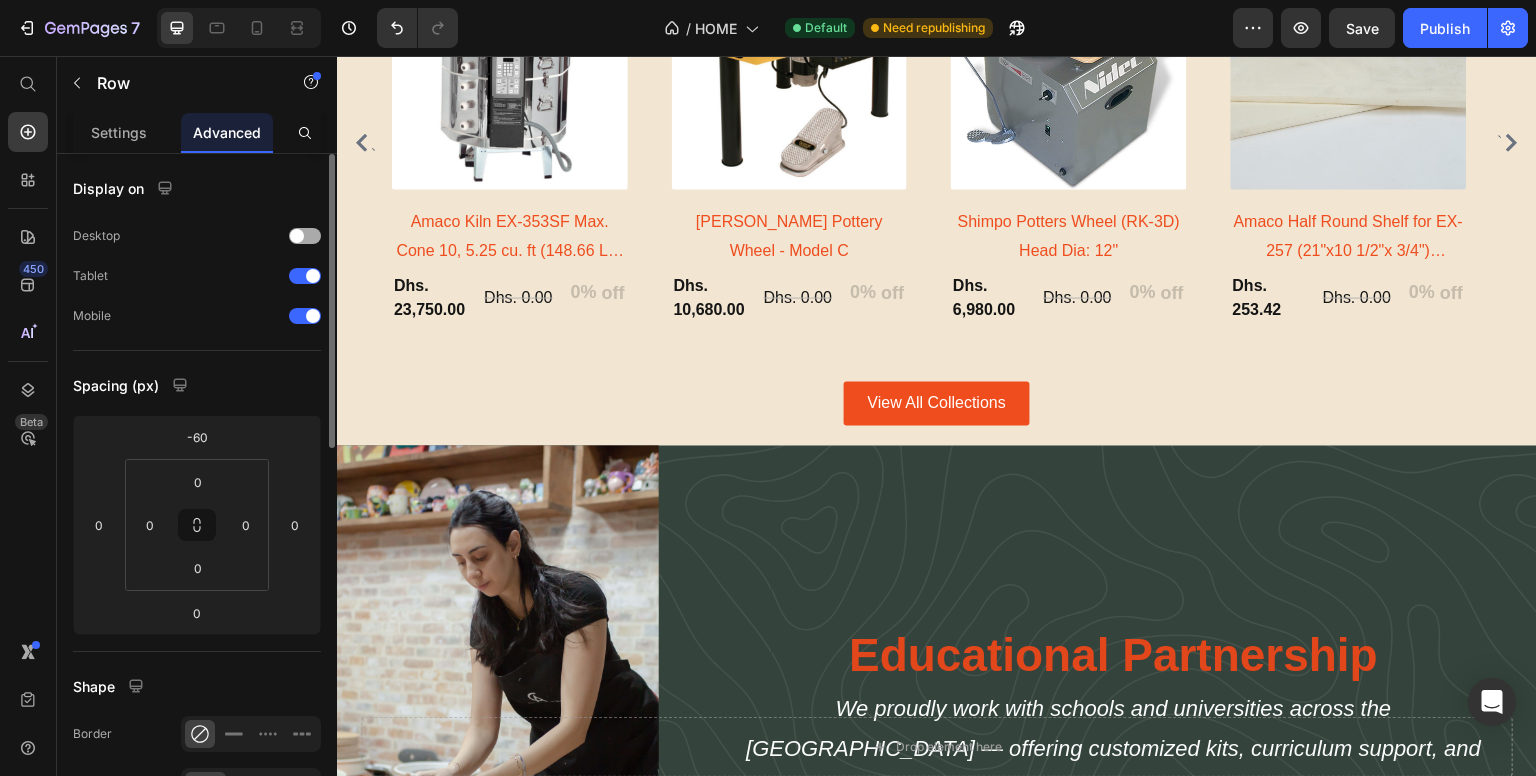 click at bounding box center [305, 236] 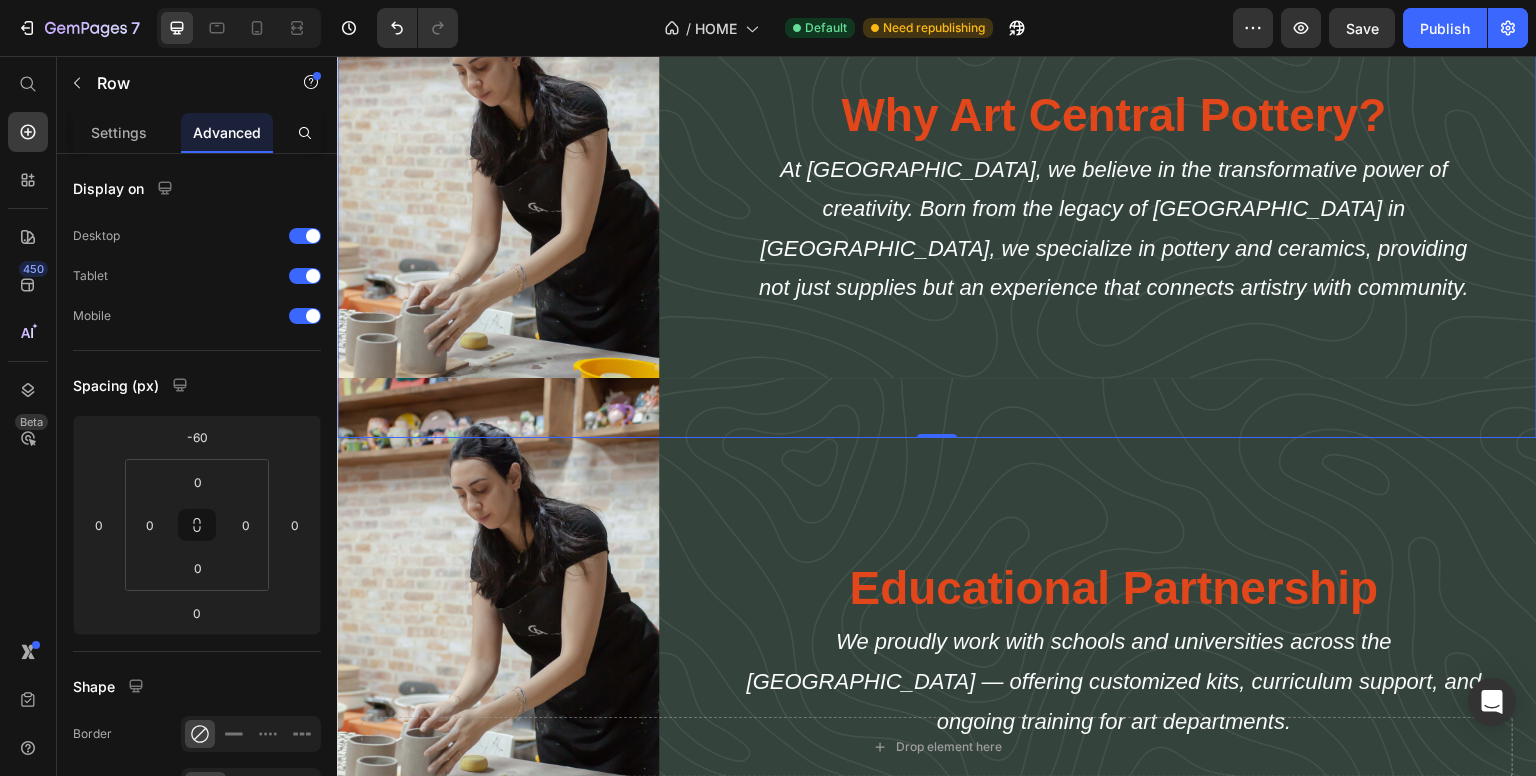 scroll, scrollTop: 3170, scrollLeft: 0, axis: vertical 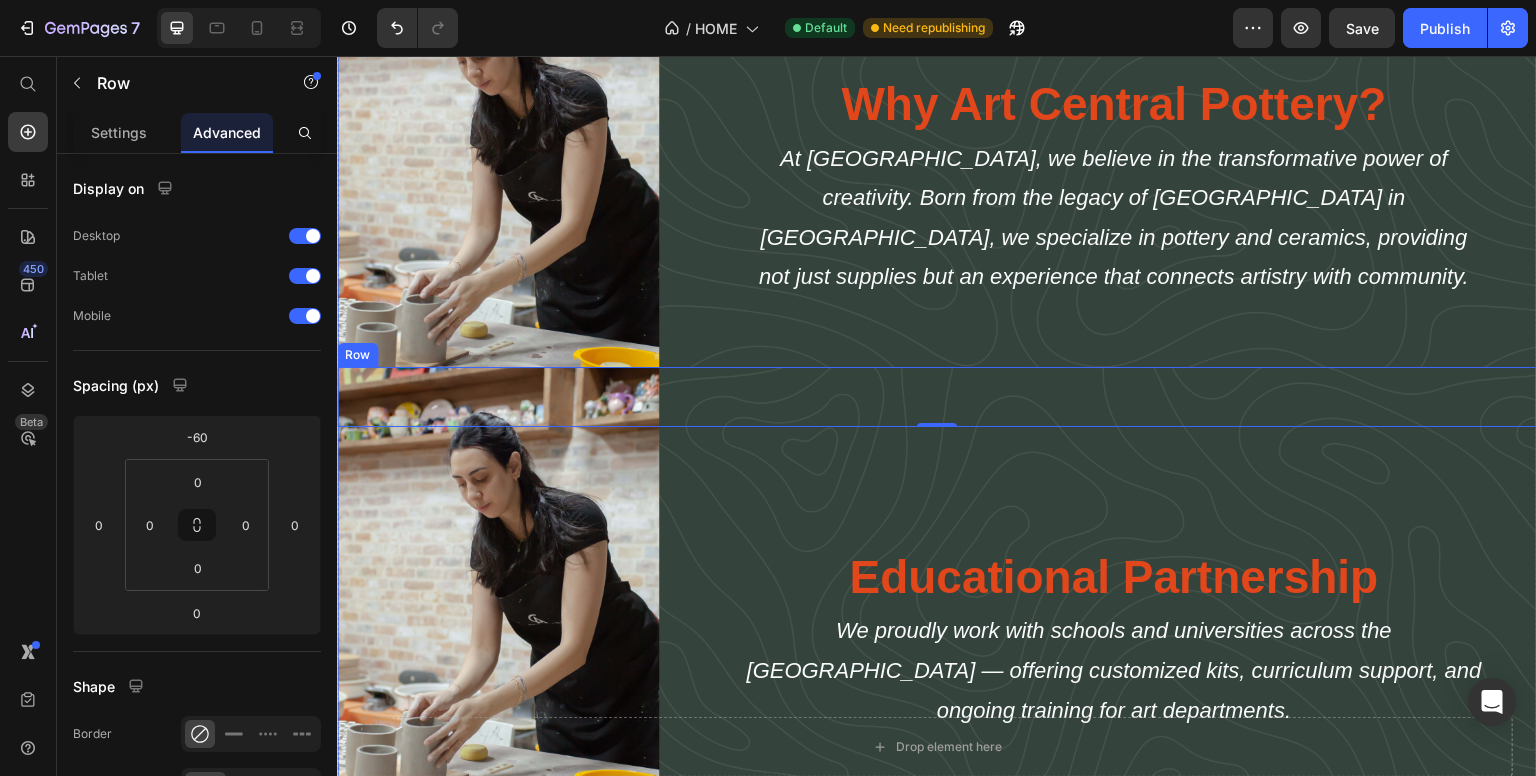 click on "Educational Partnership Heading We proudly work with schools and universities across the [GEOGRAPHIC_DATA] — offering customized kits, curriculum support, and ongoing training for art departments. Text Block" at bounding box center (1114, 608) 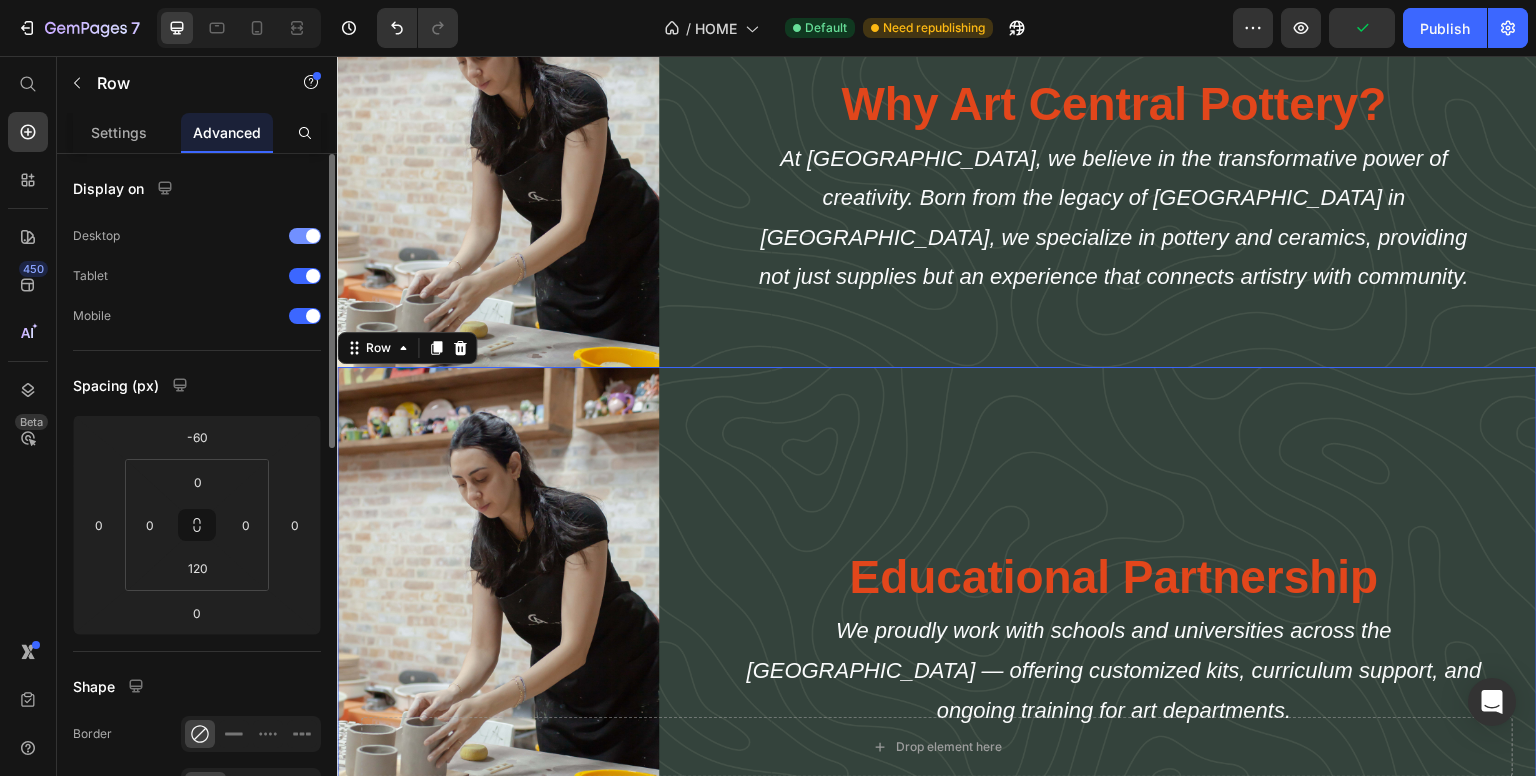 click at bounding box center [313, 236] 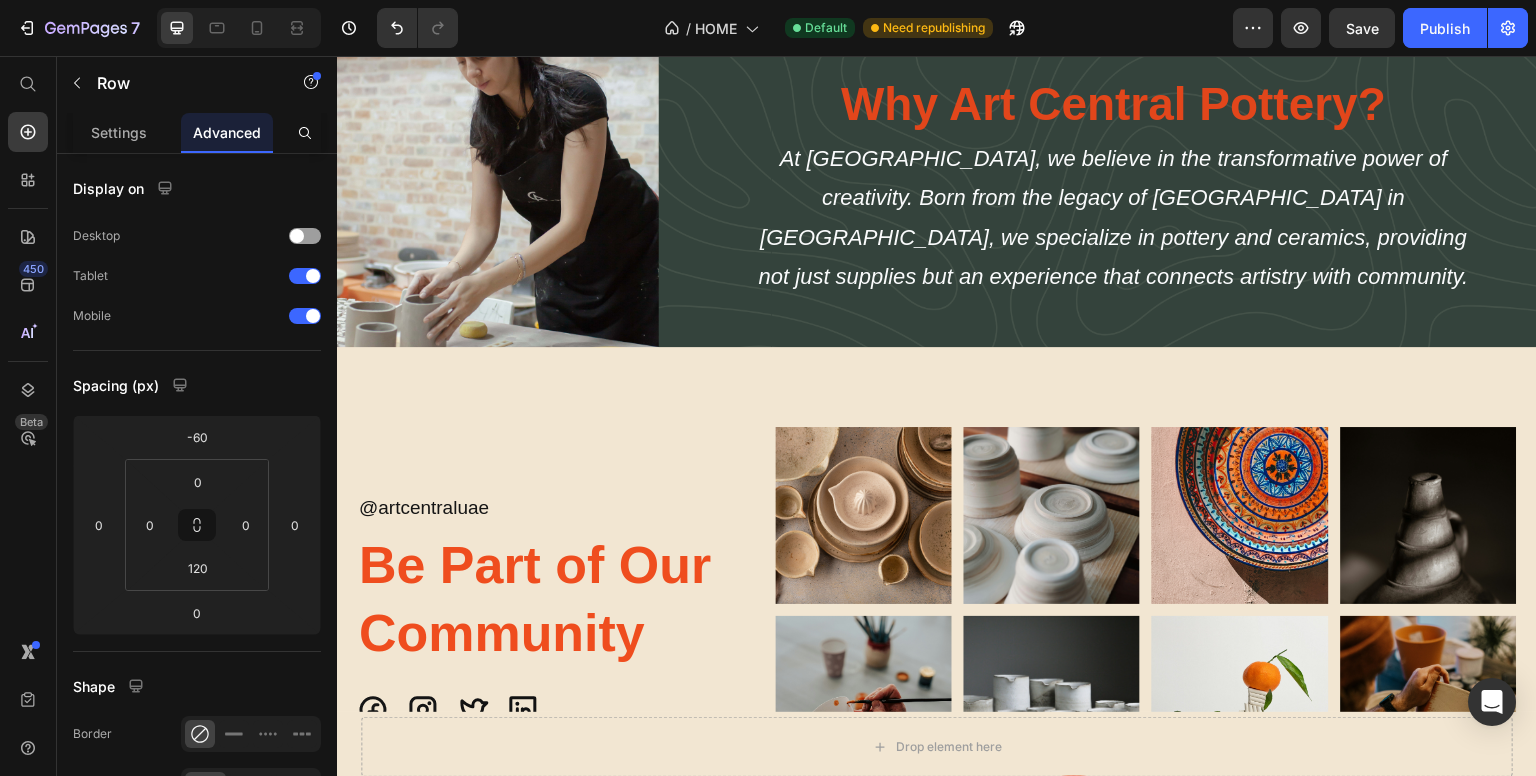 scroll, scrollTop: 2770, scrollLeft: 0, axis: vertical 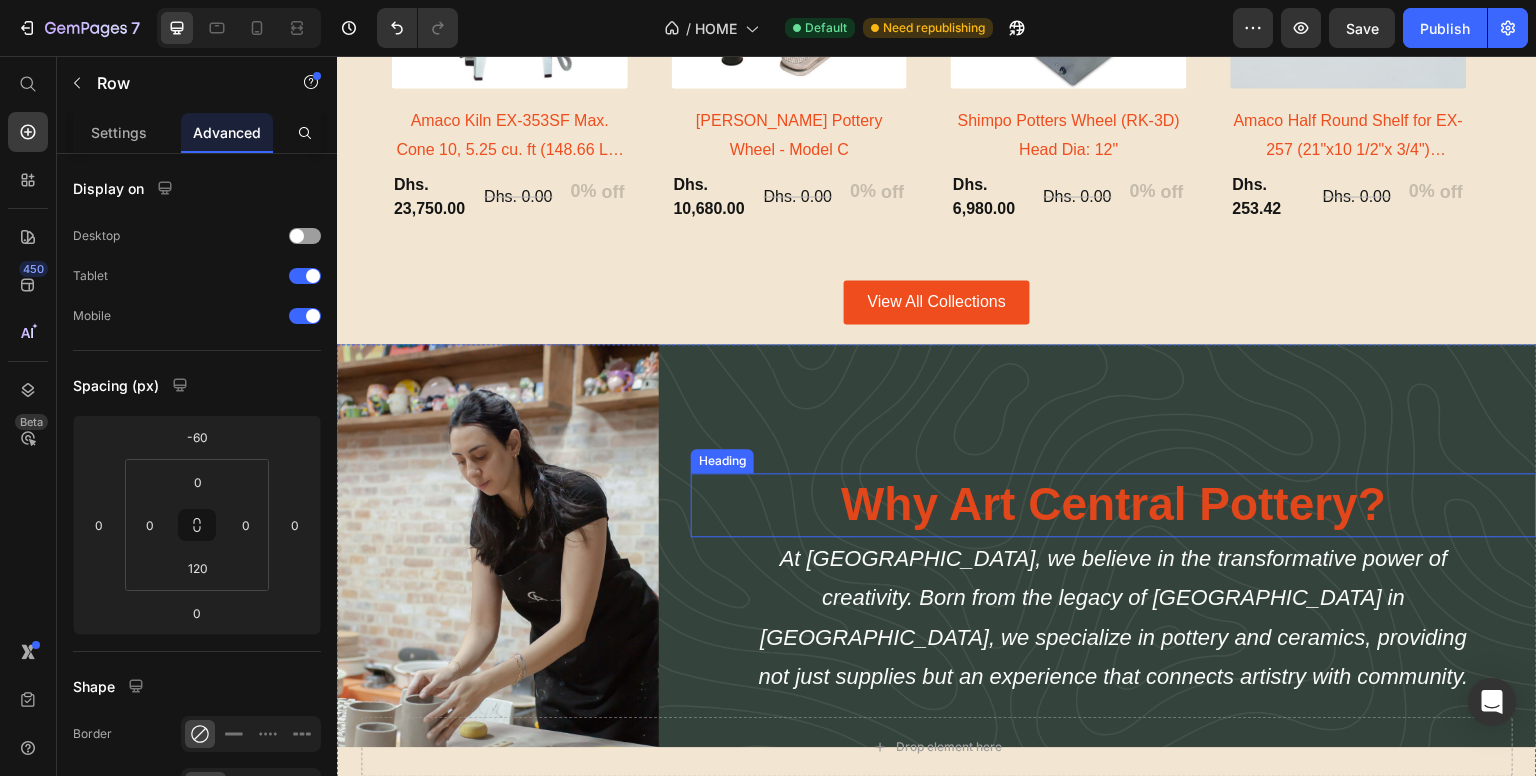 click on "Why Art Central Pottery?" at bounding box center (1114, 505) 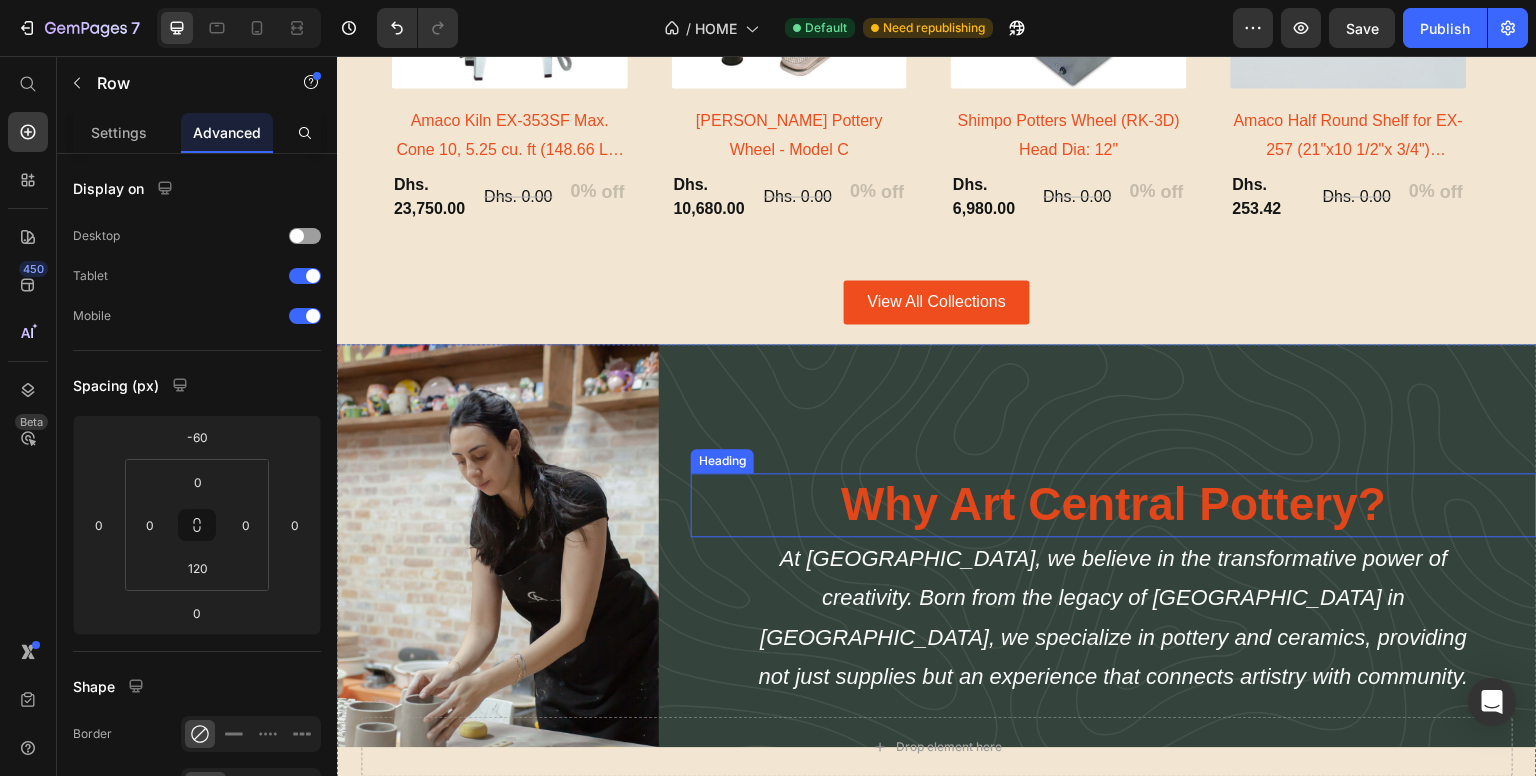 click on "Why Art Central Pottery?" at bounding box center (1114, 505) 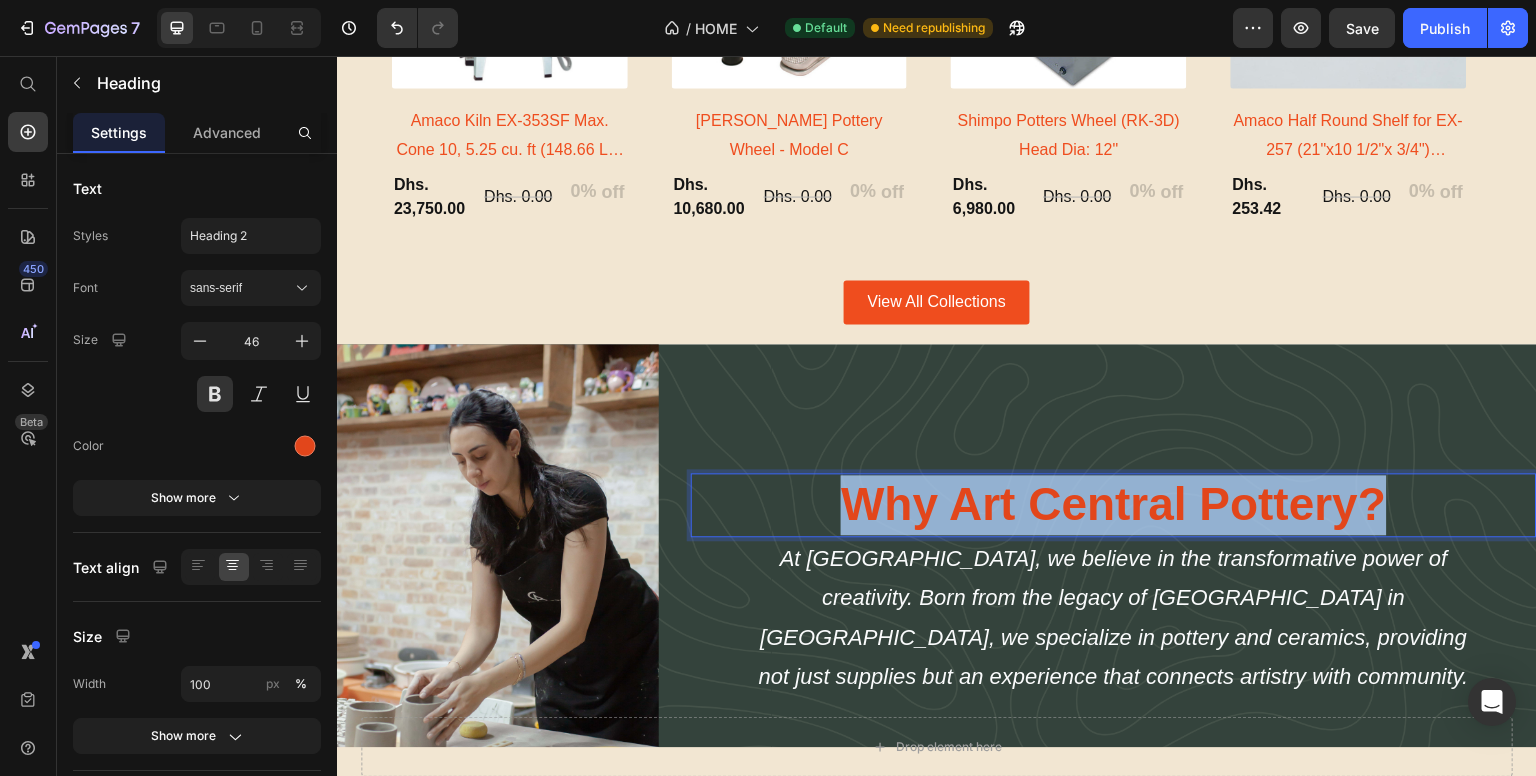 click on "Why Art Central Pottery?" at bounding box center [1114, 505] 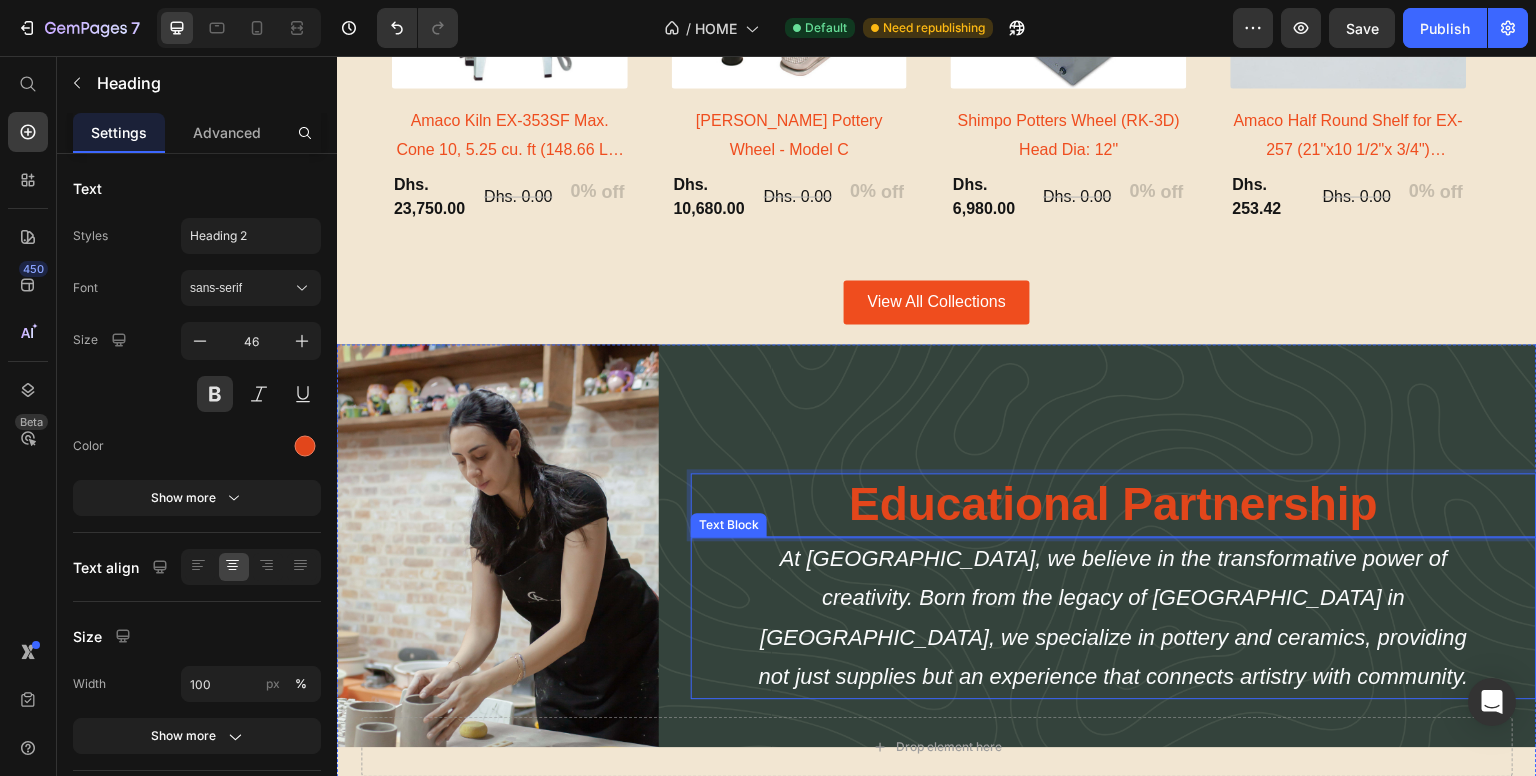click on "At [GEOGRAPHIC_DATA], we believe in the transformative power of creativity. Born from the legacy of [GEOGRAPHIC_DATA] in [GEOGRAPHIC_DATA], we specialize in pottery and ceramics, providing not just supplies but an experience that connects artistry with community." at bounding box center (1114, 618) 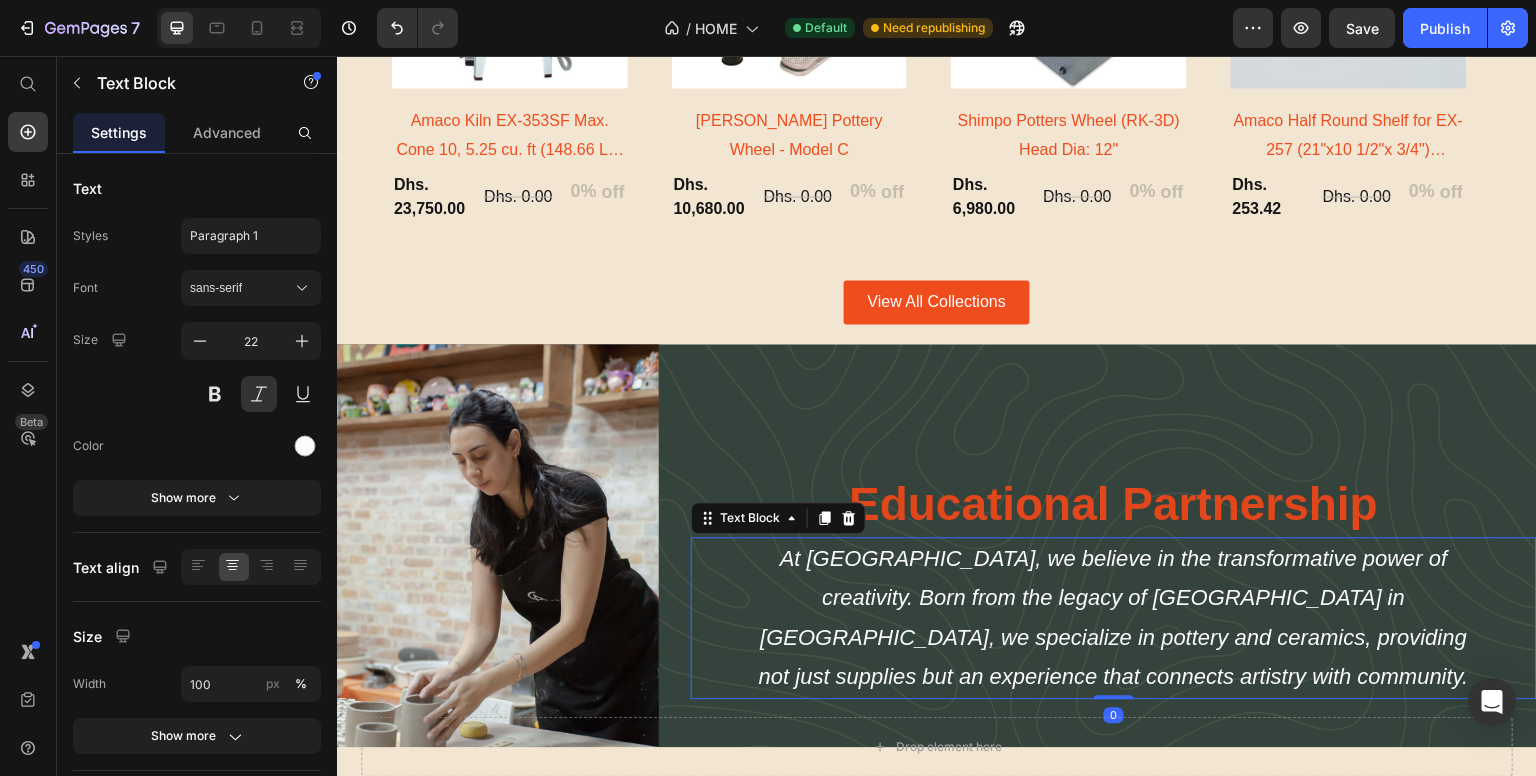 click on "At [GEOGRAPHIC_DATA], we believe in the transformative power of creativity. Born from the legacy of [GEOGRAPHIC_DATA] in [GEOGRAPHIC_DATA], we specialize in pottery and ceramics, providing not just supplies but an experience that connects artistry with community." at bounding box center (1114, 618) 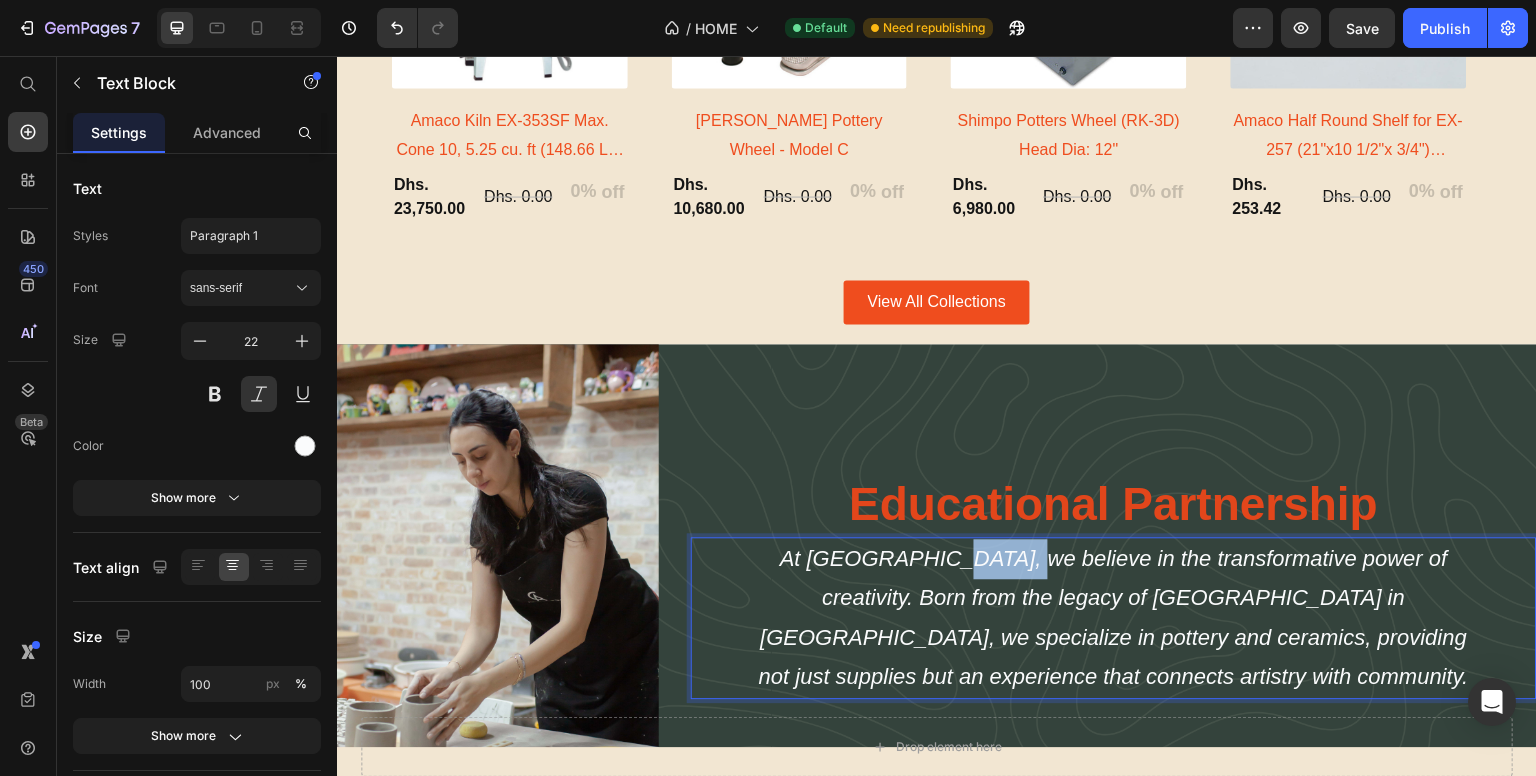 click on "At [GEOGRAPHIC_DATA], we believe in the transformative power of creativity. Born from the legacy of [GEOGRAPHIC_DATA] in [GEOGRAPHIC_DATA], we specialize in pottery and ceramics, providing not just supplies but an experience that connects artistry with community." at bounding box center (1114, 618) 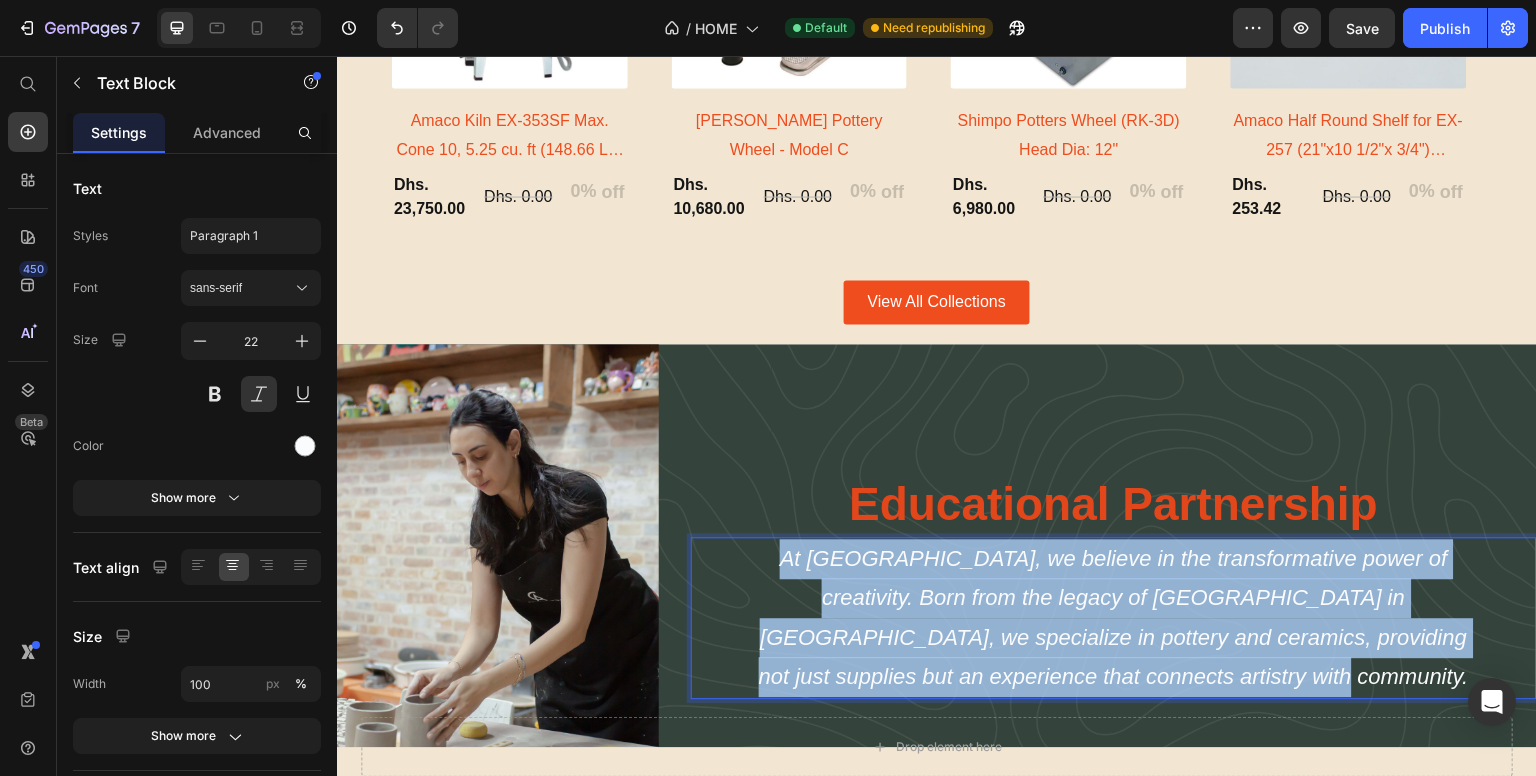 click on "At [GEOGRAPHIC_DATA], we believe in the transformative power of creativity. Born from the legacy of [GEOGRAPHIC_DATA] in [GEOGRAPHIC_DATA], we specialize in pottery and ceramics, providing not just supplies but an experience that connects artistry with community." at bounding box center [1114, 618] 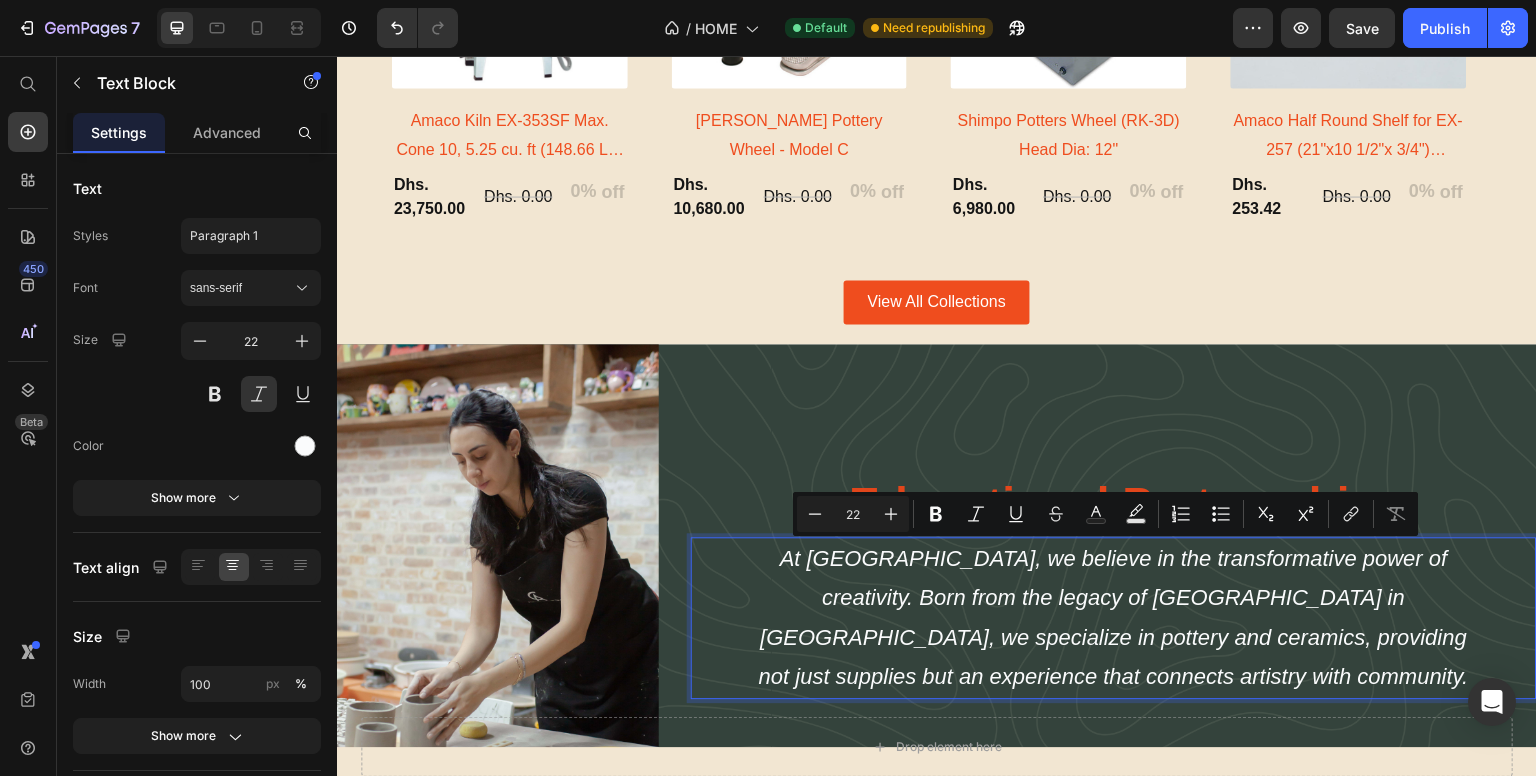scroll, scrollTop: 2790, scrollLeft: 0, axis: vertical 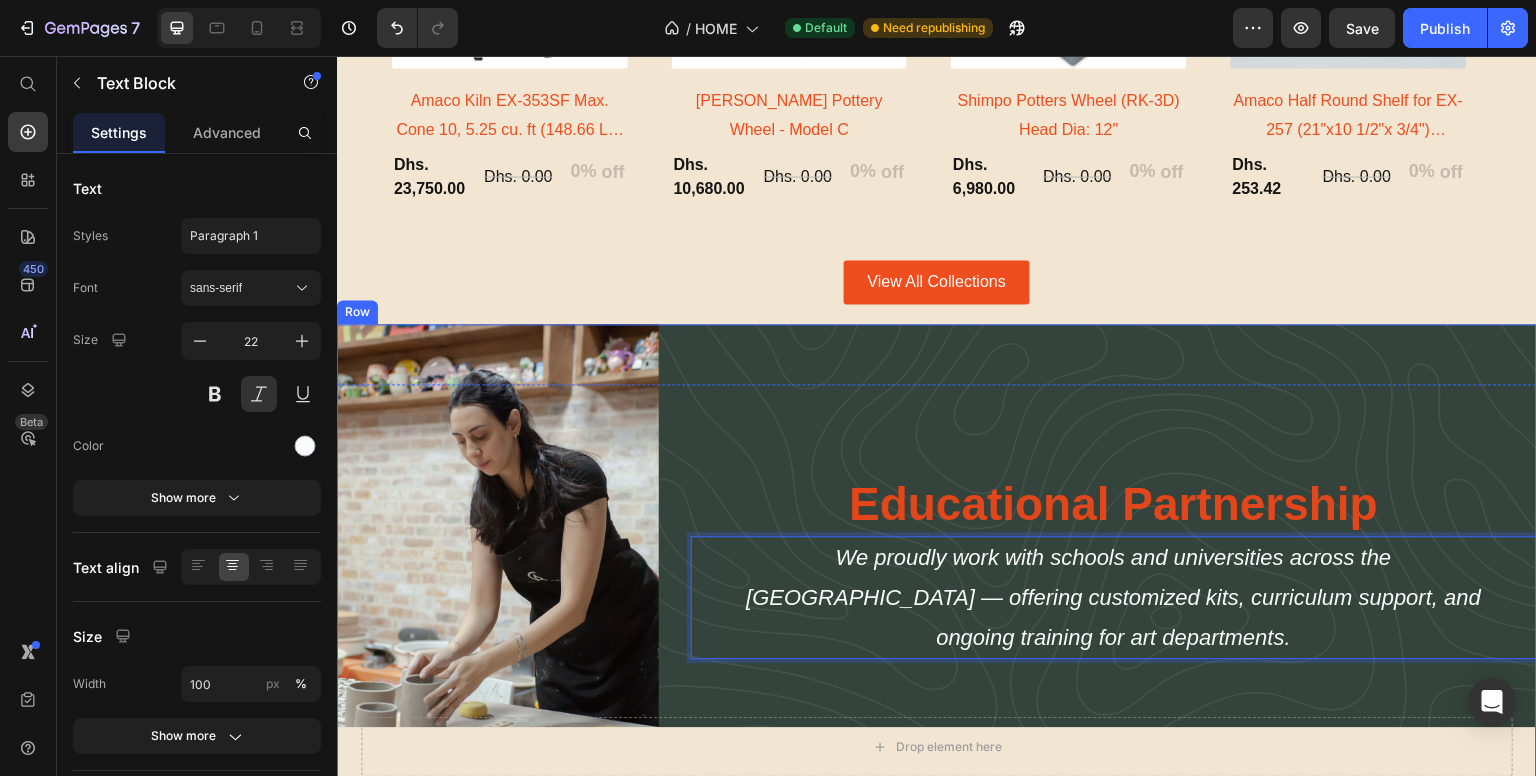 click on "Educational Partnership Heading We proudly work with schools and universities across the [GEOGRAPHIC_DATA] — offering customized kits, curriculum support, and ongoing training for art departments. Text Block   0" at bounding box center (1114, 565) 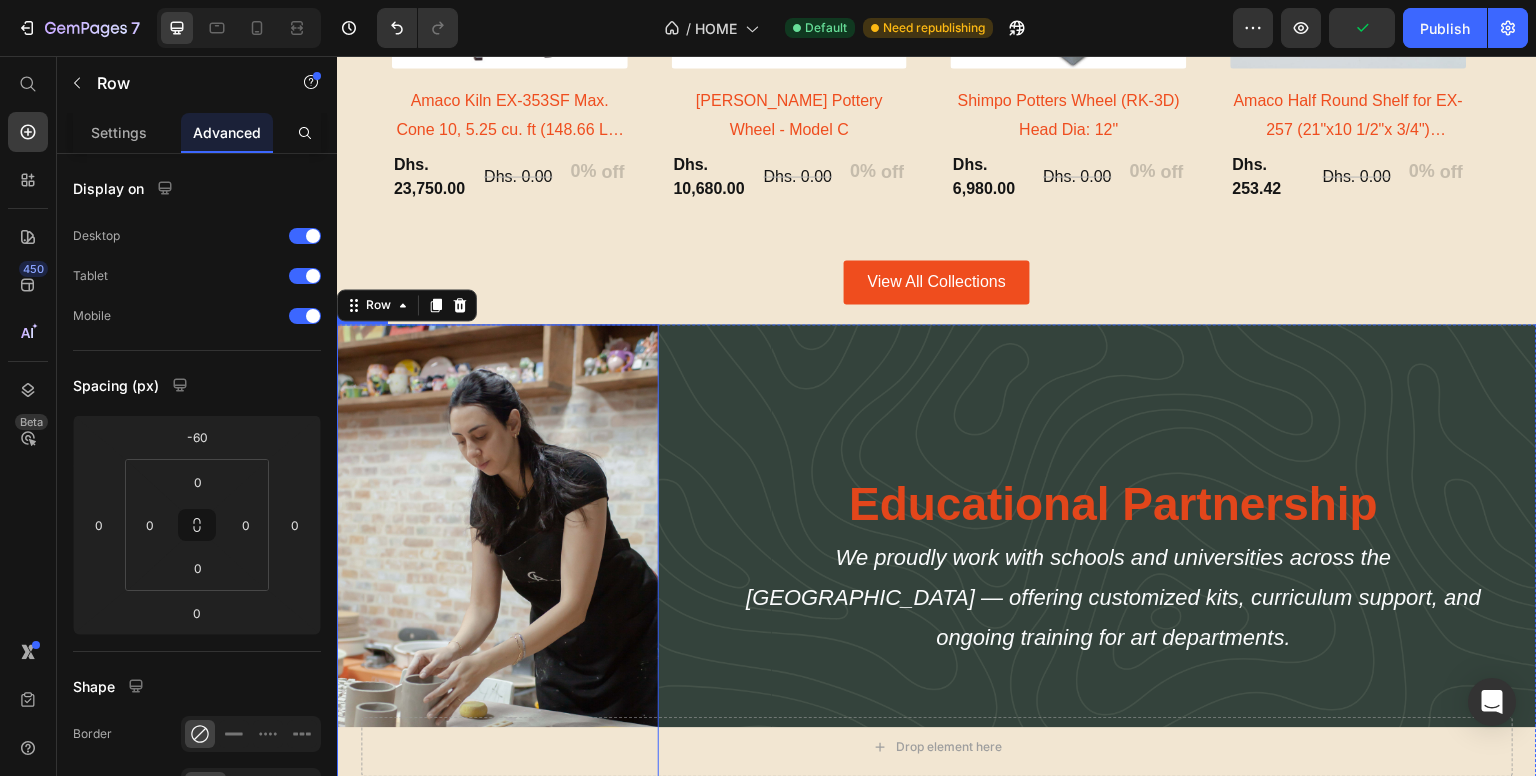 click at bounding box center [498, 565] 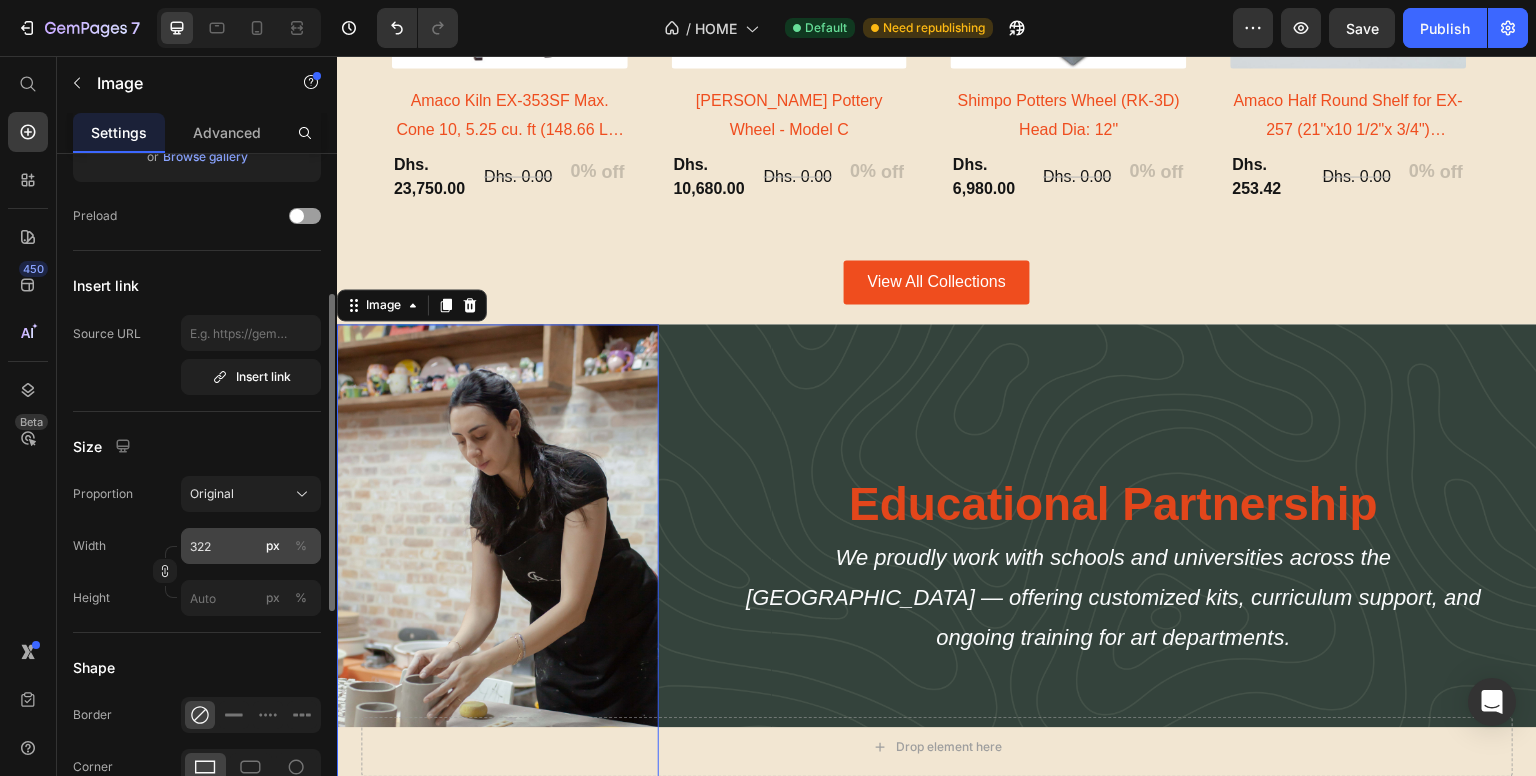 scroll, scrollTop: 0, scrollLeft: 0, axis: both 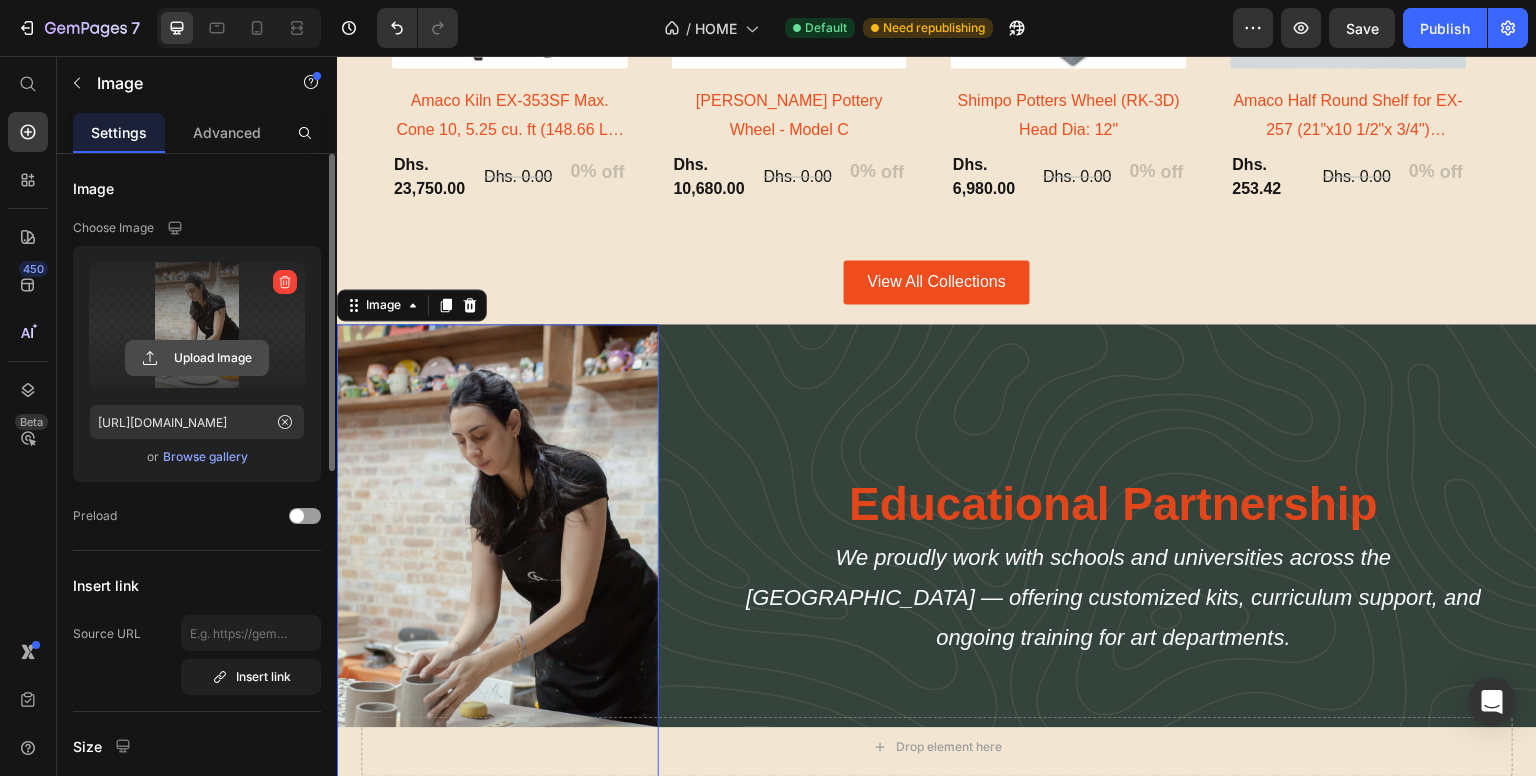 click 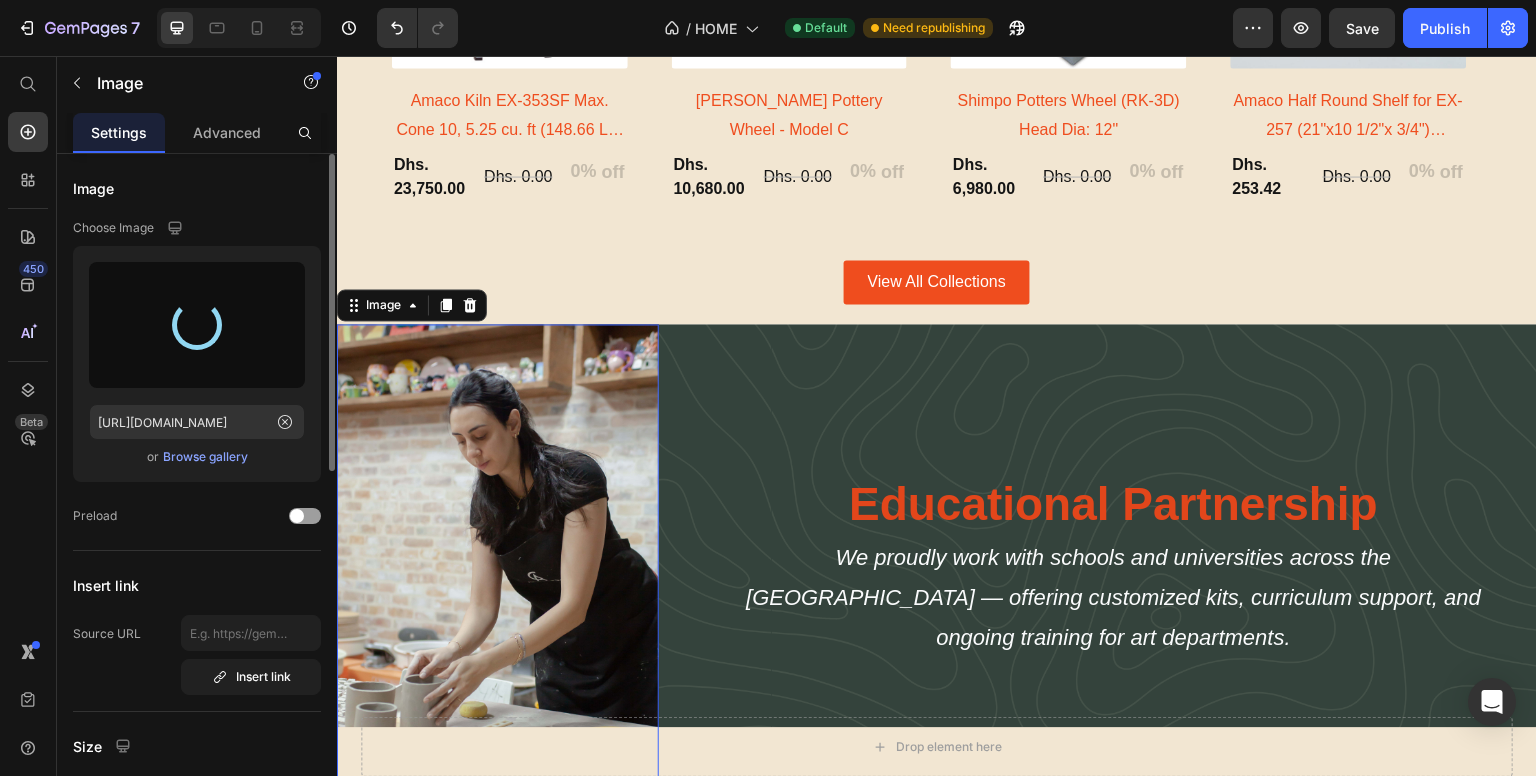 scroll, scrollTop: 200, scrollLeft: 0, axis: vertical 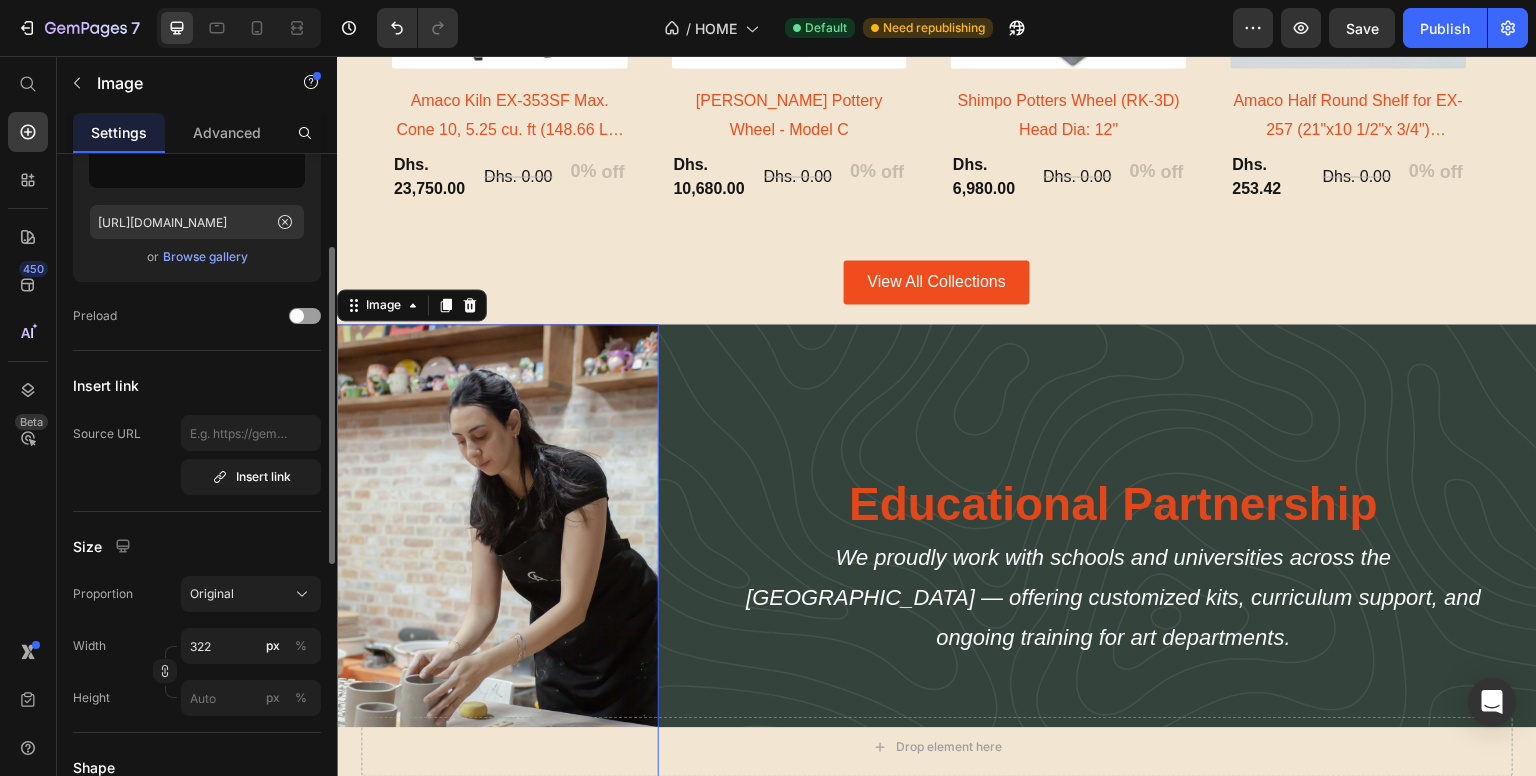 click on "Size Proportion Original Width 322 px % Height px %" 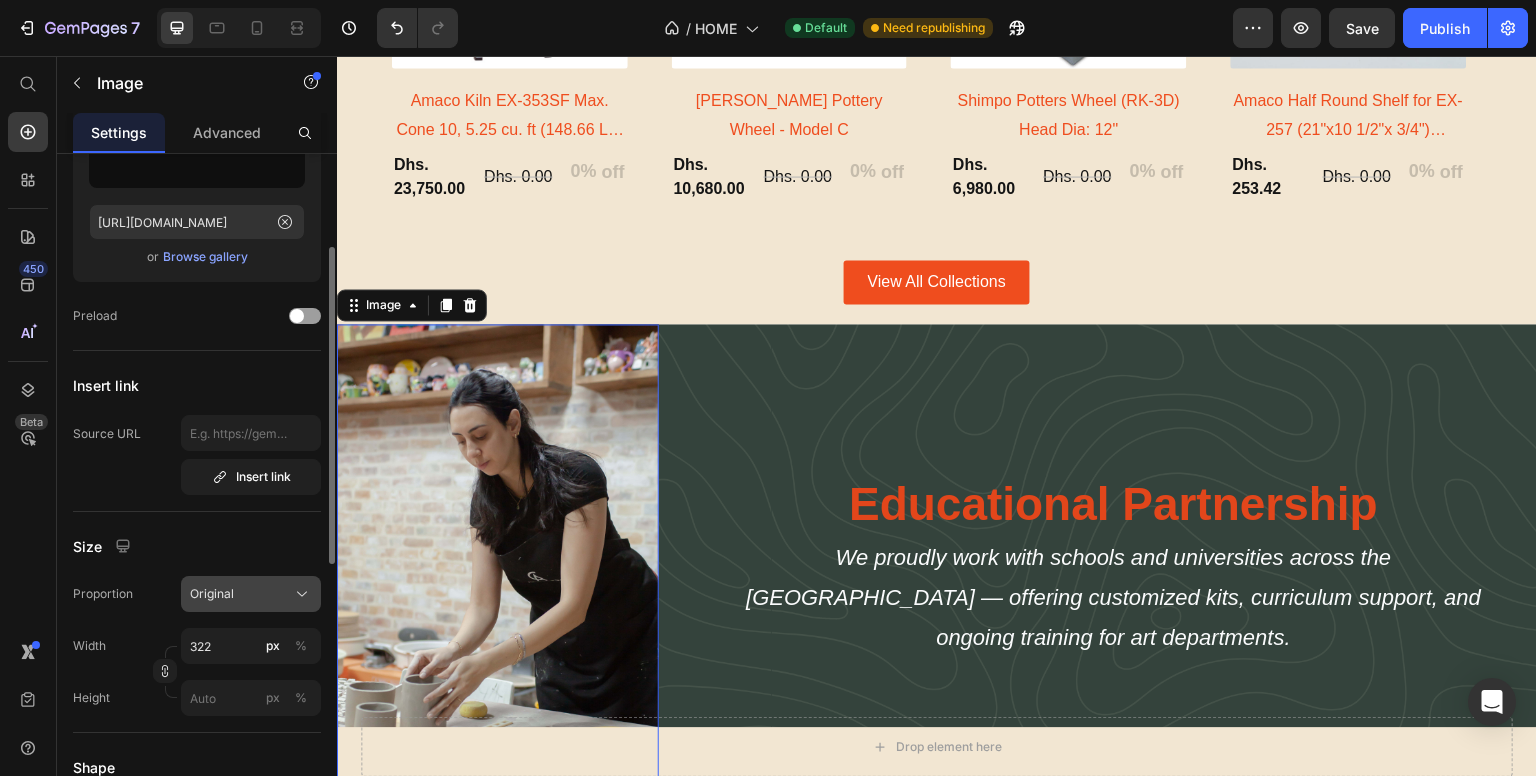 click on "Original" at bounding box center [251, 594] 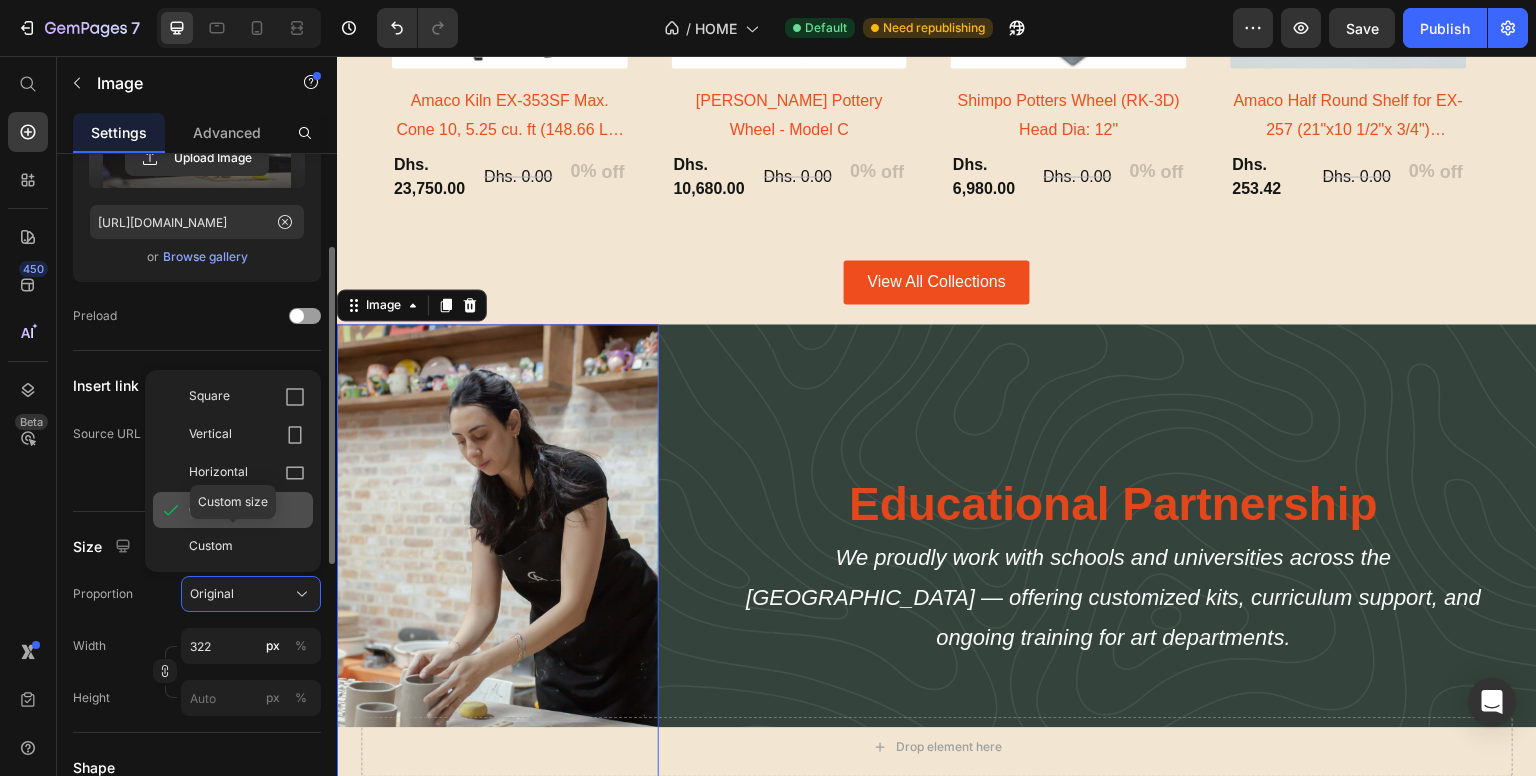 type on "[URL][DOMAIN_NAME]" 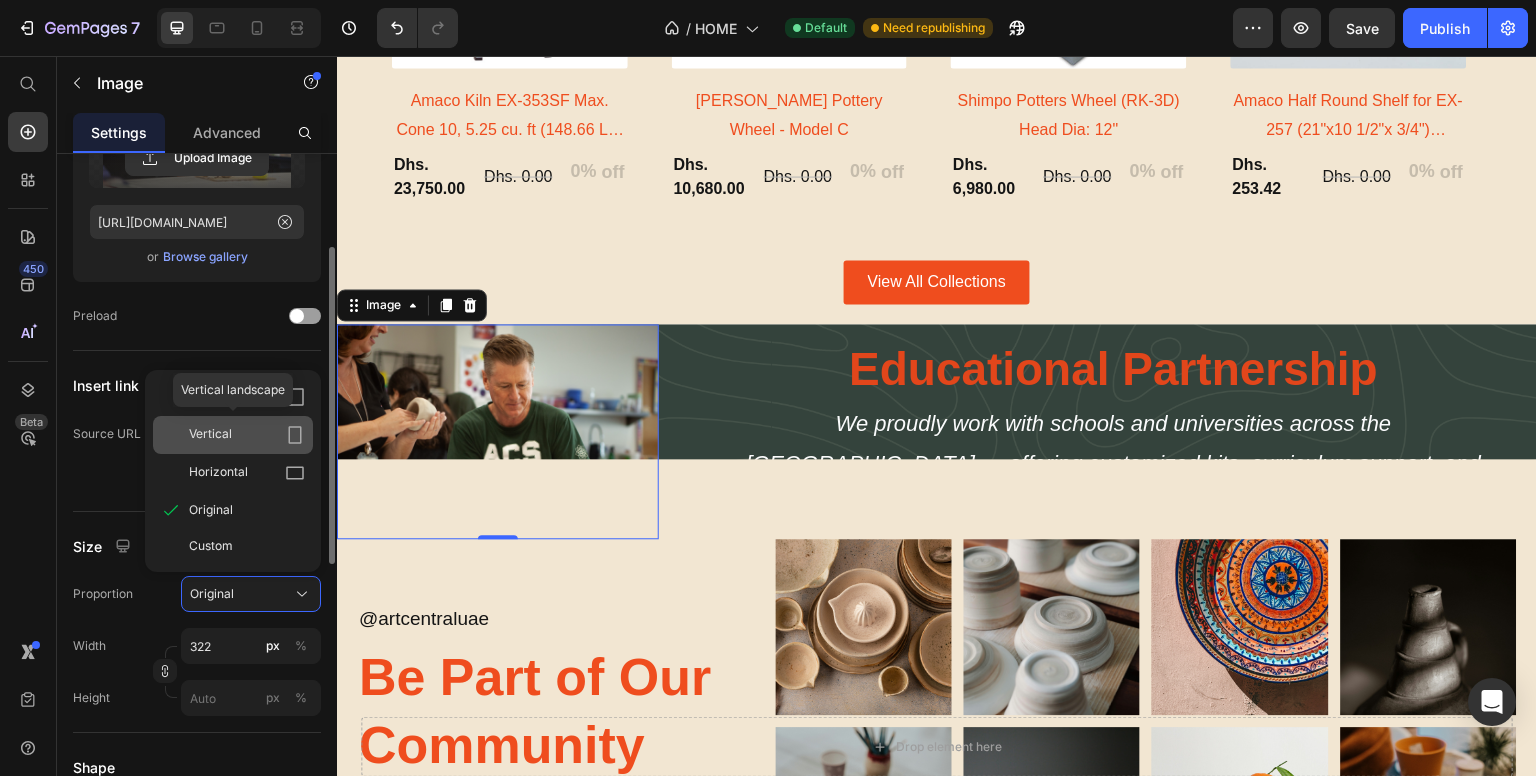 click on "Vertical" at bounding box center [247, 435] 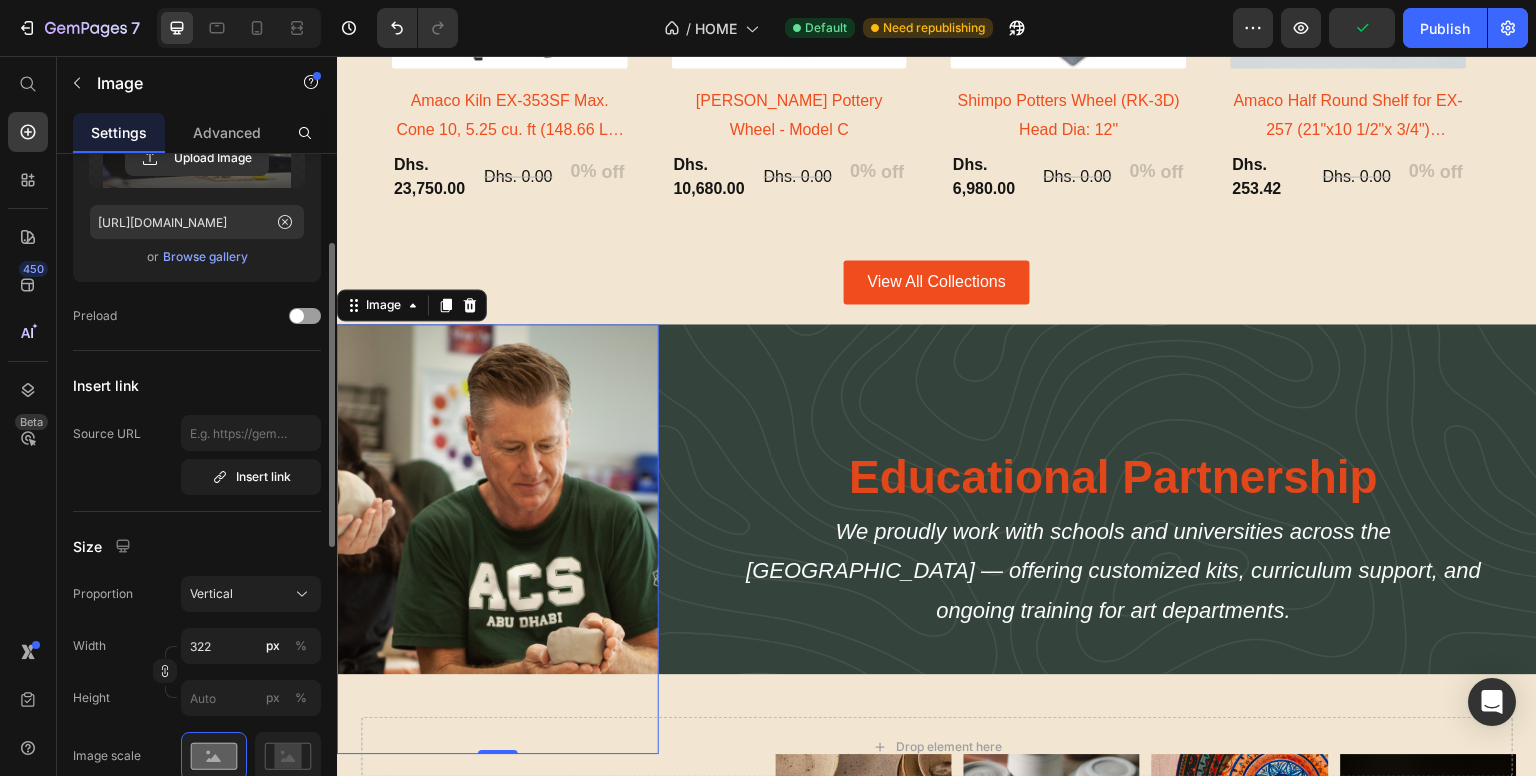 click at bounding box center (498, 538) 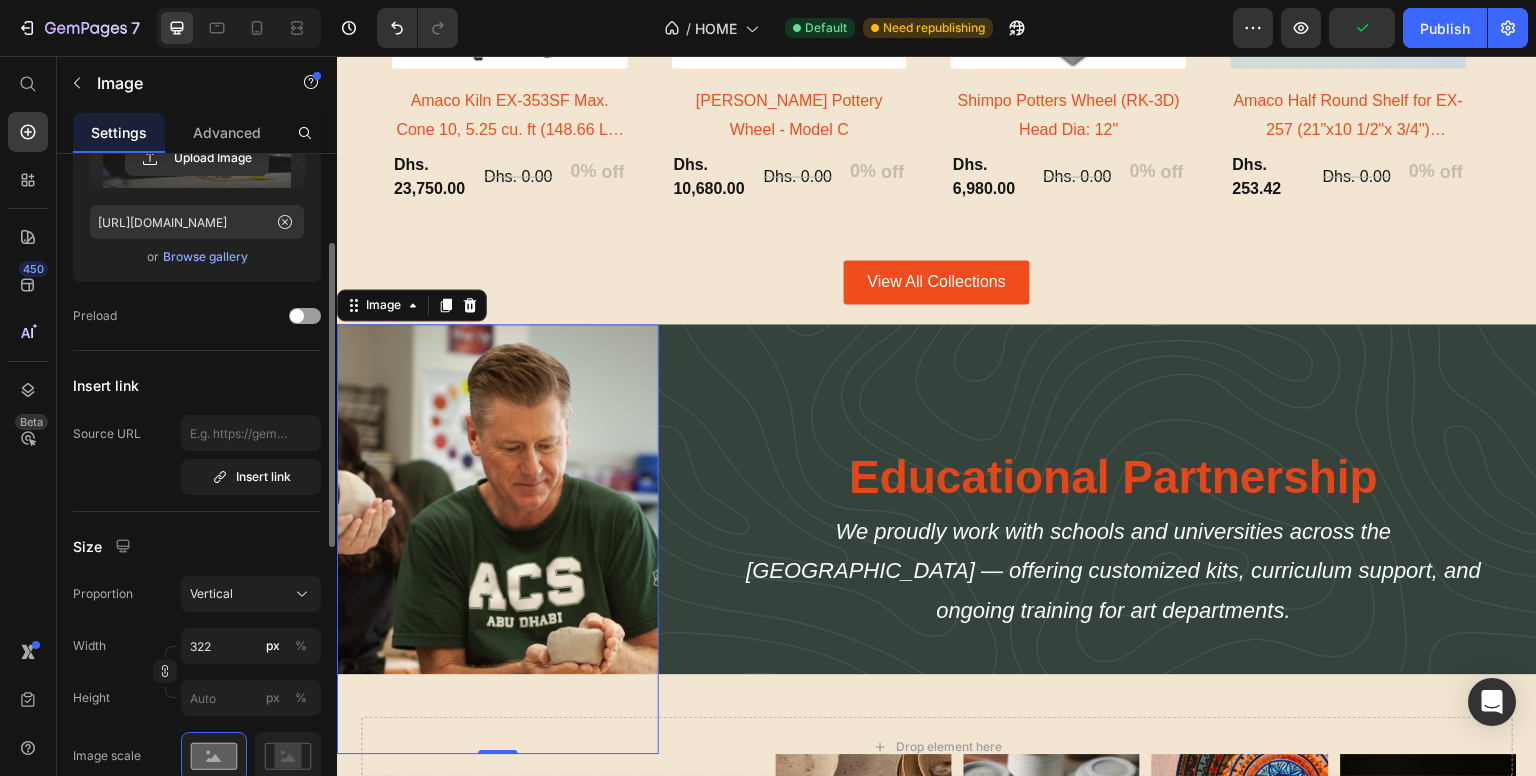 click at bounding box center (498, 538) 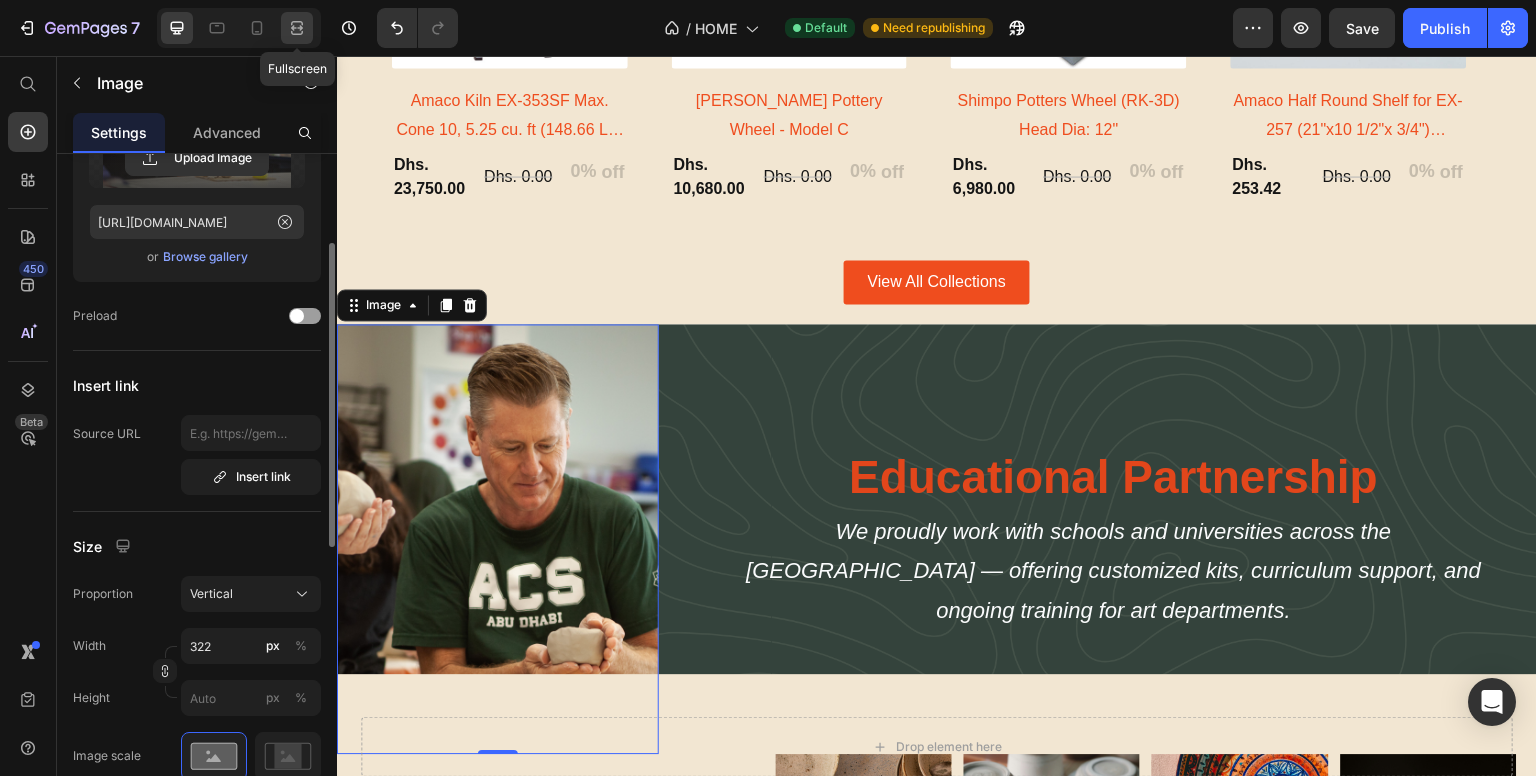 click 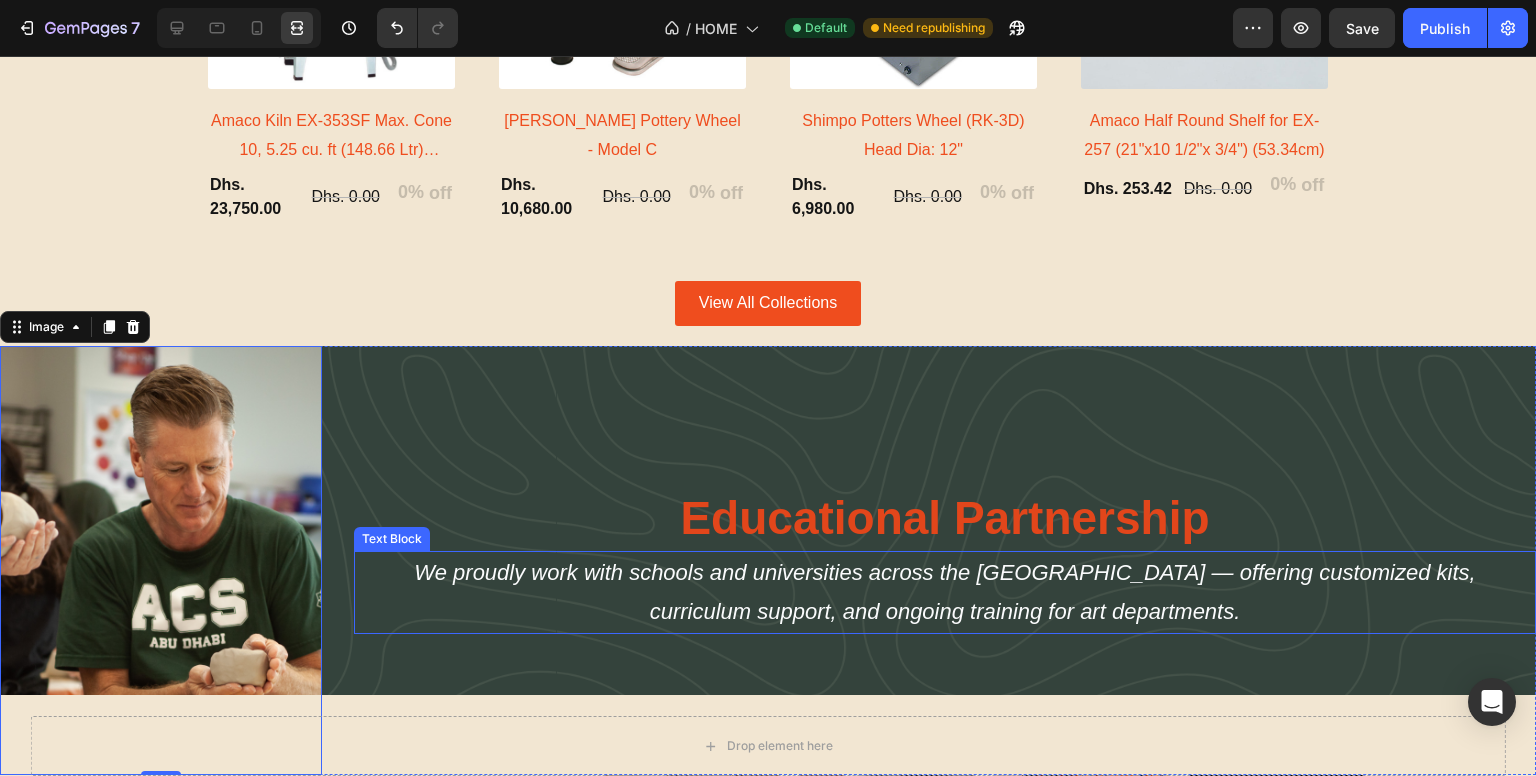scroll, scrollTop: 3028, scrollLeft: 0, axis: vertical 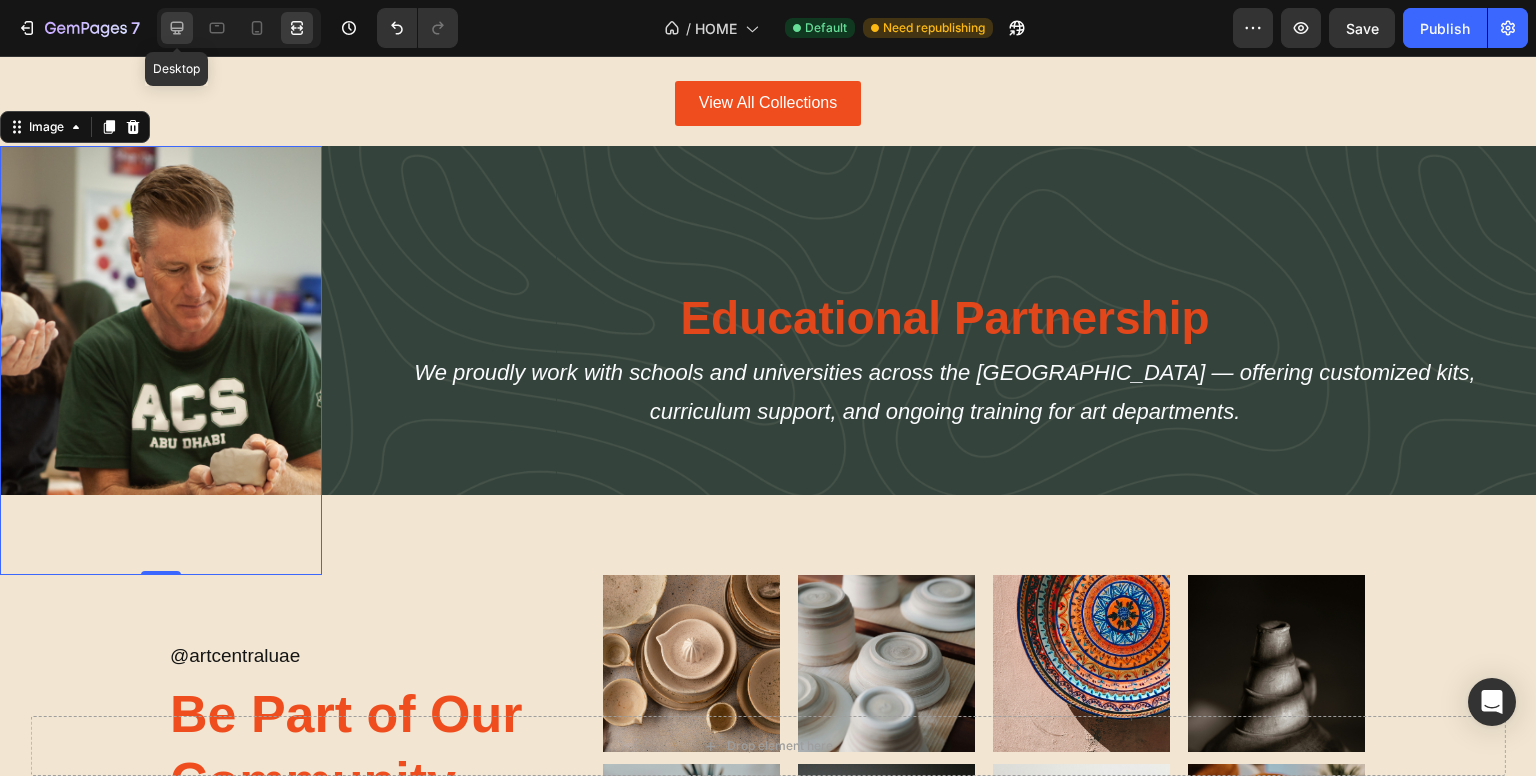 click 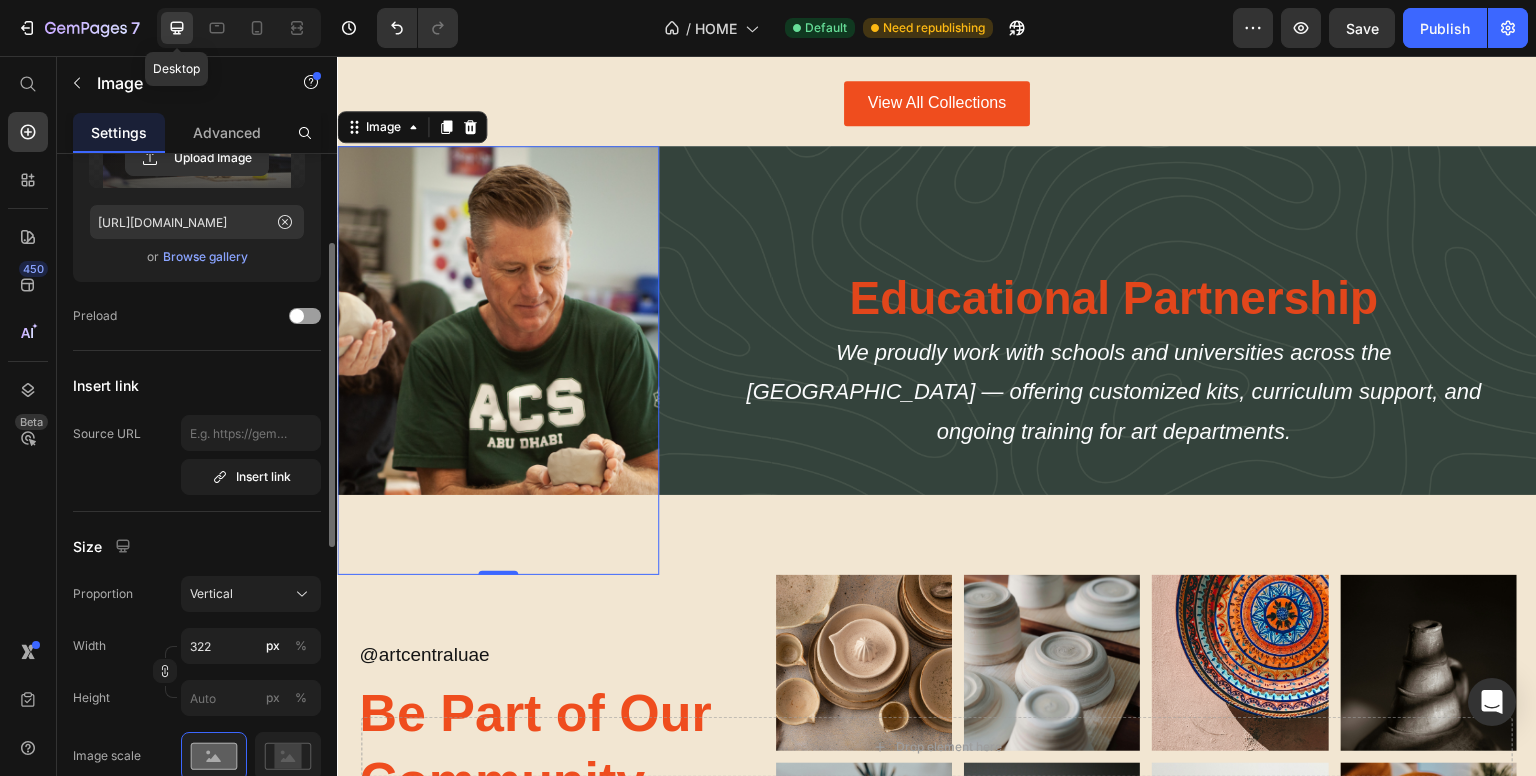 scroll, scrollTop: 3016, scrollLeft: 0, axis: vertical 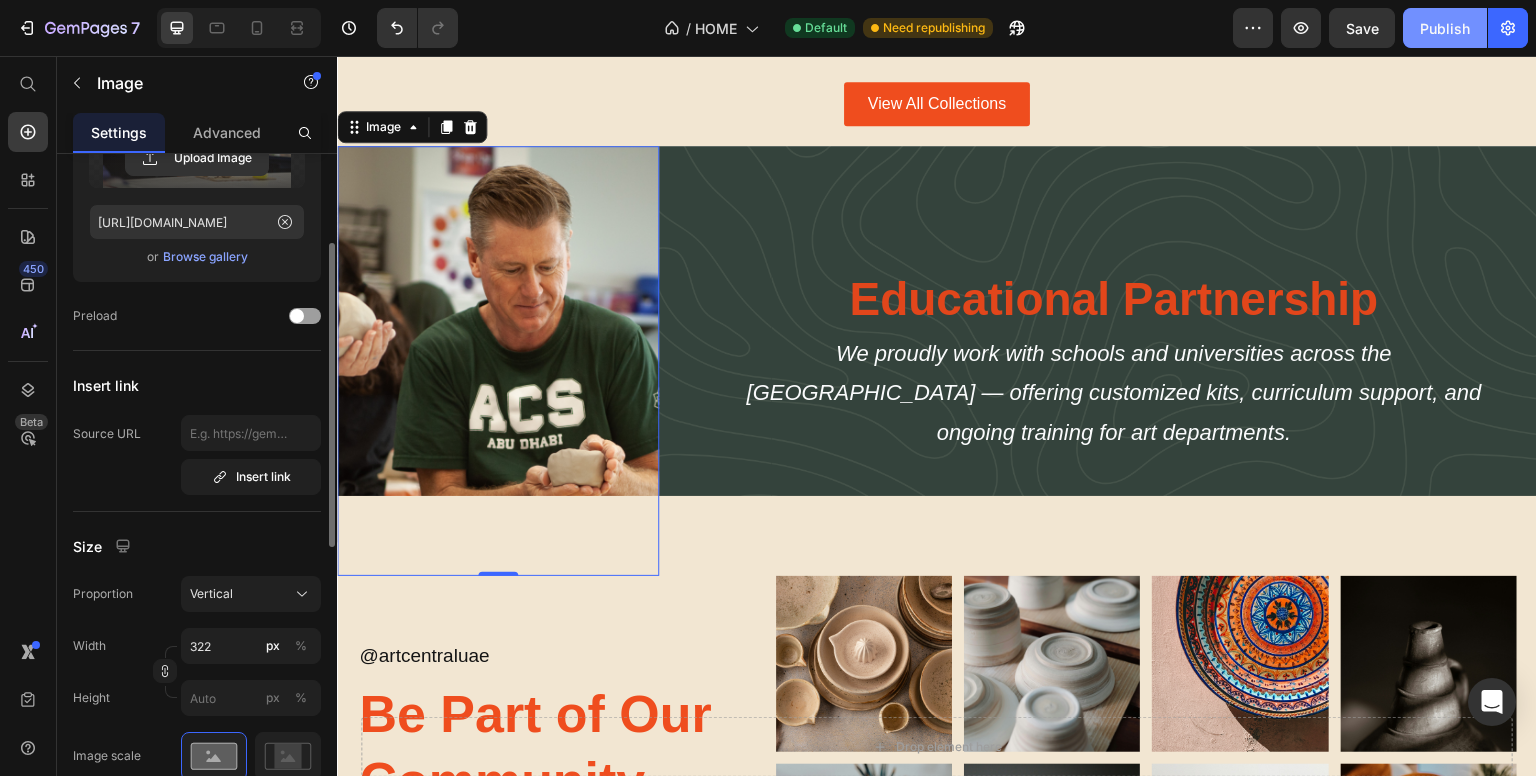 click on "Publish" at bounding box center [1445, 28] 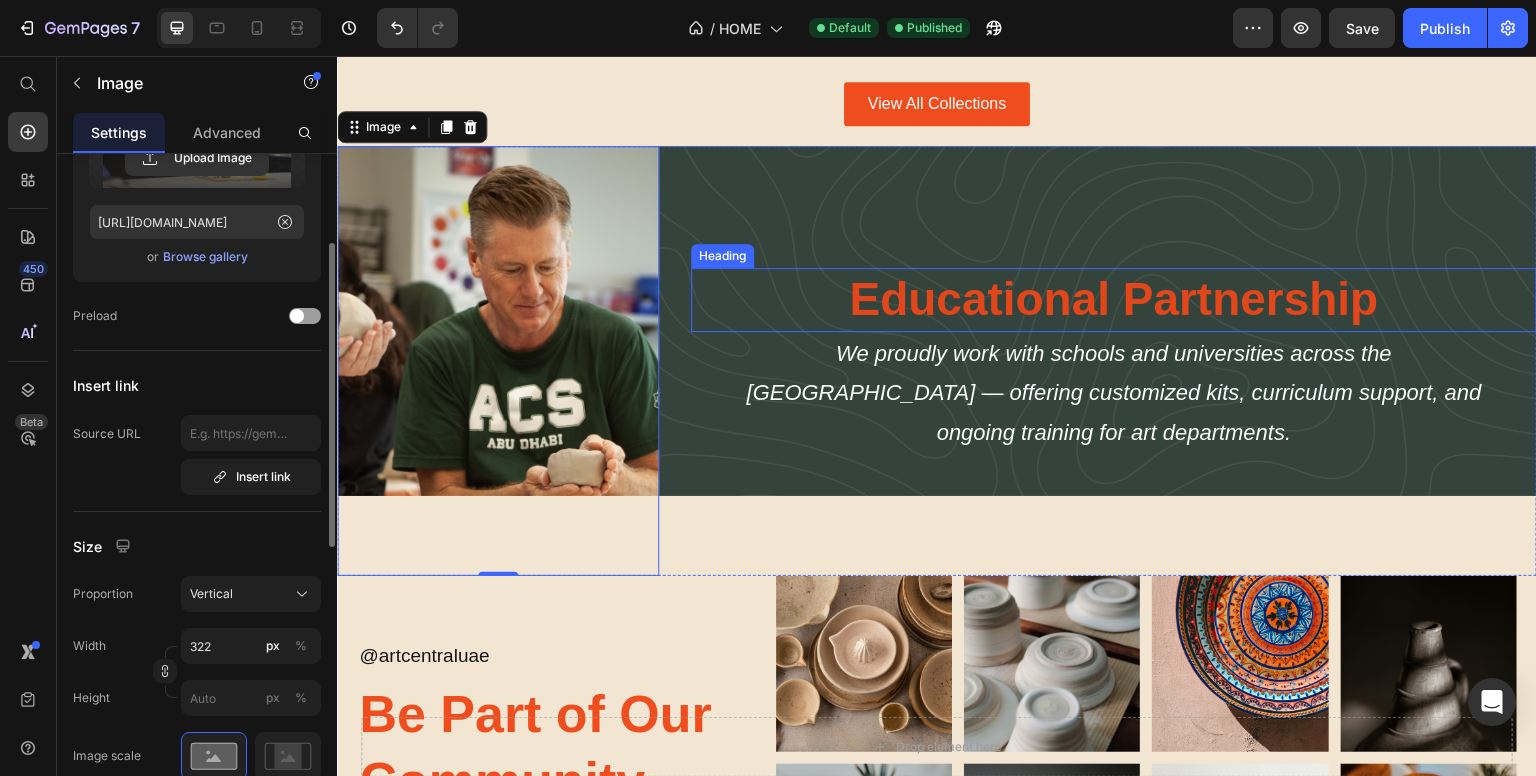 click on "Educational Partnership" at bounding box center [1114, 300] 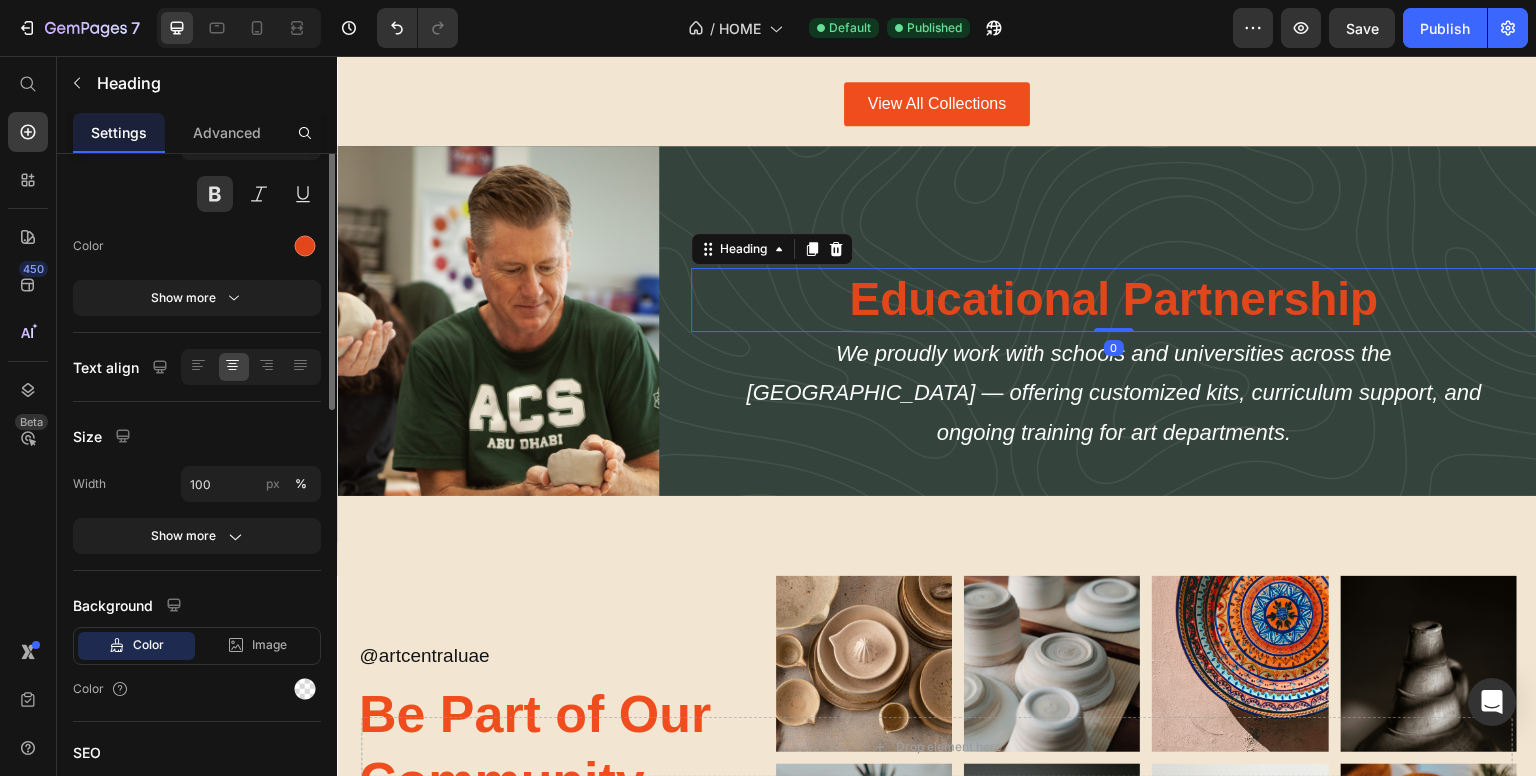 scroll, scrollTop: 0, scrollLeft: 0, axis: both 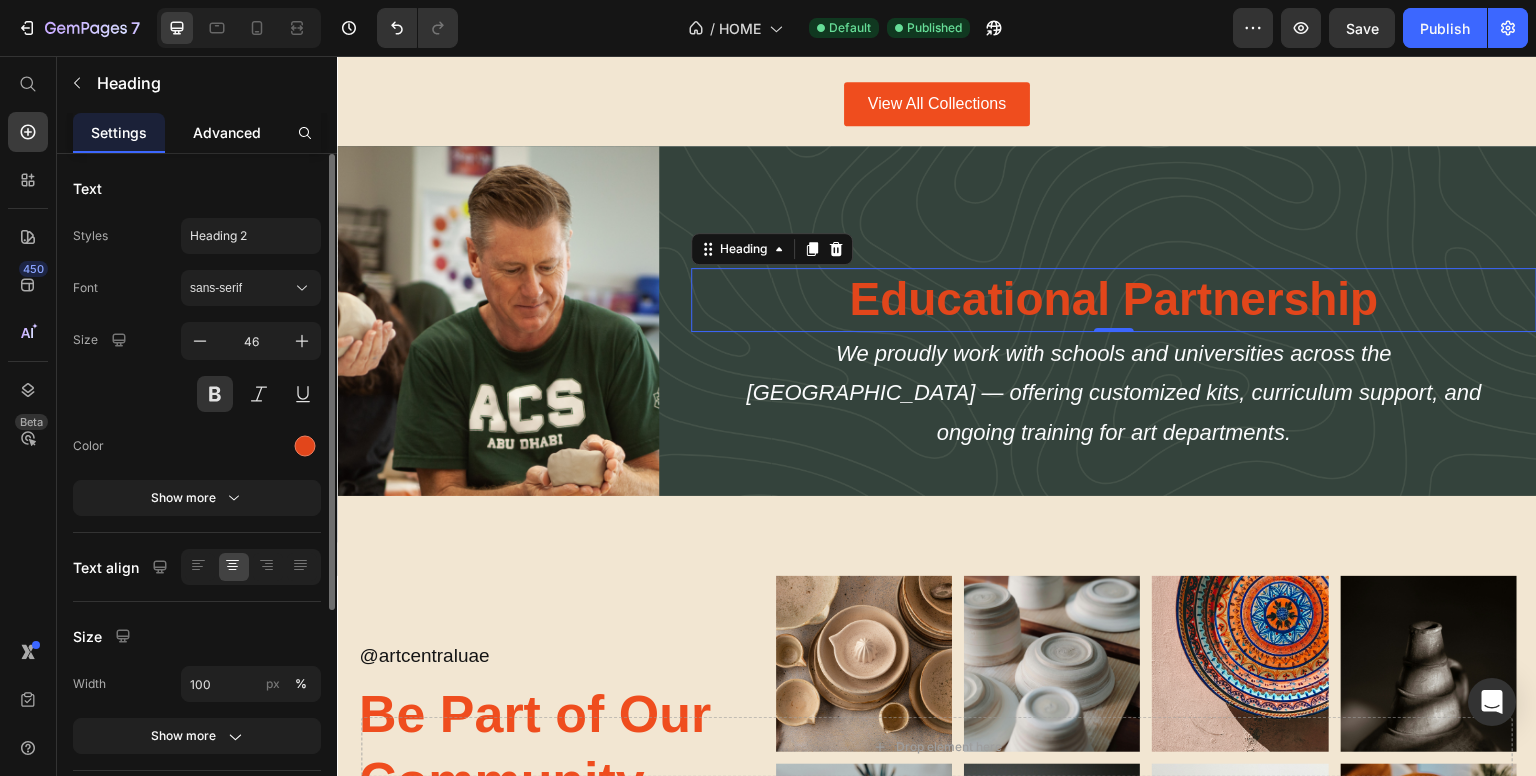 click on "Advanced" at bounding box center (227, 132) 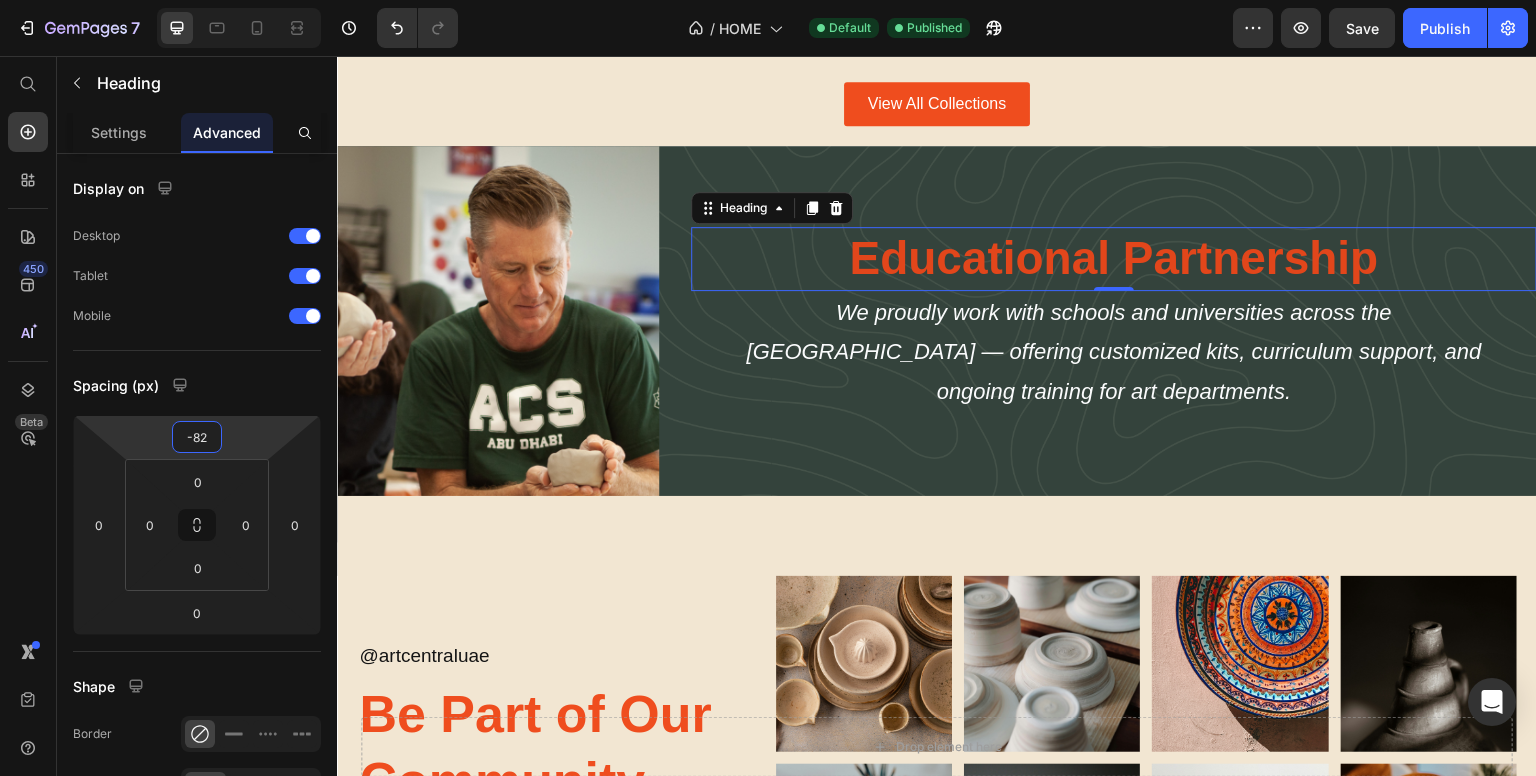 type on "-80" 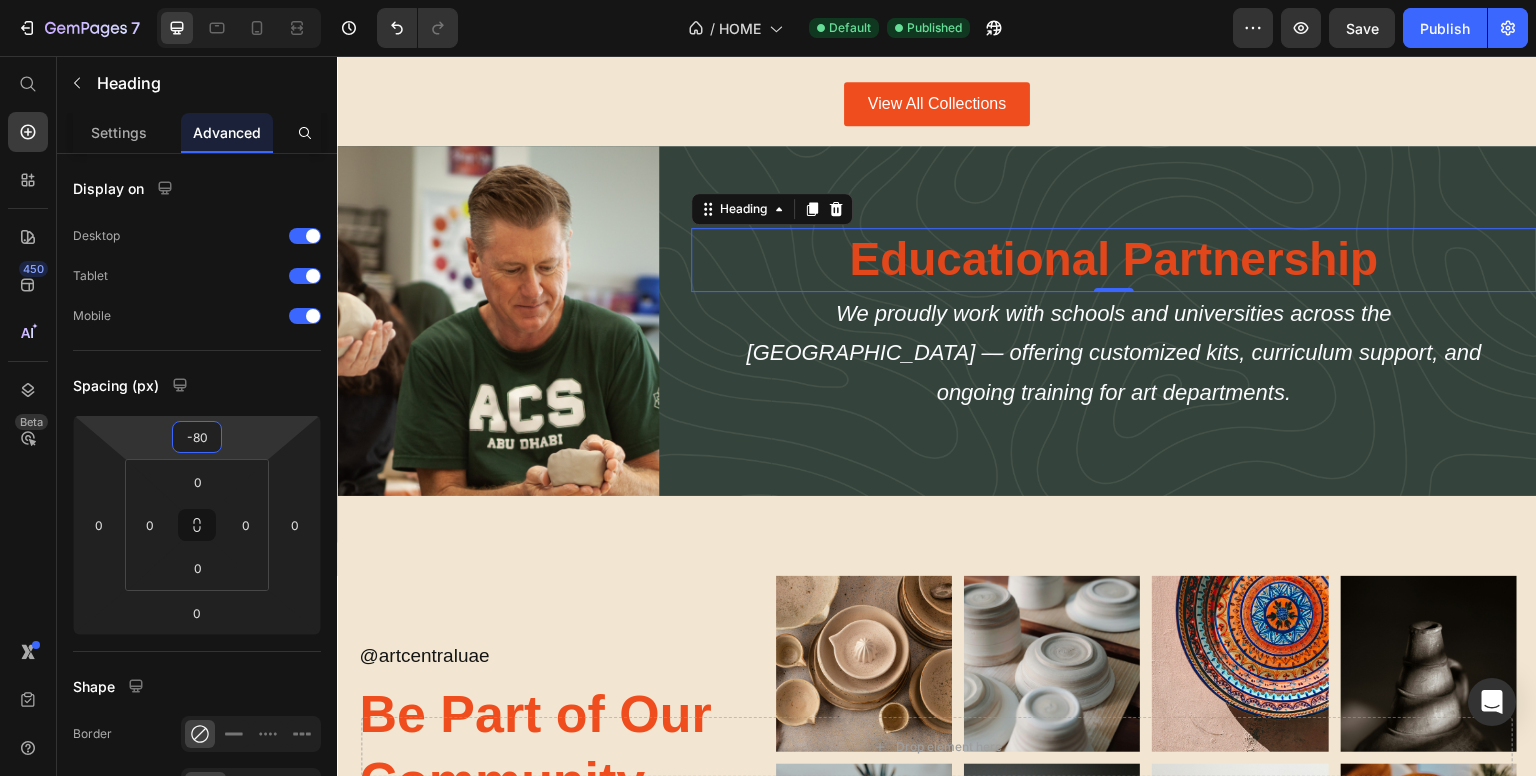 drag, startPoint x: 252, startPoint y: 420, endPoint x: 260, endPoint y: 460, distance: 40.792156 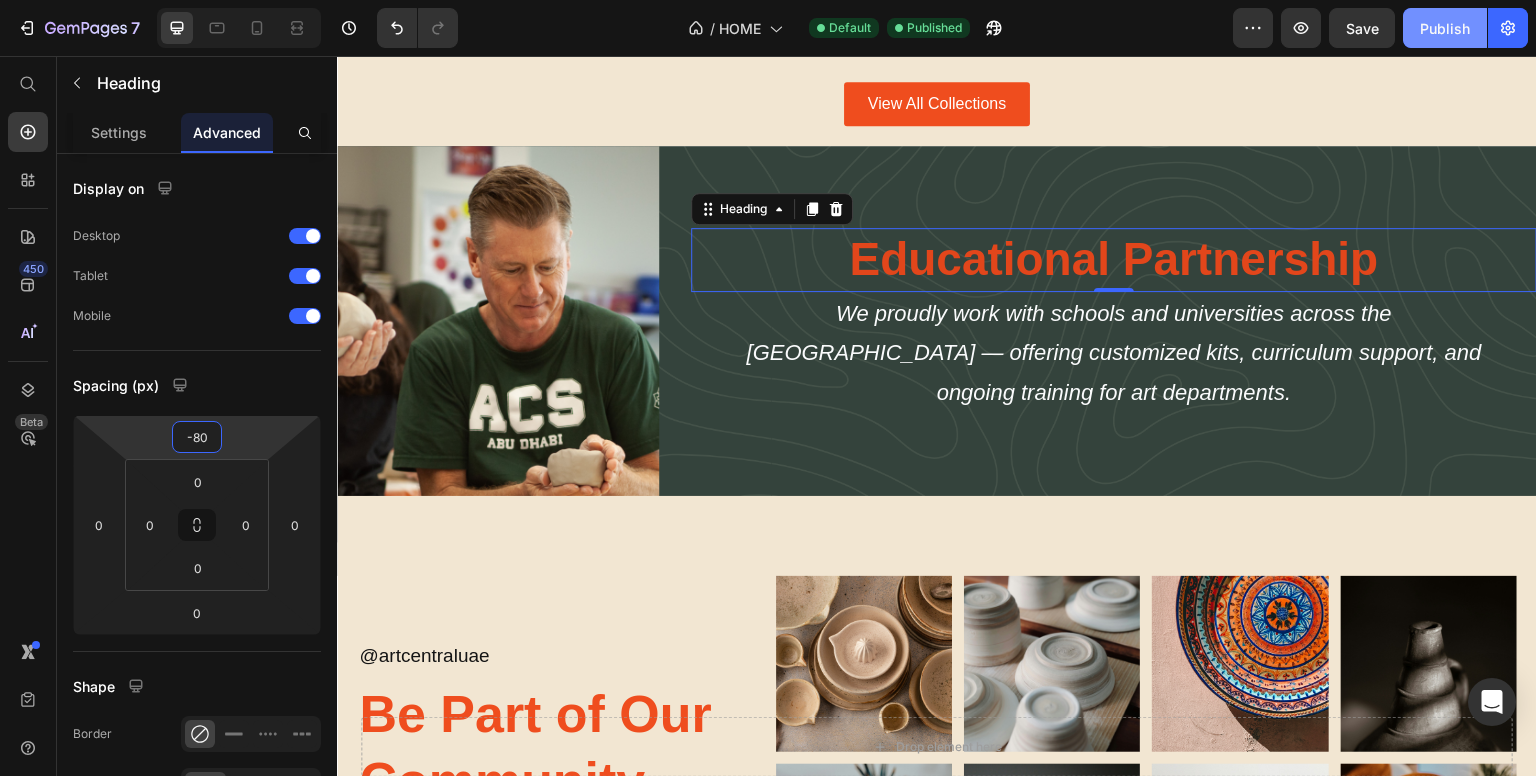 click on "Publish" at bounding box center [1445, 28] 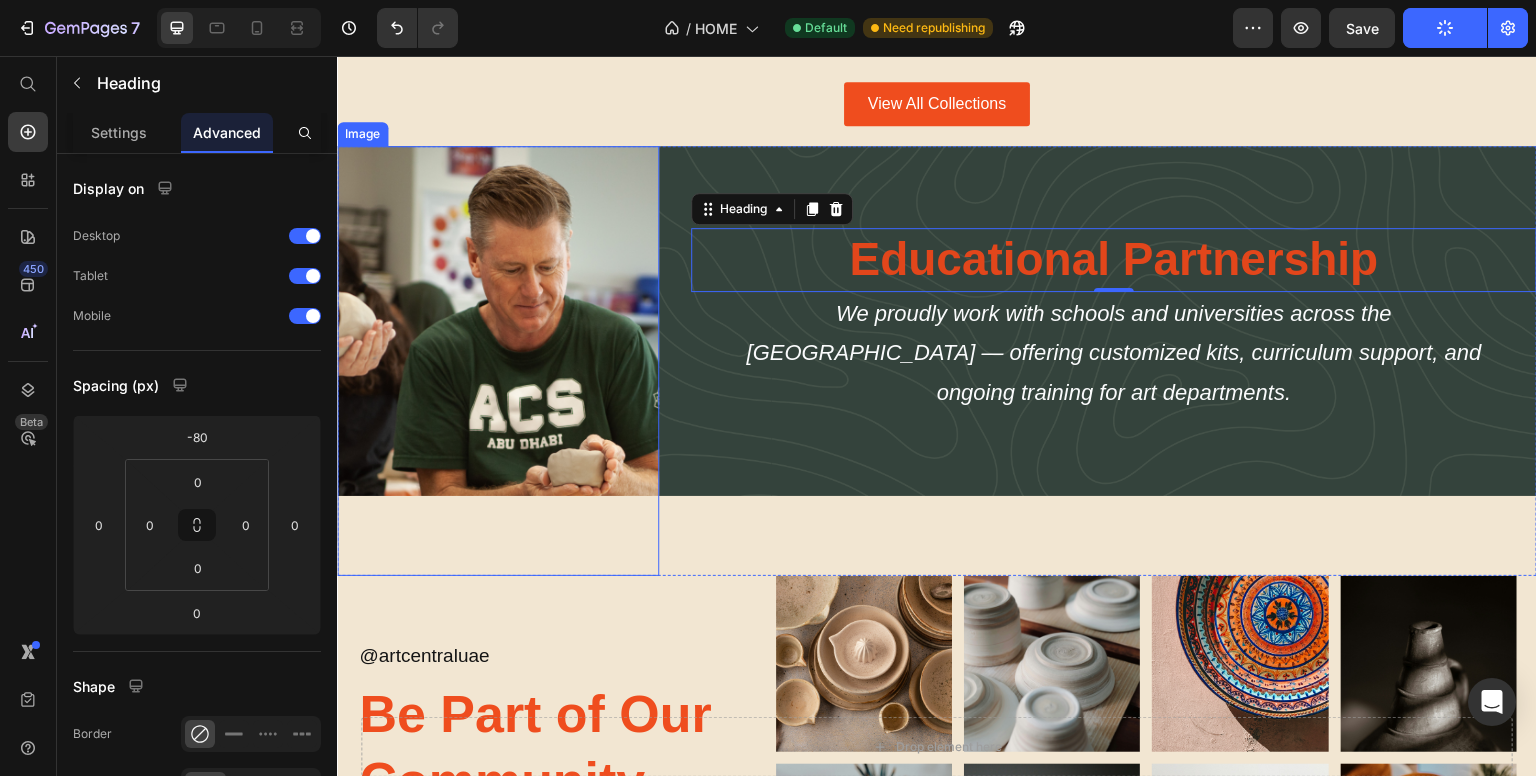 click at bounding box center (498, 360) 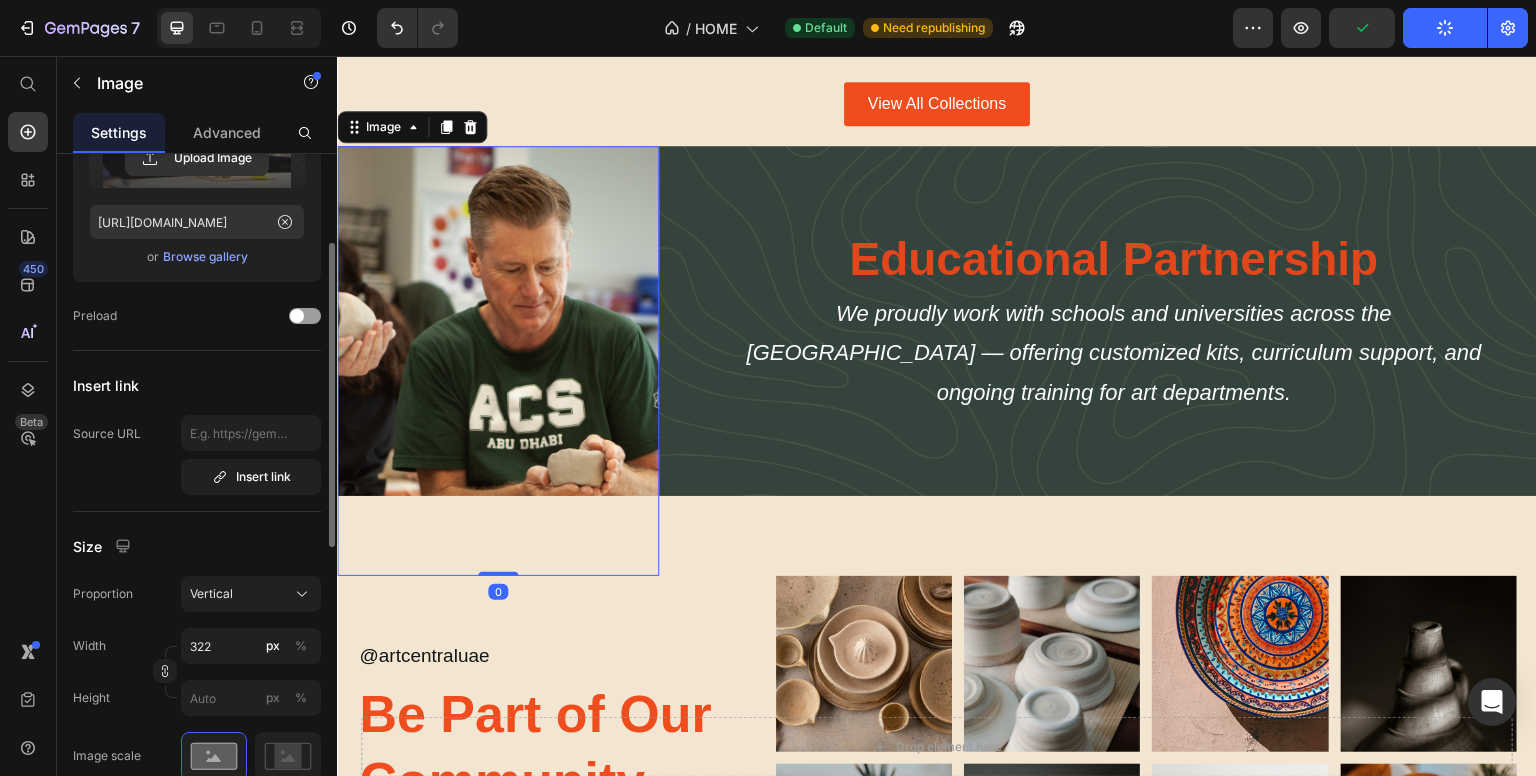 scroll, scrollTop: 0, scrollLeft: 0, axis: both 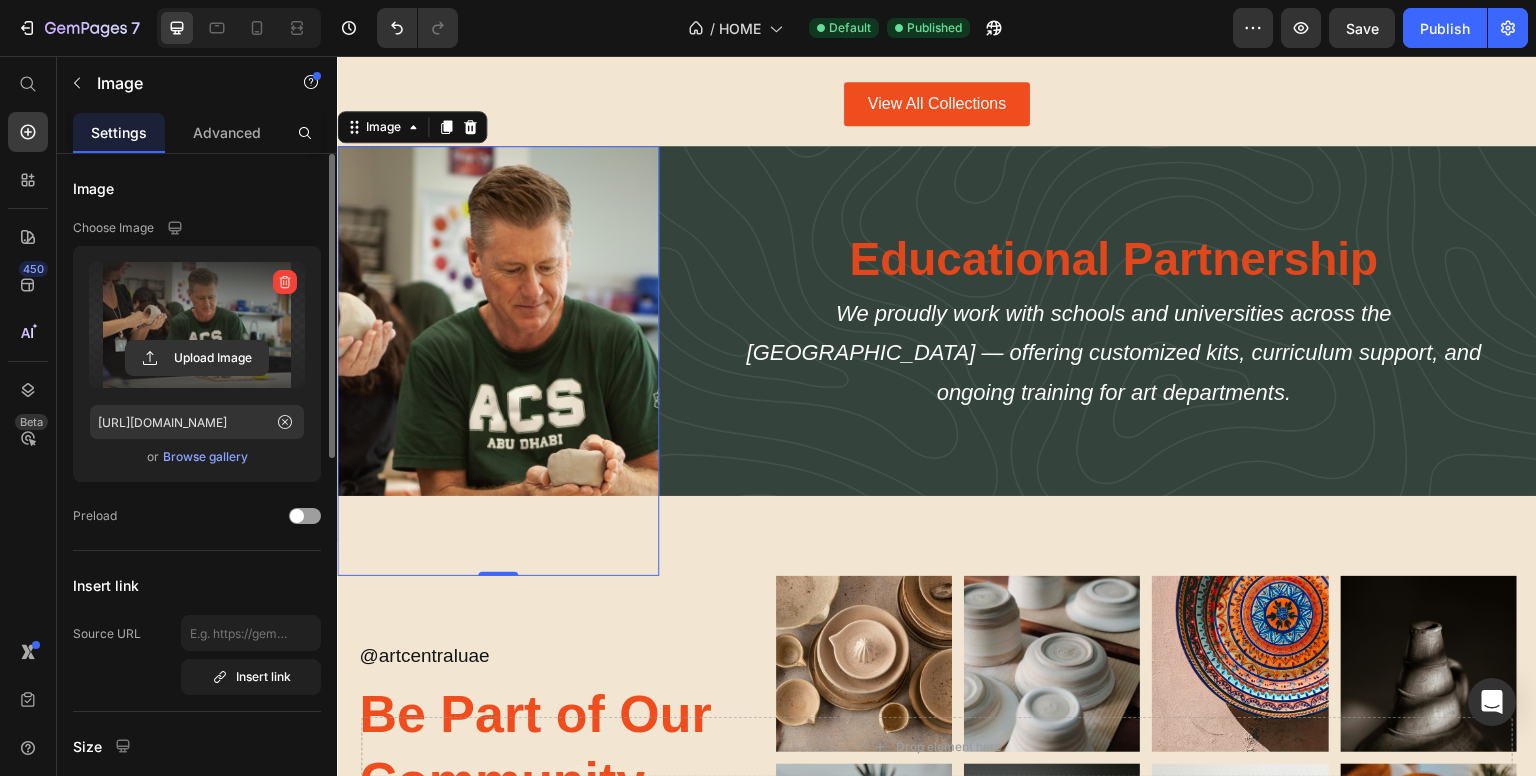 drag, startPoint x: 134, startPoint y: 329, endPoint x: 388, endPoint y: 226, distance: 274.08942 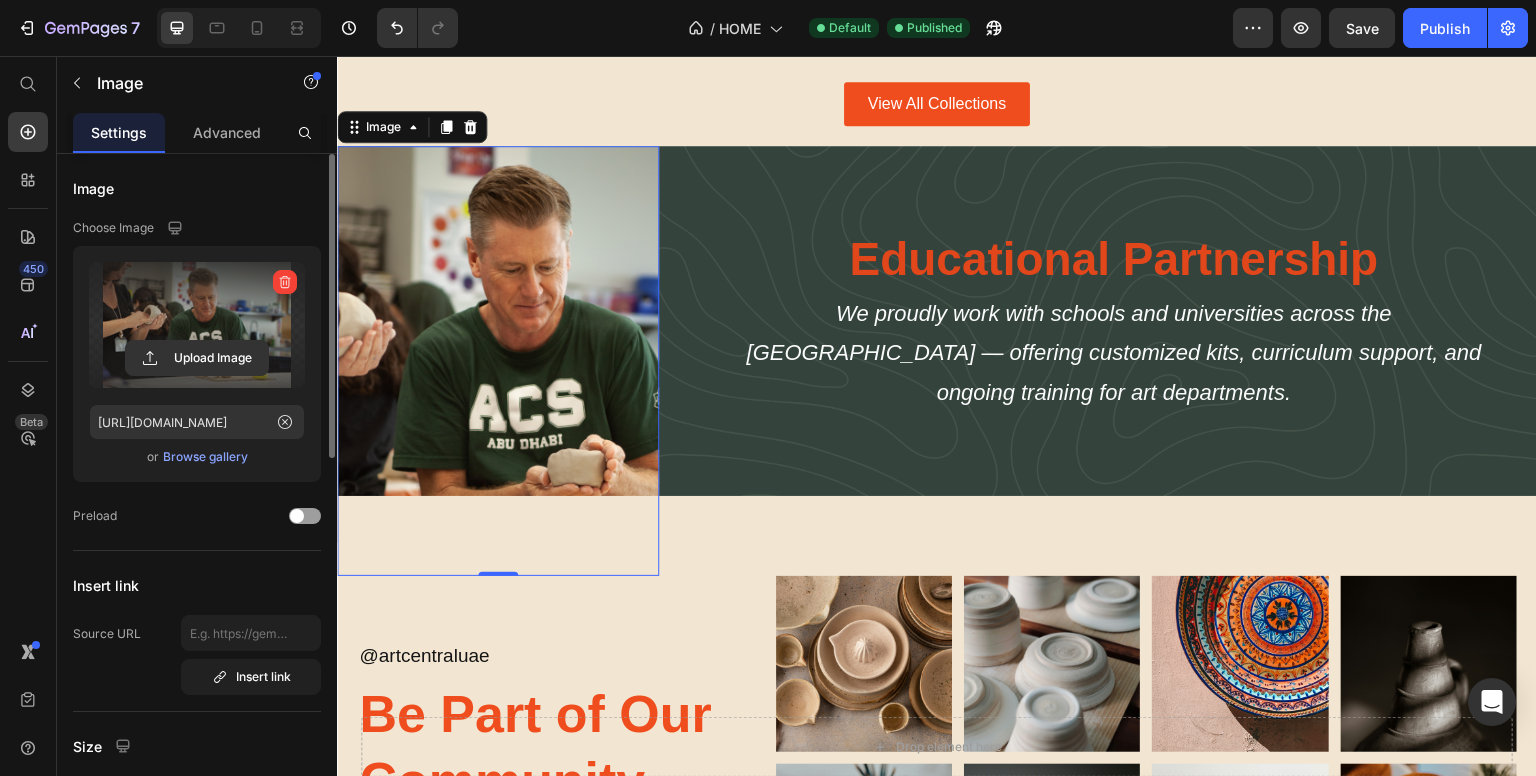 type on "C:\fakepath\ACS.png" 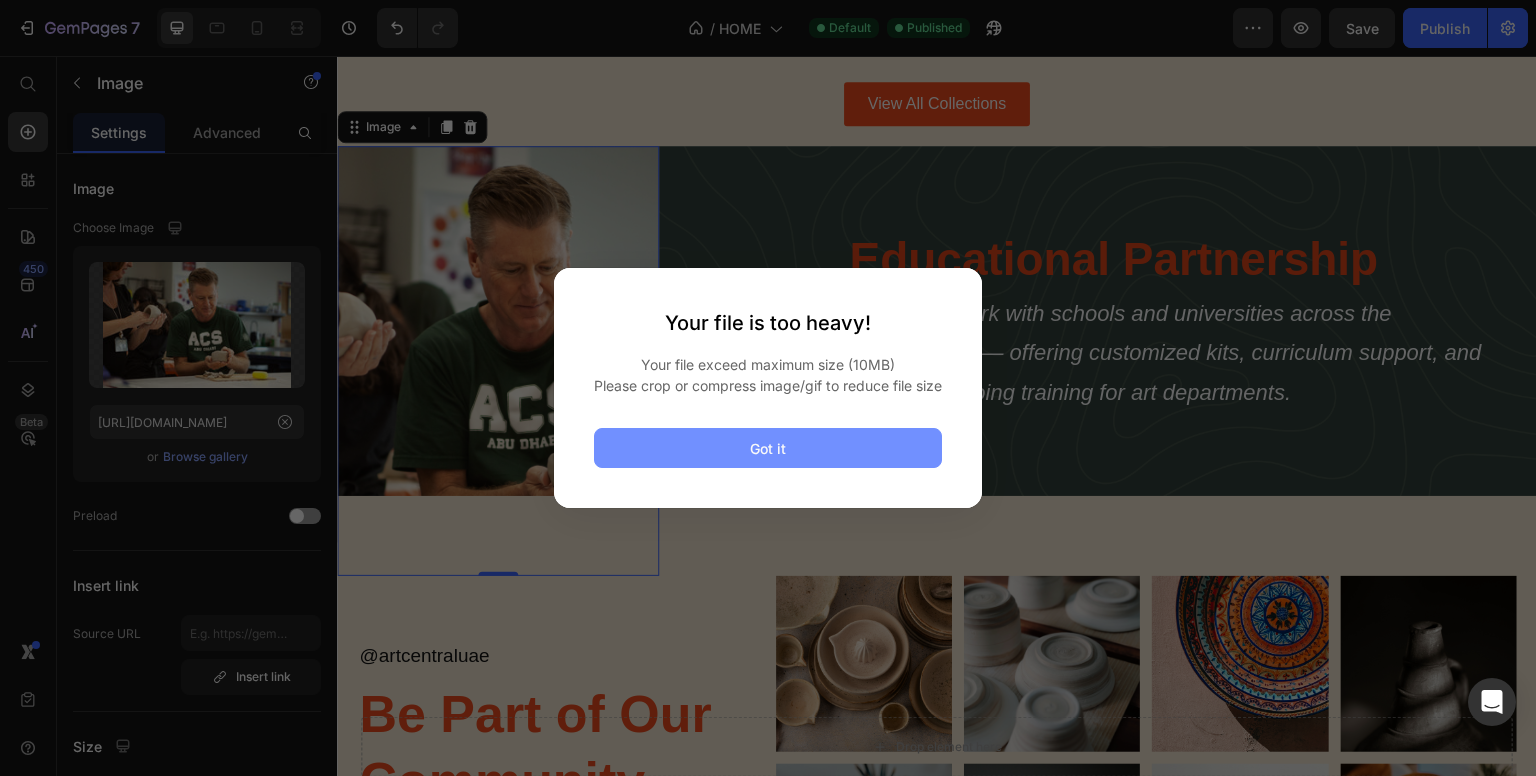 click on "Got it" at bounding box center [768, 448] 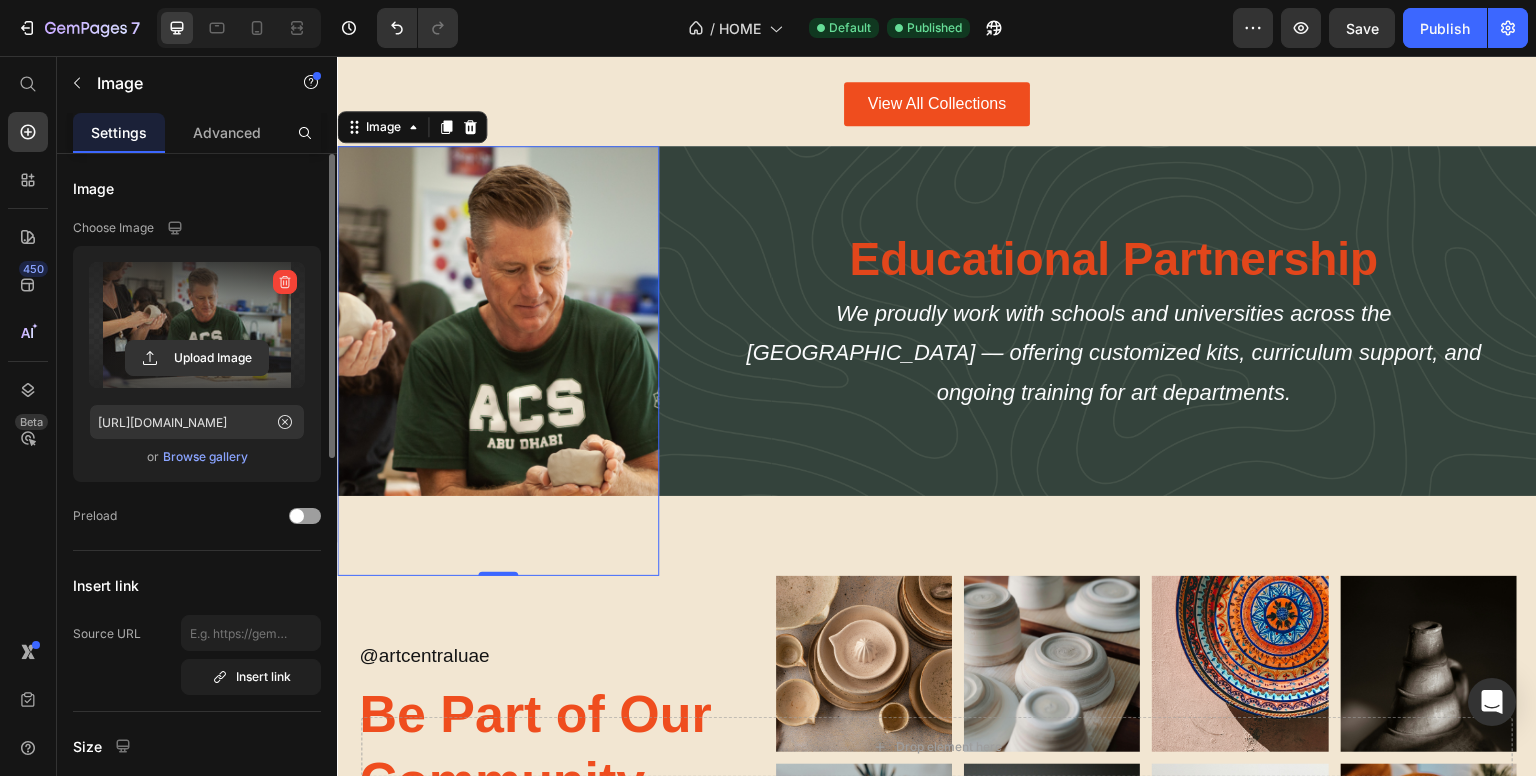 click at bounding box center (197, 325) 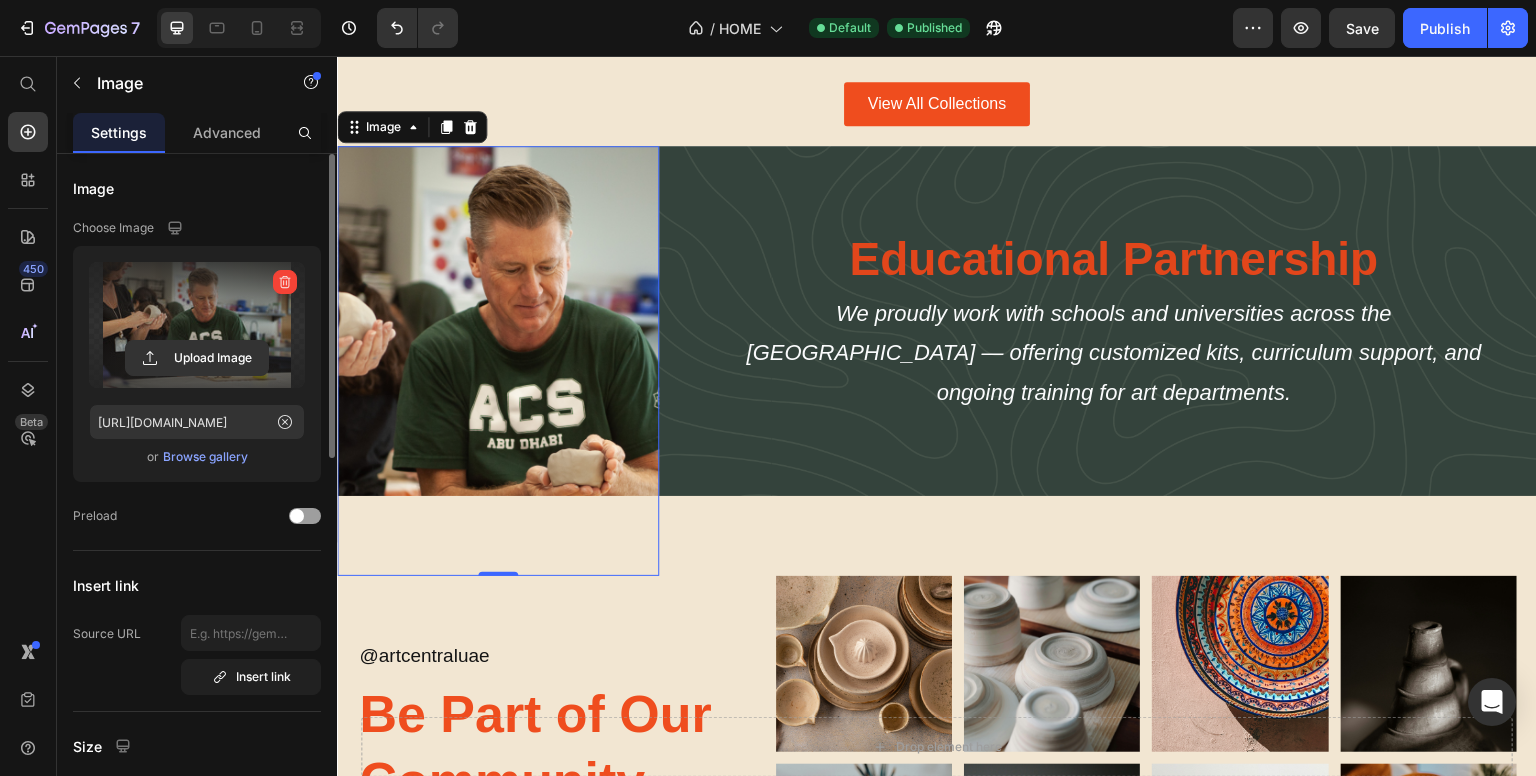 click 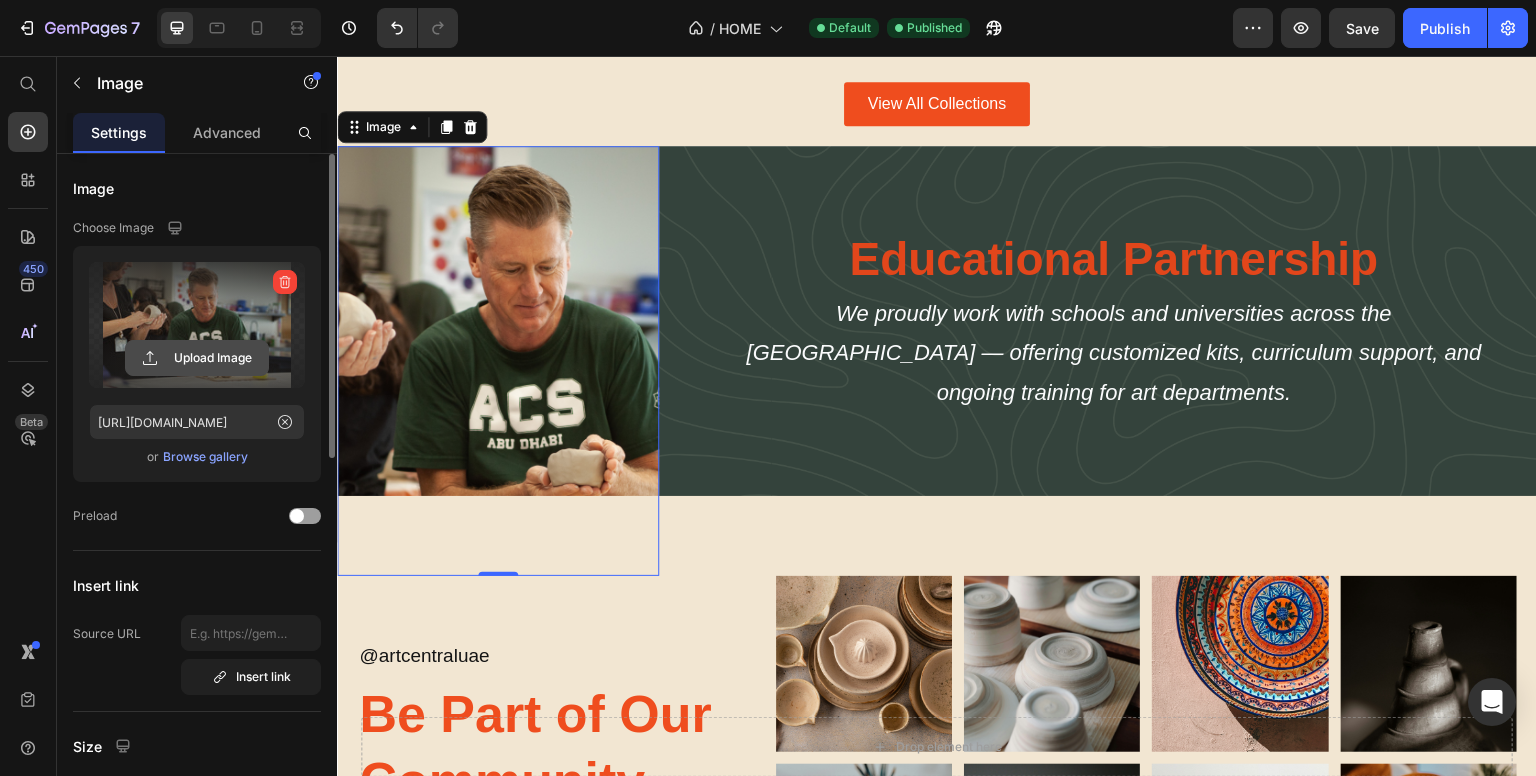 click 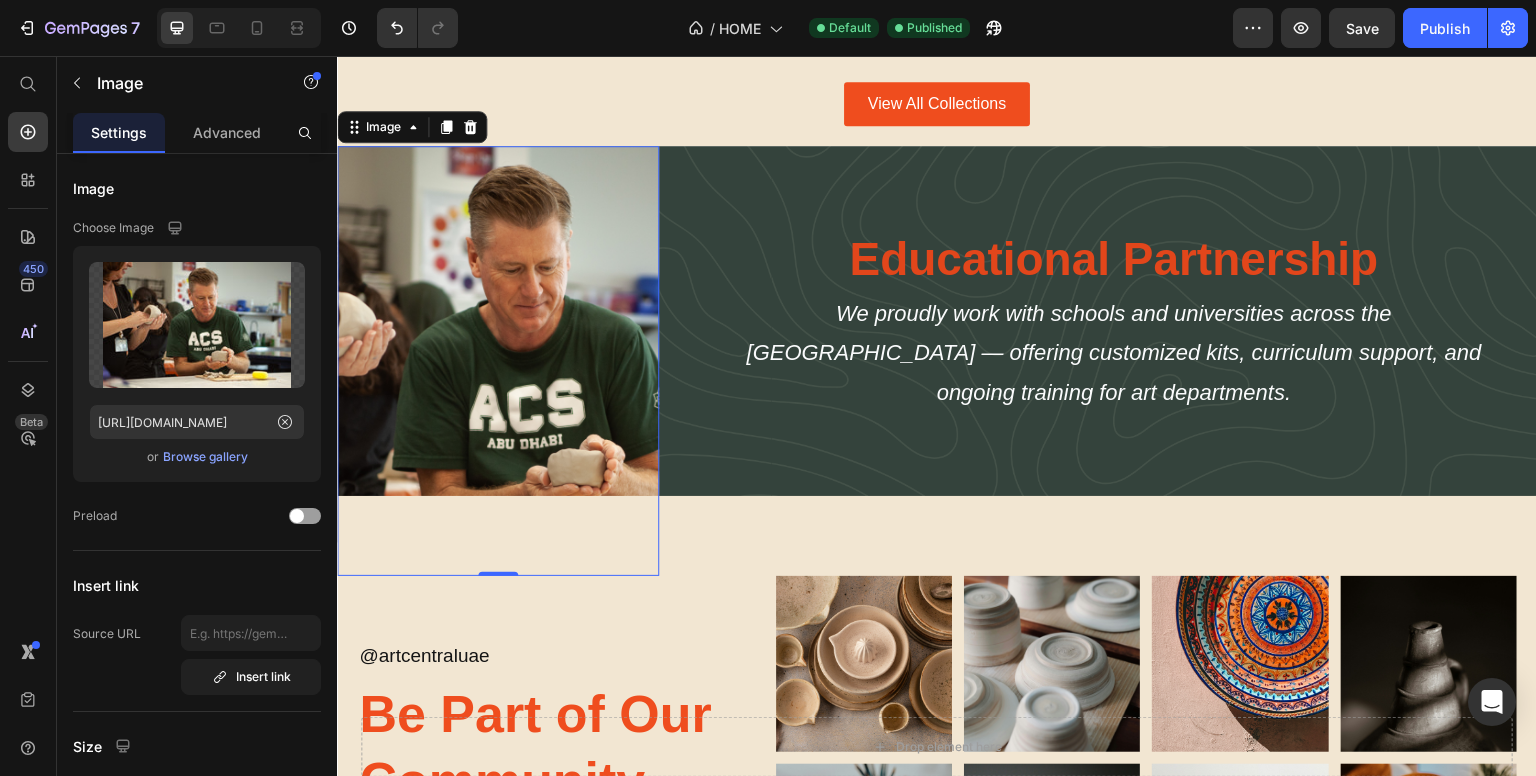 click on "Educational Partnership Heading We proudly work with schools and universities across the [GEOGRAPHIC_DATA] — offering customized kits, curriculum support, and ongoing training for art departments. Text Block" at bounding box center [1114, 360] 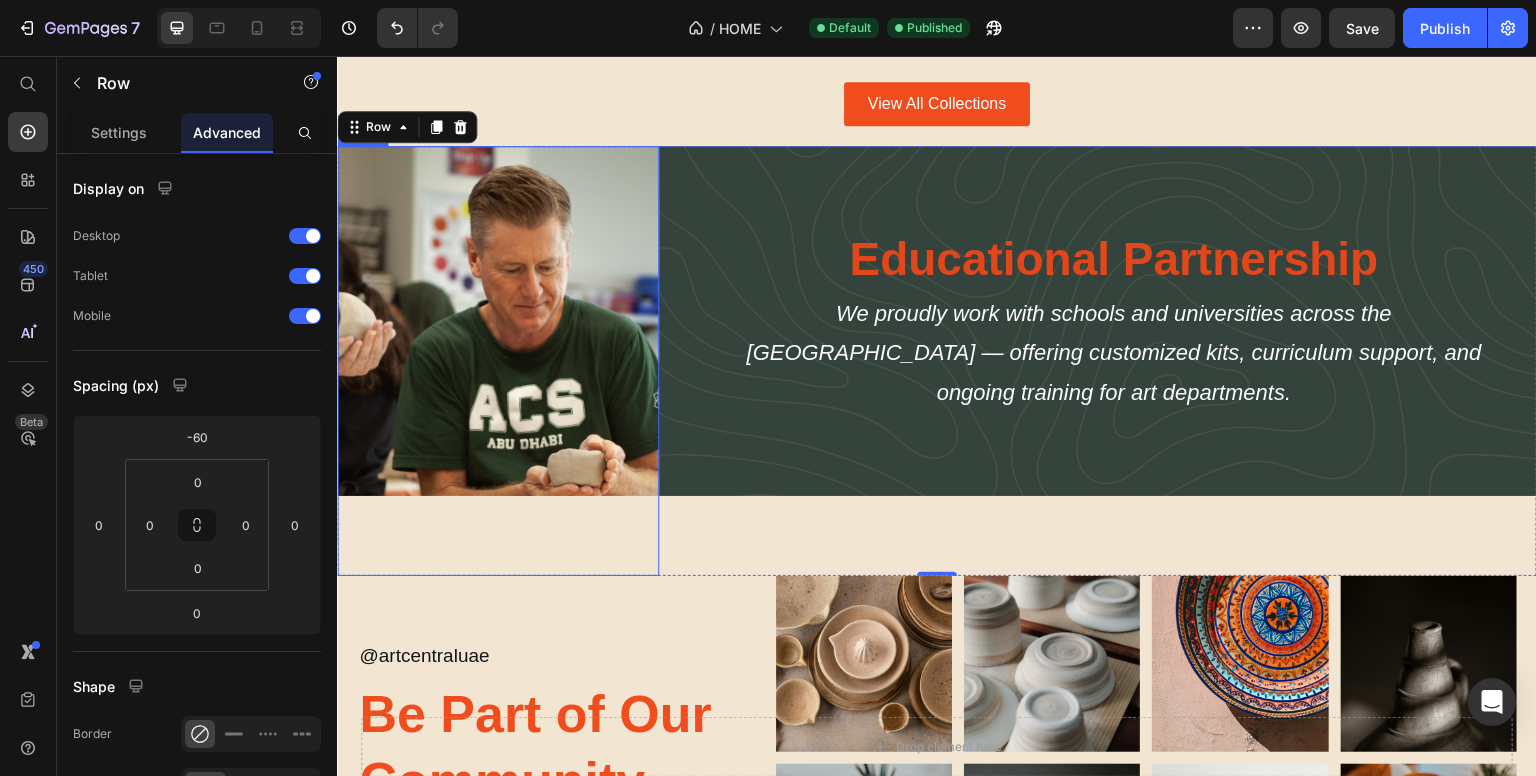 click at bounding box center [498, 360] 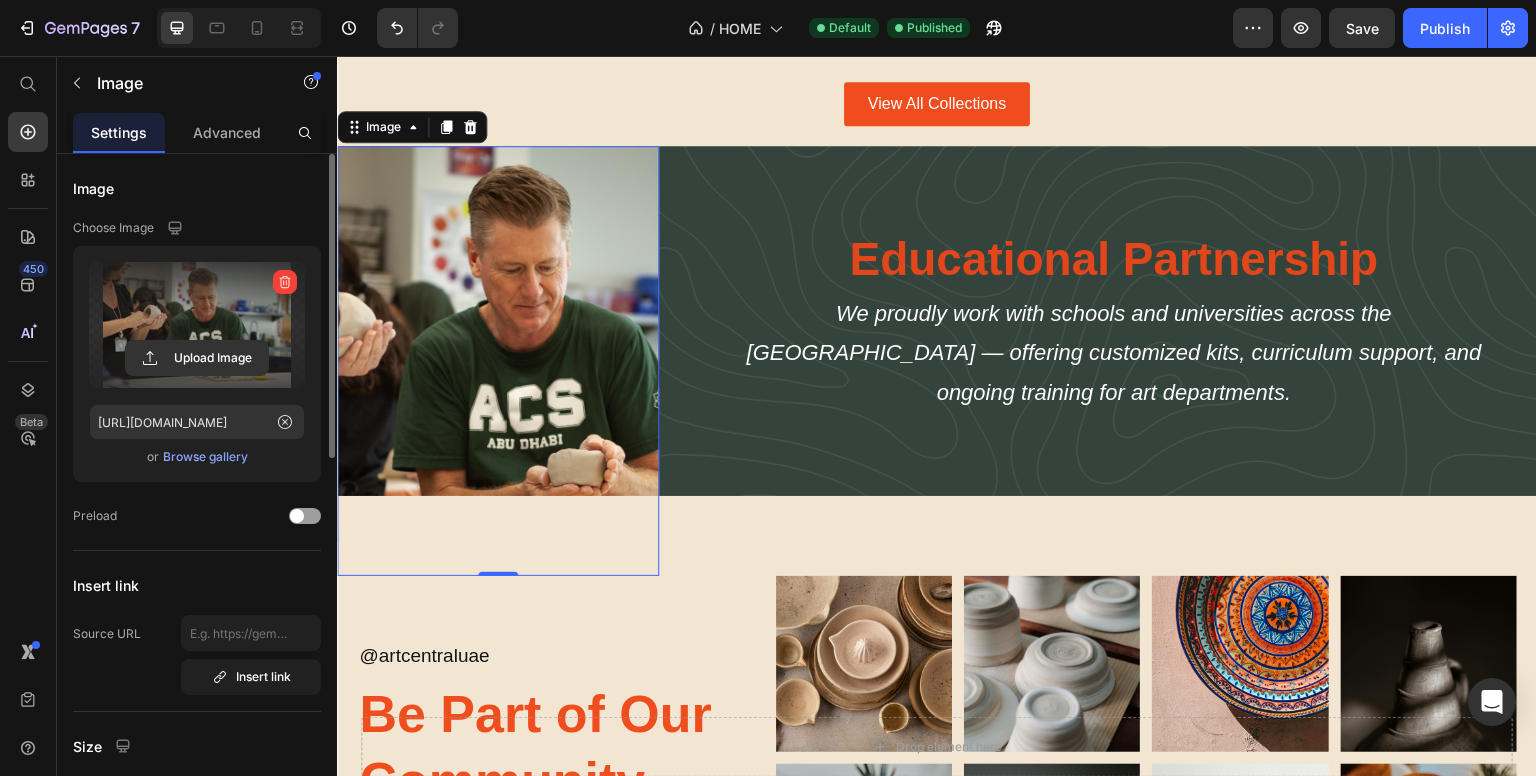 click at bounding box center [197, 325] 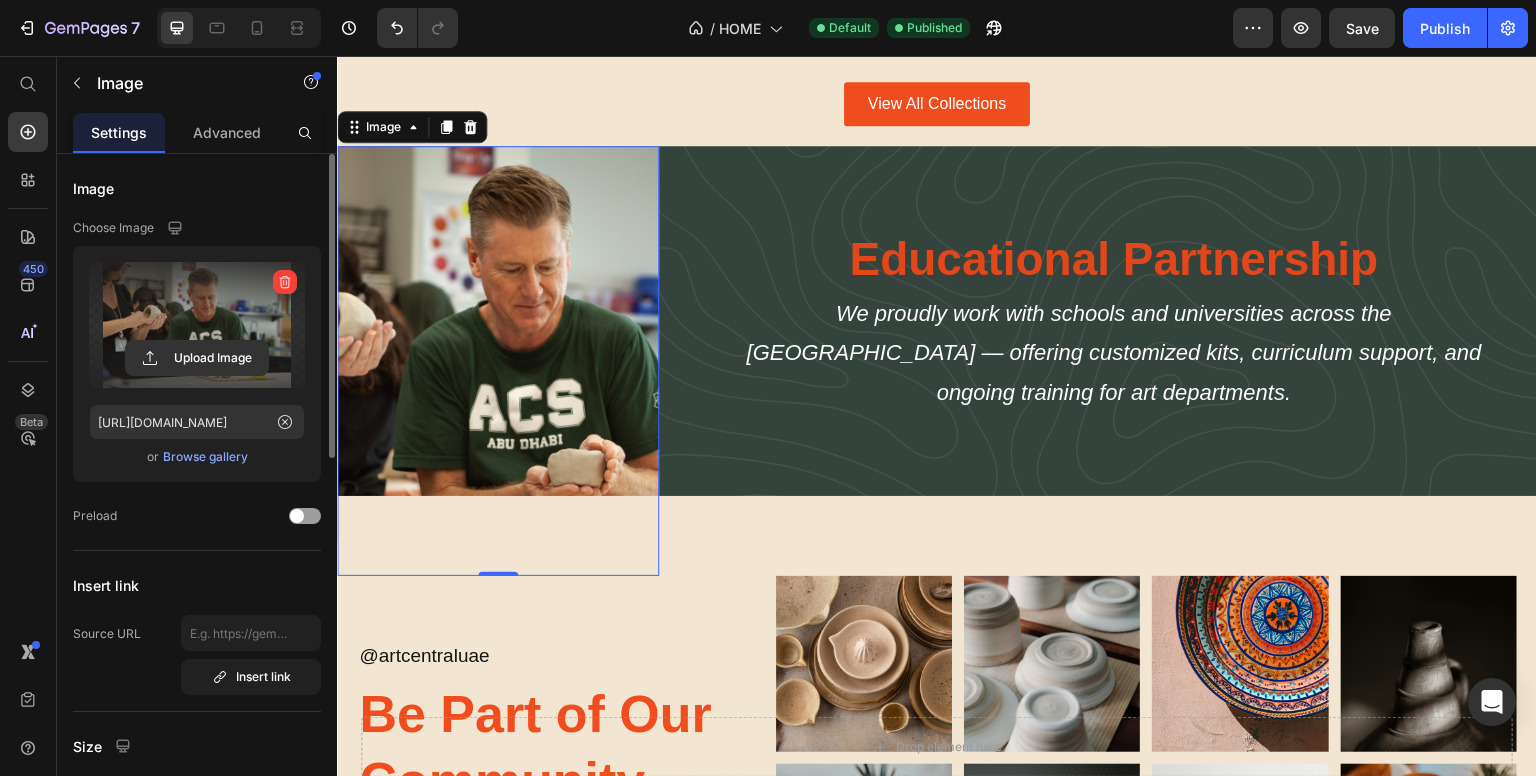 click 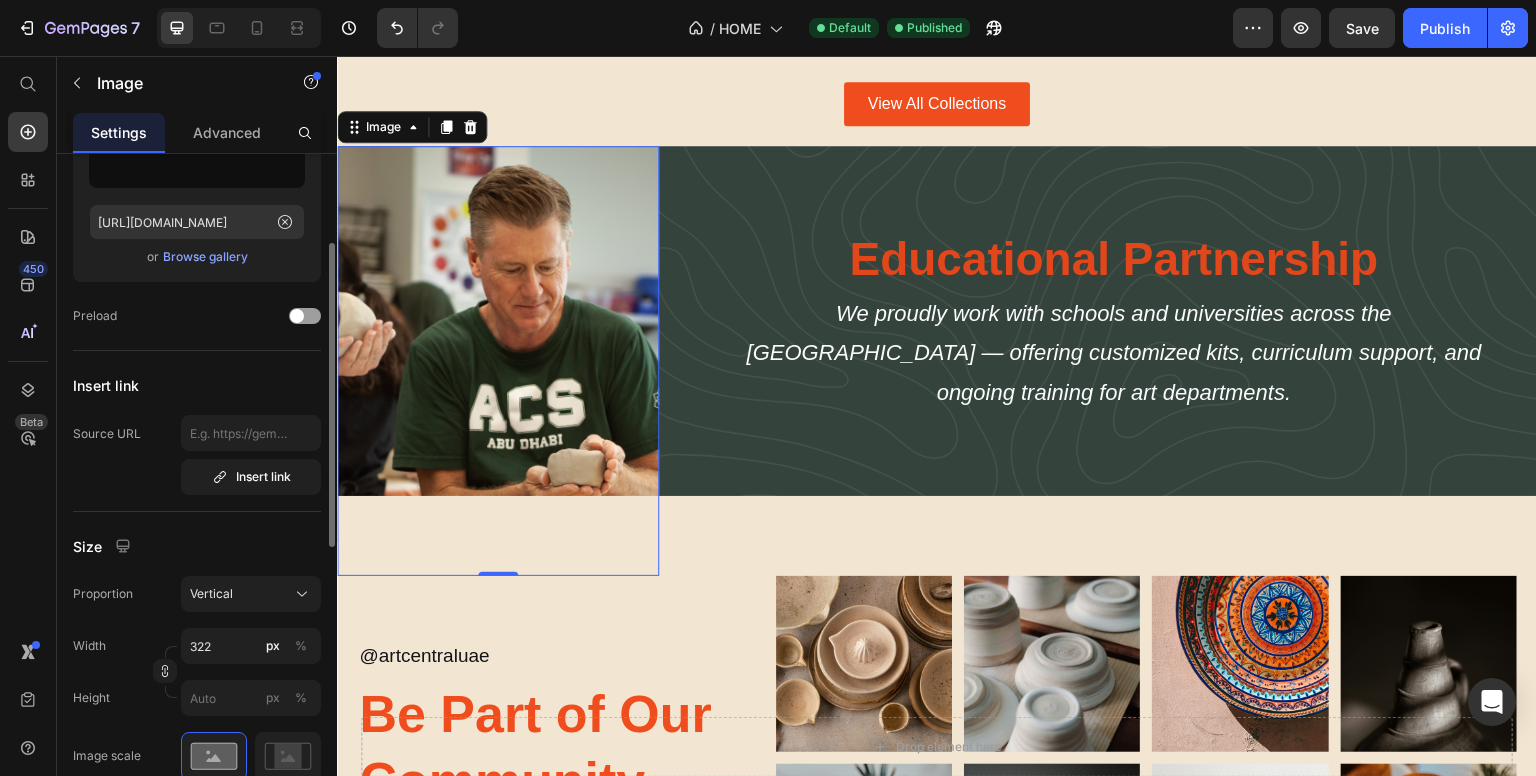 scroll, scrollTop: 300, scrollLeft: 0, axis: vertical 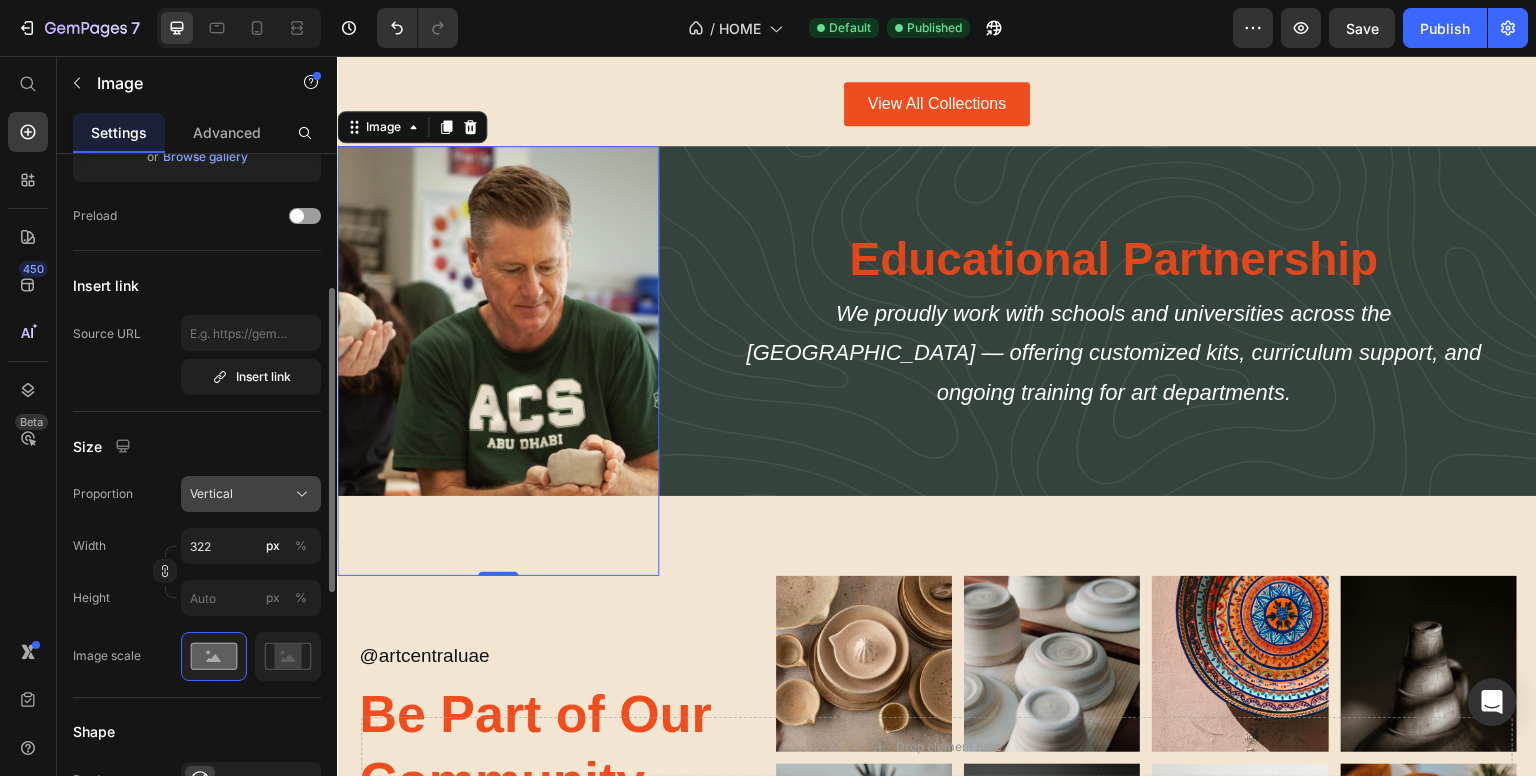 click on "Vertical" at bounding box center [251, 494] 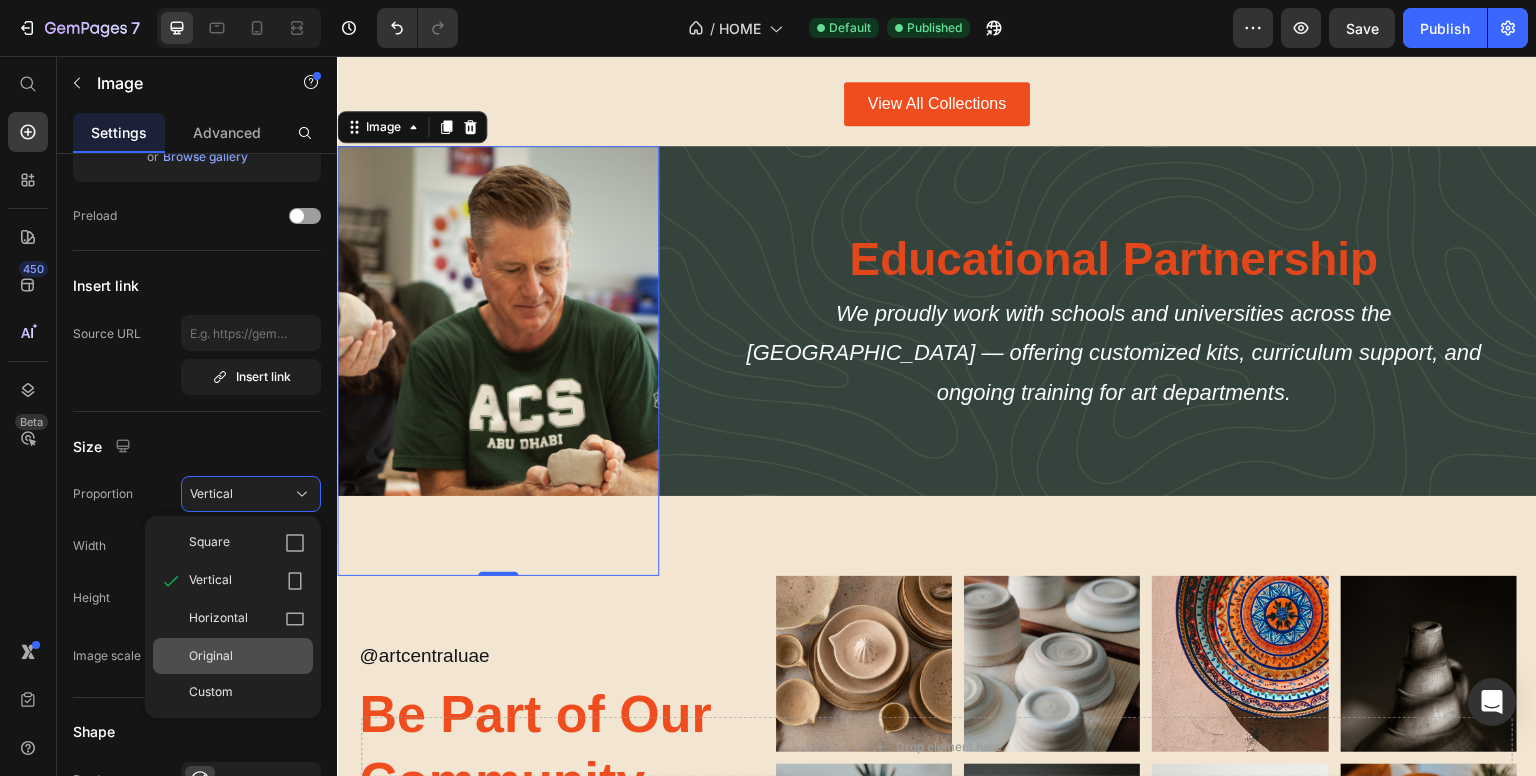 click on "Original" at bounding box center (247, 656) 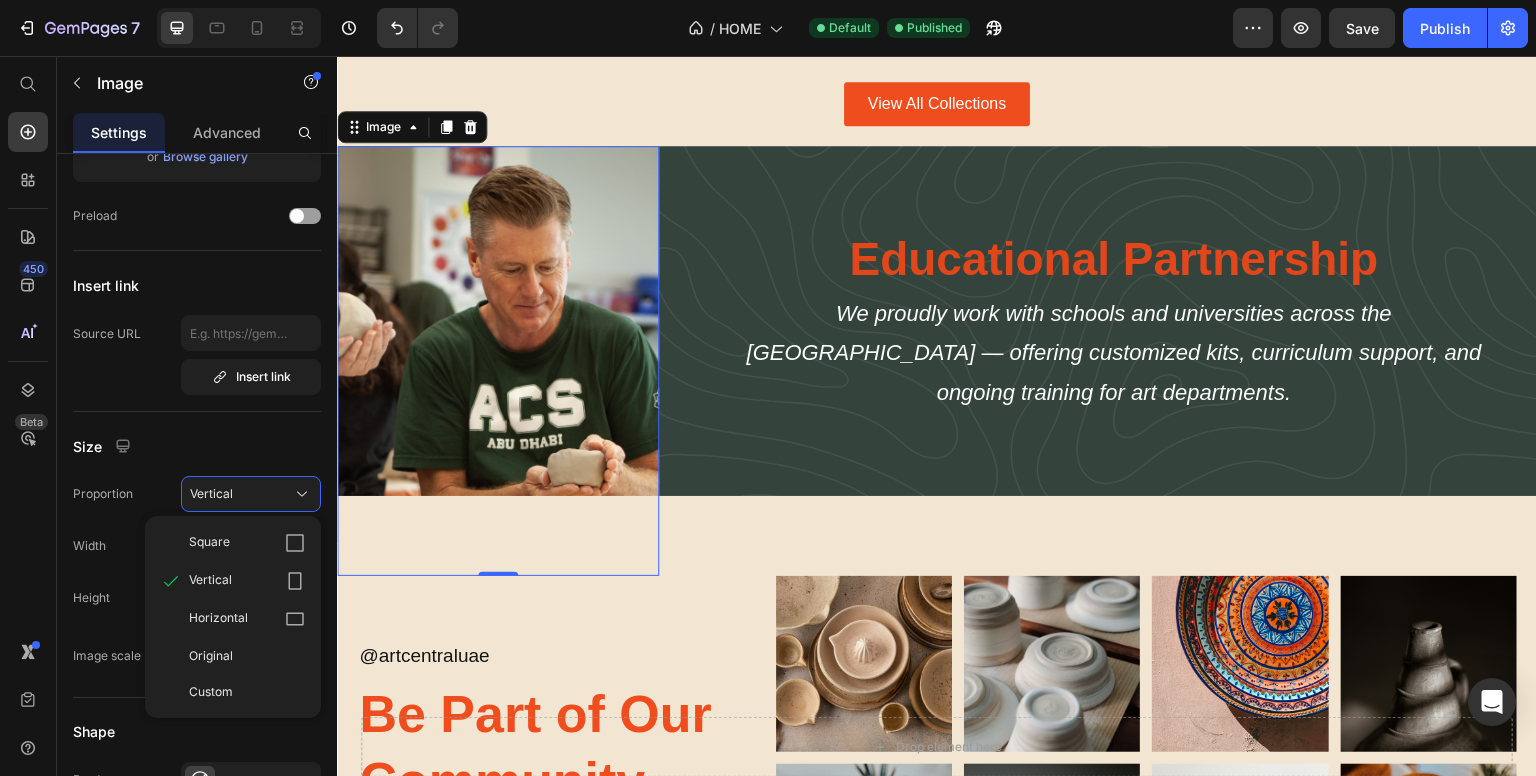 type 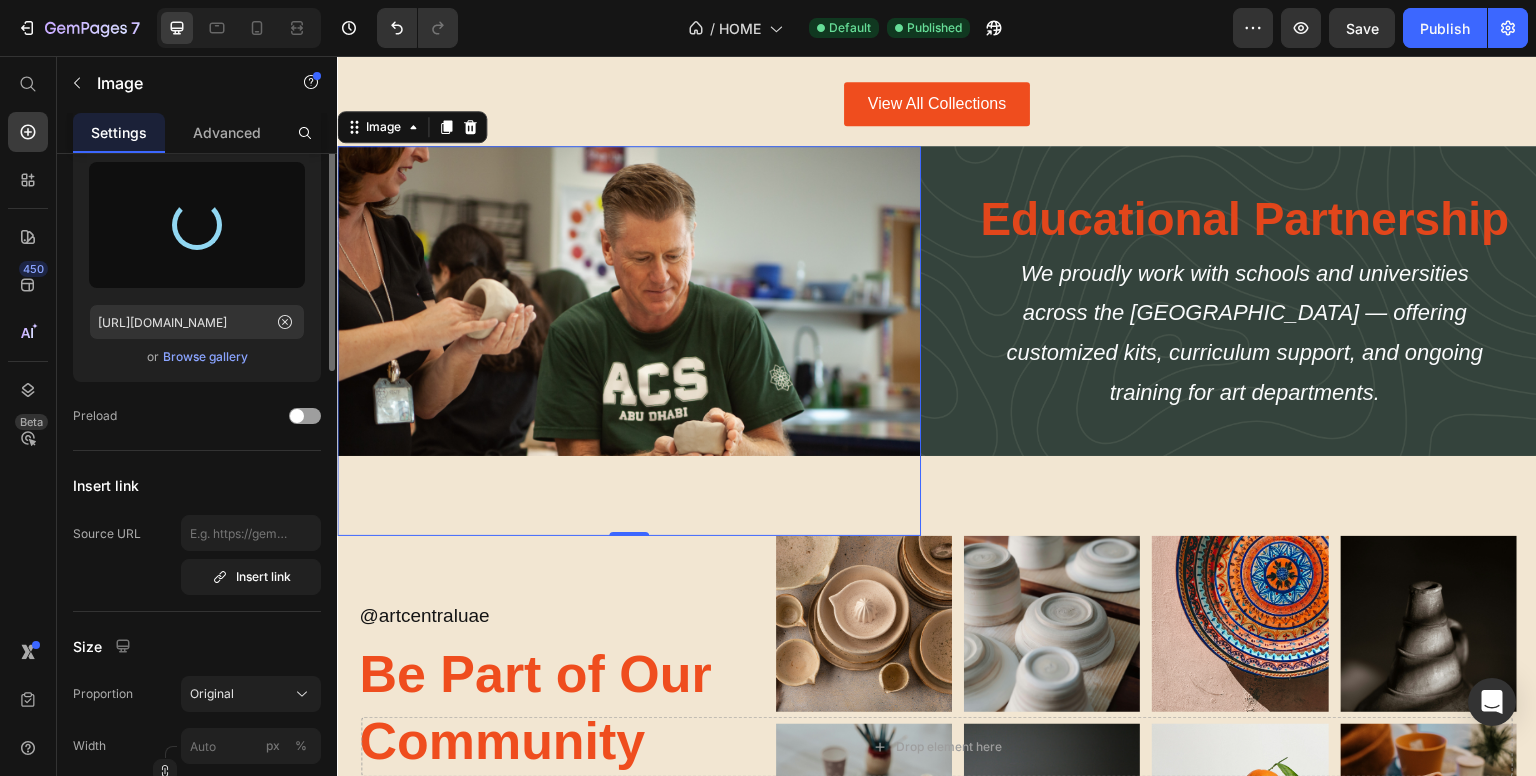 scroll, scrollTop: 0, scrollLeft: 0, axis: both 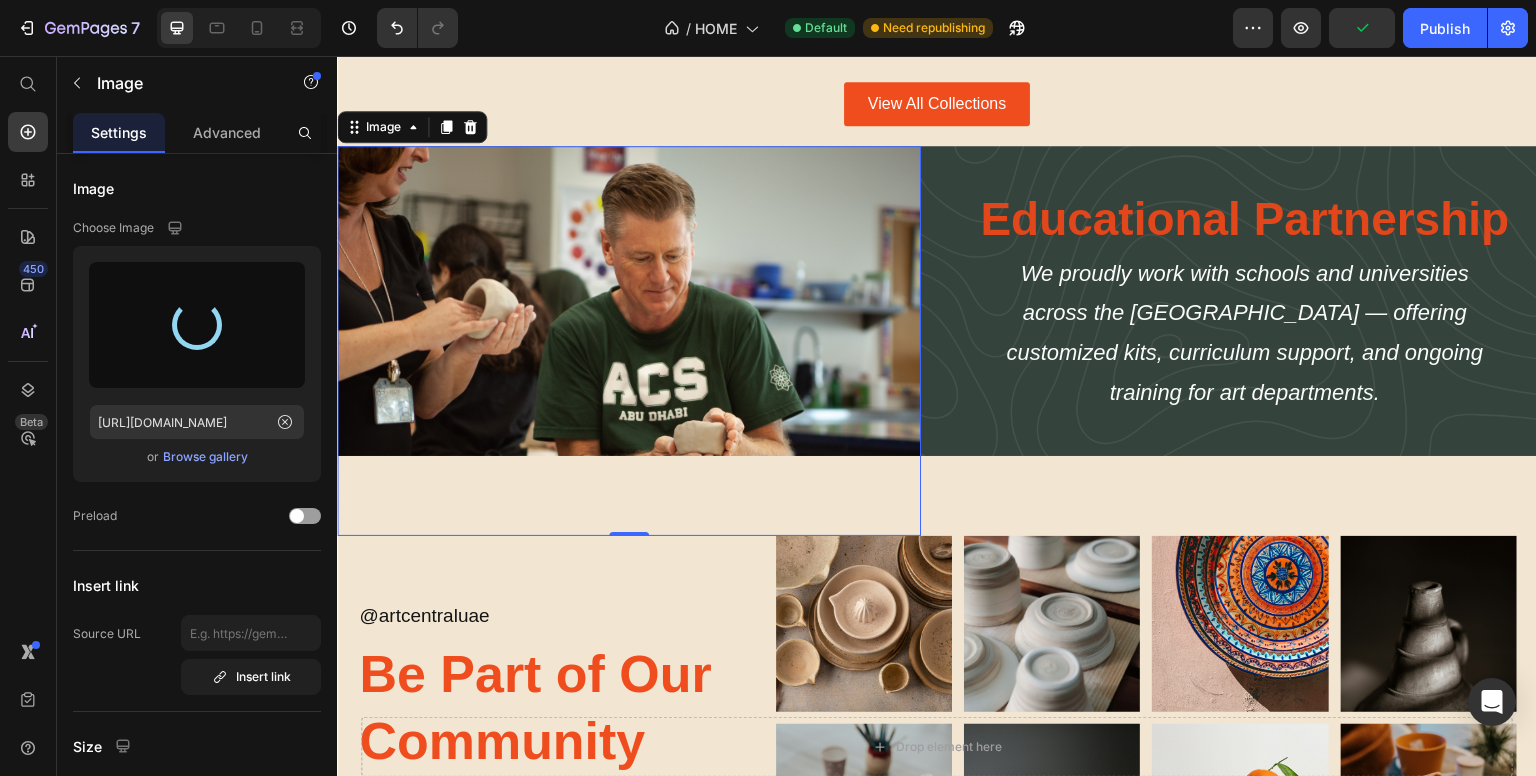 type on "[URL][DOMAIN_NAME]" 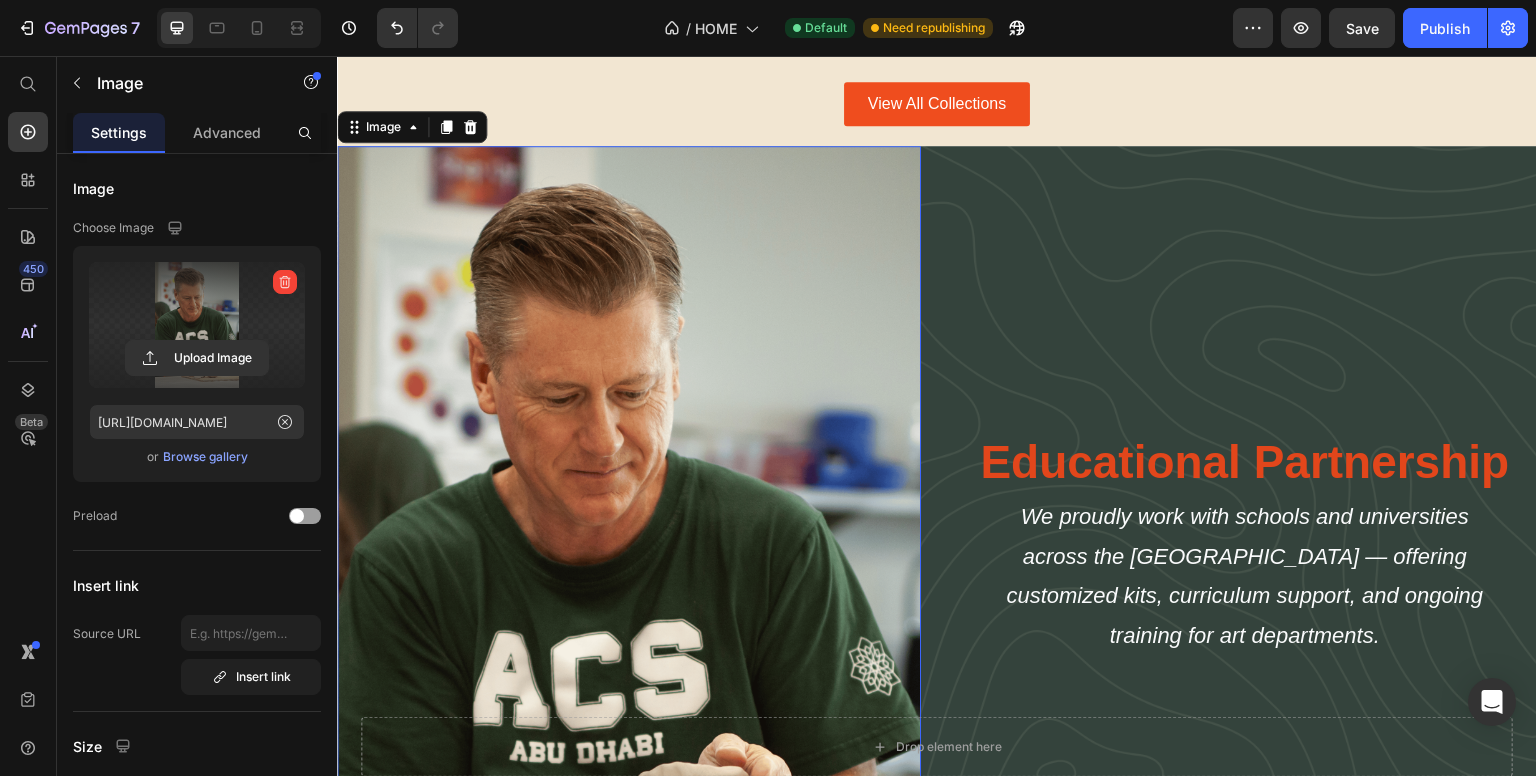 click on "450 Beta" at bounding box center (28, 416) 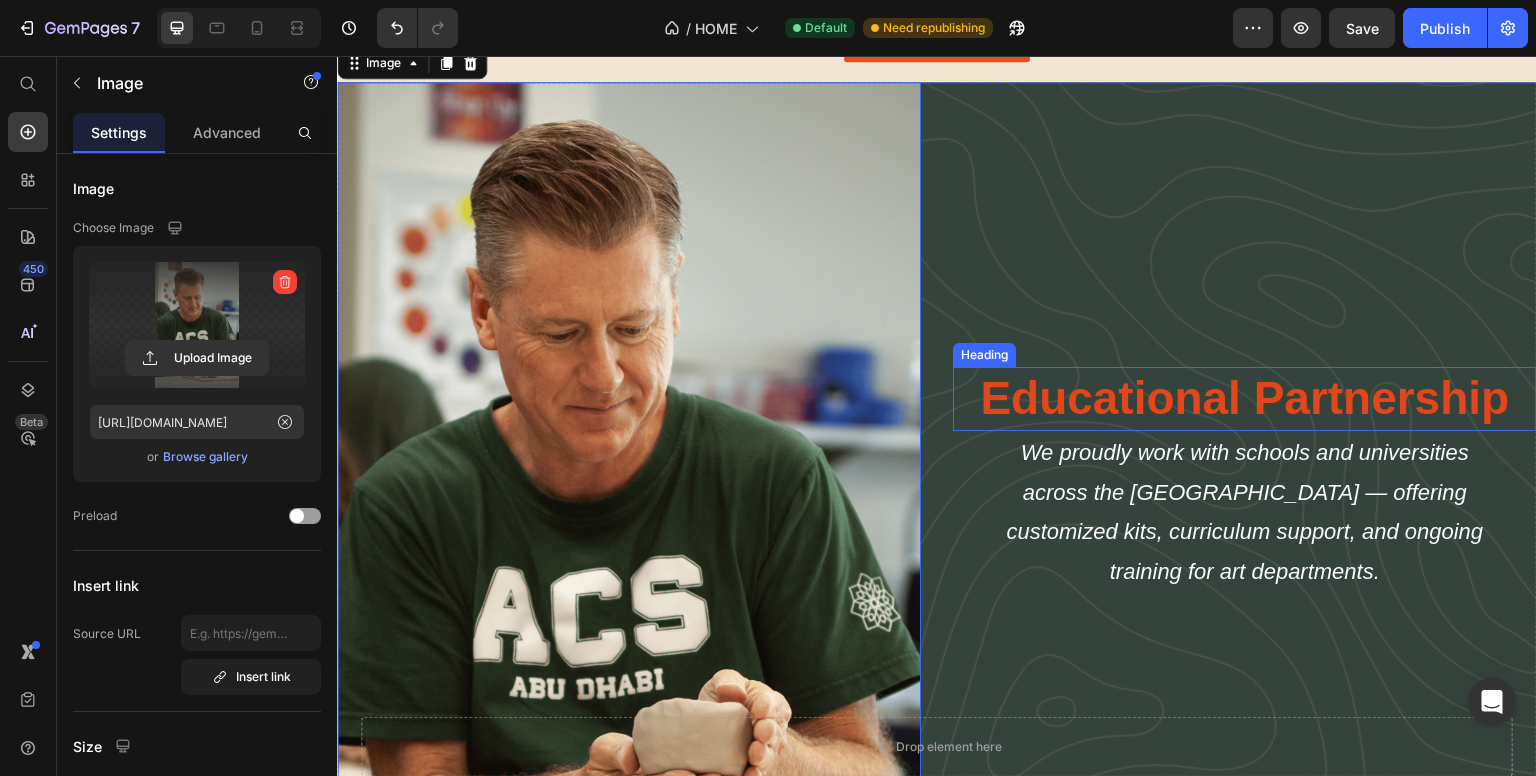 scroll, scrollTop: 3016, scrollLeft: 0, axis: vertical 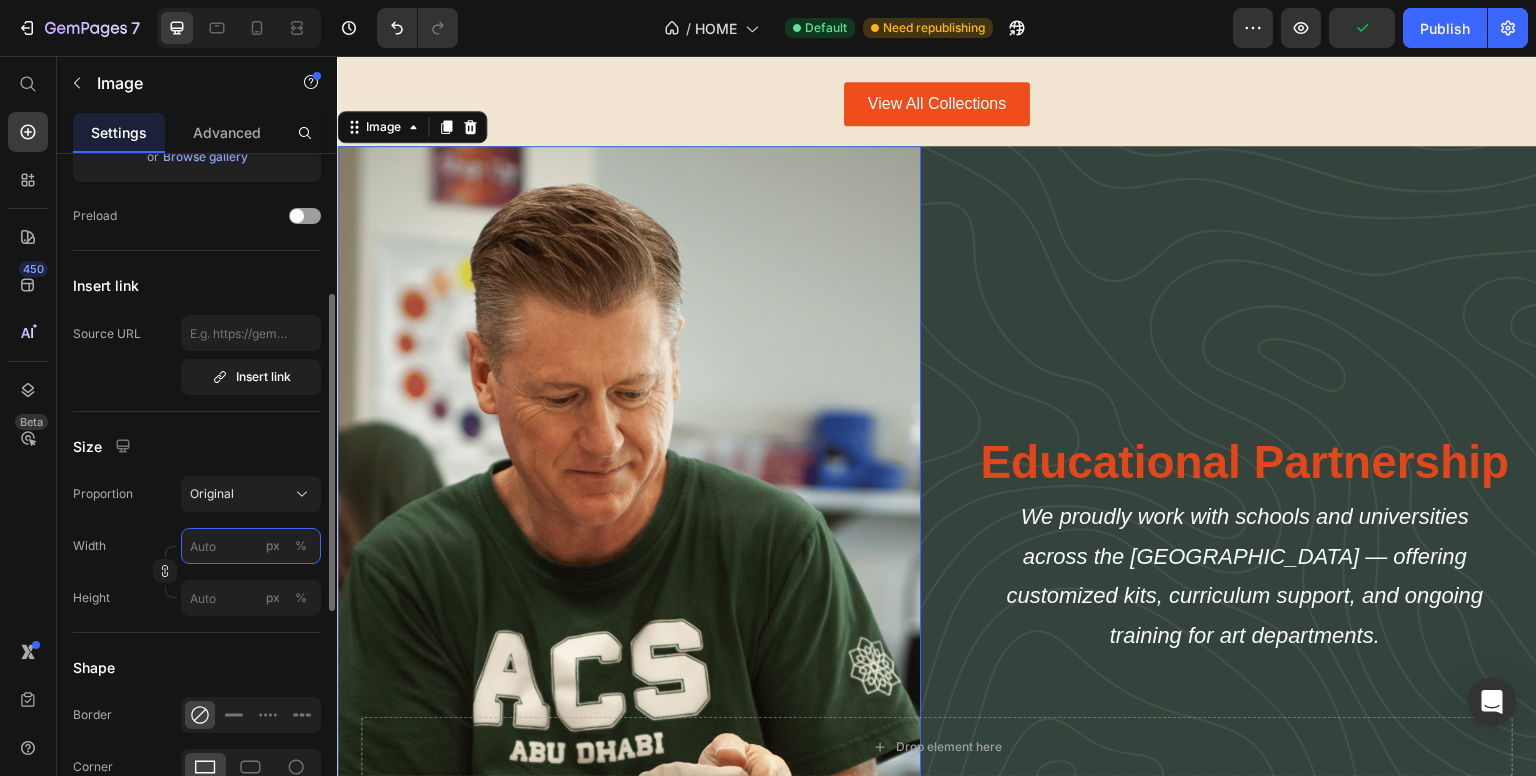 click on "px %" at bounding box center [251, 546] 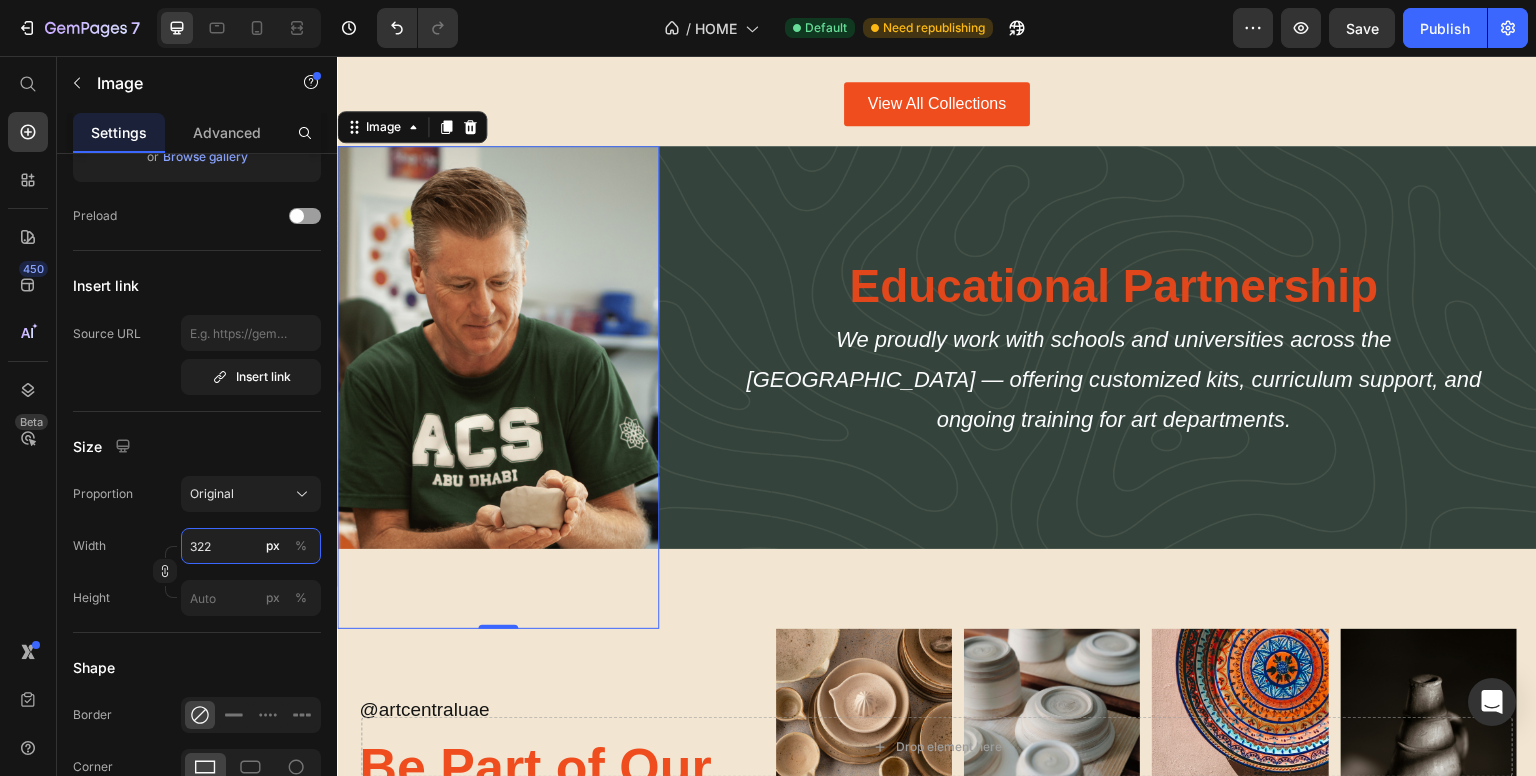 type on "322" 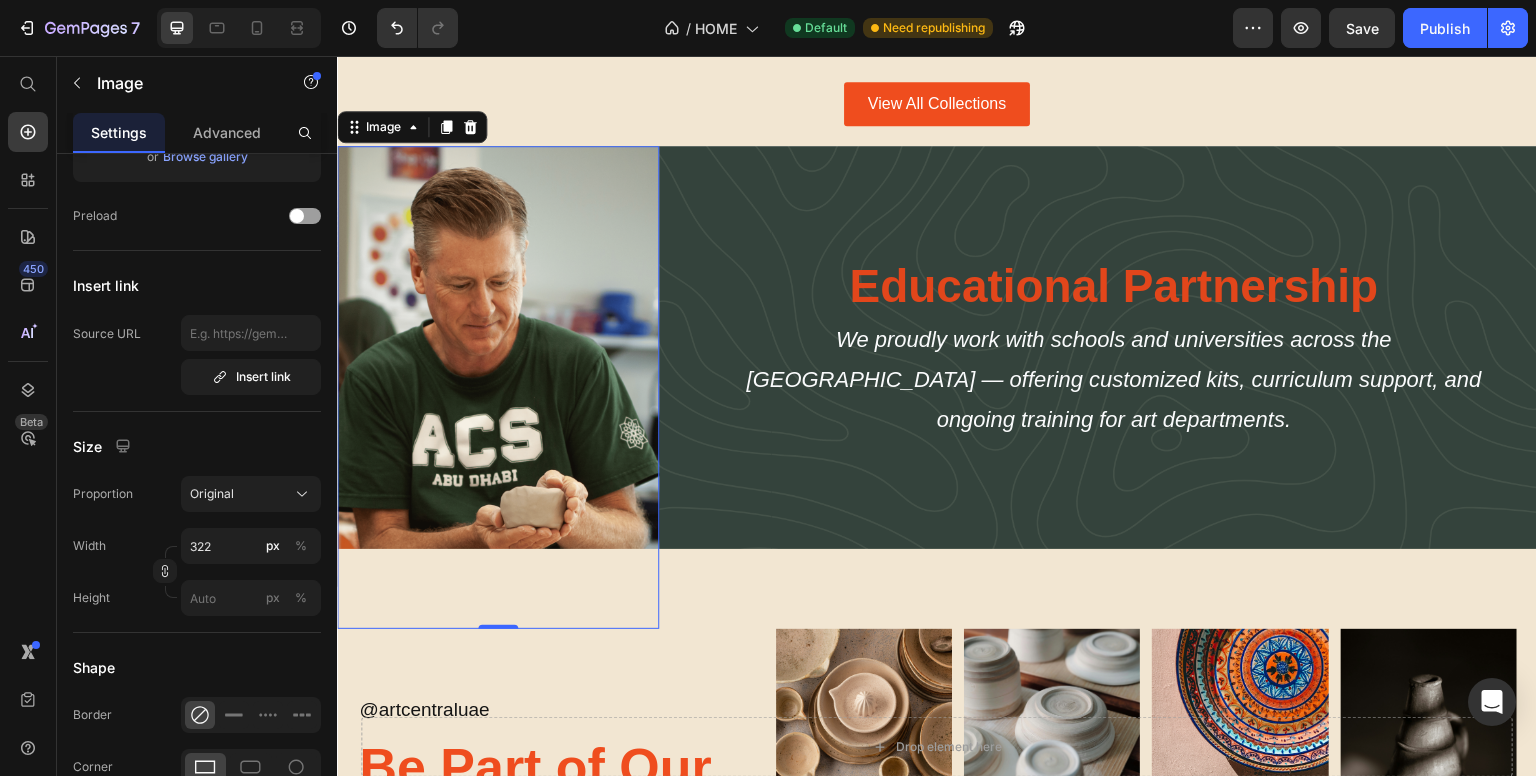 click on "450 Beta" at bounding box center (28, 348) 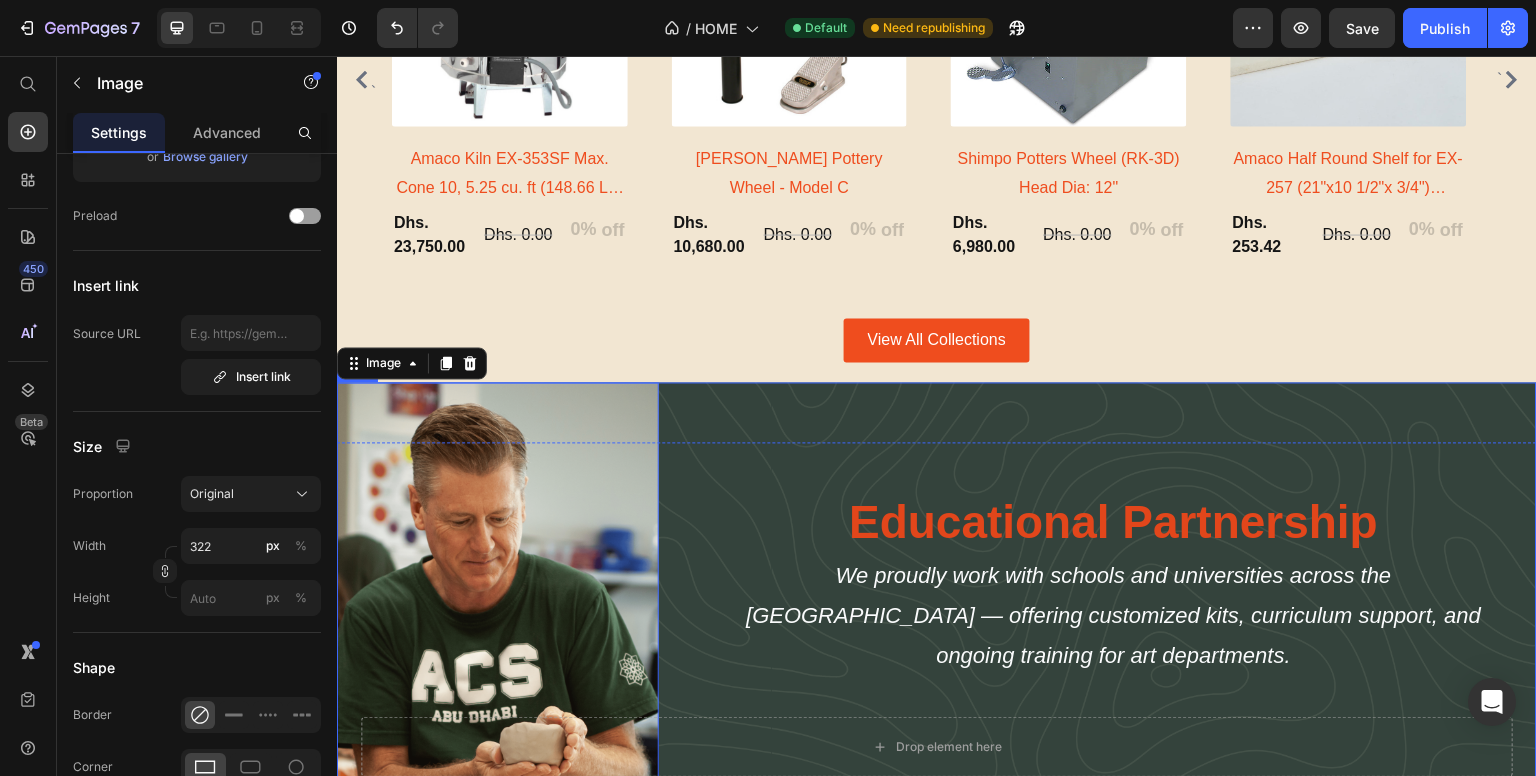 scroll, scrollTop: 2868, scrollLeft: 0, axis: vertical 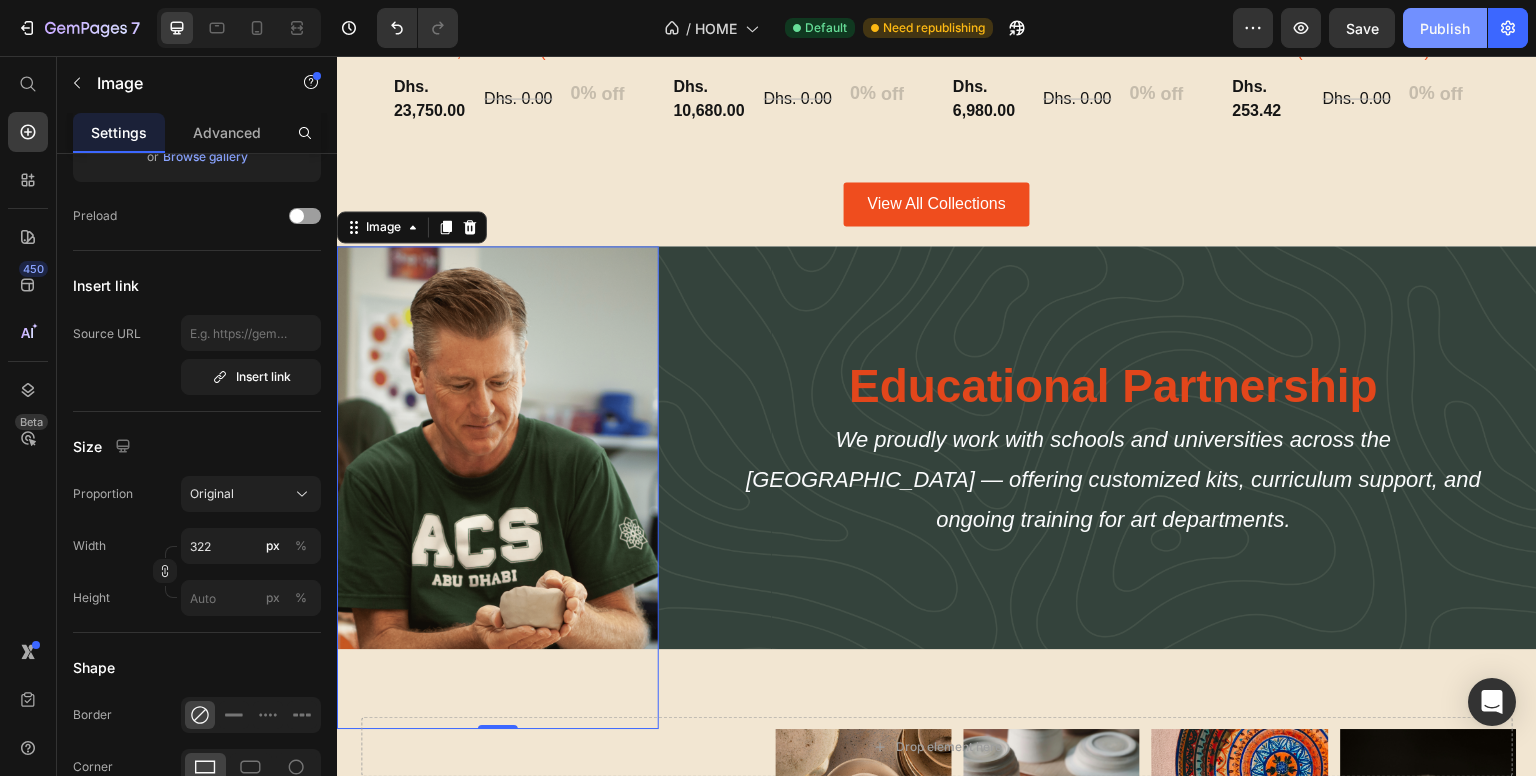 click on "Publish" at bounding box center [1445, 28] 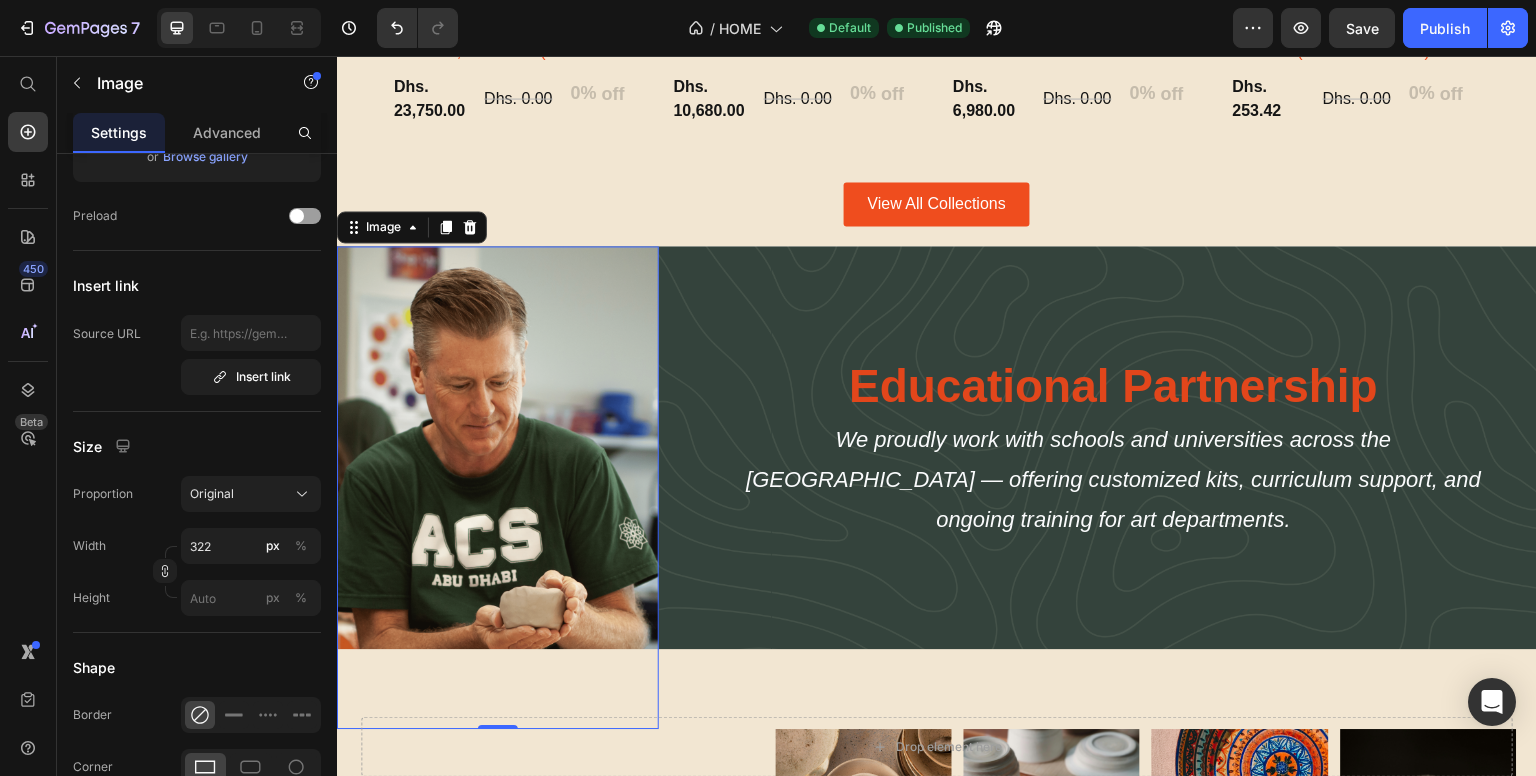 click at bounding box center [498, 487] 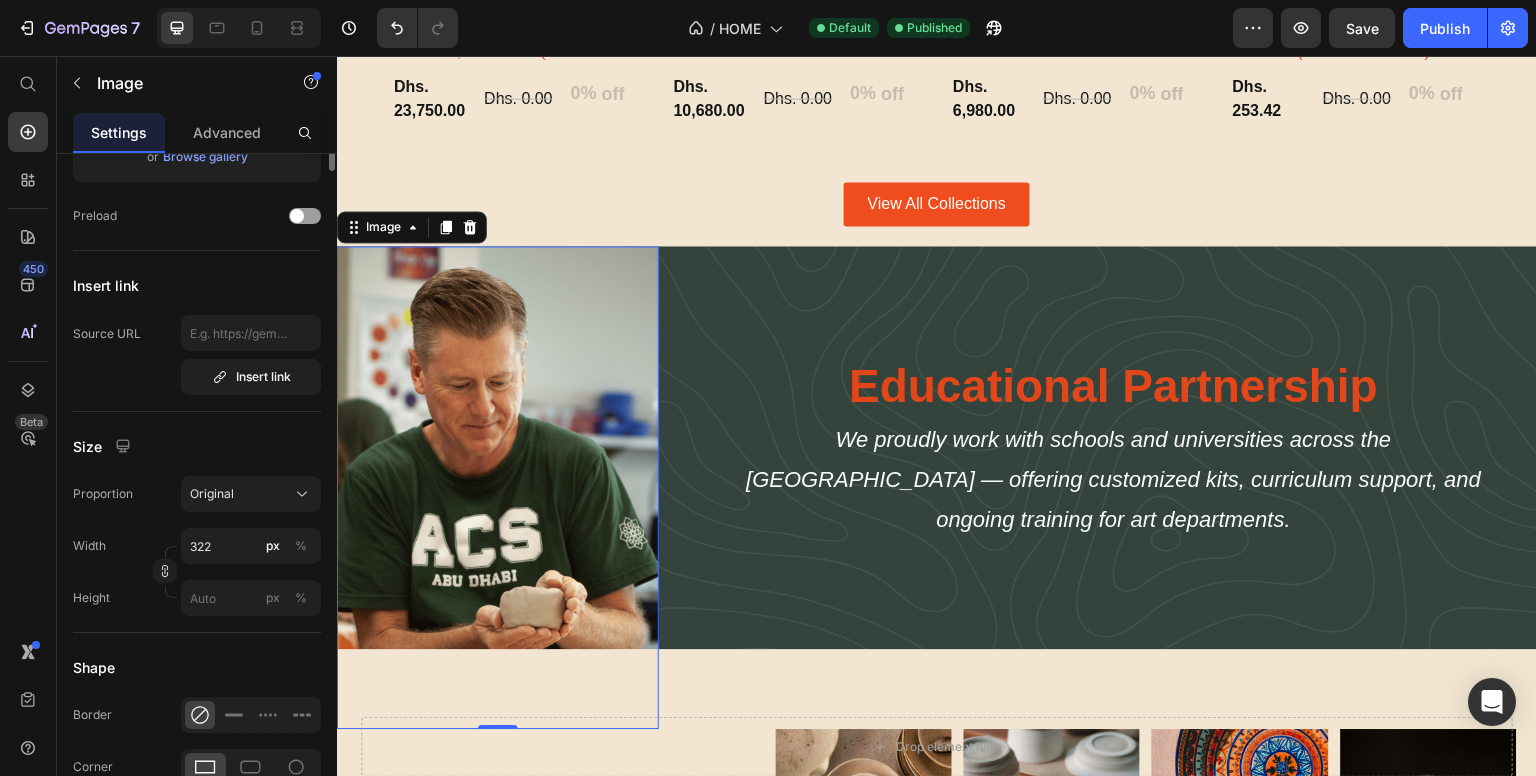 scroll, scrollTop: 0, scrollLeft: 0, axis: both 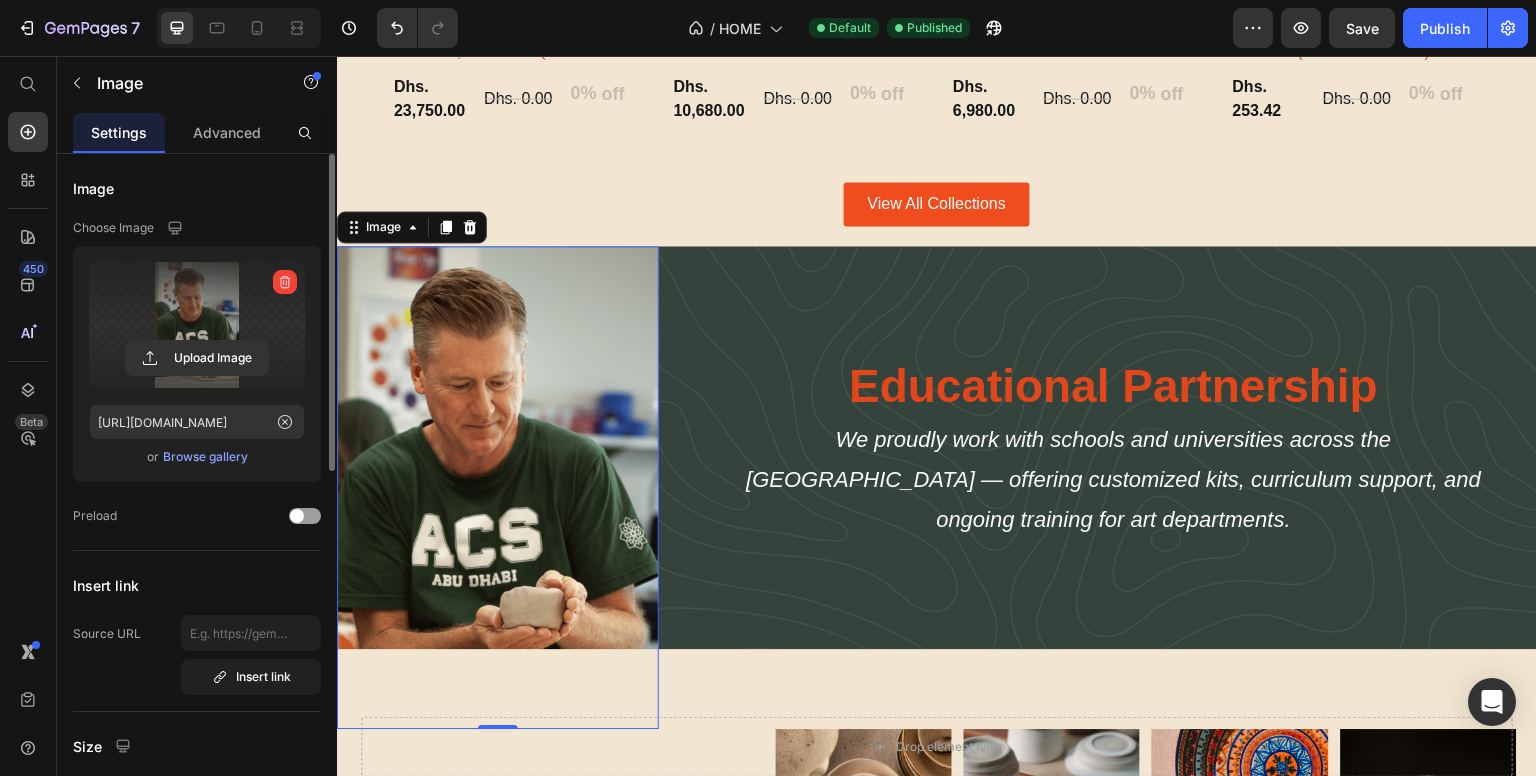 click at bounding box center (197, 325) 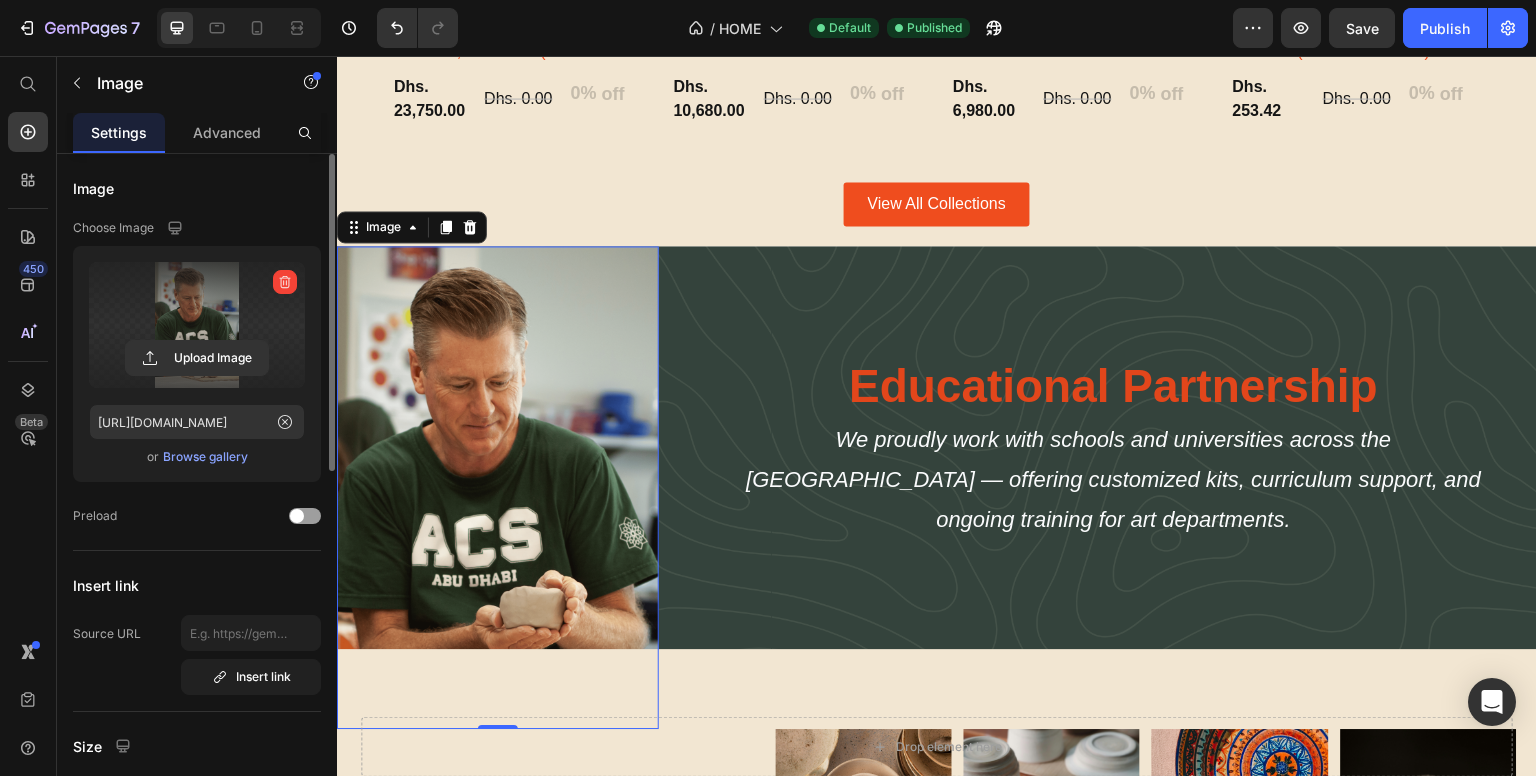 click 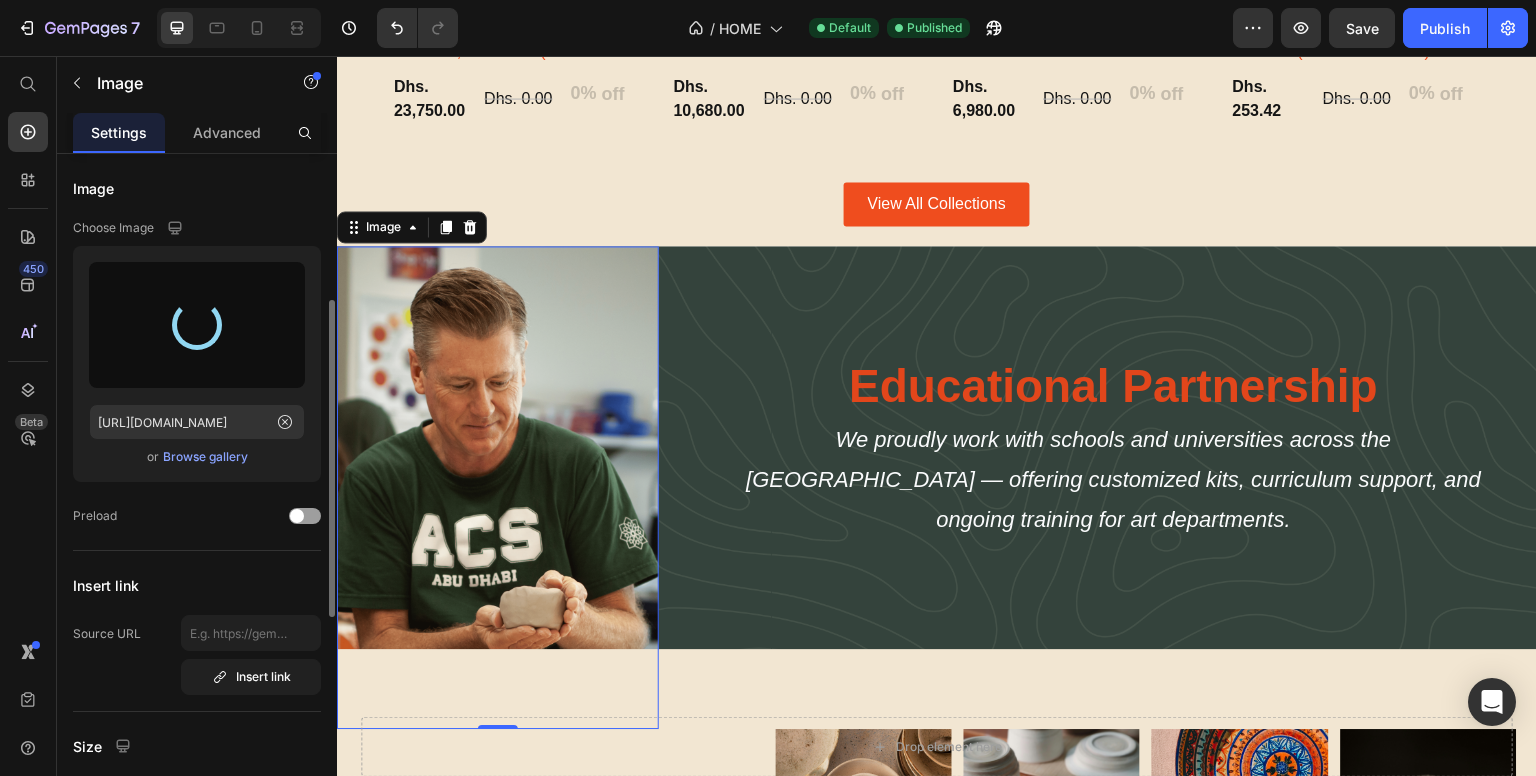 scroll, scrollTop: 200, scrollLeft: 0, axis: vertical 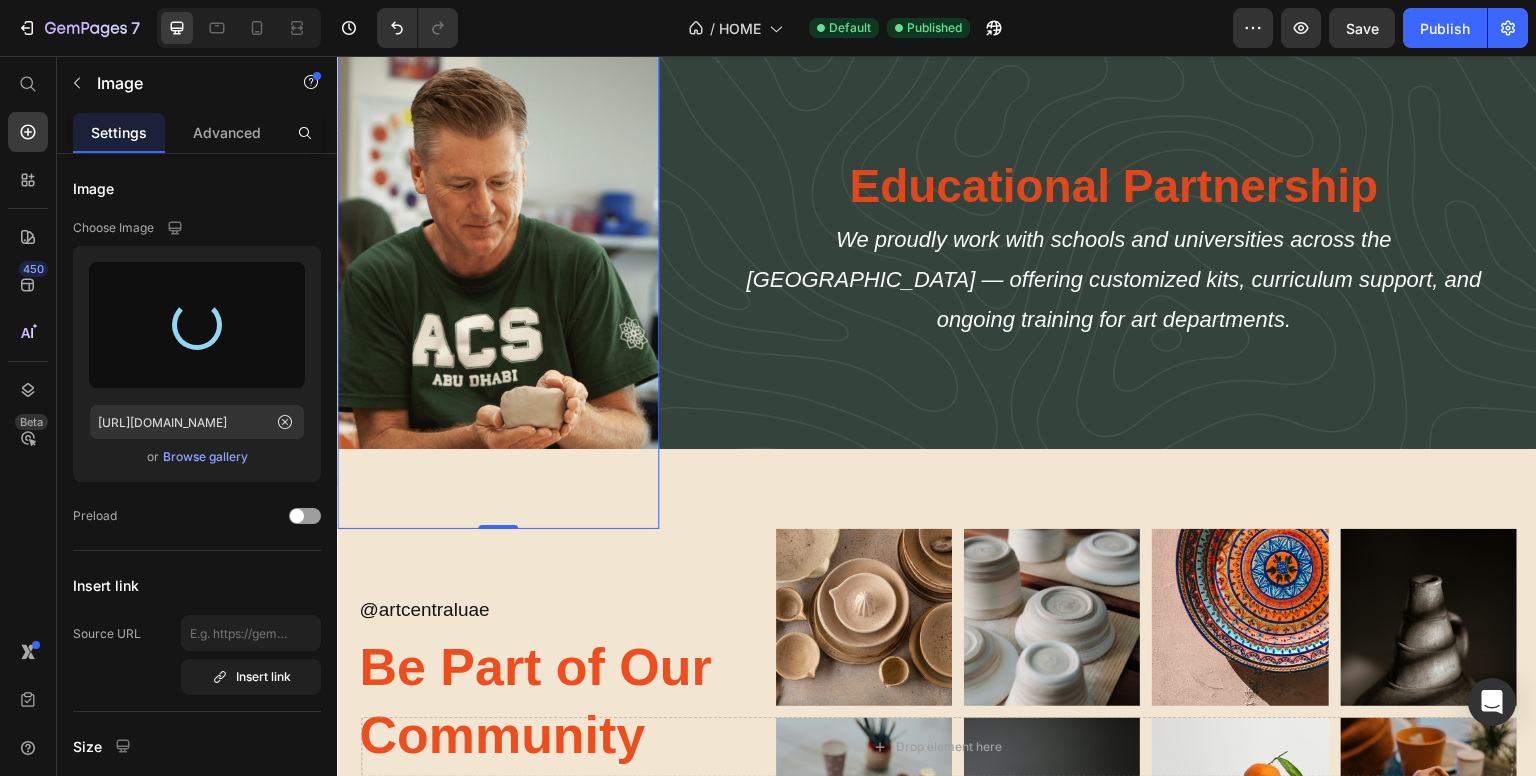 type on "[URL][DOMAIN_NAME]" 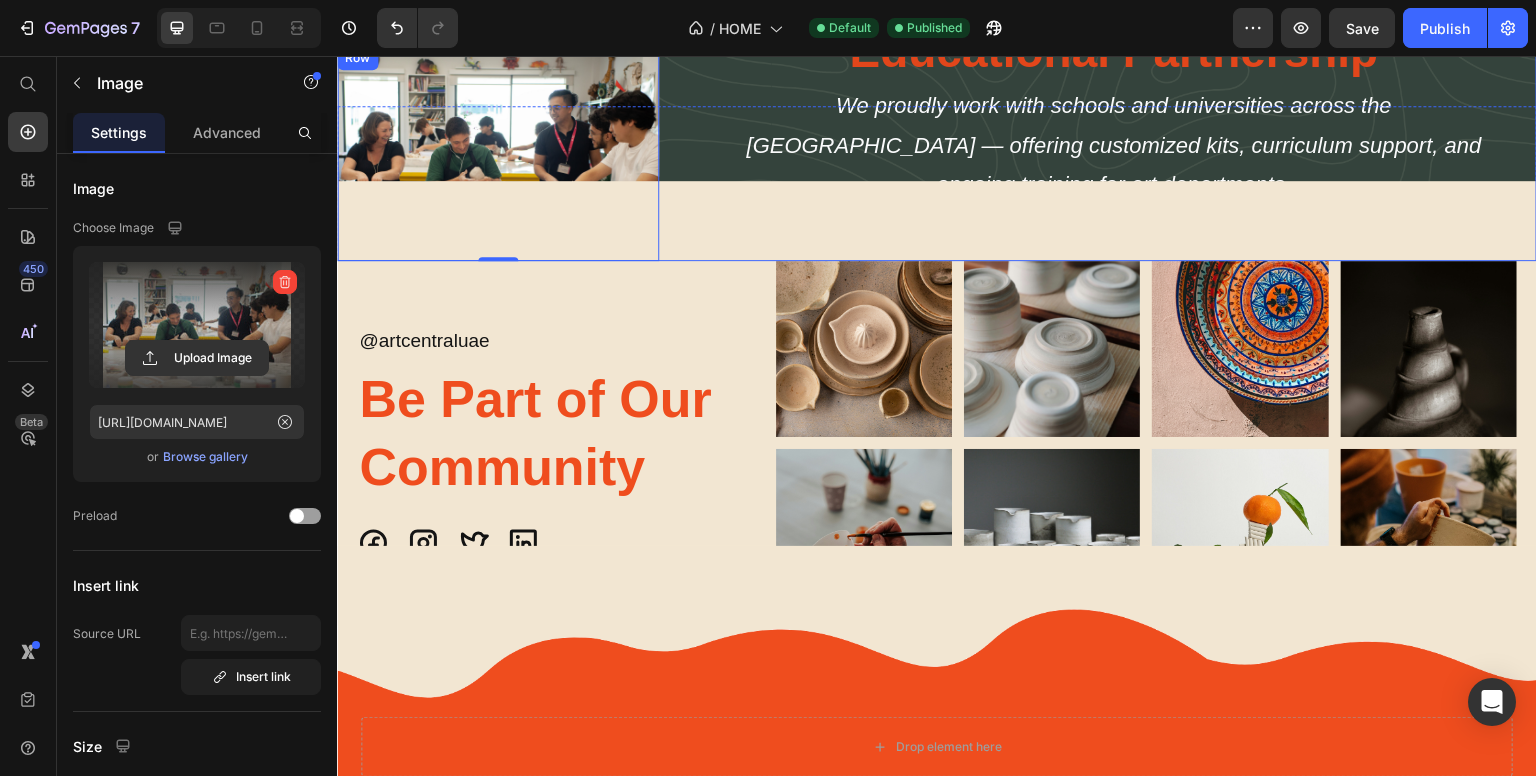 click on "Educational Partnership Heading We proudly work with schools and universities across the [GEOGRAPHIC_DATA] — offering customized kits, curriculum support, and ongoing training for art departments. Text Block" at bounding box center (1114, 153) 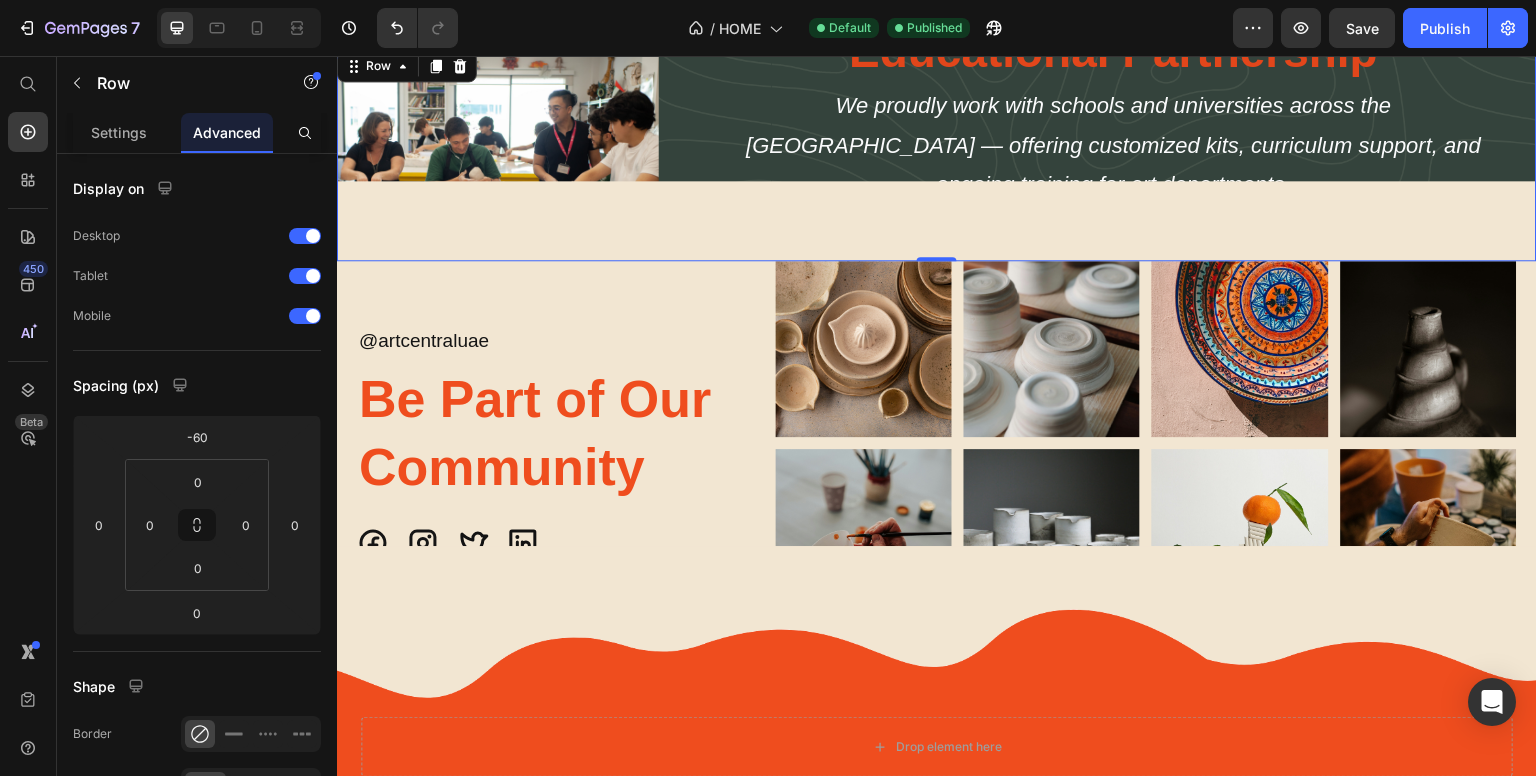 scroll, scrollTop: 2768, scrollLeft: 0, axis: vertical 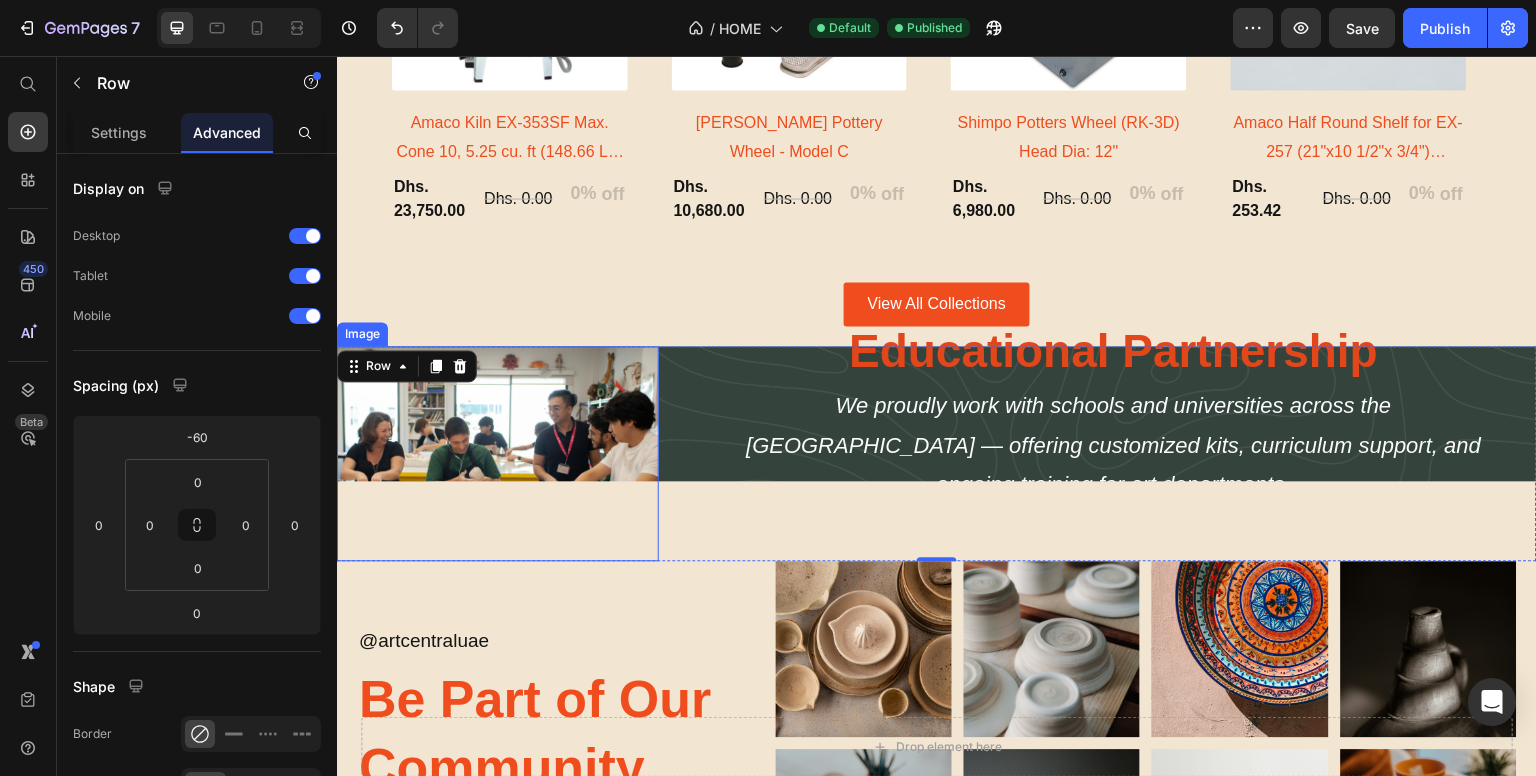 click at bounding box center [498, 453] 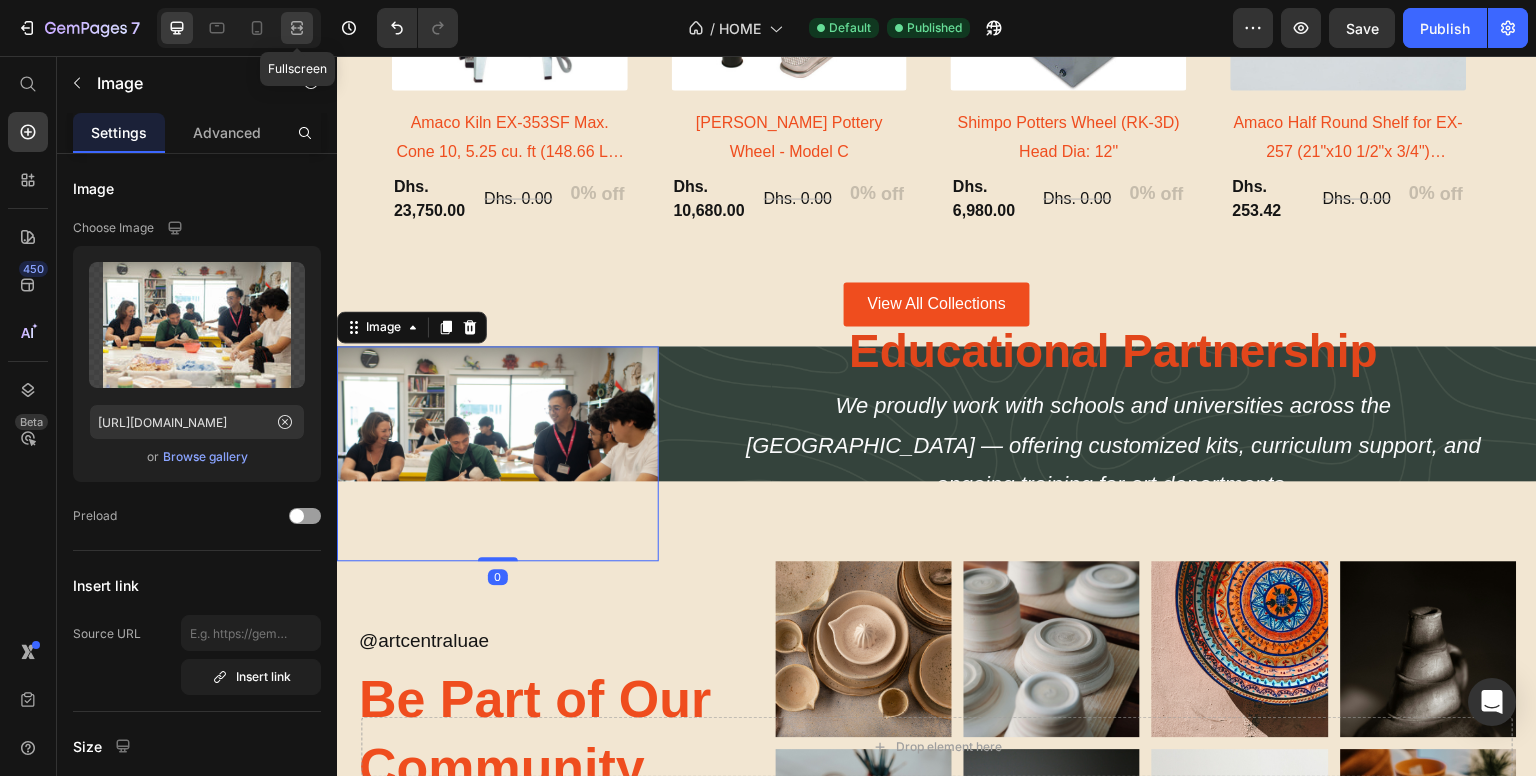 click 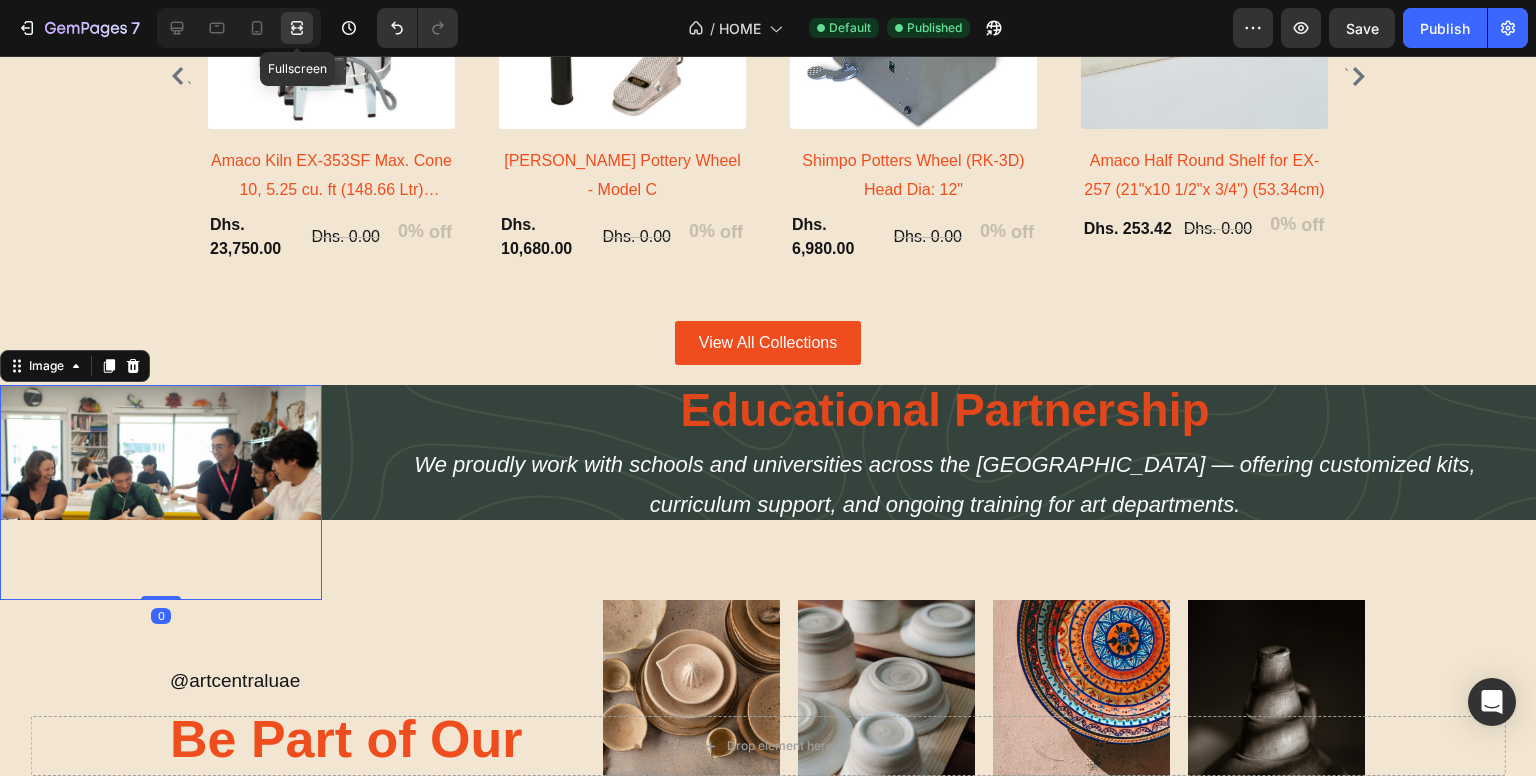 scroll, scrollTop: 2789, scrollLeft: 0, axis: vertical 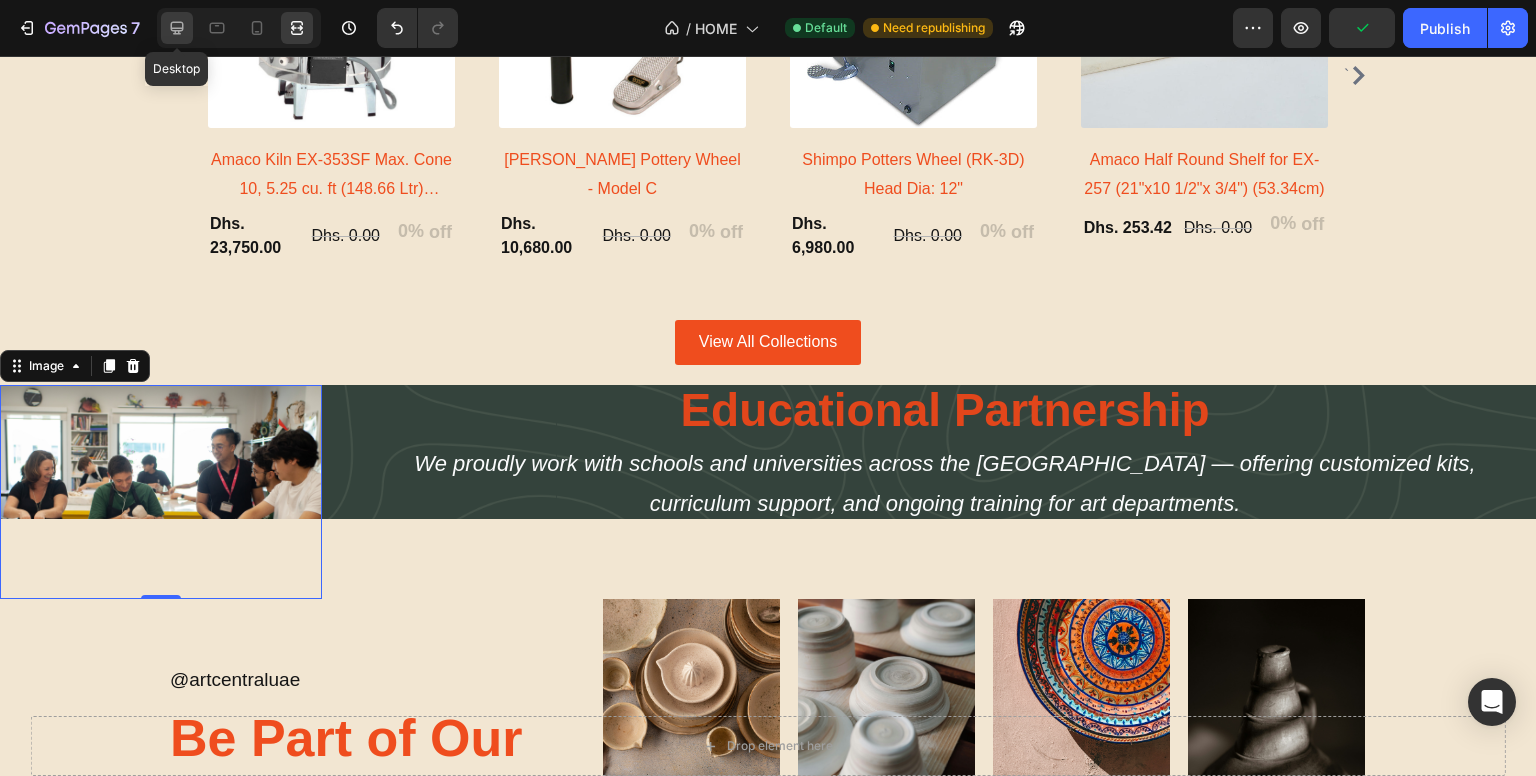 click 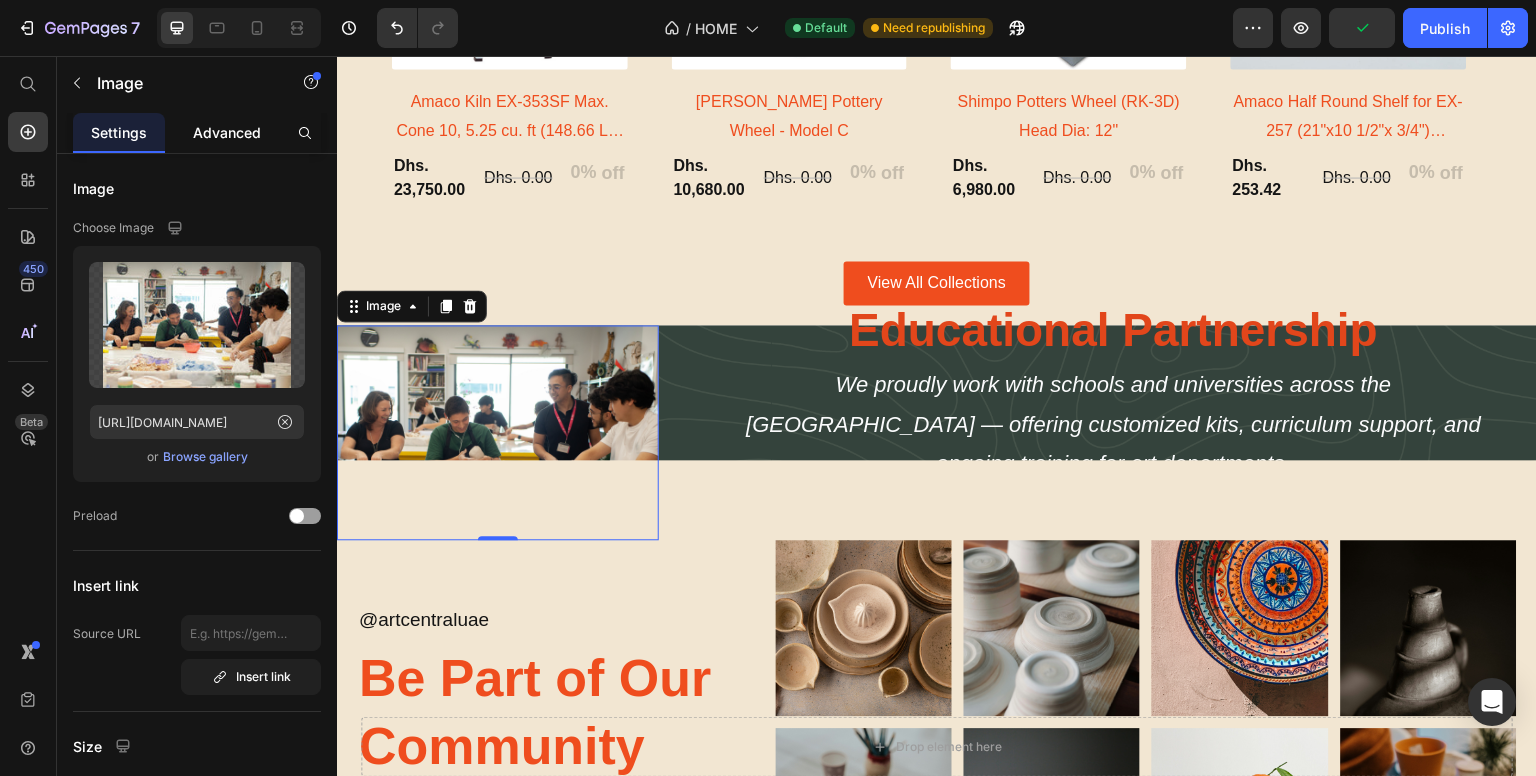 scroll, scrollTop: 2735, scrollLeft: 0, axis: vertical 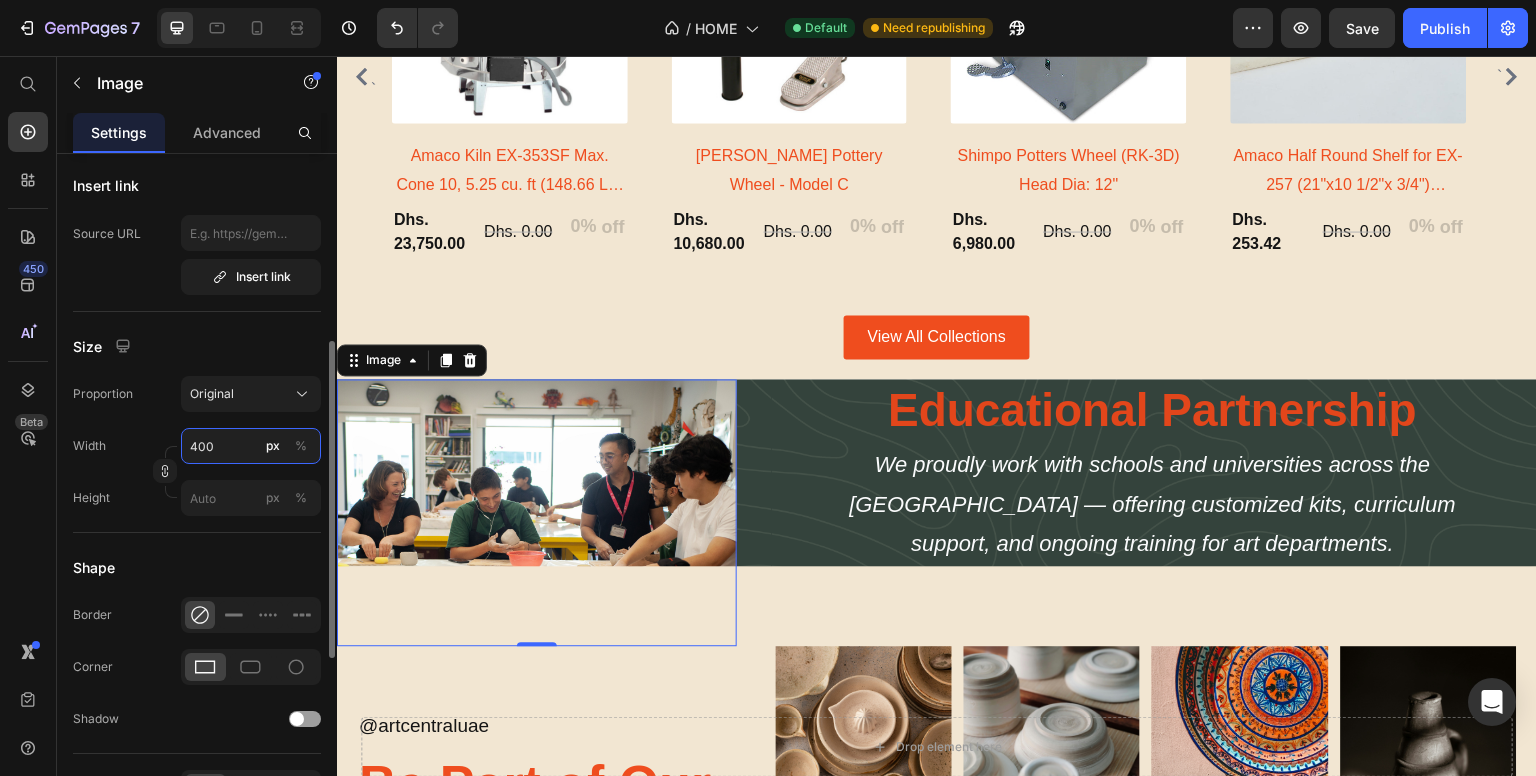 drag, startPoint x: 229, startPoint y: 449, endPoint x: 176, endPoint y: 441, distance: 53.600372 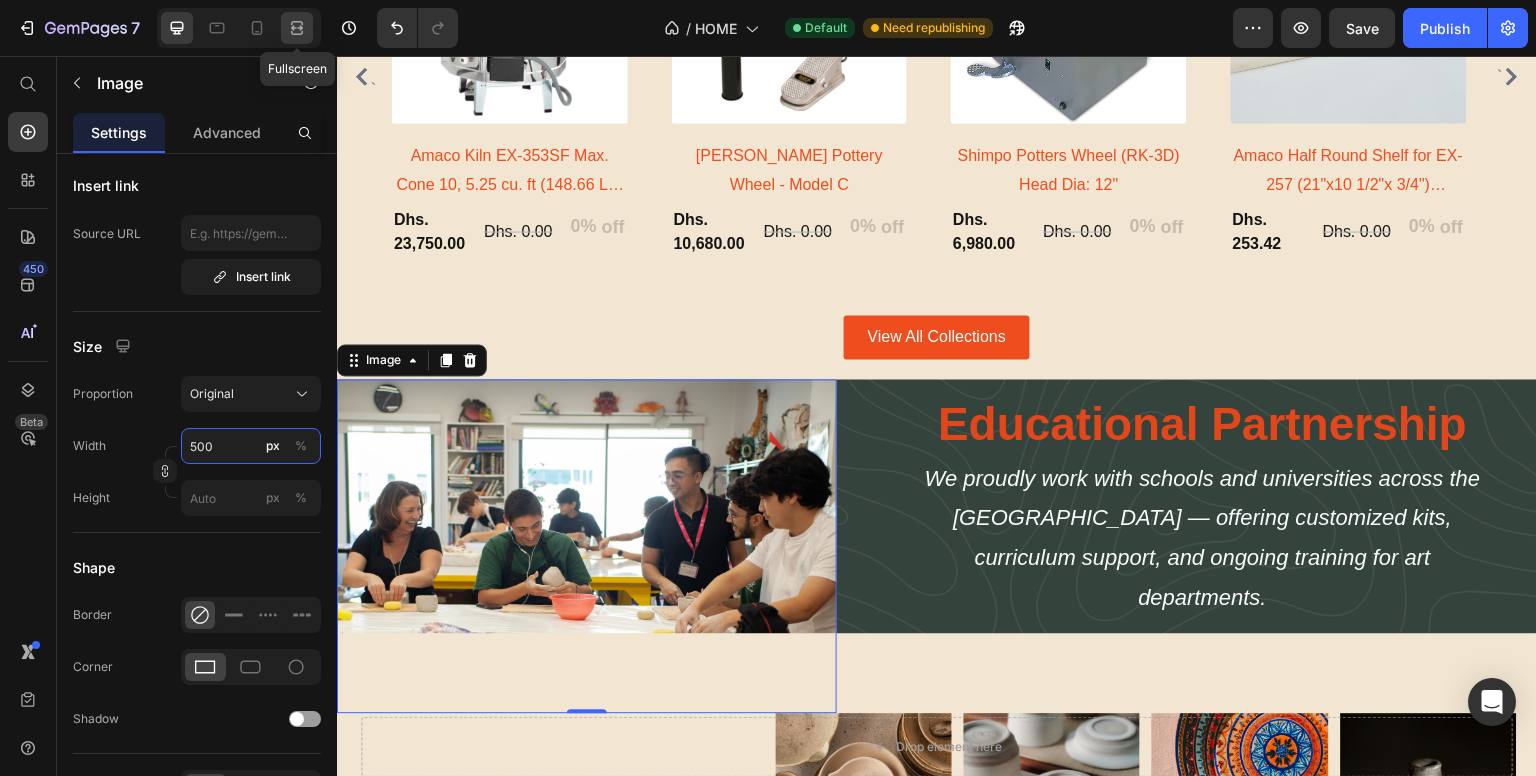type on "500" 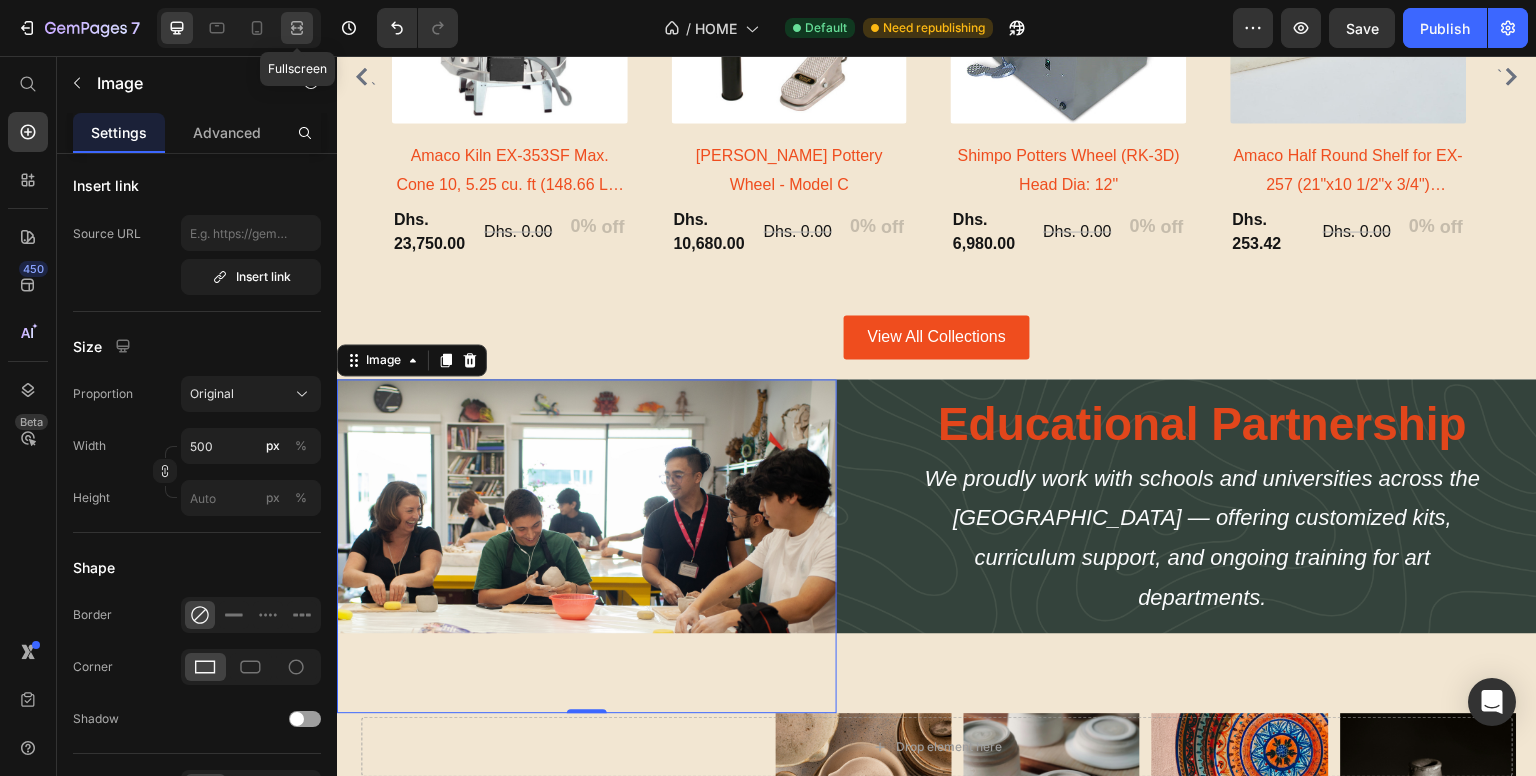 click 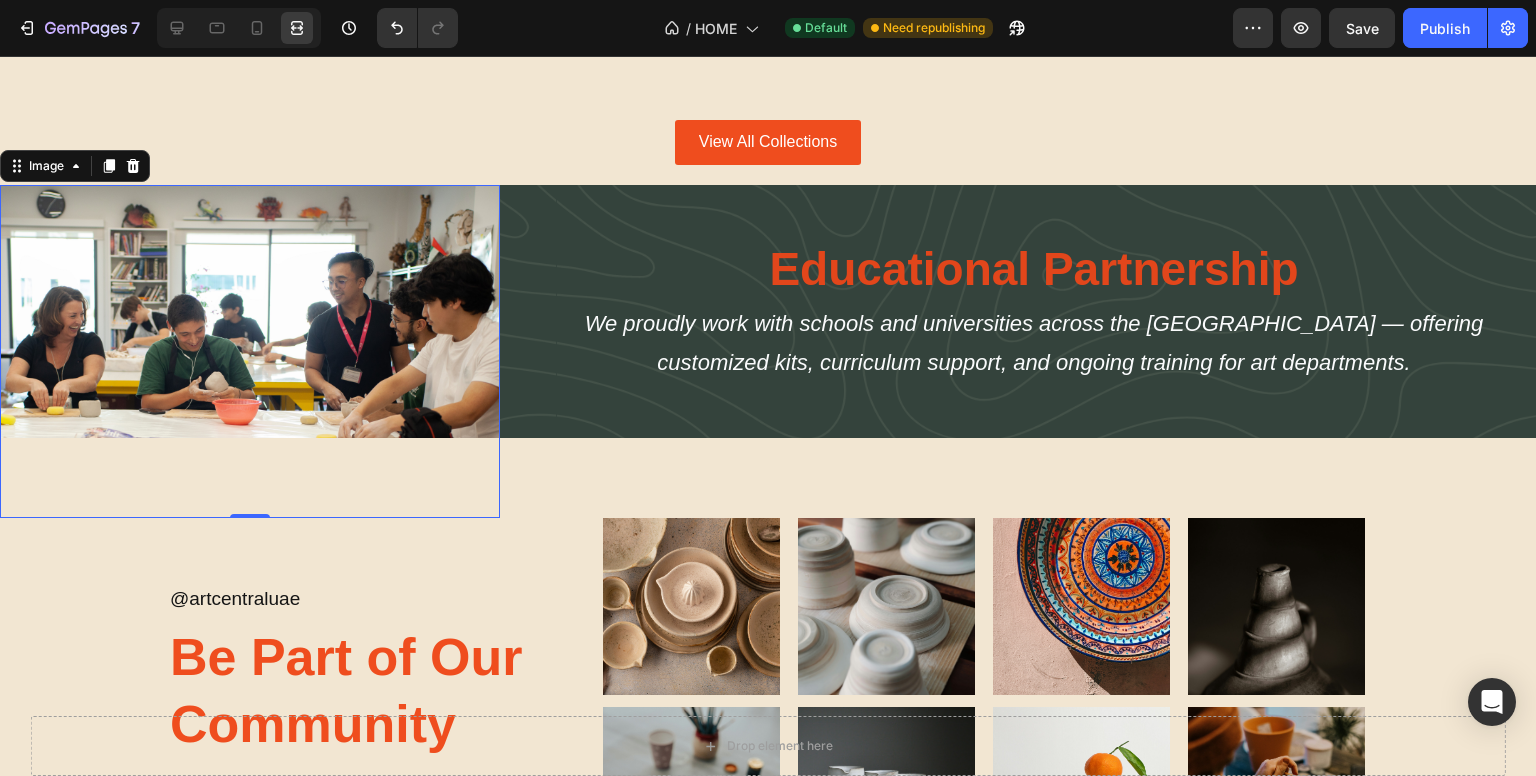 scroll, scrollTop: 2889, scrollLeft: 0, axis: vertical 